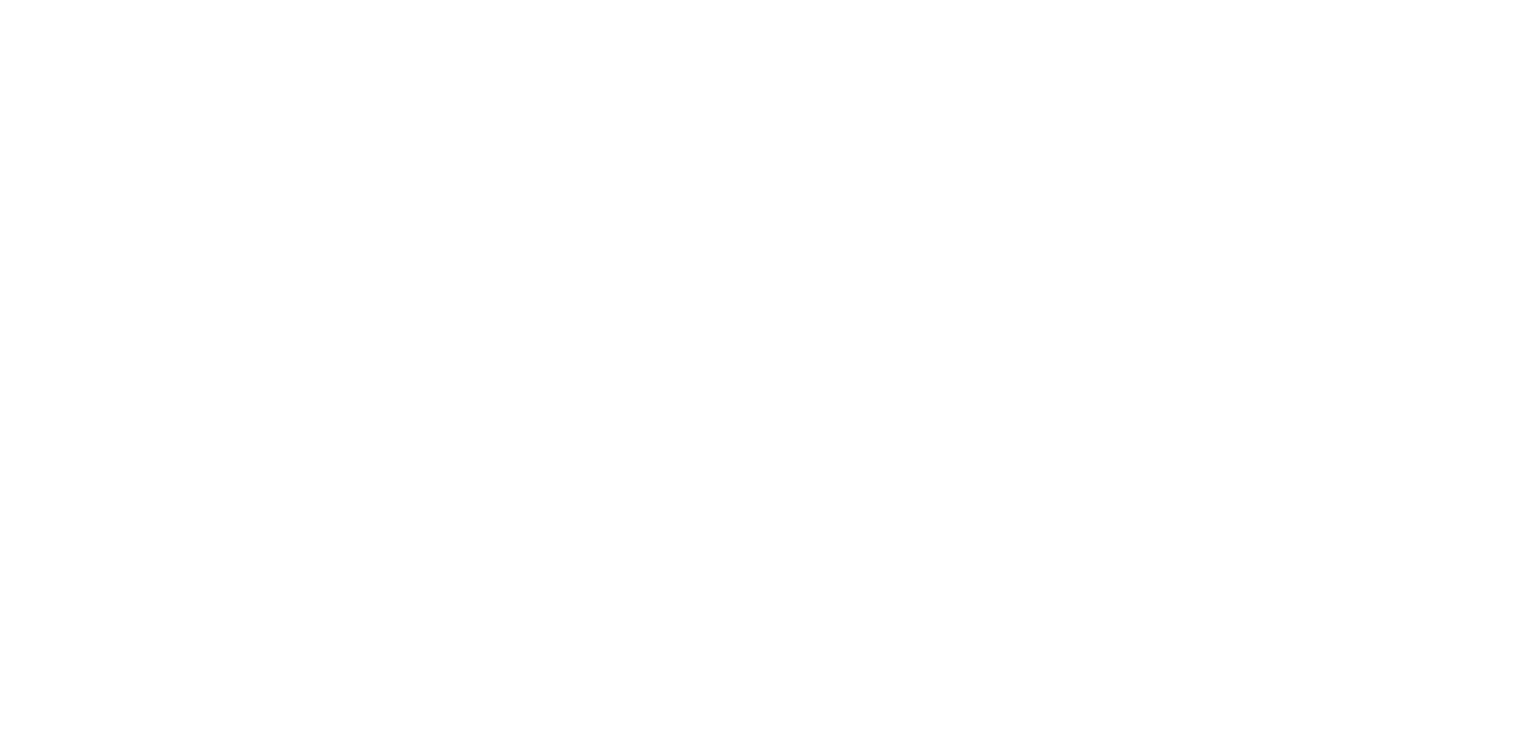 scroll, scrollTop: 0, scrollLeft: 0, axis: both 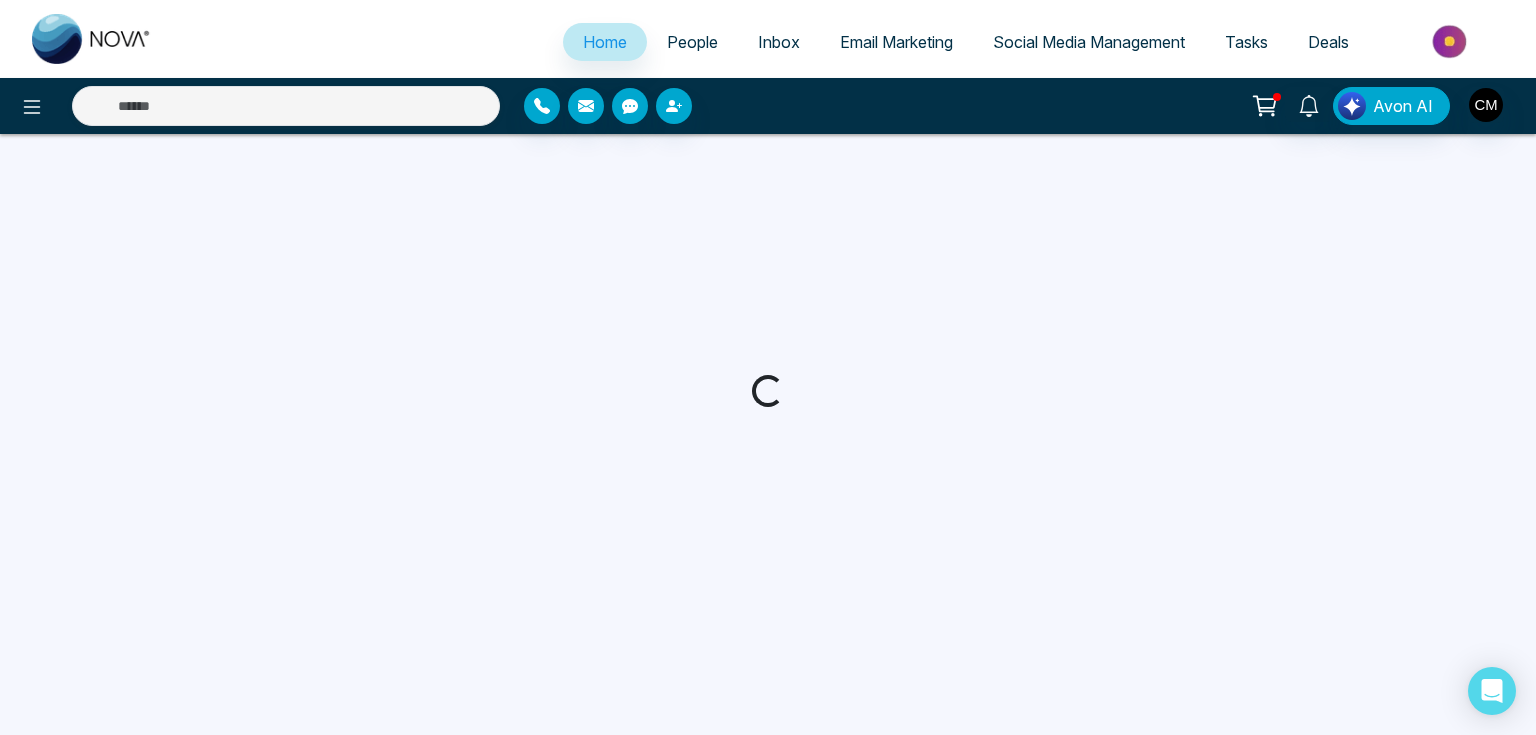 select on "*" 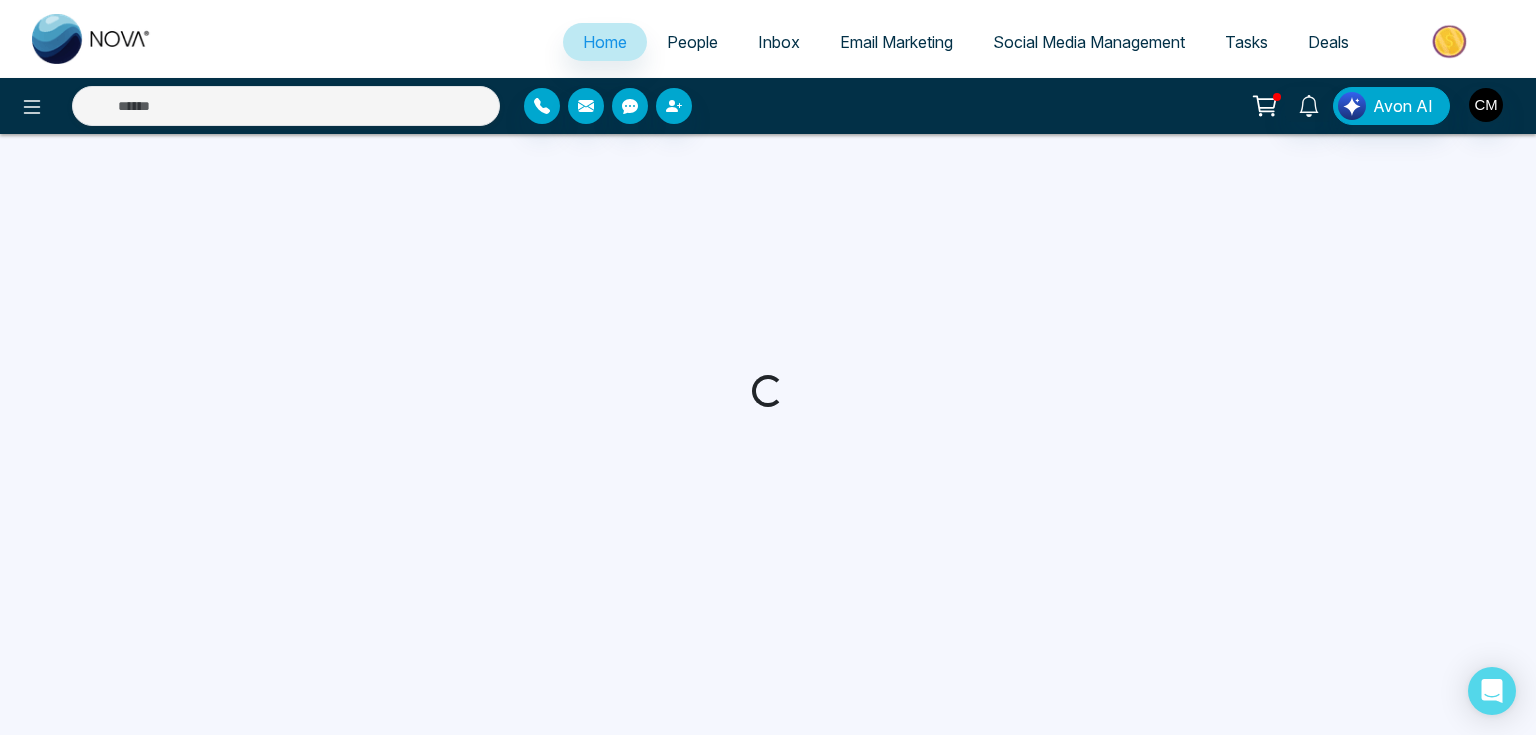 select on "*" 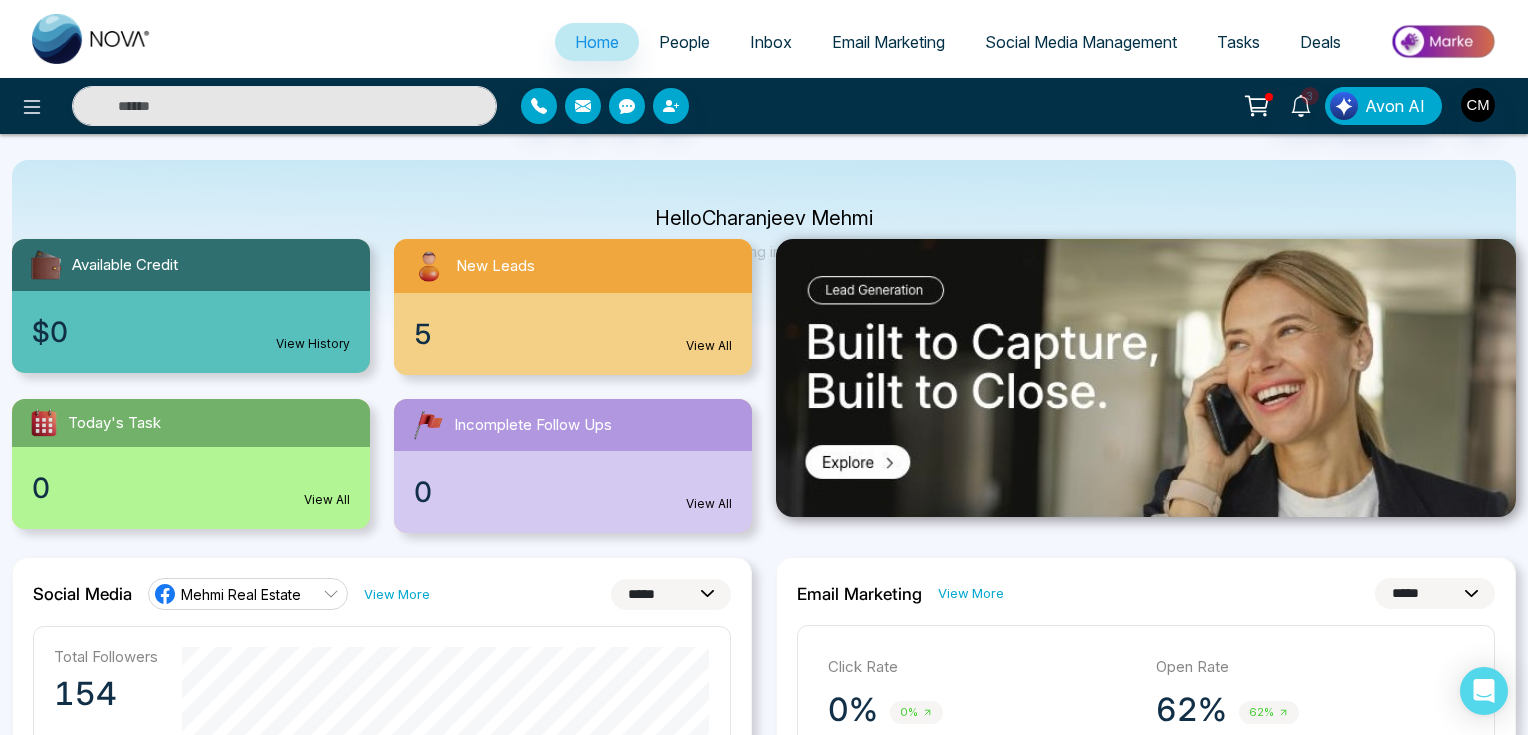 scroll, scrollTop: 0, scrollLeft: 0, axis: both 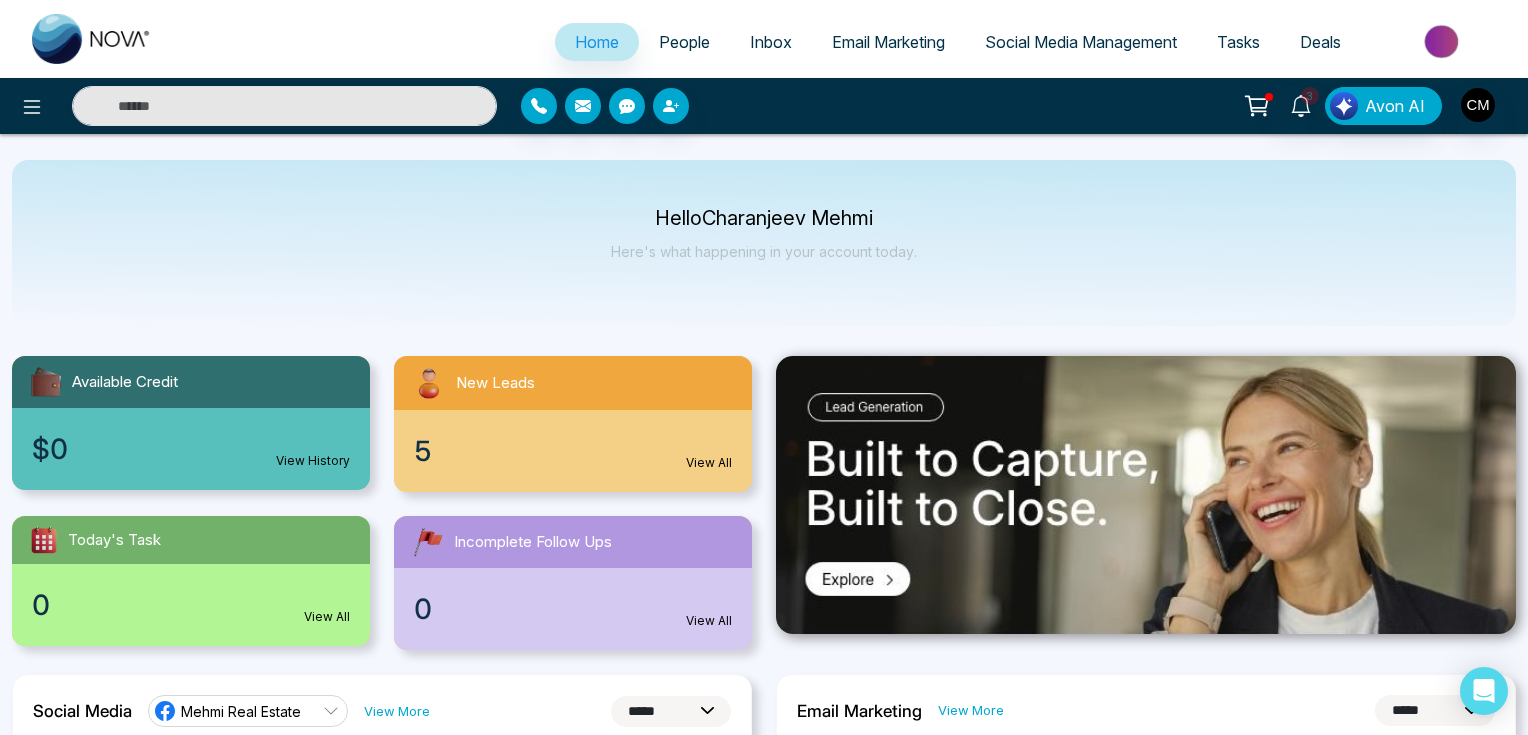 click on "5 View All" at bounding box center (573, 451) 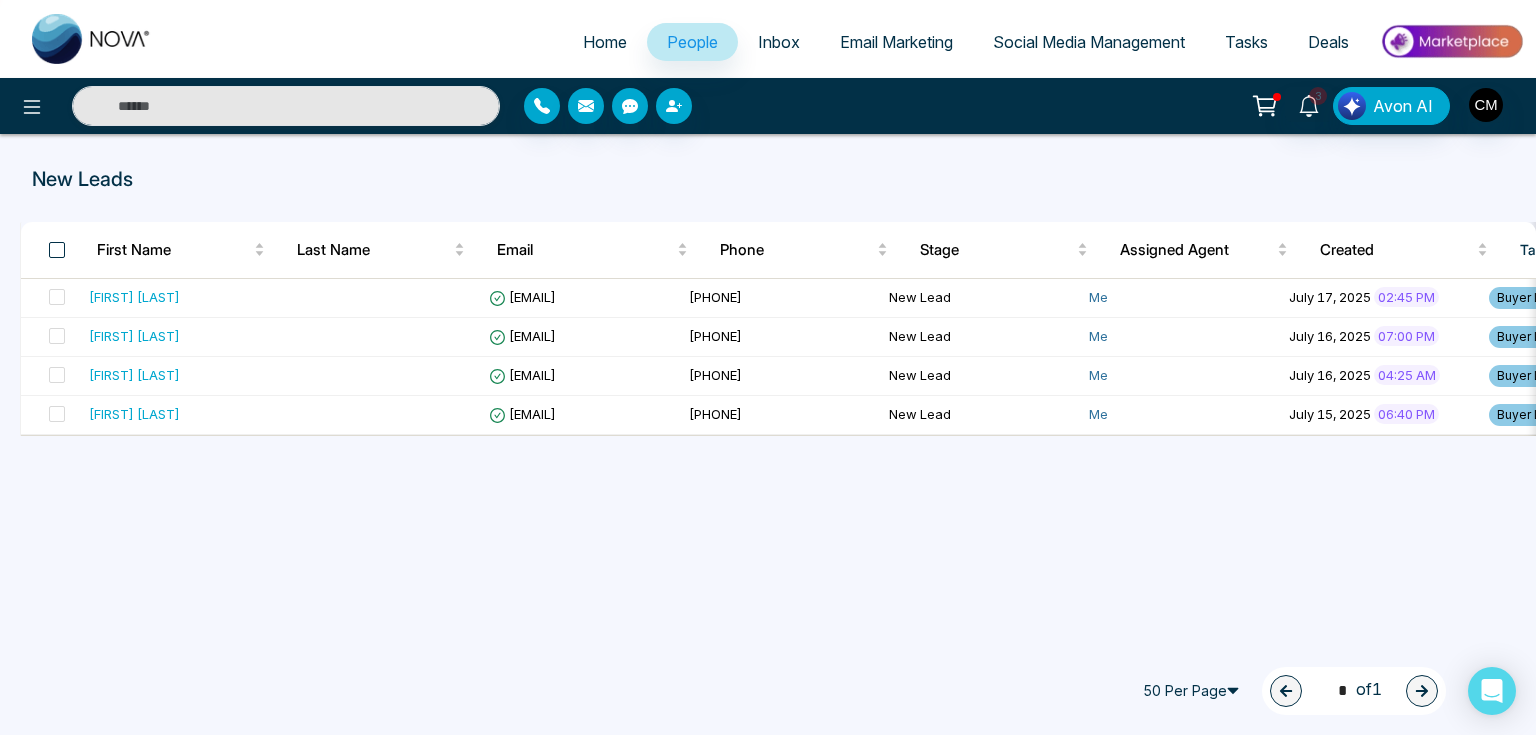 click at bounding box center [57, 250] 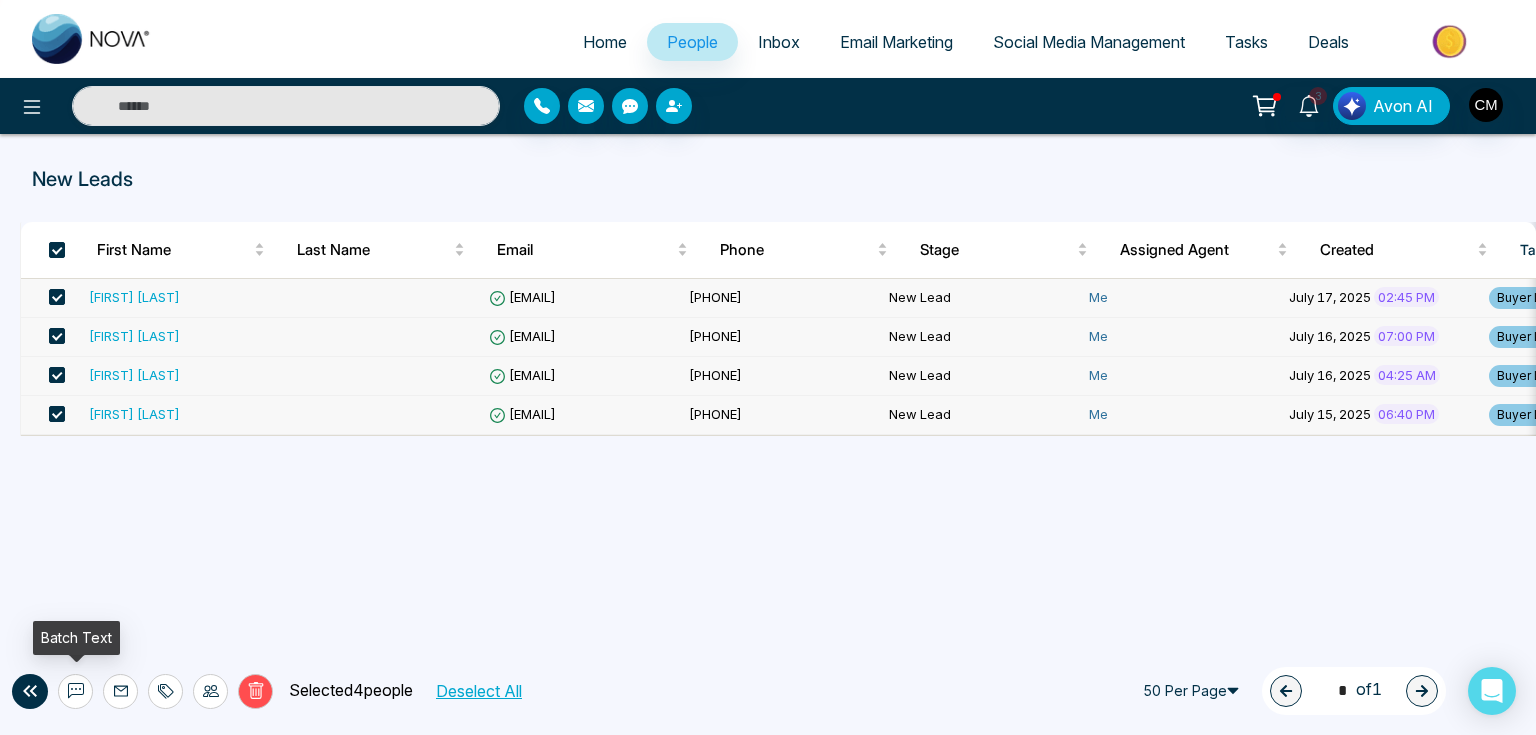click 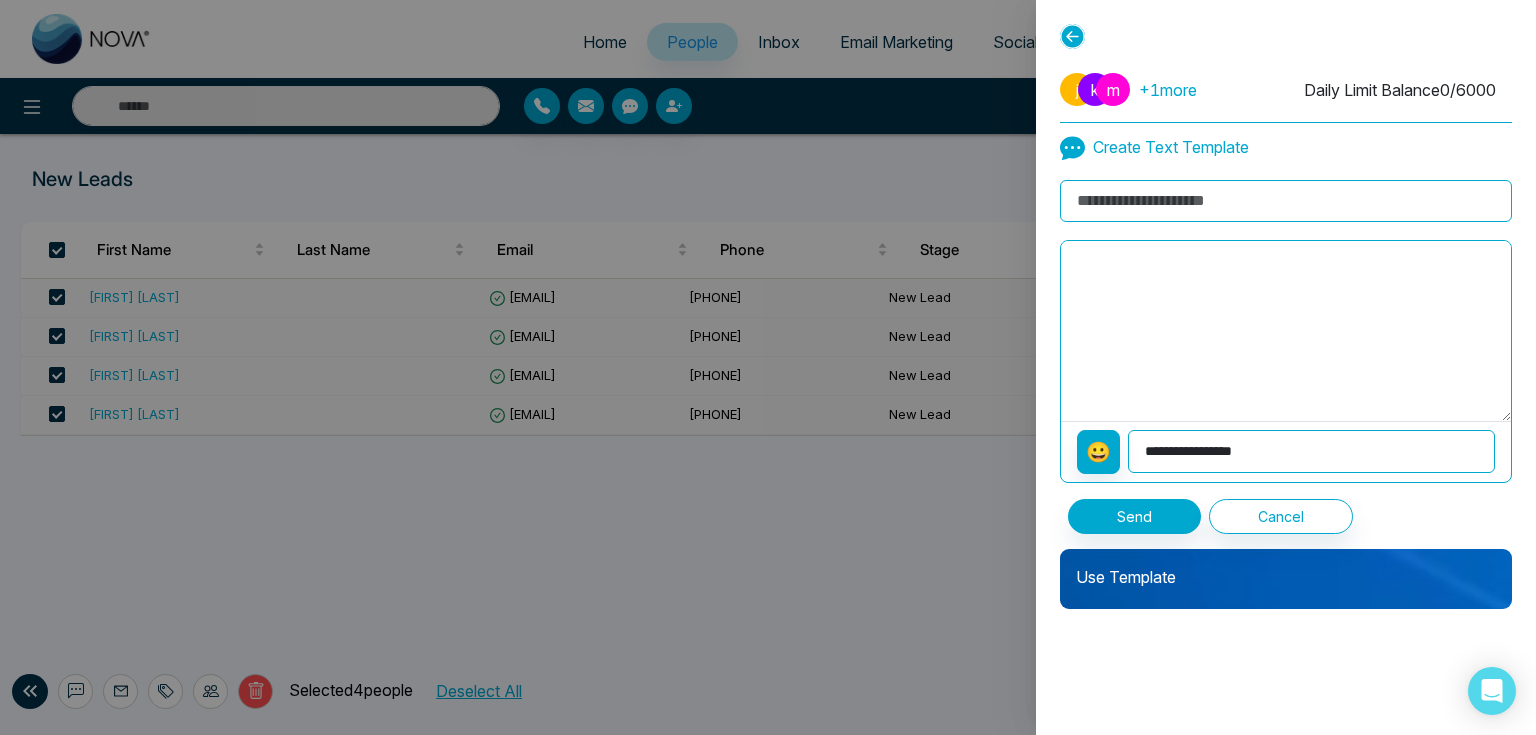 click on "Use Template" at bounding box center (1286, 579) 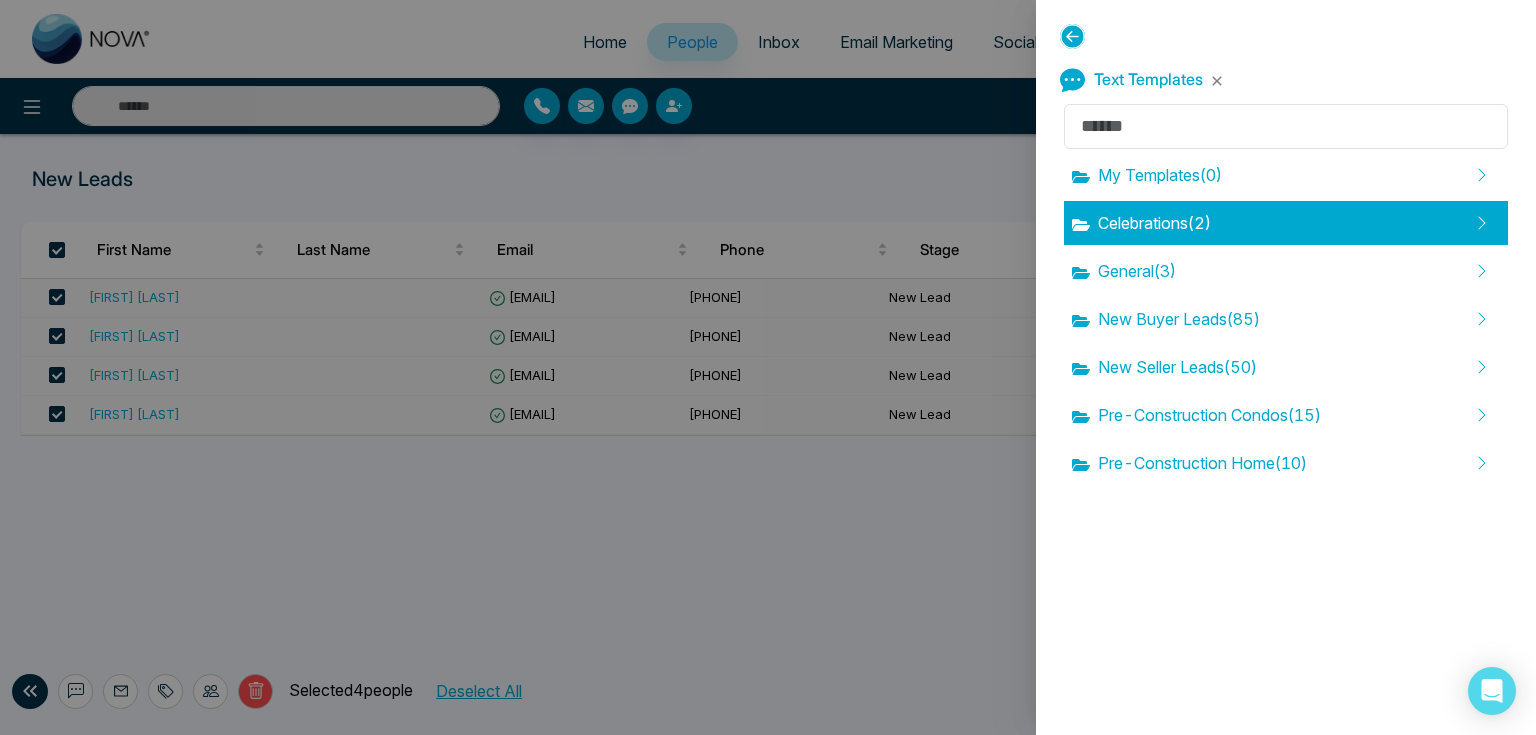 click on "Celebrations  ( 2 )" at bounding box center [1141, 223] 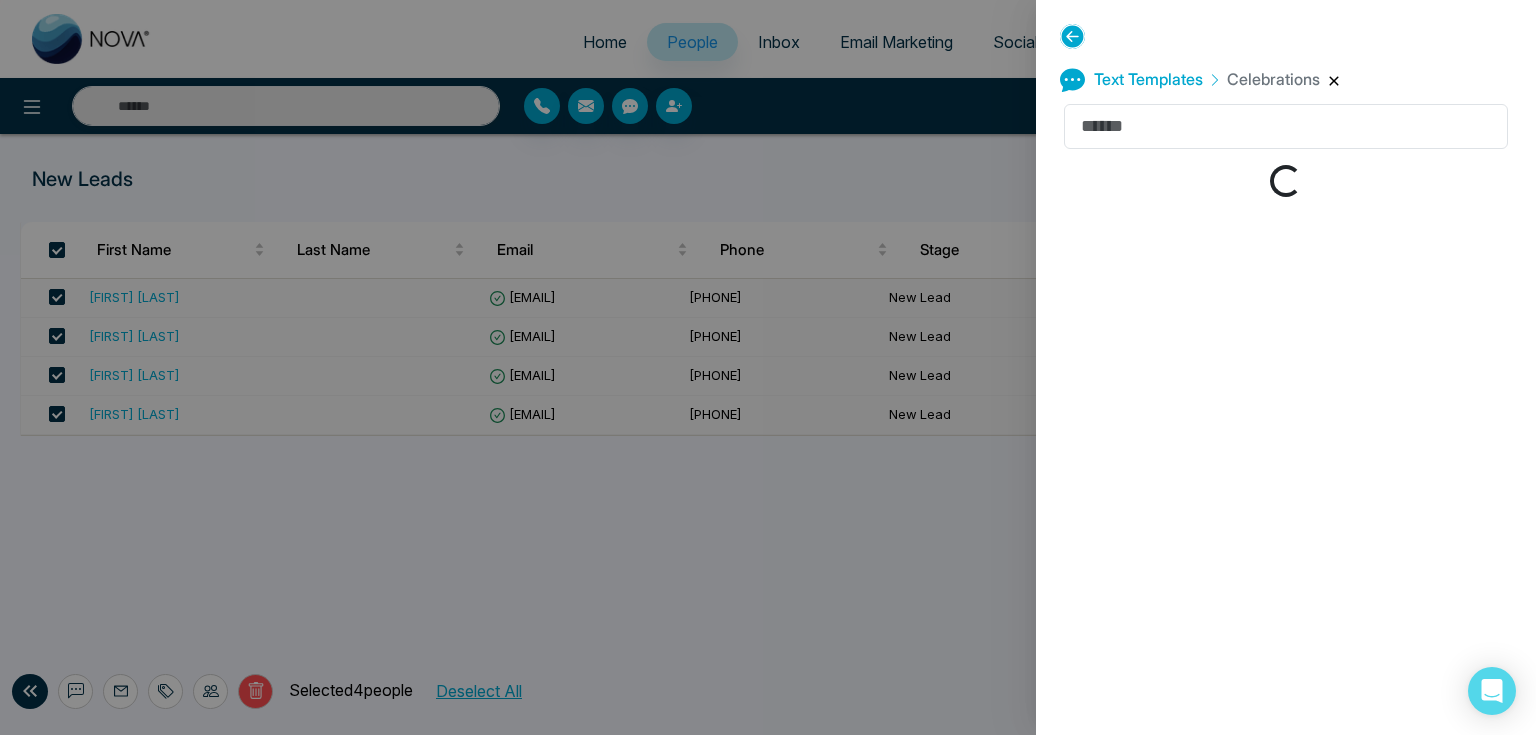 click at bounding box center (1334, 81) 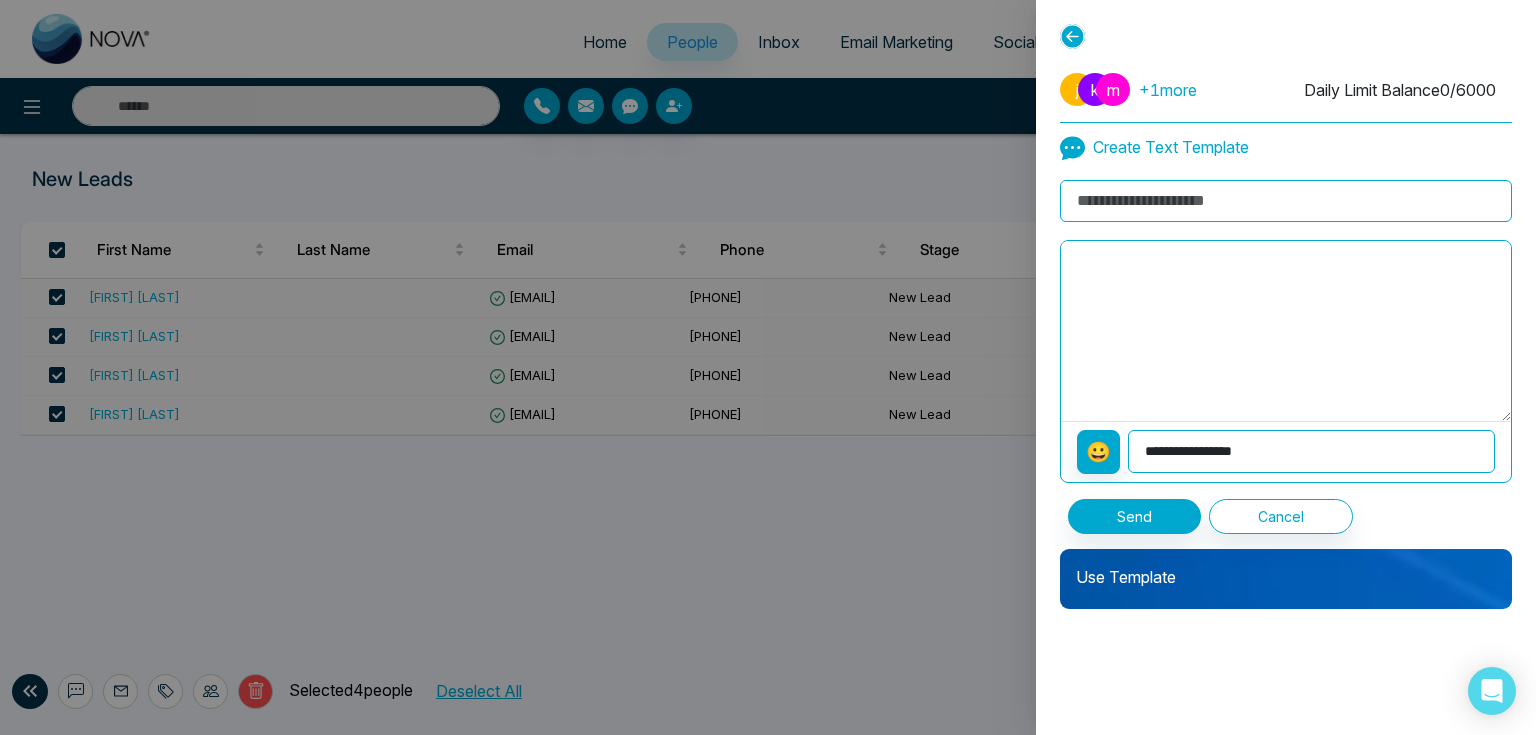 click at bounding box center [1286, 40] 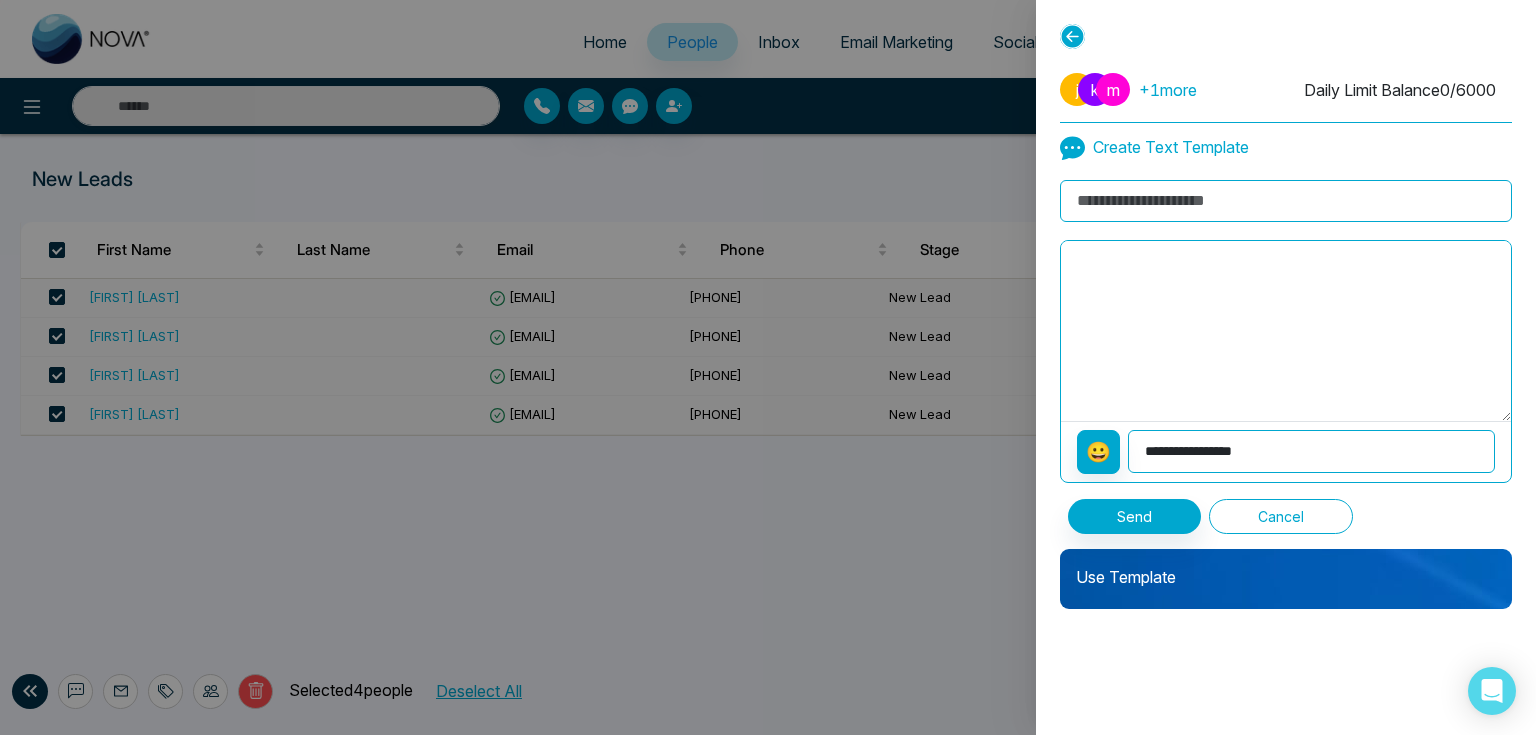 click on "Cancel" at bounding box center [1281, 516] 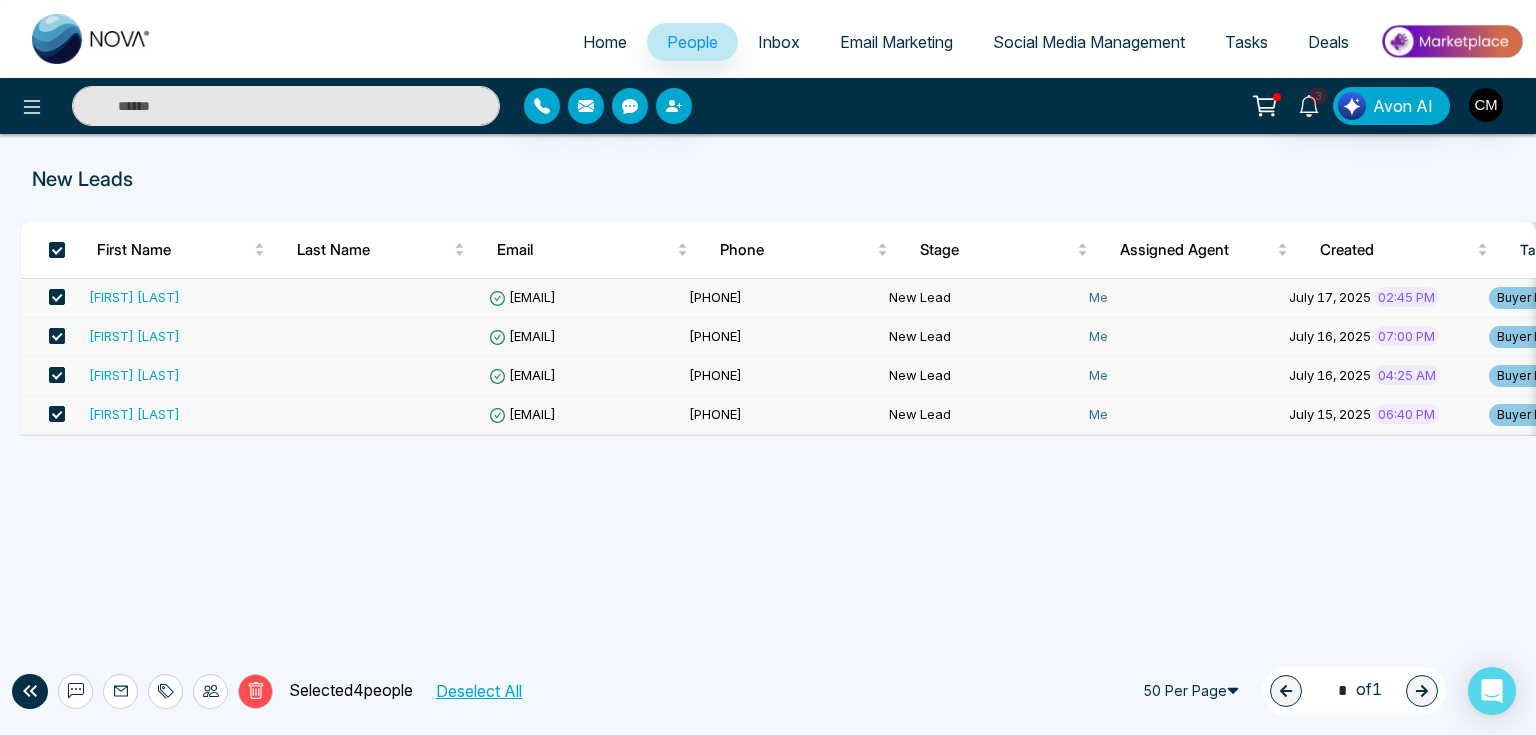 click at bounding box center [92, 39] 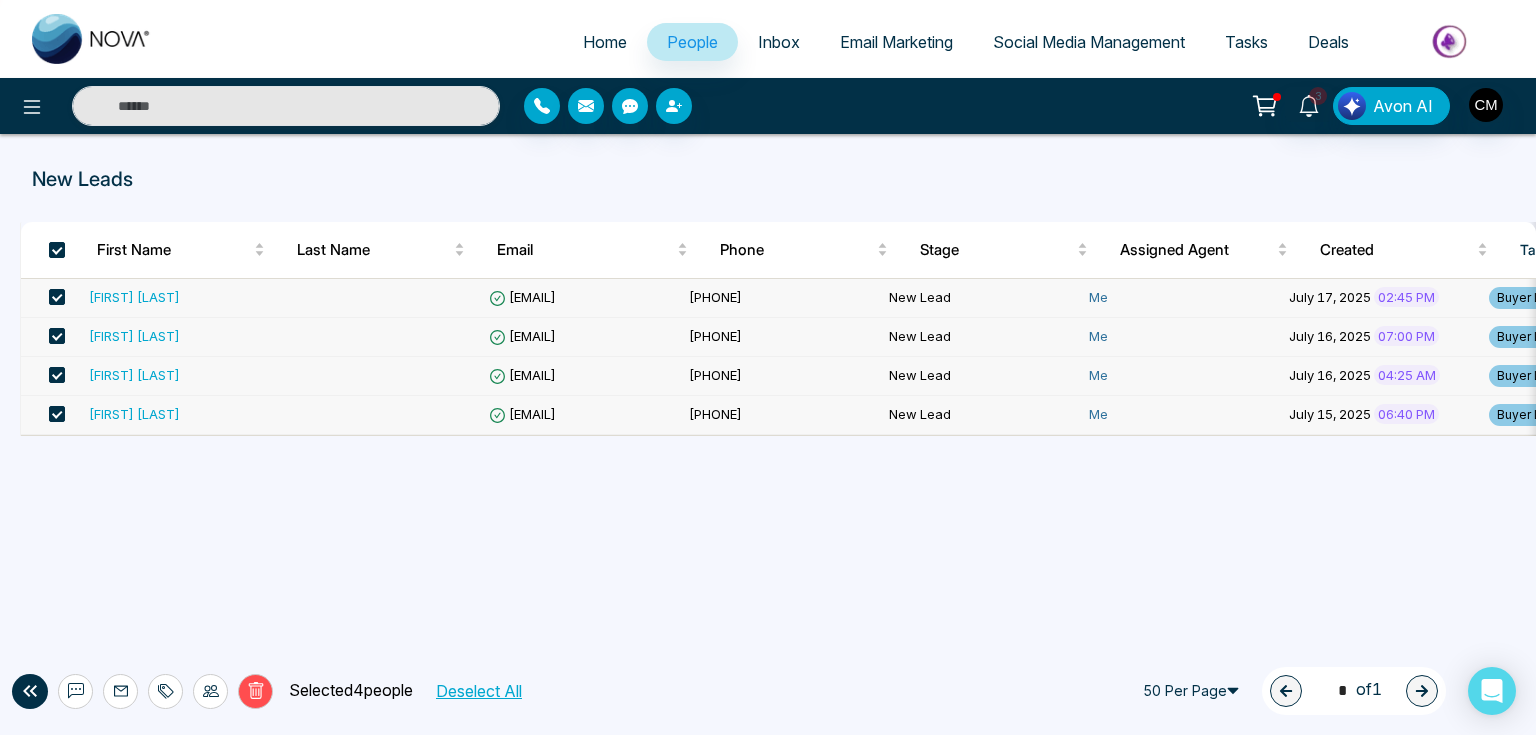 select on "*" 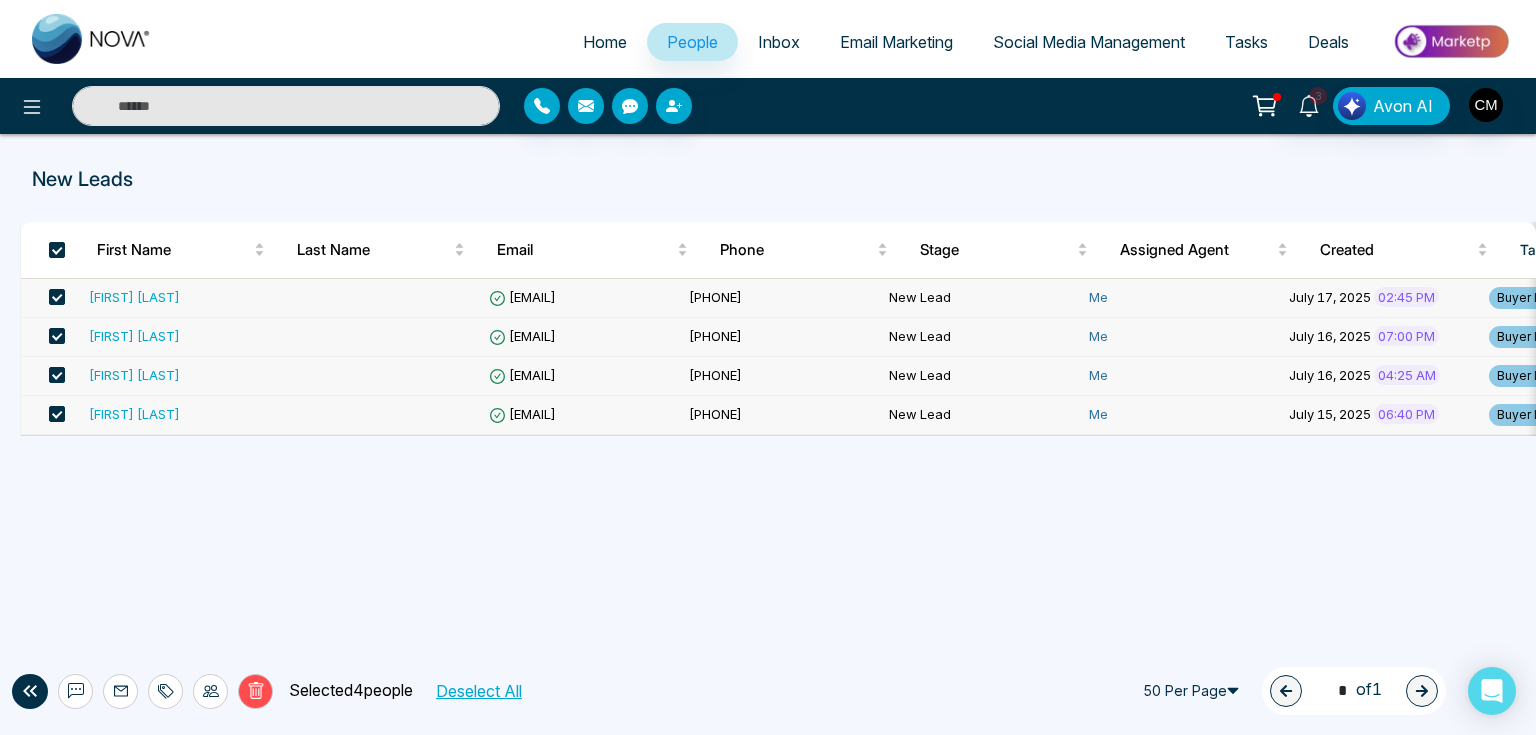select on "*" 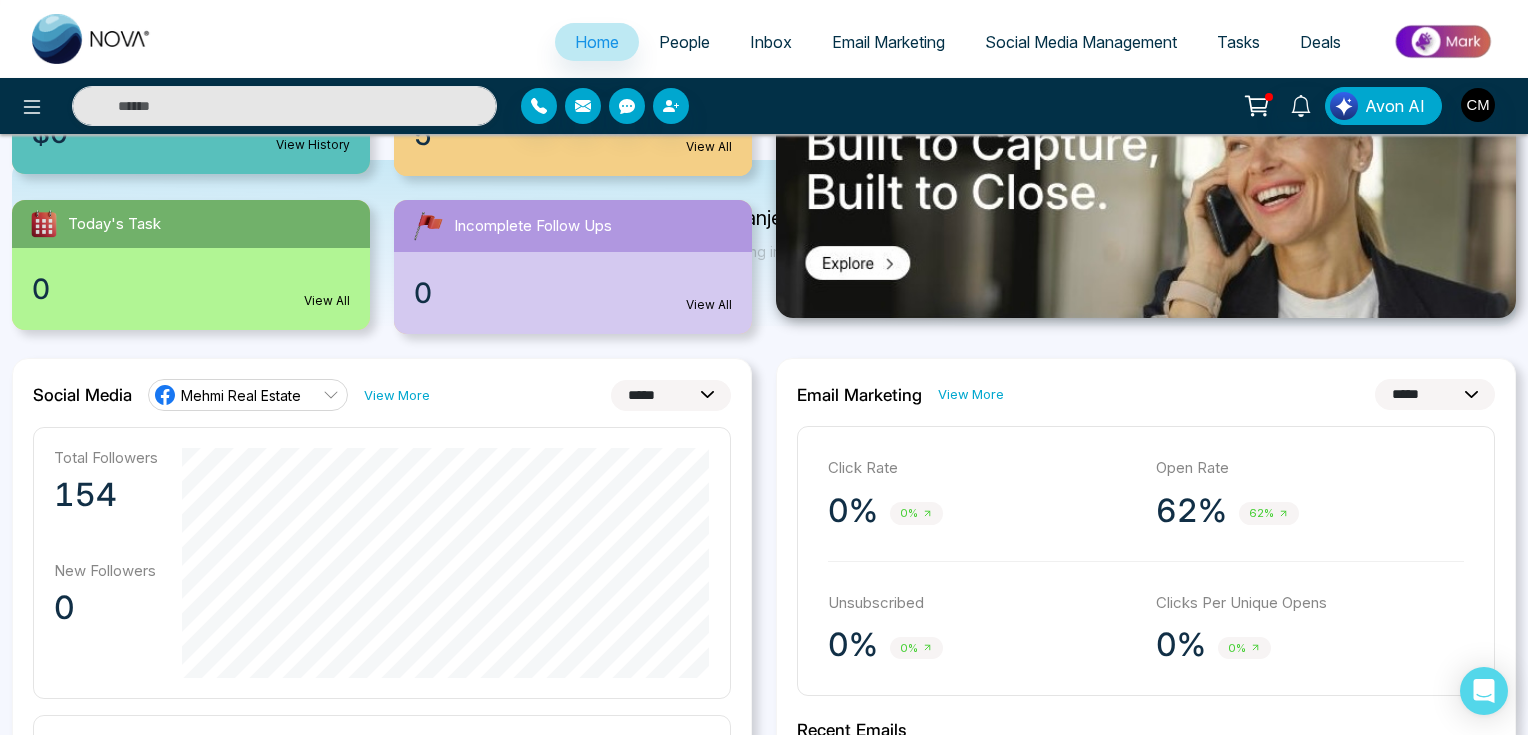 scroll, scrollTop: 480, scrollLeft: 0, axis: vertical 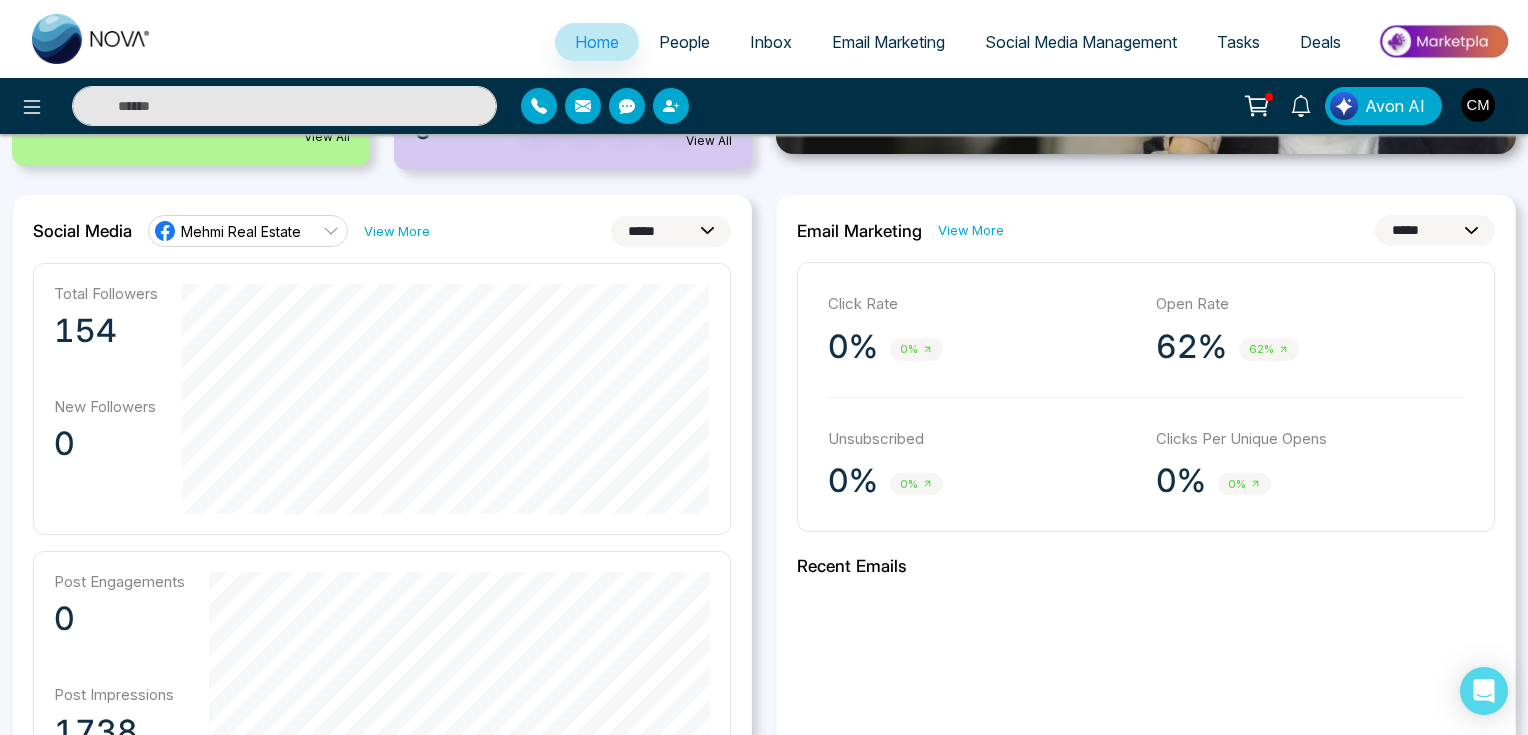 click on "Mehmi Real Estate" at bounding box center (241, 231) 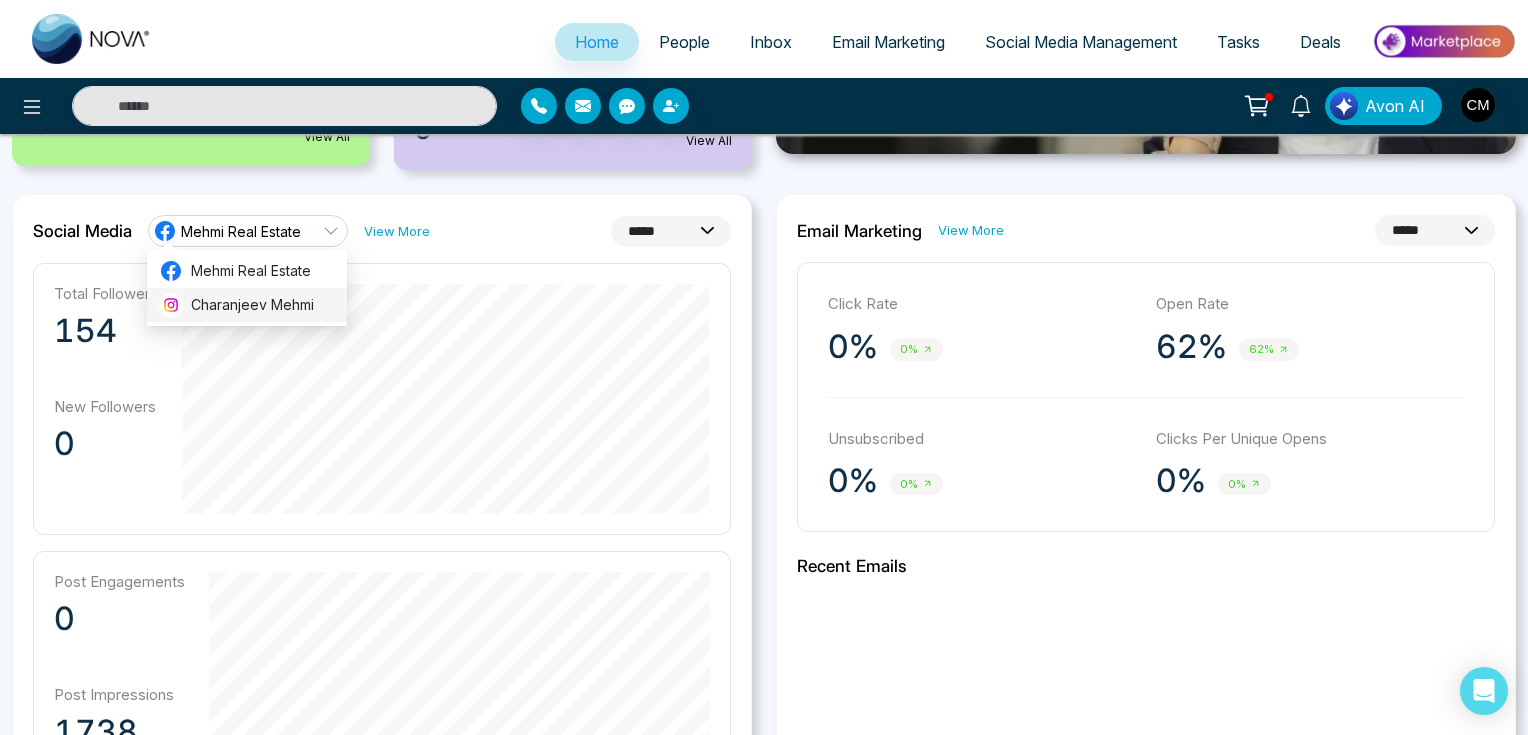 click on "Charanjeev Mehmi" at bounding box center [263, 305] 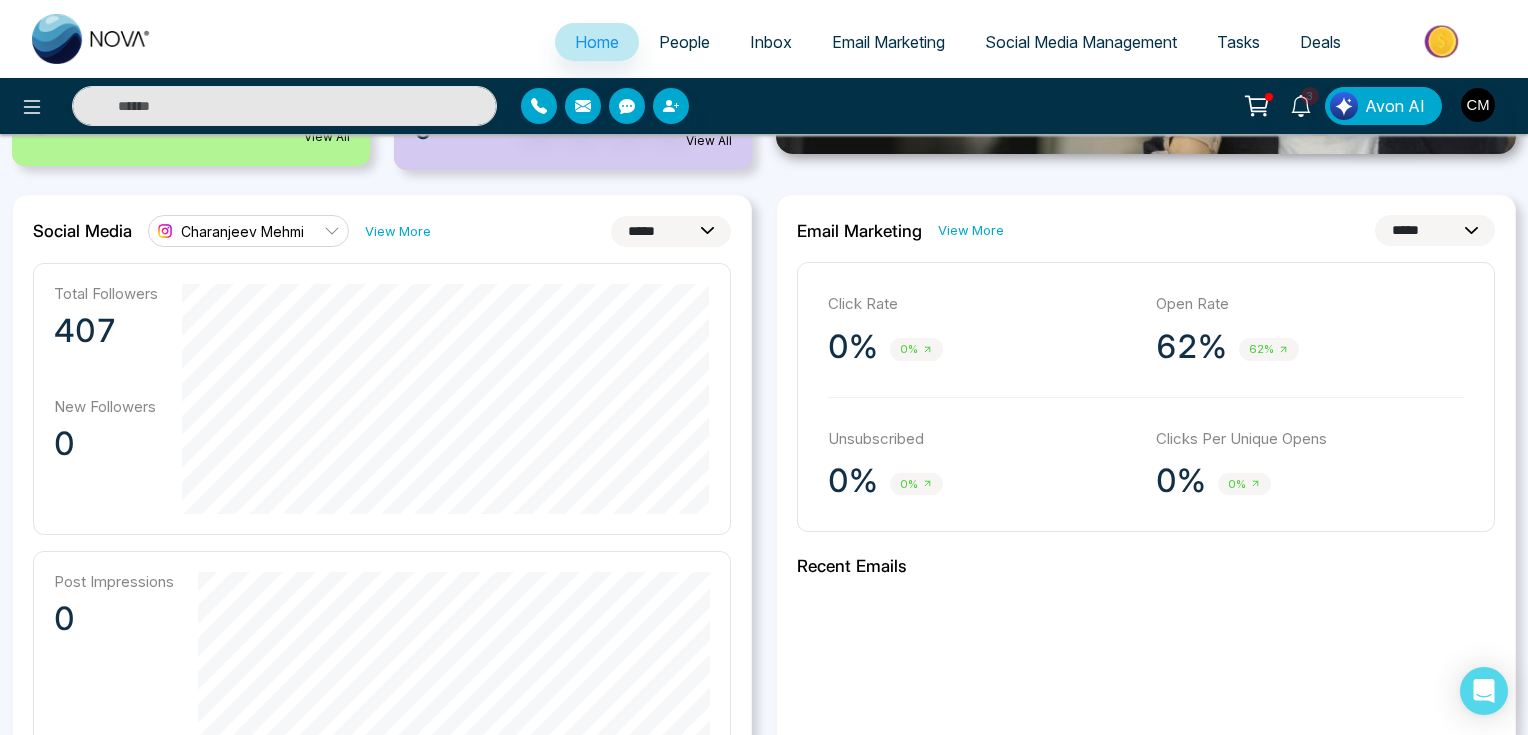 scroll, scrollTop: 495, scrollLeft: 0, axis: vertical 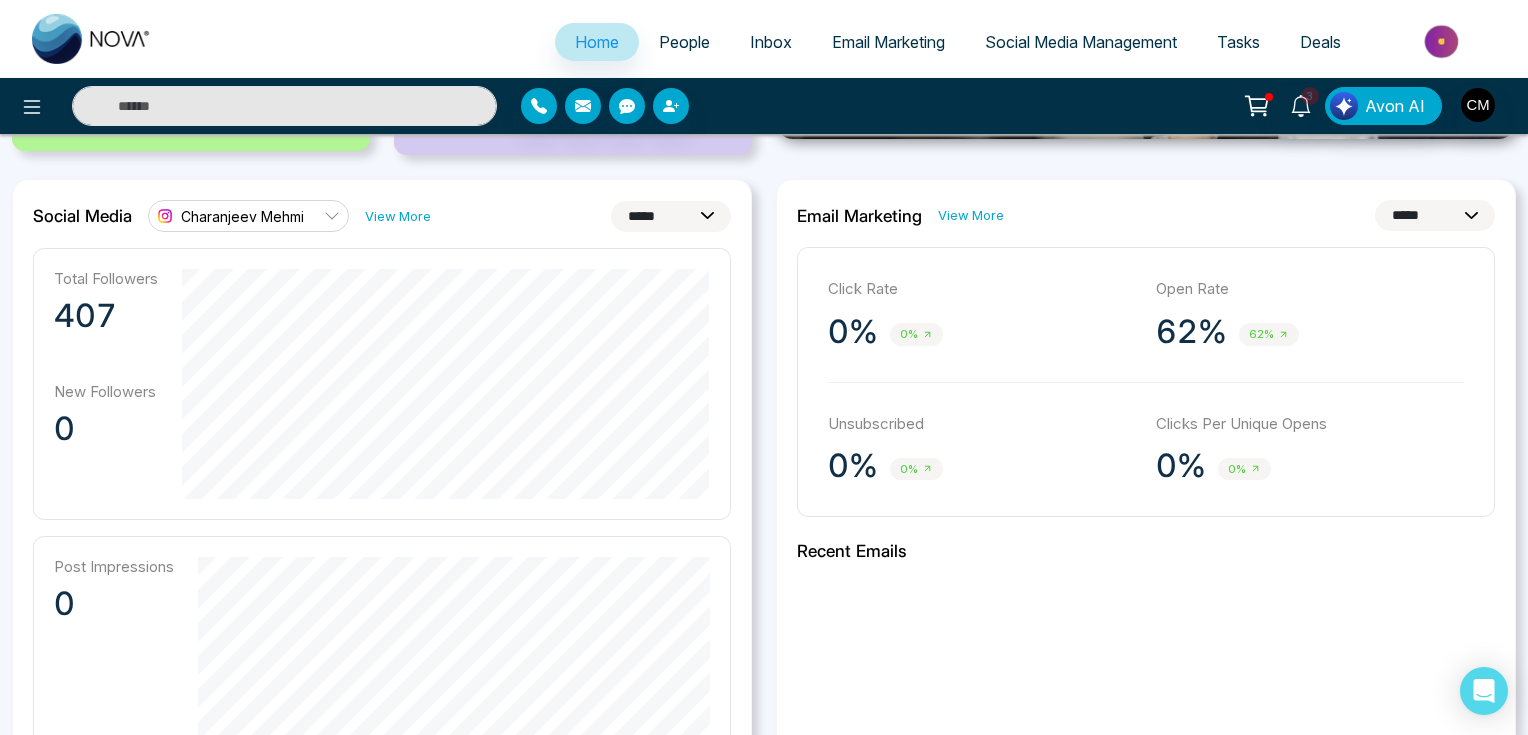 click on "Social Media Management" at bounding box center (1081, 42) 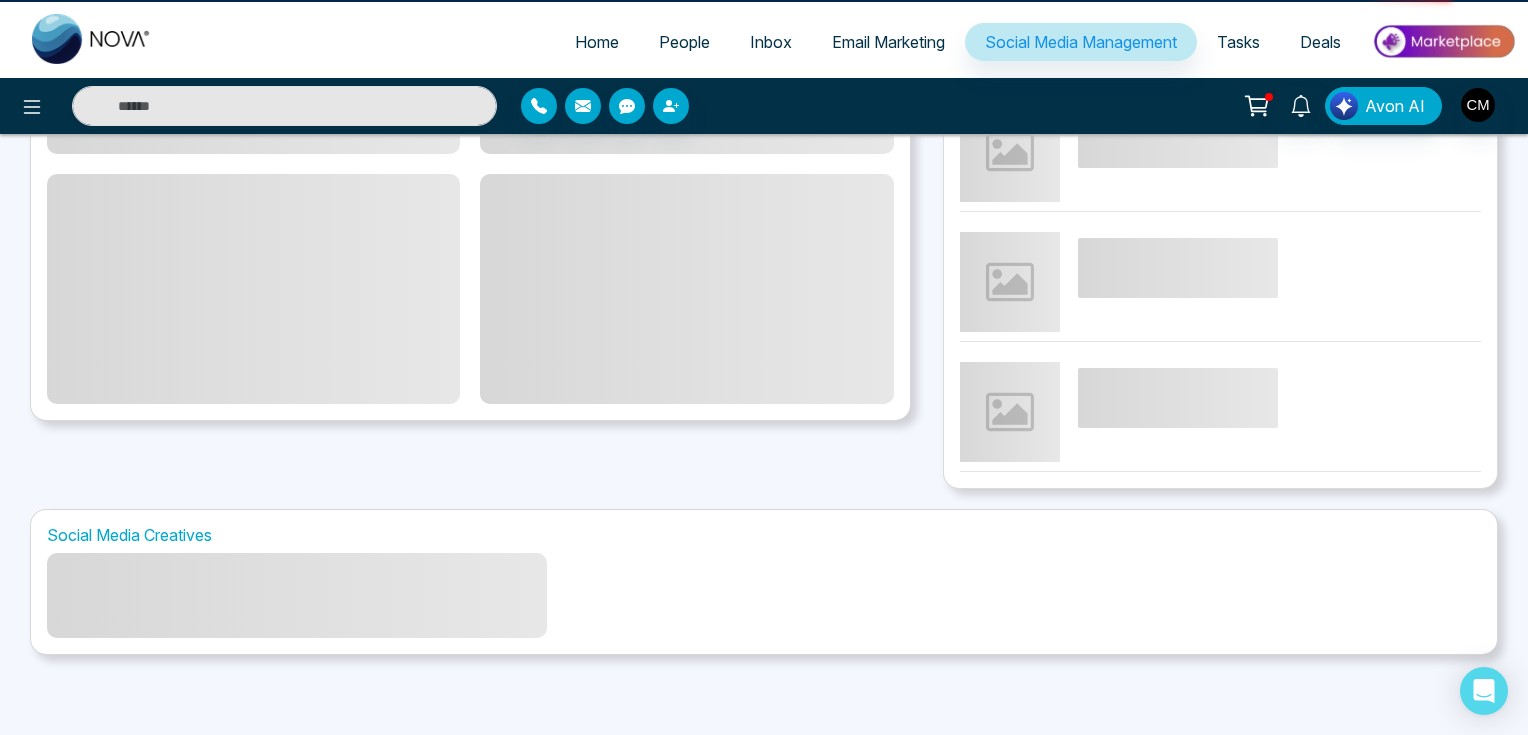 scroll, scrollTop: 0, scrollLeft: 0, axis: both 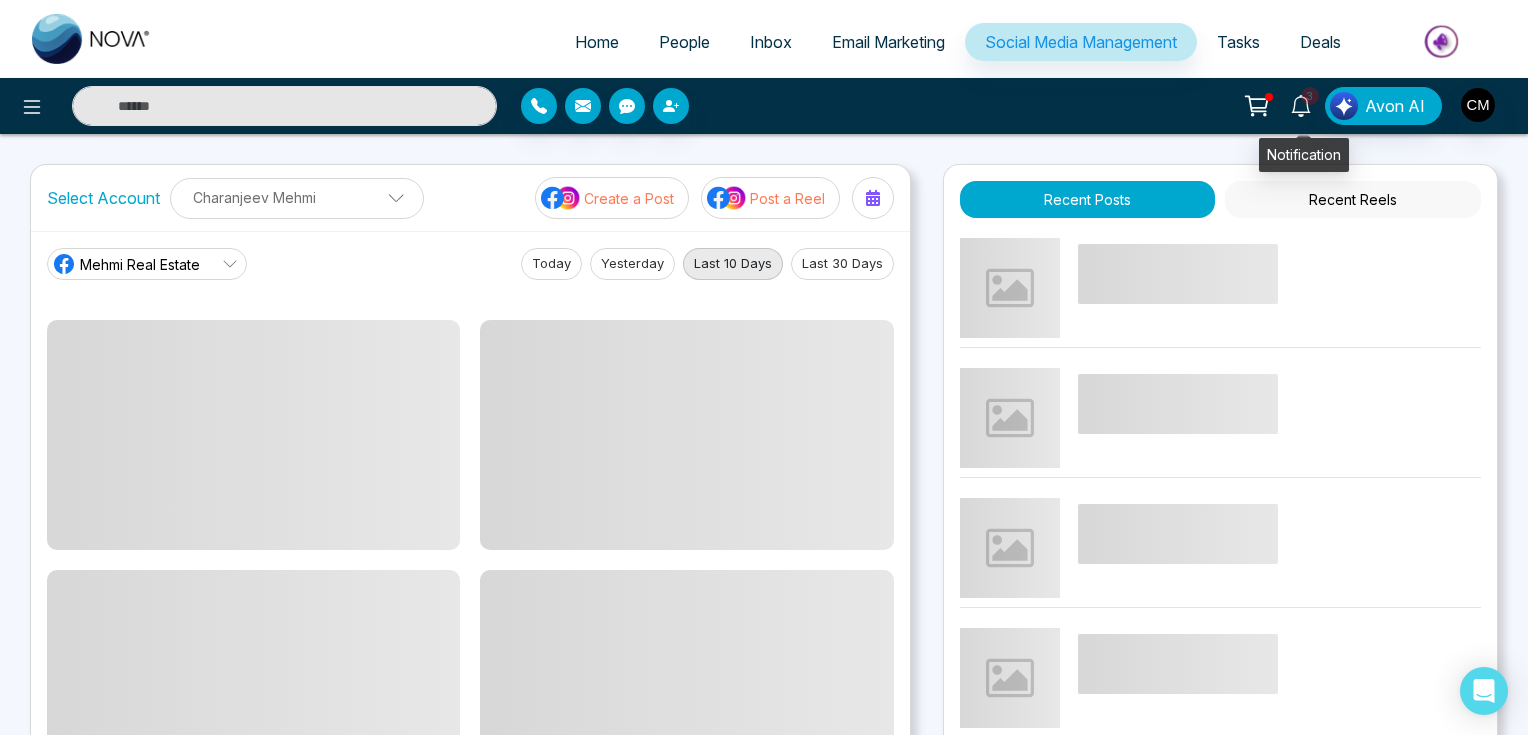 click on "3" at bounding box center (1310, 96) 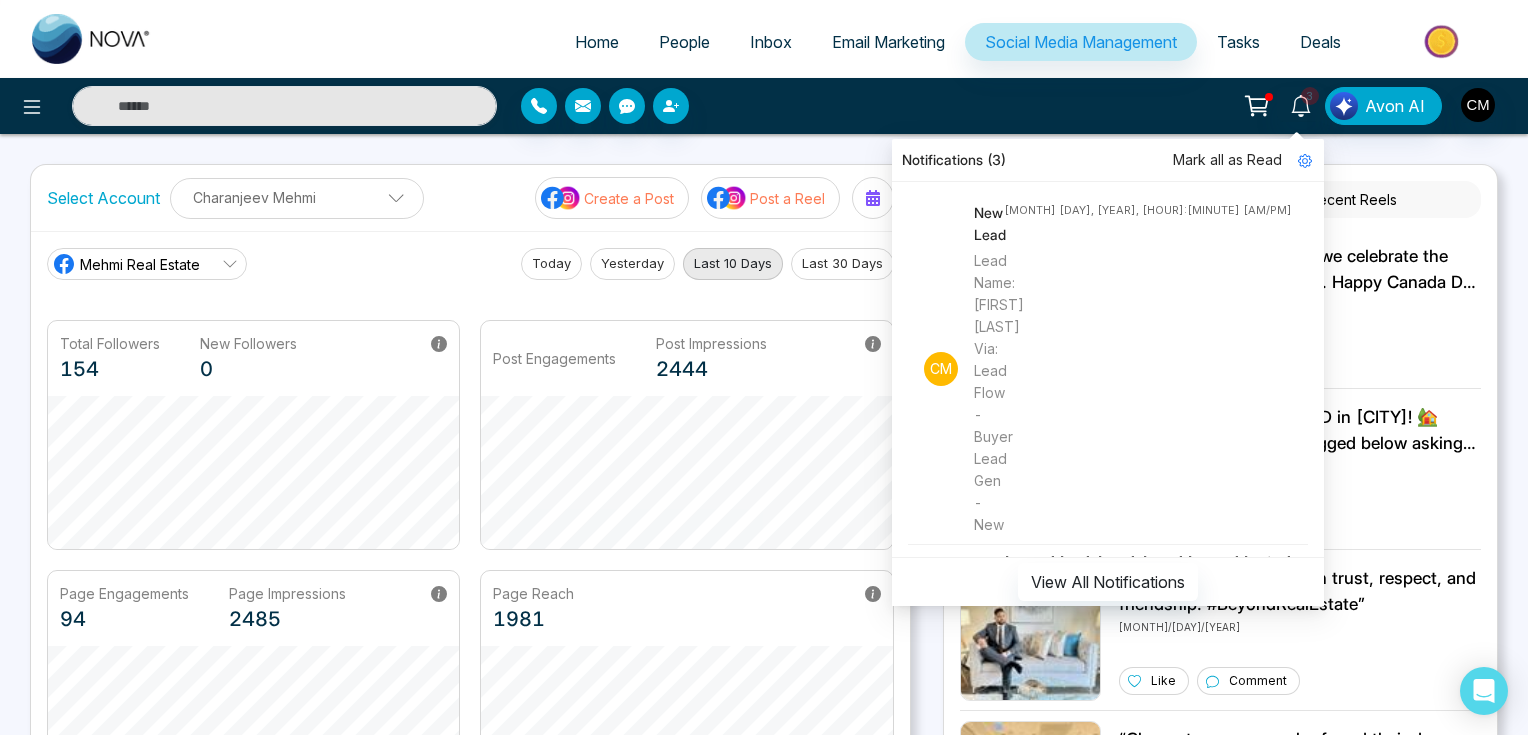 click on "Mark all as Read" at bounding box center (1227, 160) 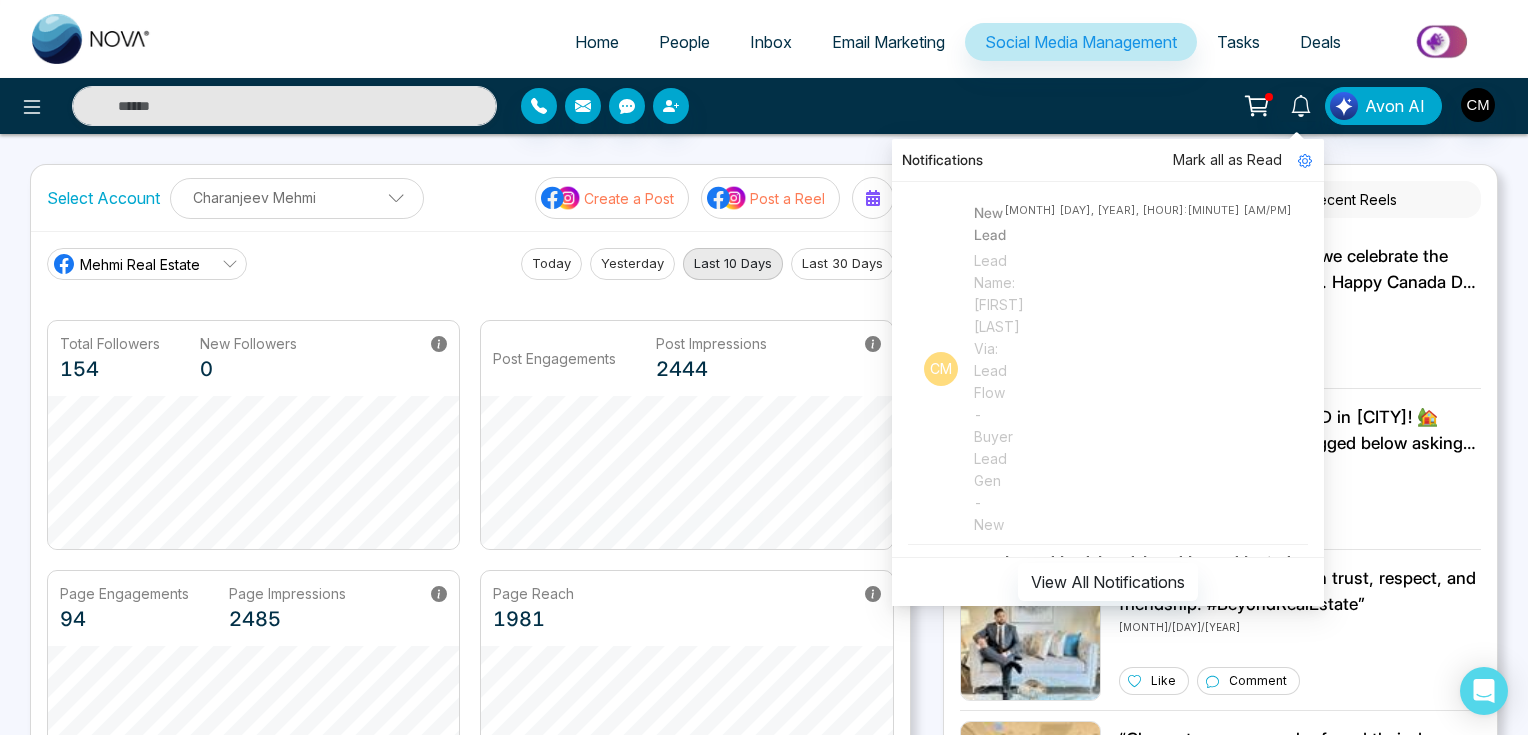 click at bounding box center (700, 106) 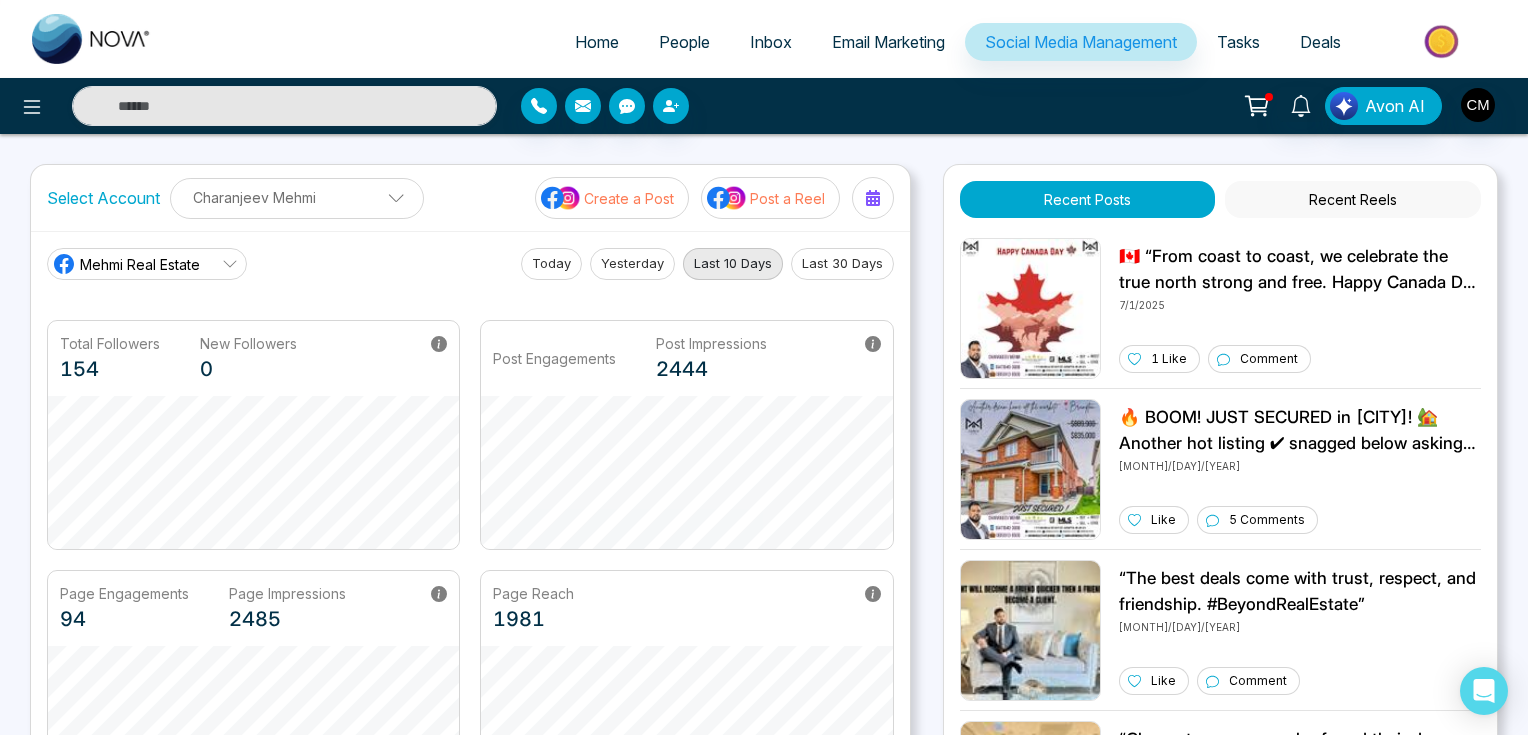 click on "Create a Post" at bounding box center (629, 198) 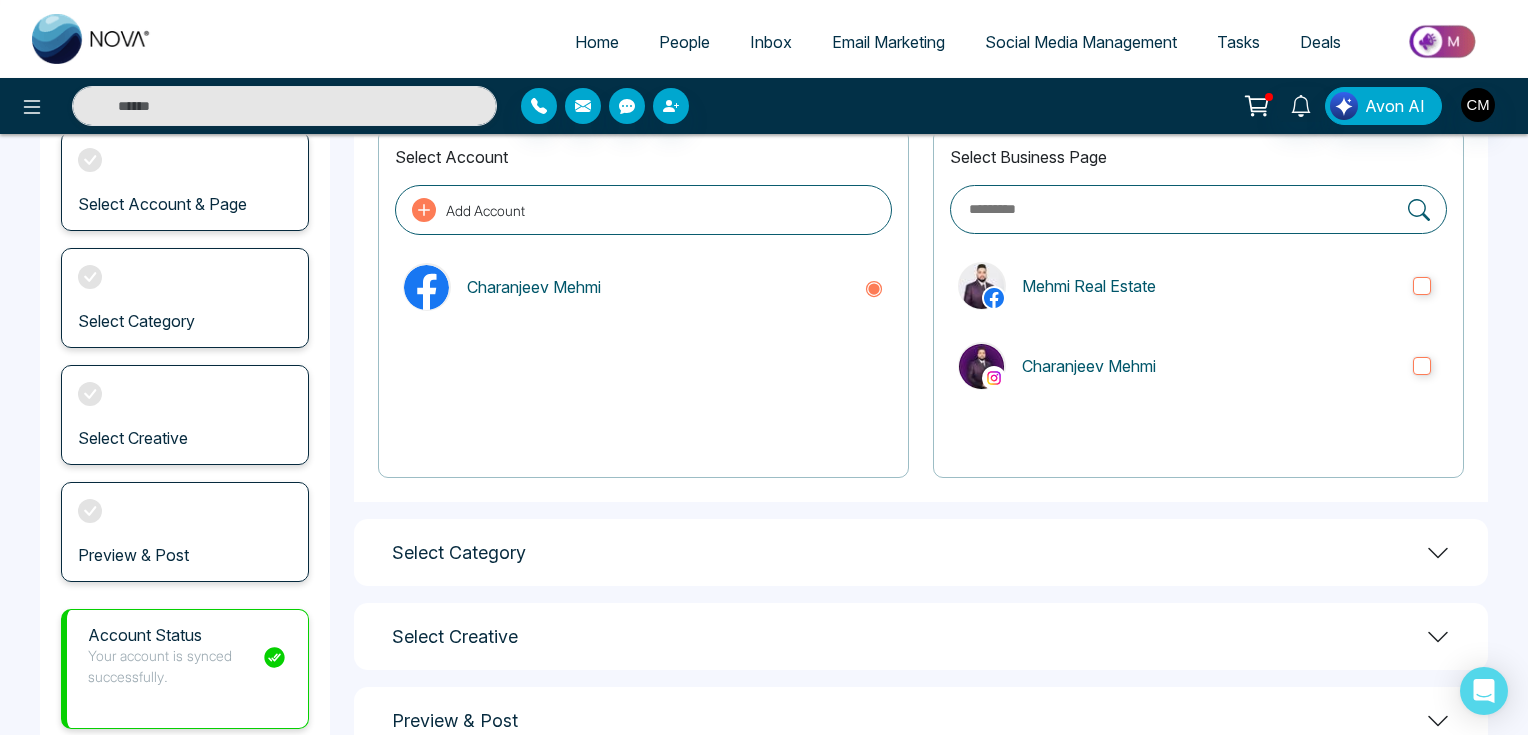 scroll, scrollTop: 200, scrollLeft: 0, axis: vertical 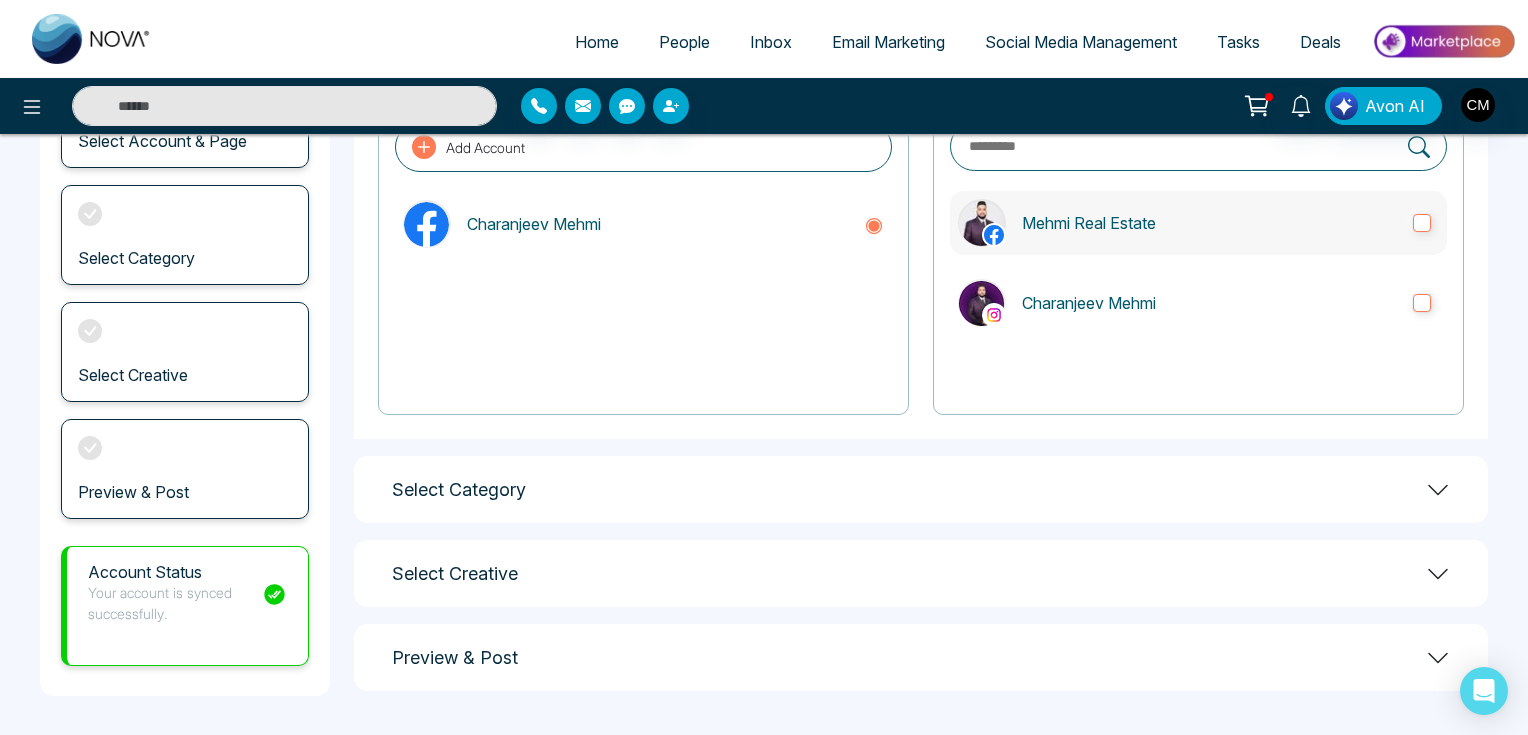 drag, startPoint x: 1128, startPoint y: 204, endPoint x: 1136, endPoint y: 224, distance: 21.540659 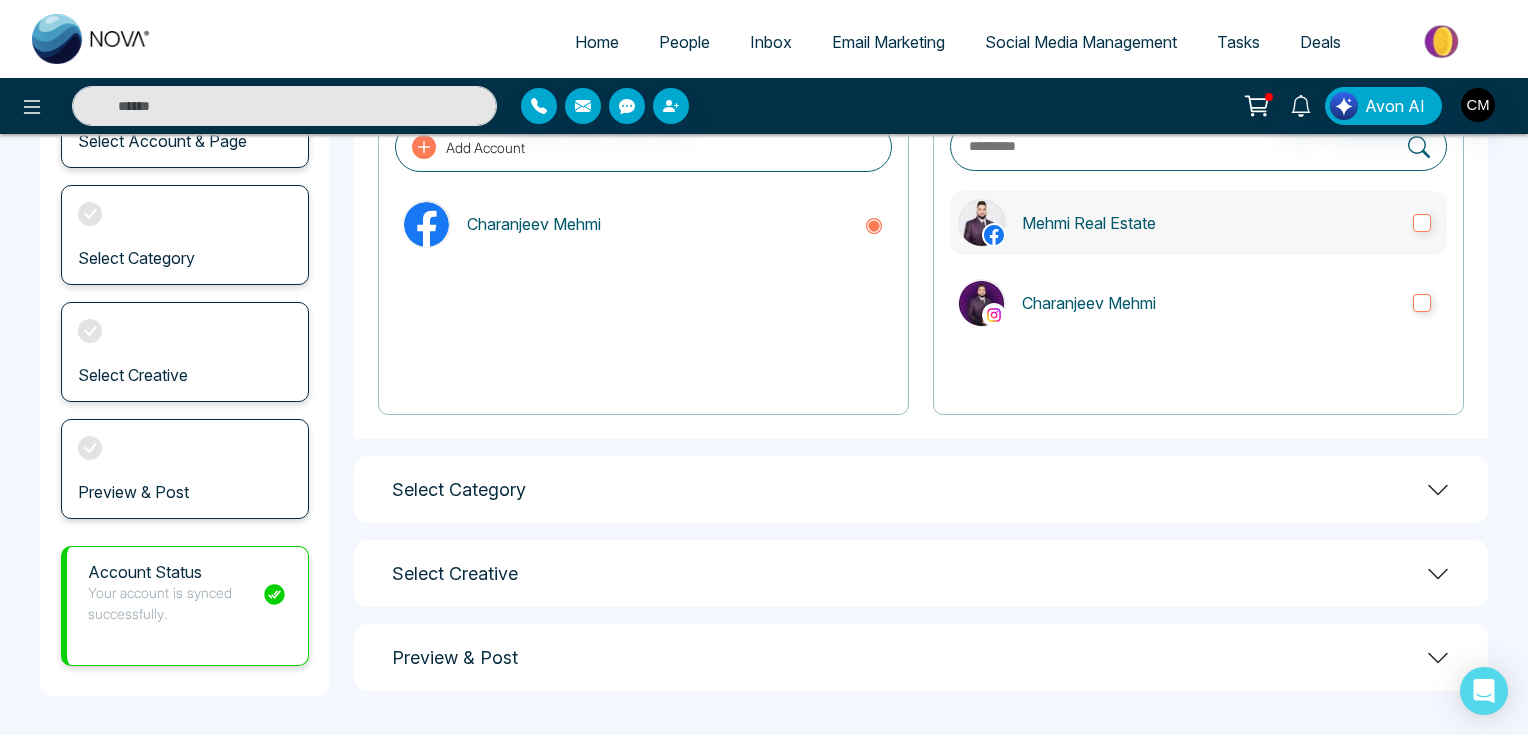 click on "Mehmi Real Estate" at bounding box center (1198, 223) 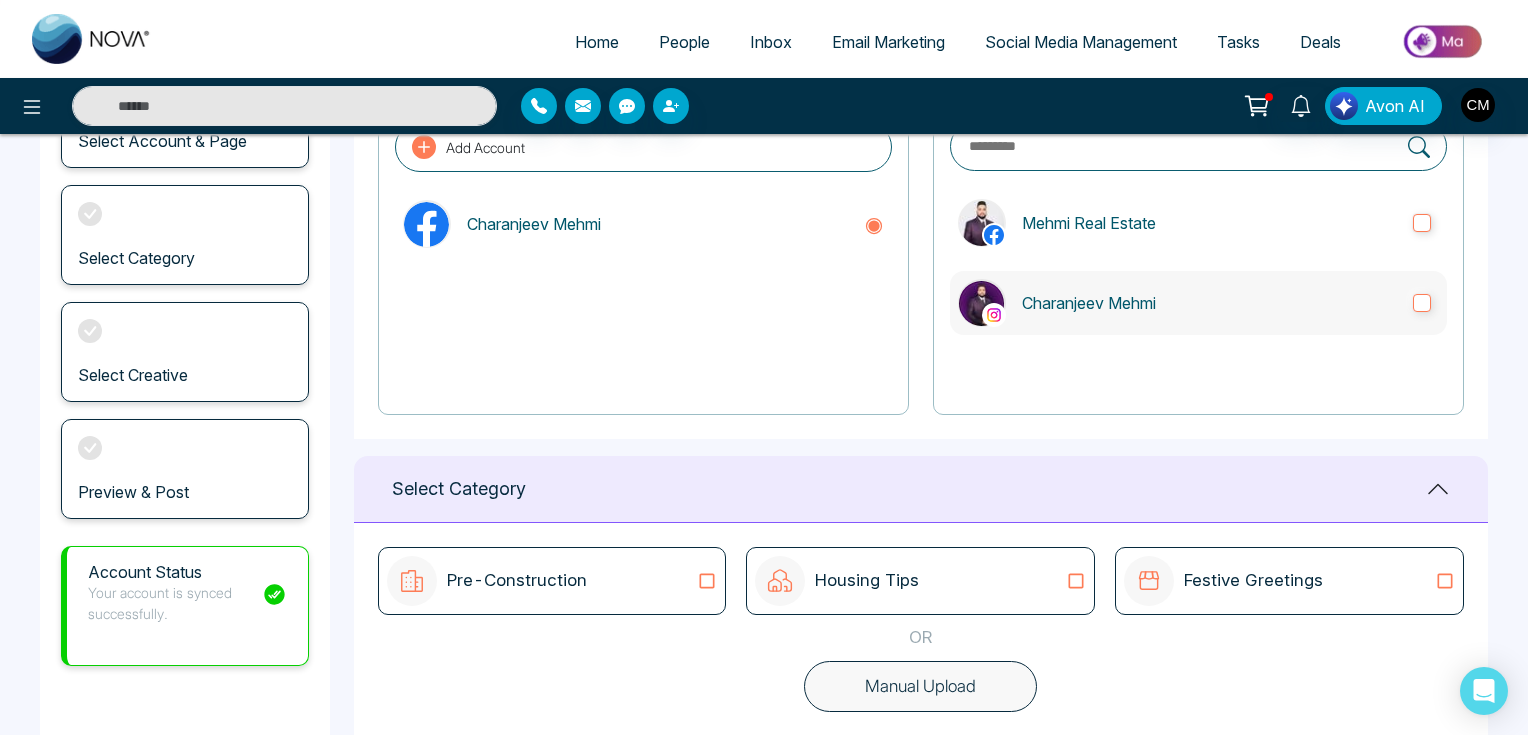 click on "Charanjeev Mehmi" at bounding box center (1209, 303) 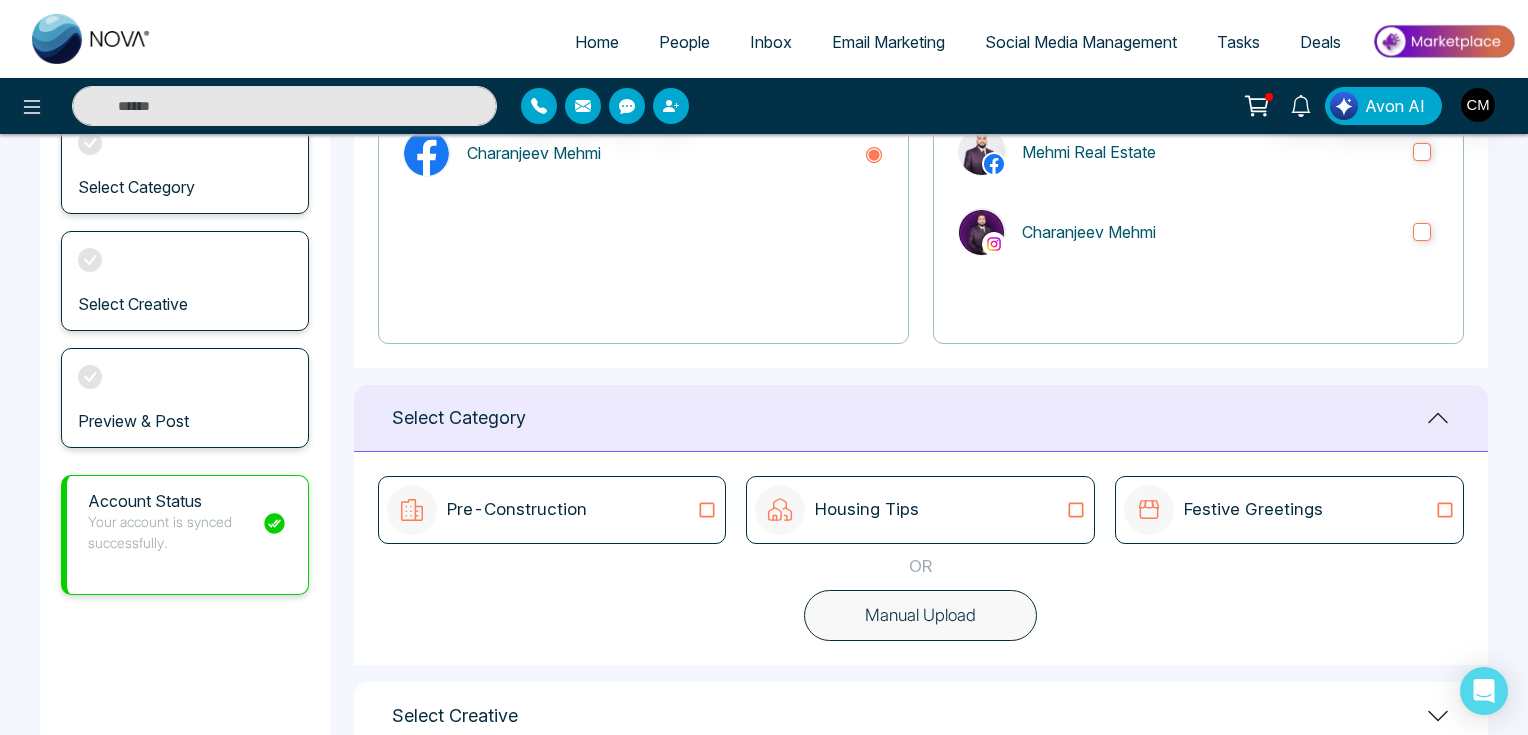 scroll, scrollTop: 408, scrollLeft: 0, axis: vertical 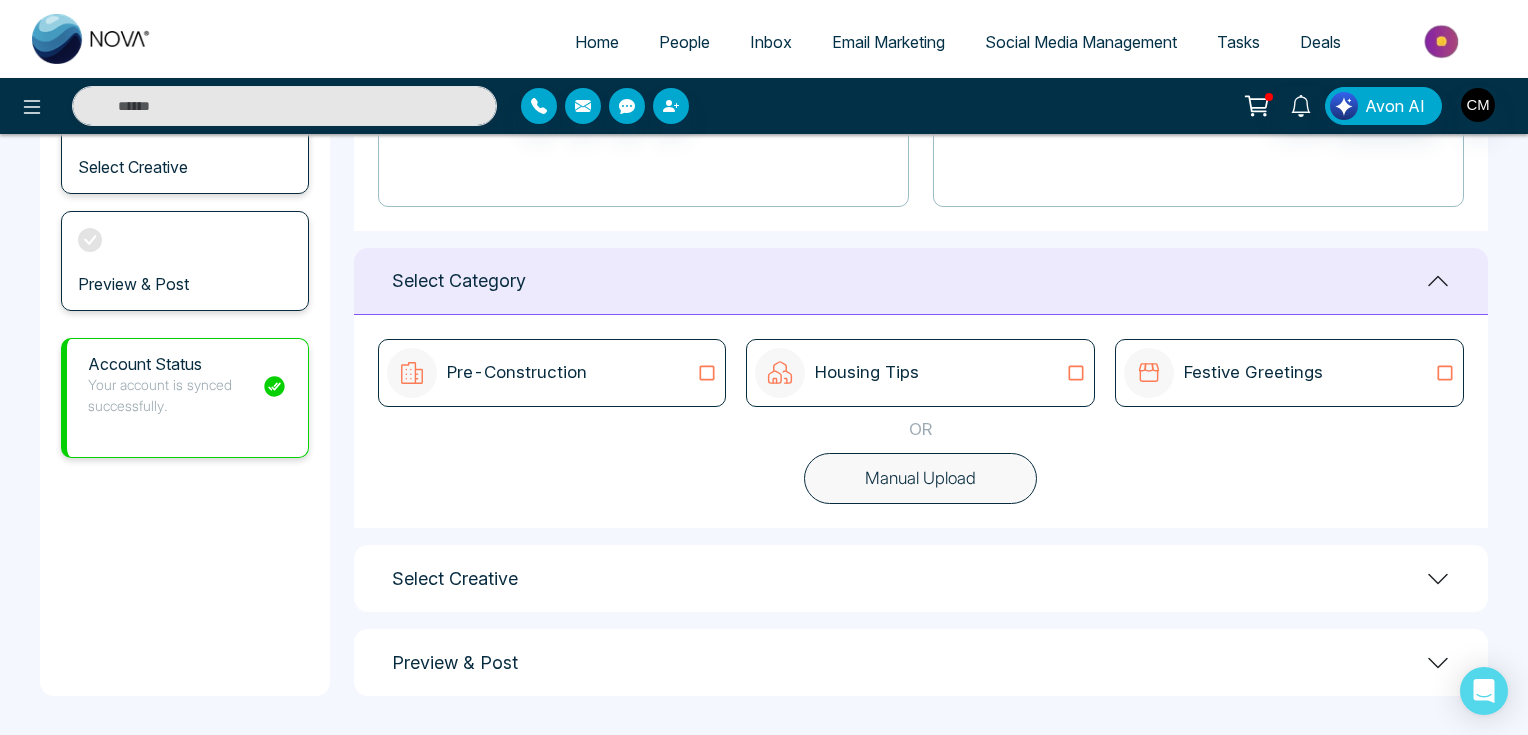click on "Manual Upload" at bounding box center [920, 479] 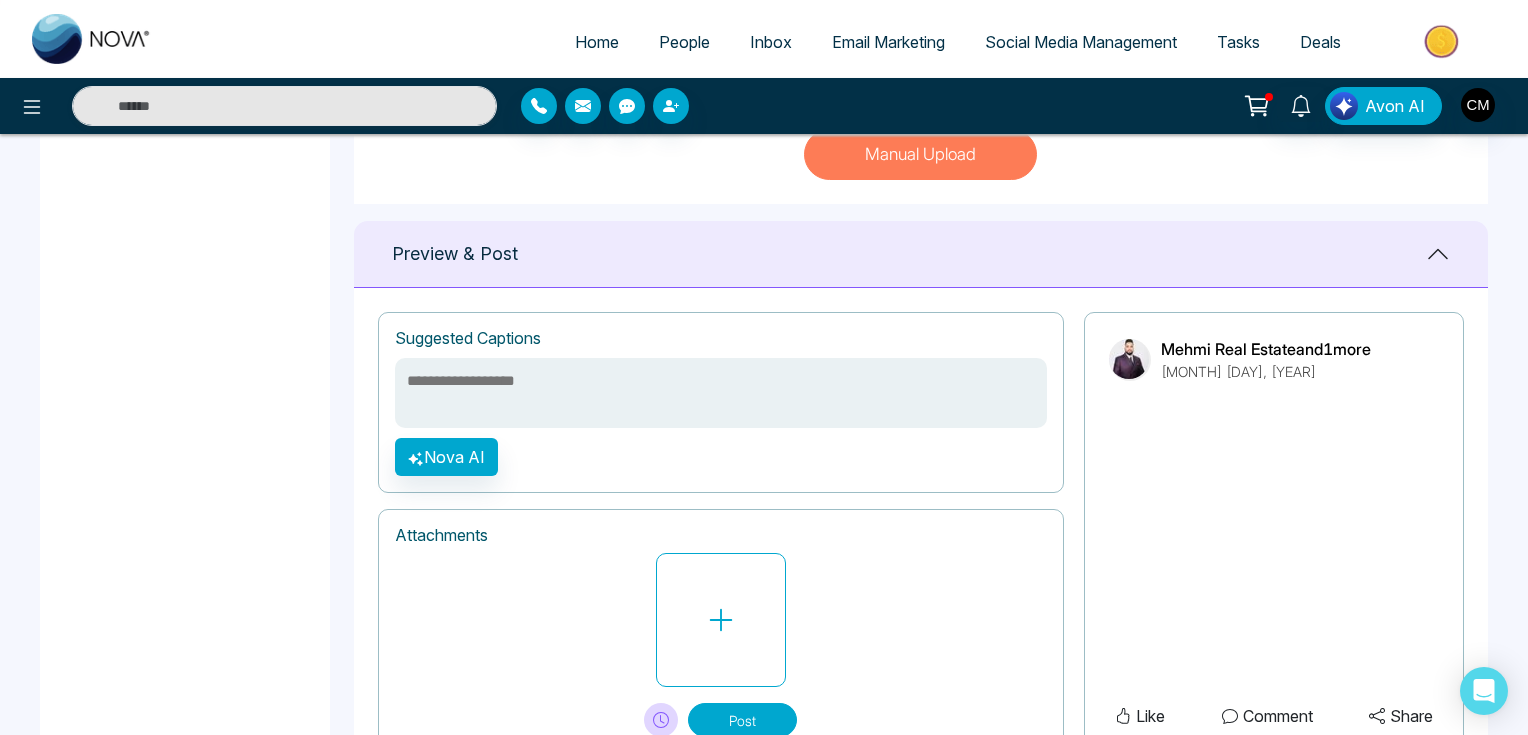scroll, scrollTop: 648, scrollLeft: 0, axis: vertical 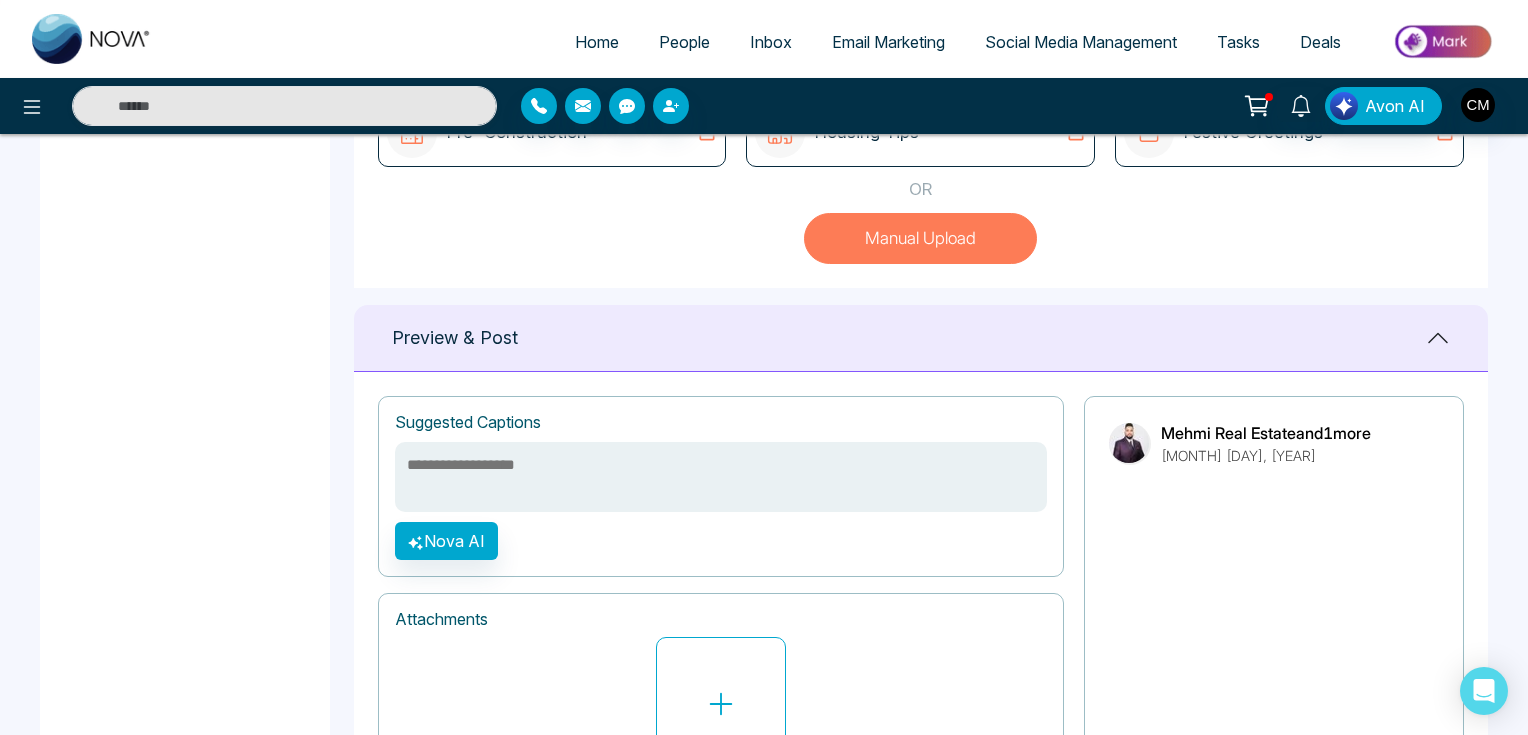 drag, startPoint x: 926, startPoint y: 180, endPoint x: 908, endPoint y: 220, distance: 43.863426 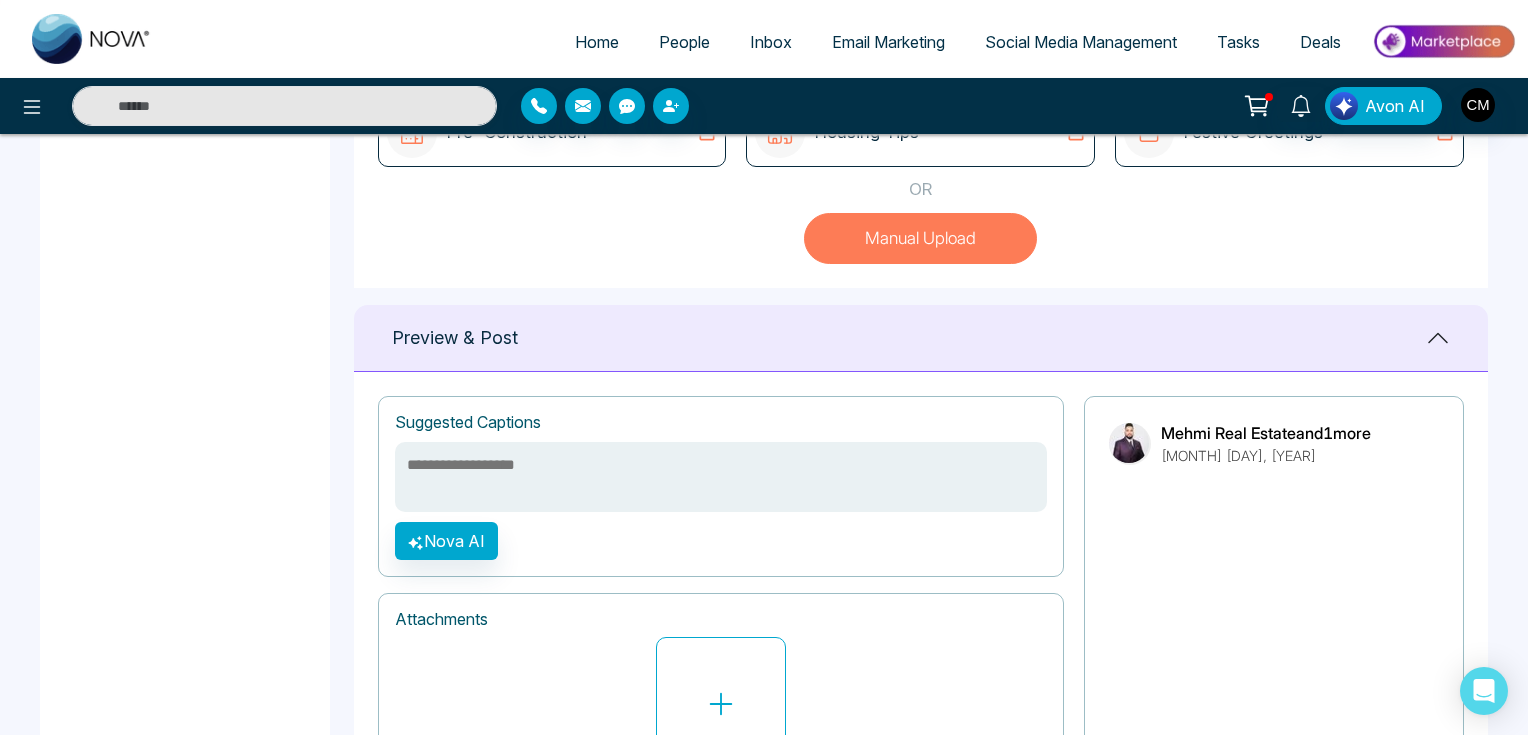 click on "OR" at bounding box center (920, 190) 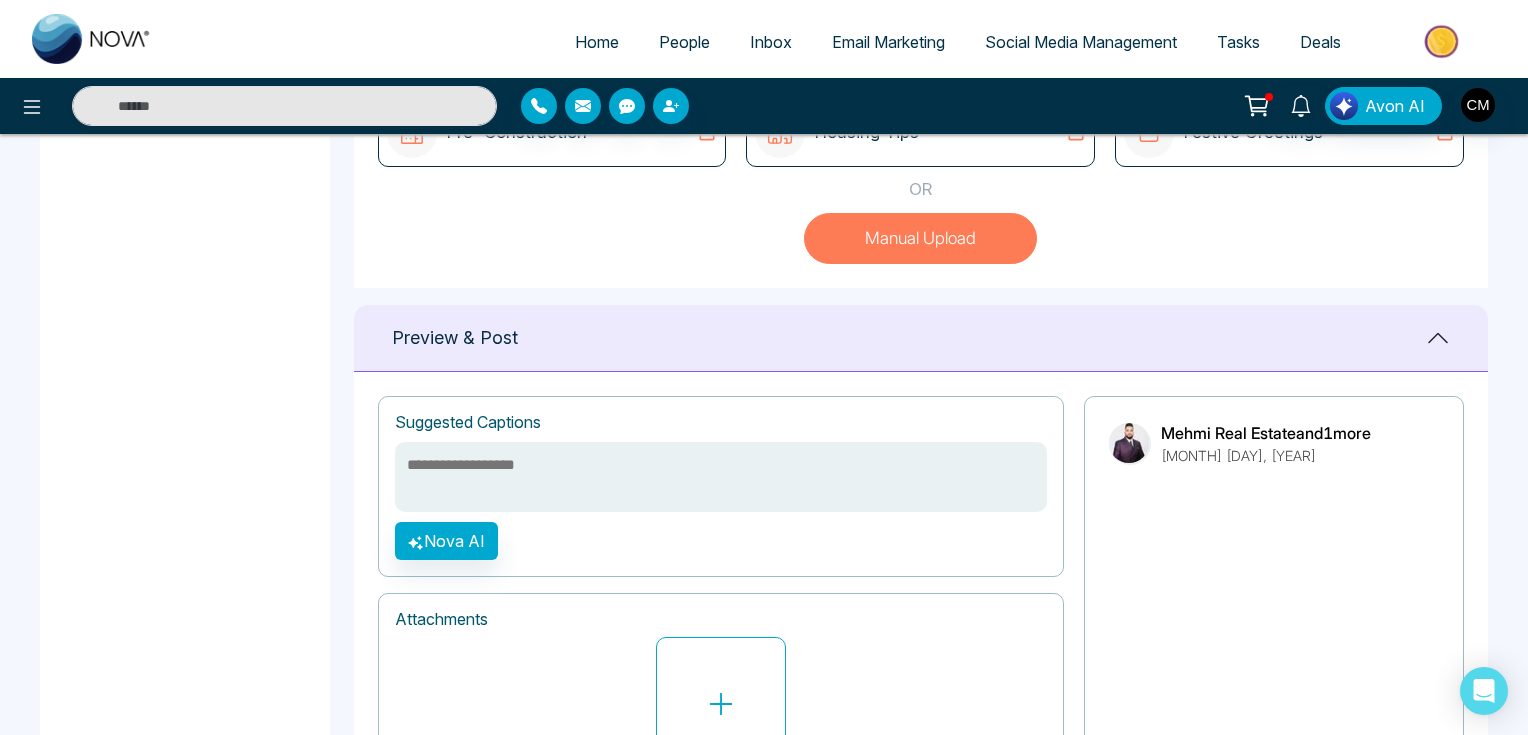 click on "Manual Upload" at bounding box center (920, 239) 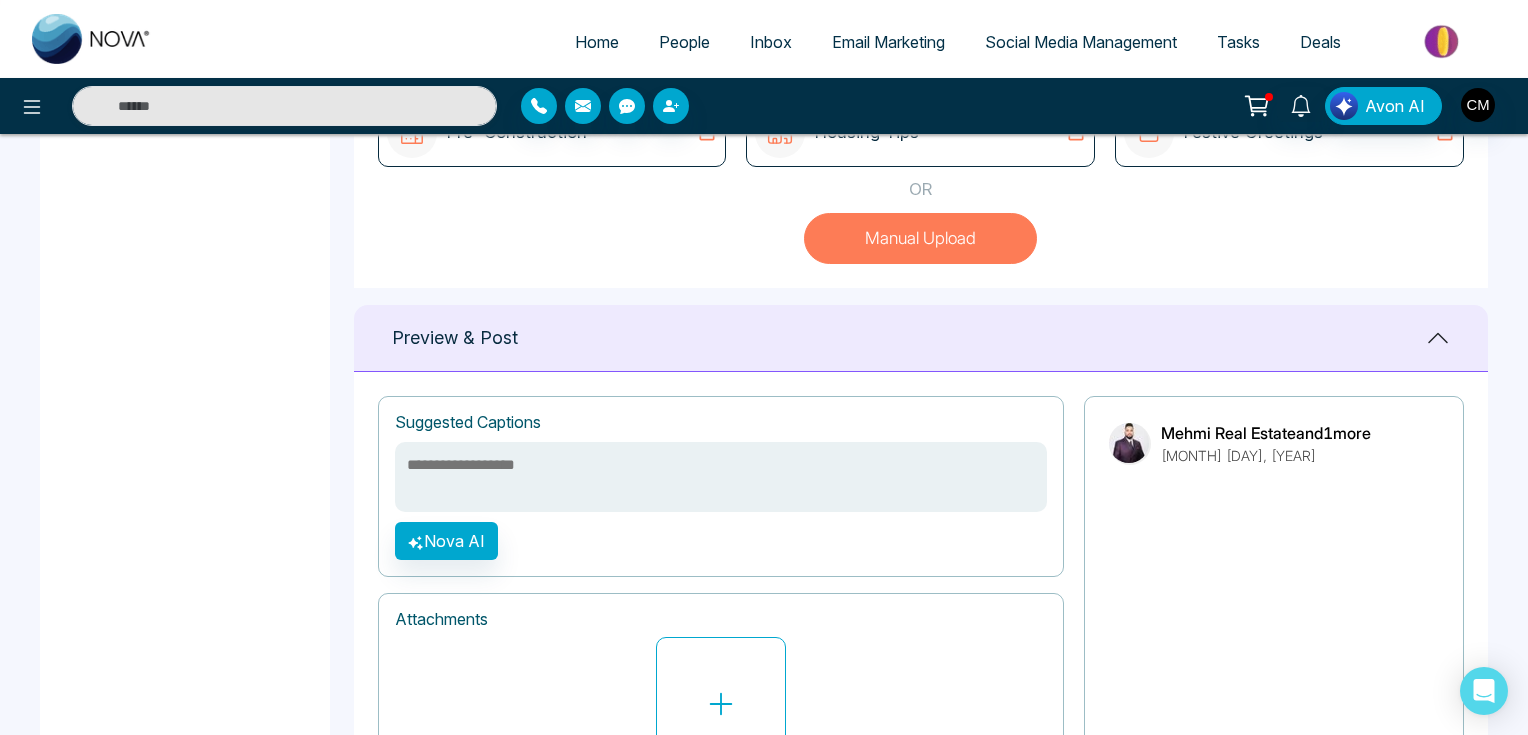 scroll, scrollTop: 408, scrollLeft: 0, axis: vertical 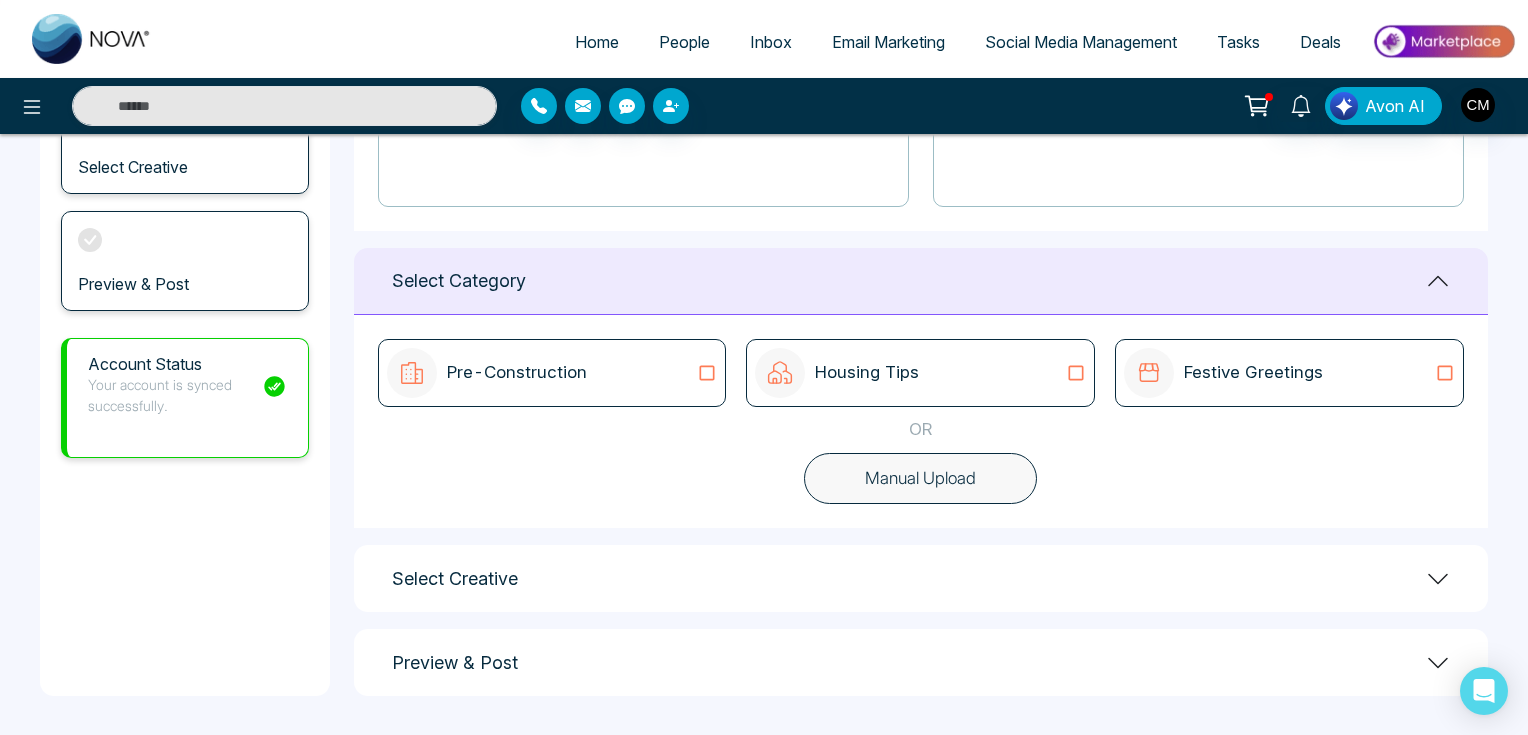 click on "Manual Upload" at bounding box center (920, 479) 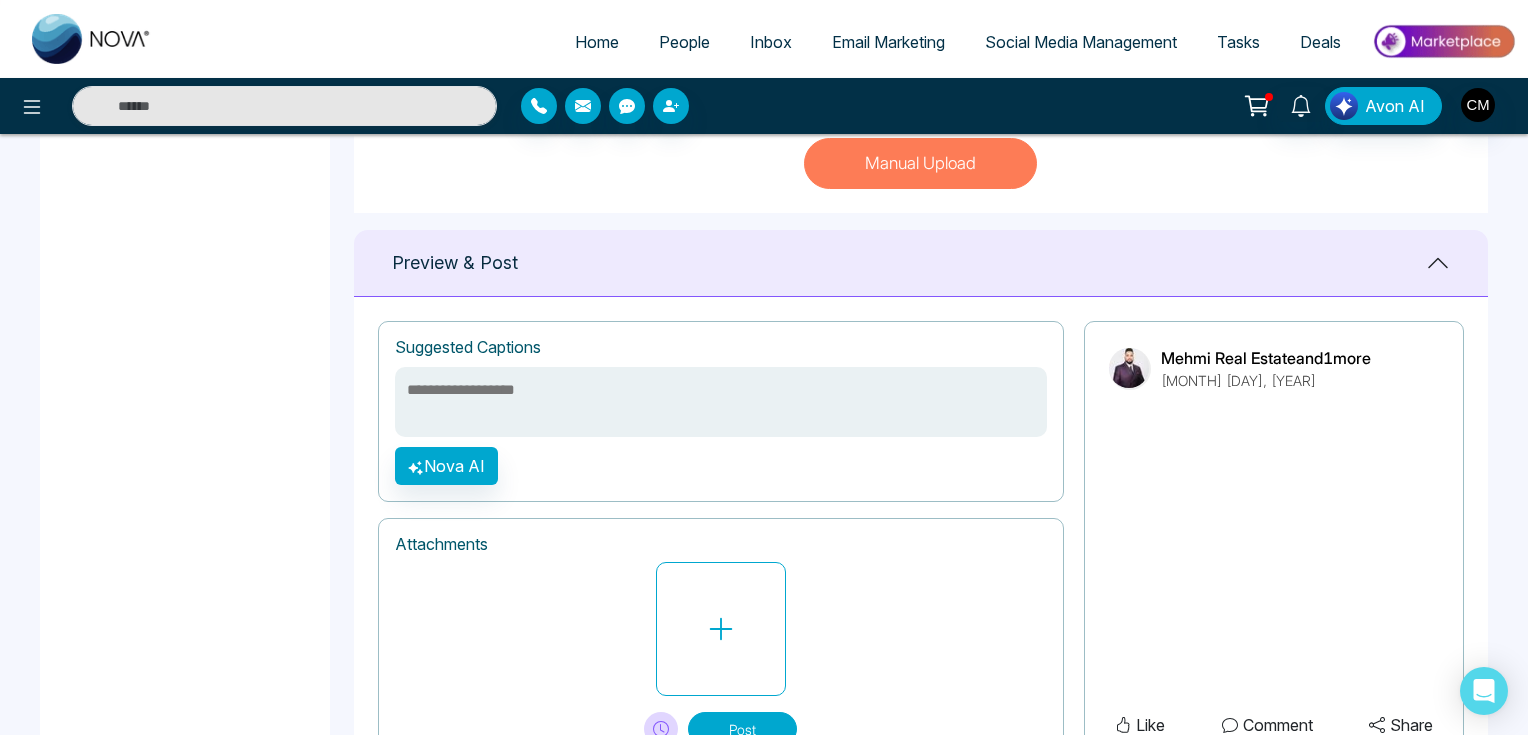 scroll, scrollTop: 813, scrollLeft: 0, axis: vertical 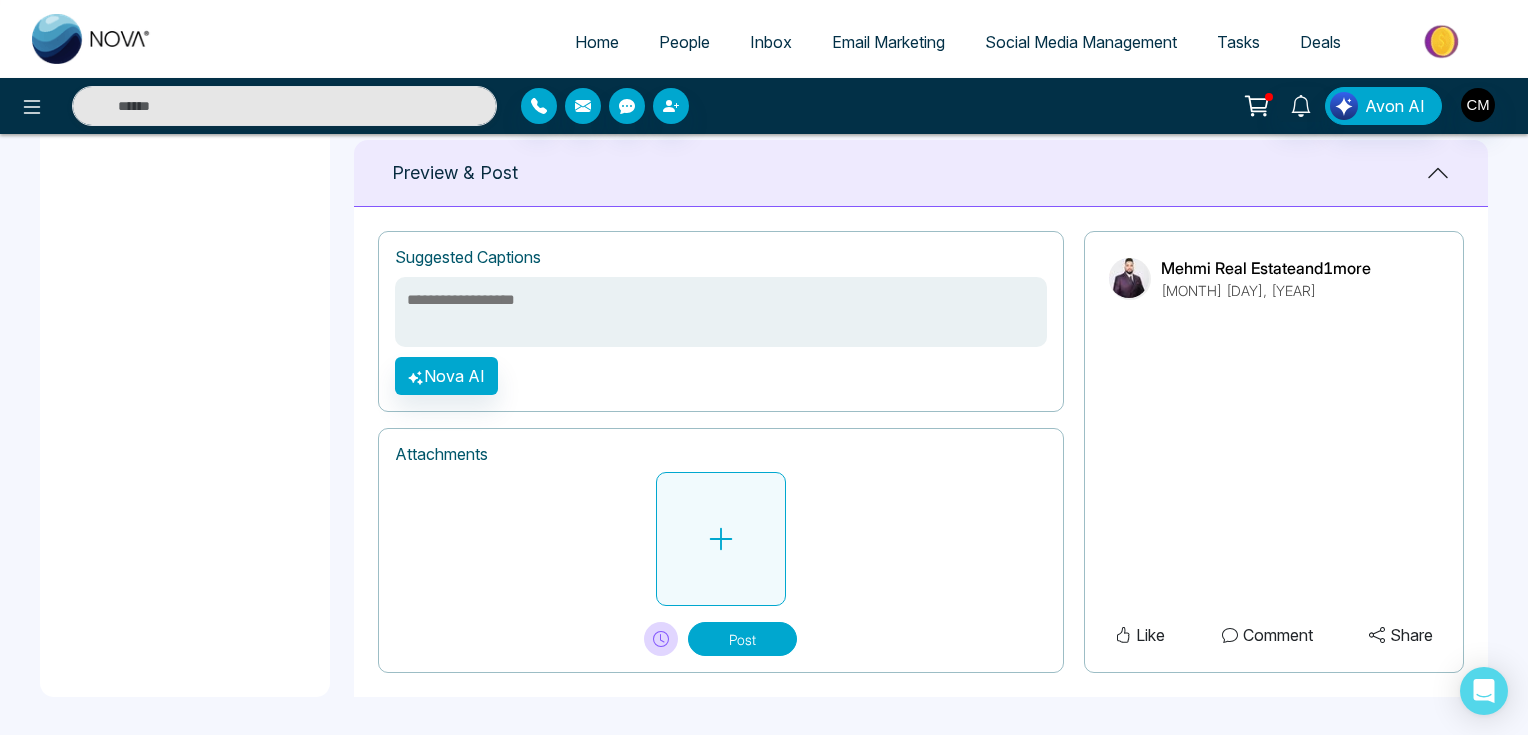 click at bounding box center (721, 539) 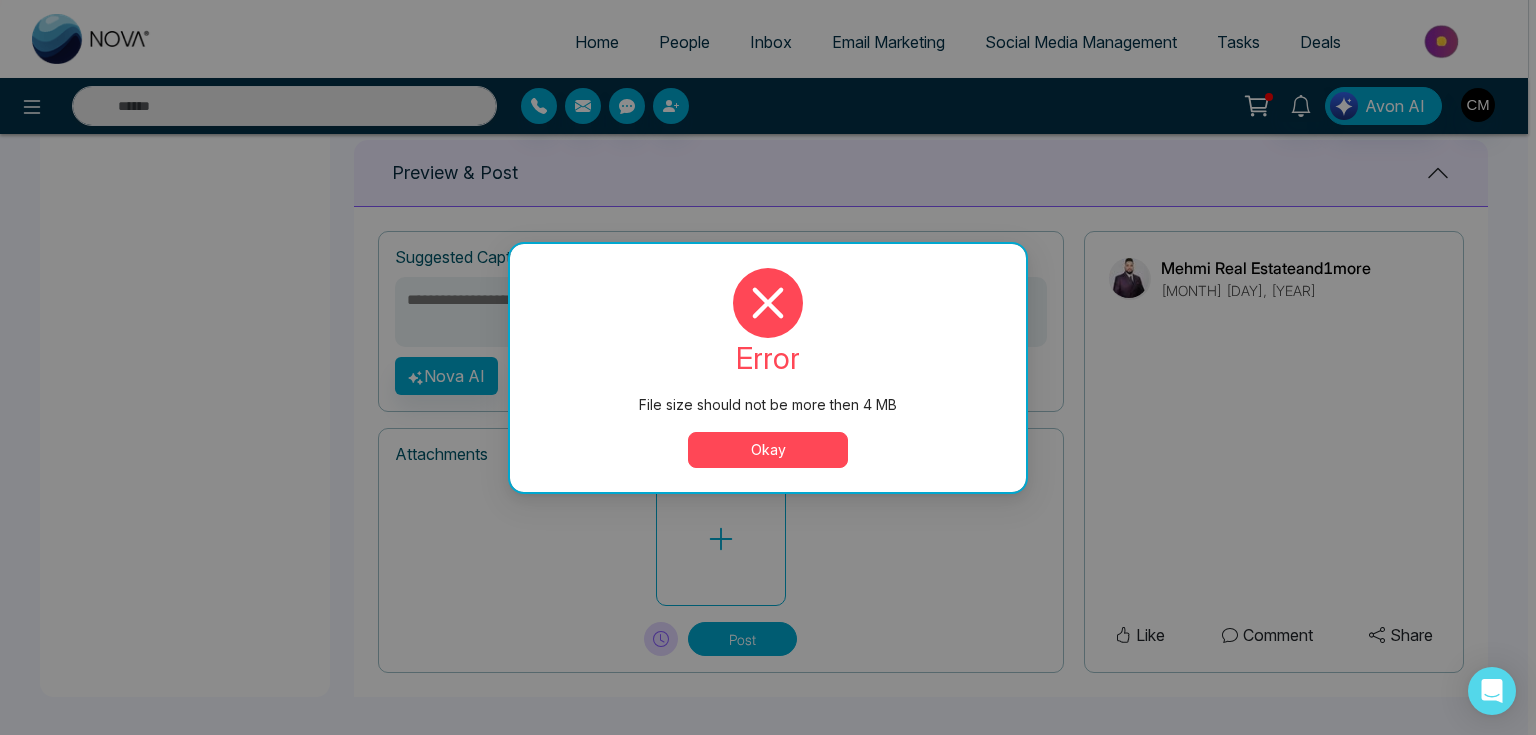 click on "Okay" at bounding box center (768, 450) 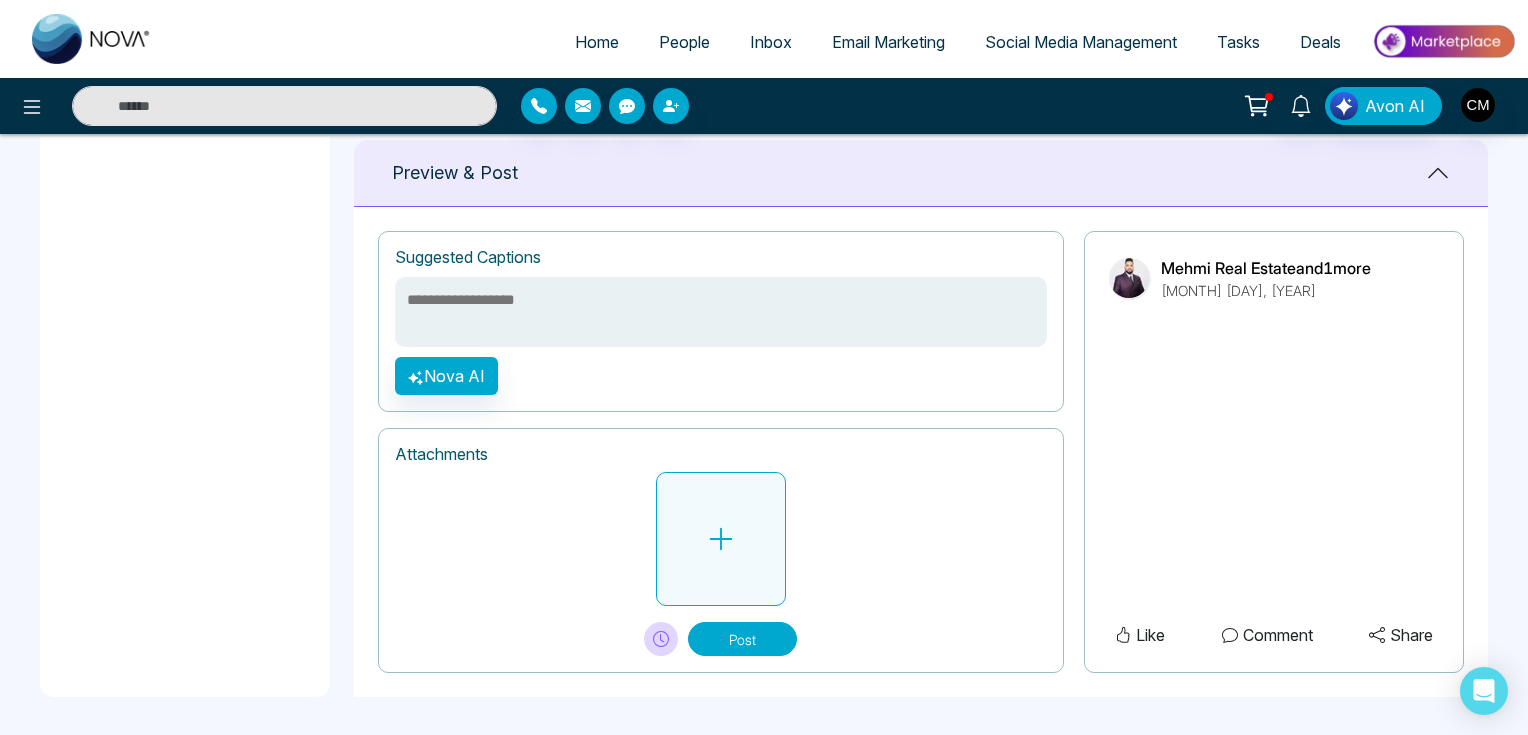 click at bounding box center [721, 539] 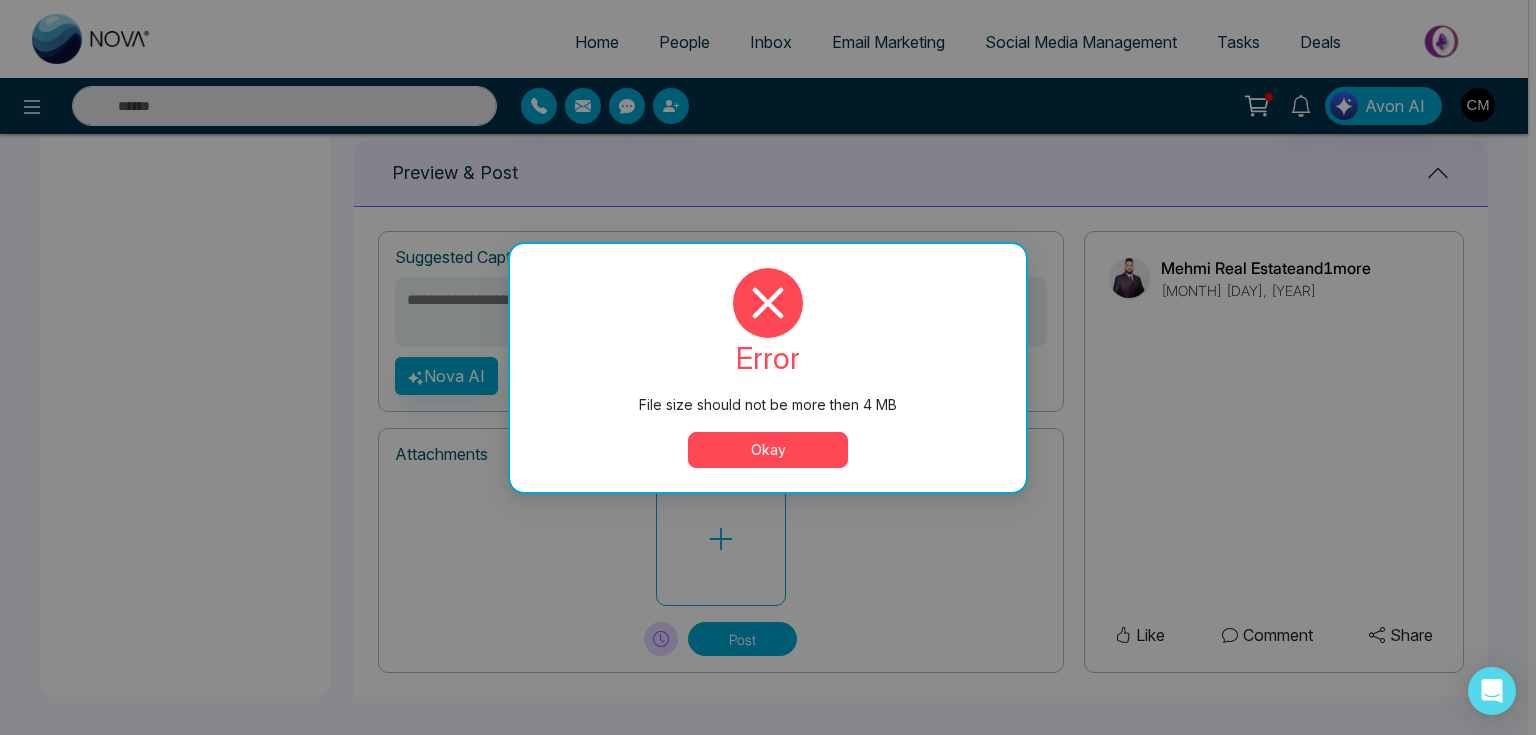 click on "Okay" at bounding box center (768, 450) 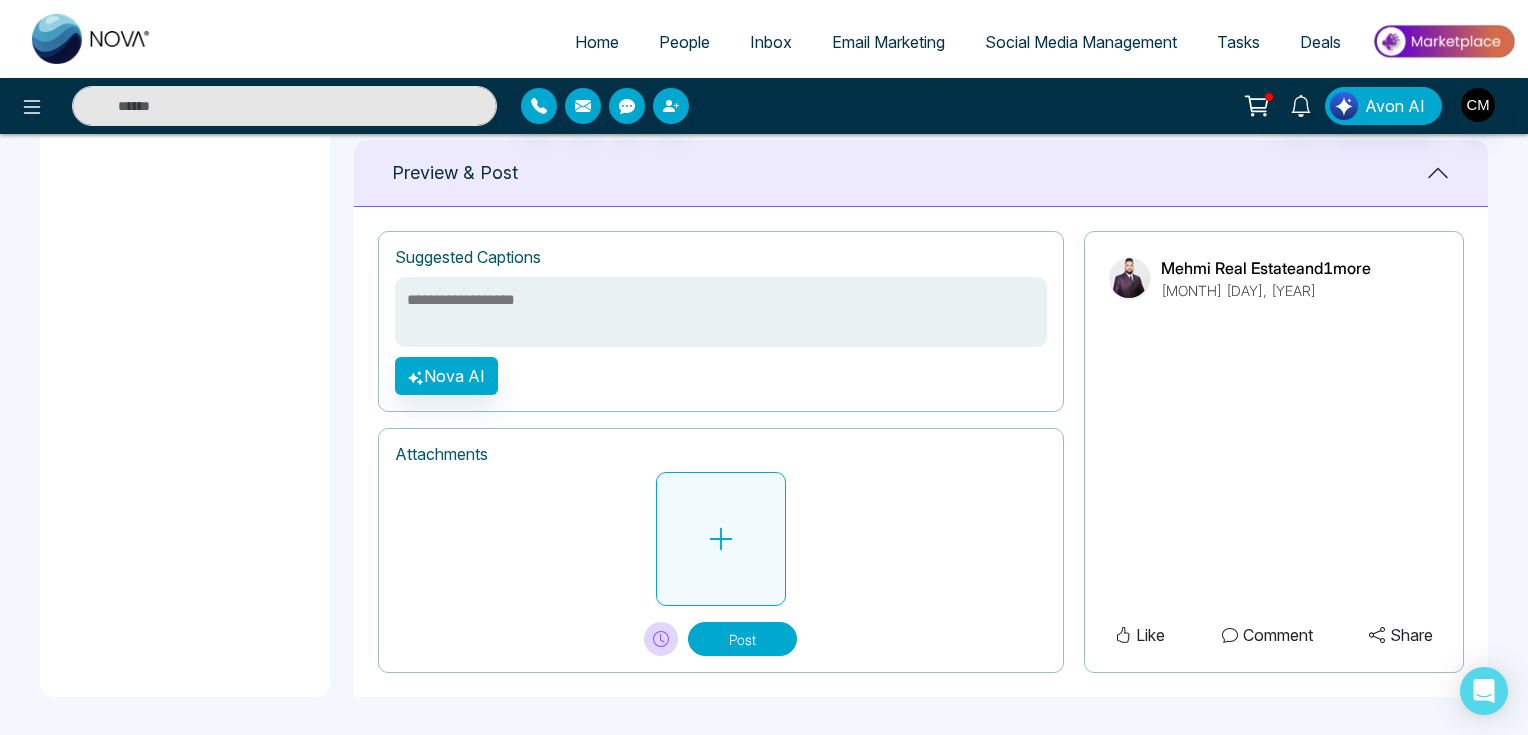 click at bounding box center (721, 539) 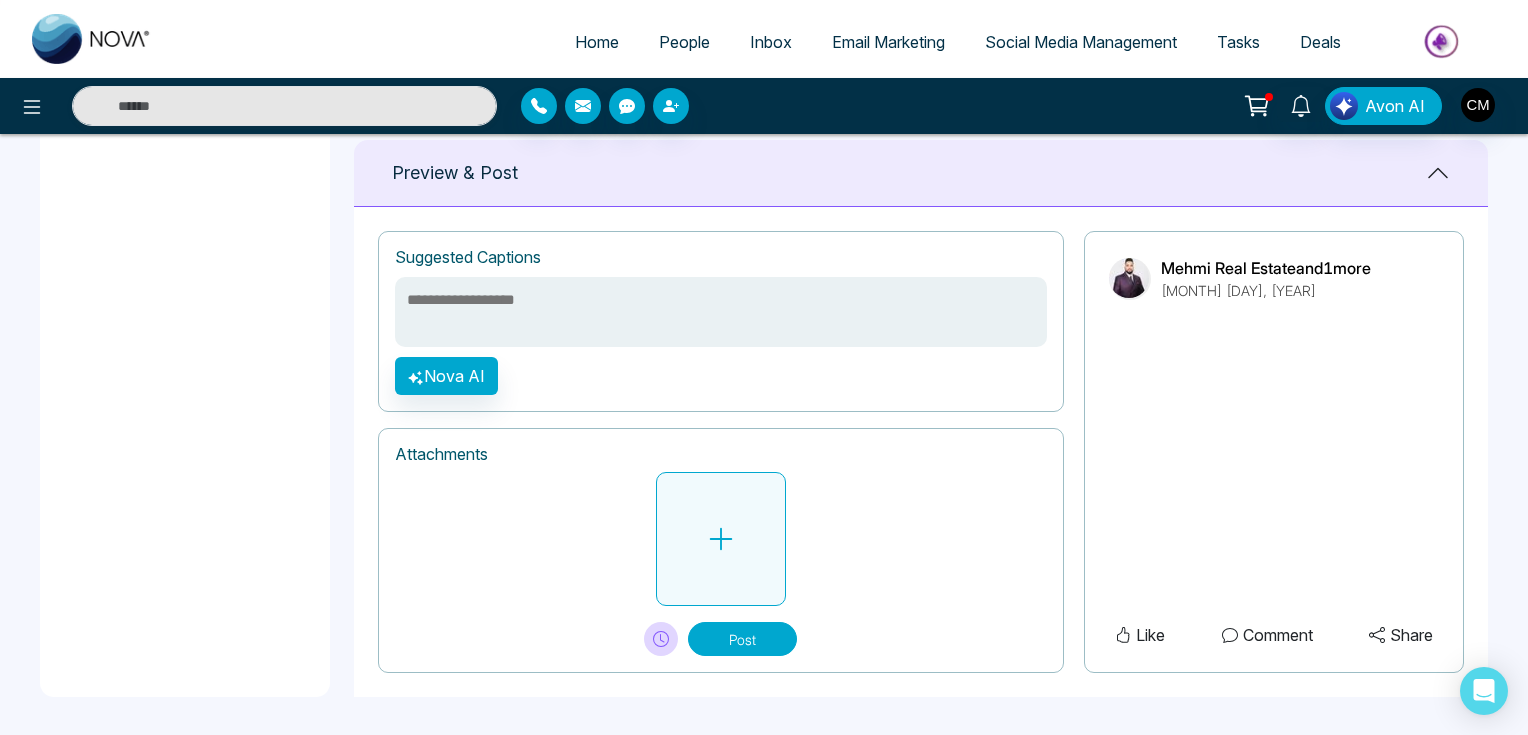 click at bounding box center [721, 539] 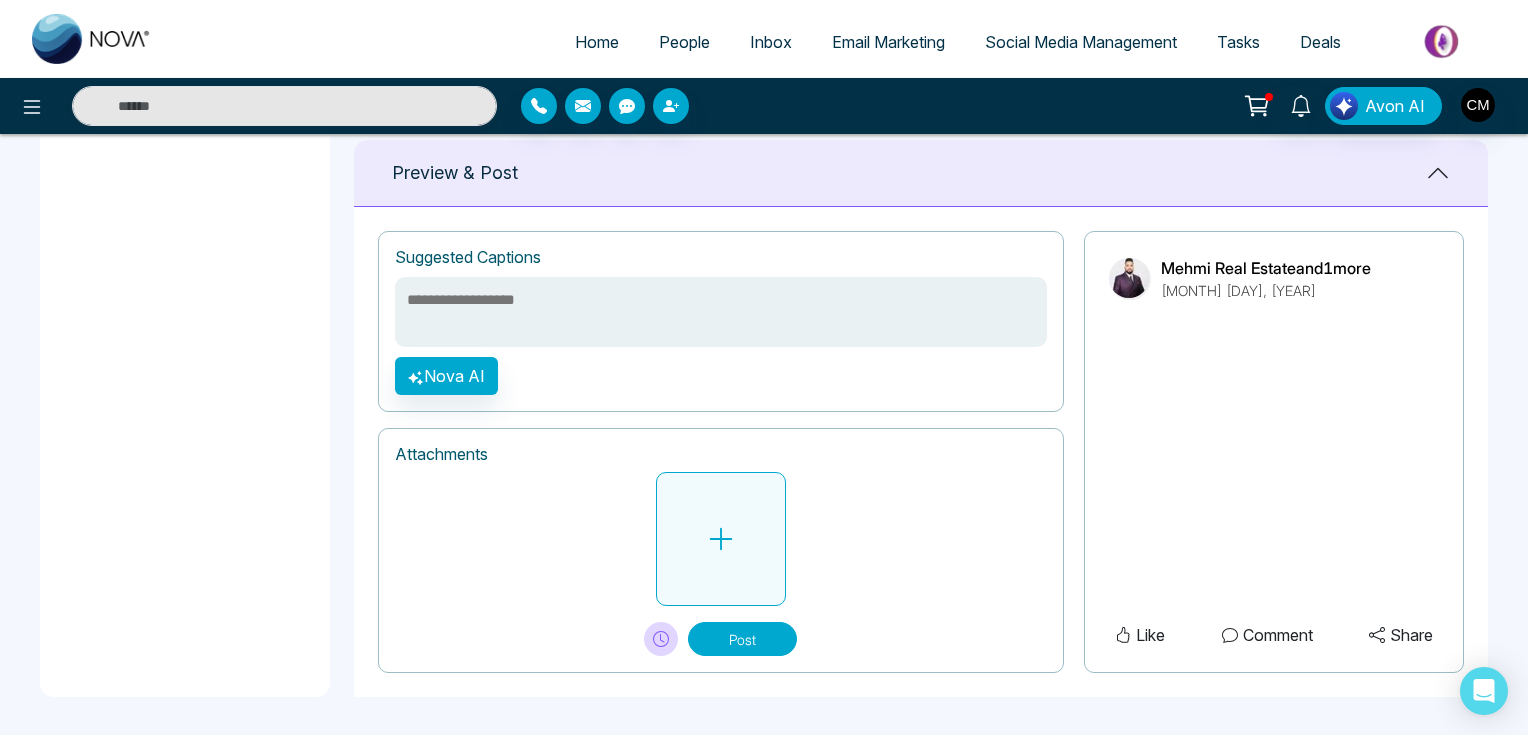 click at bounding box center [721, 539] 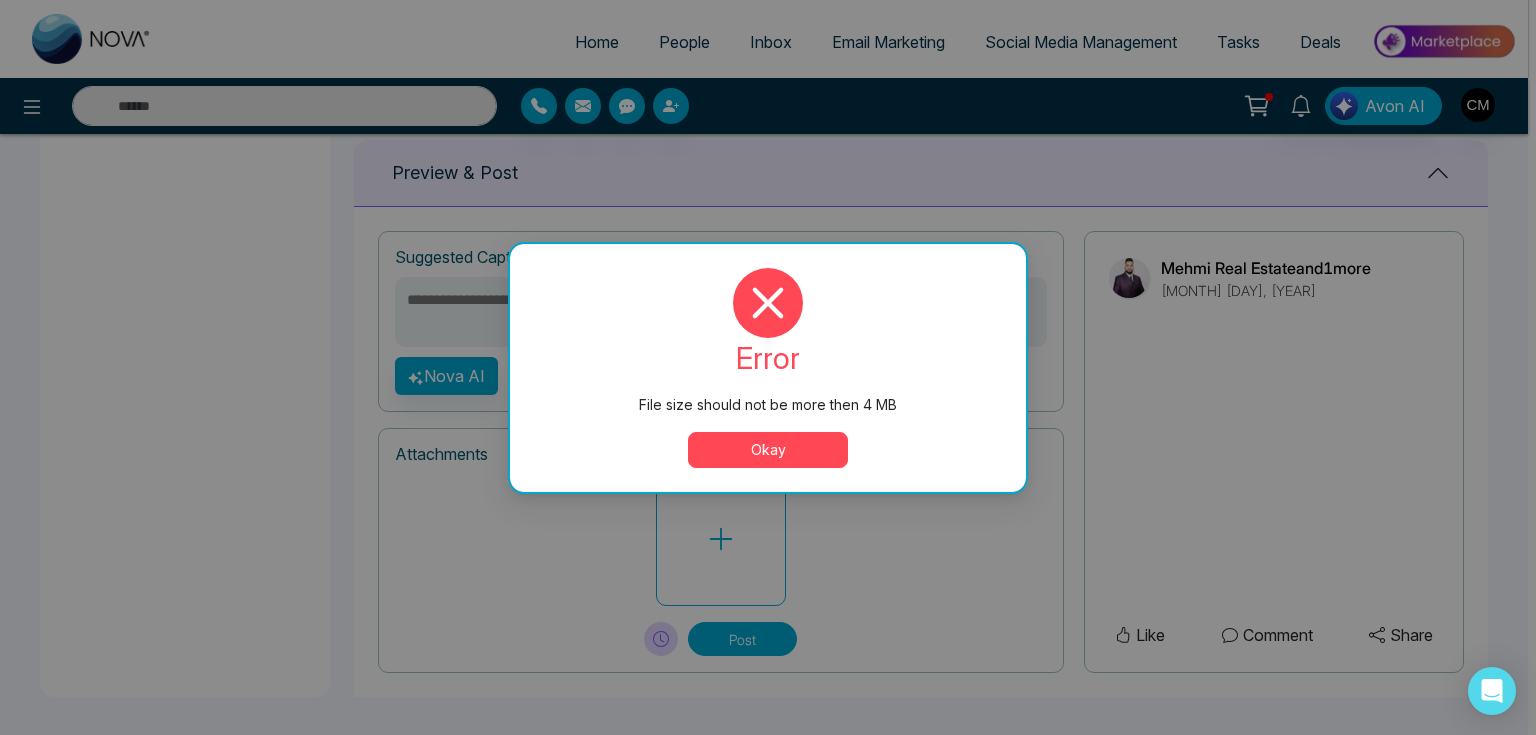 click on "Okay" at bounding box center [768, 450] 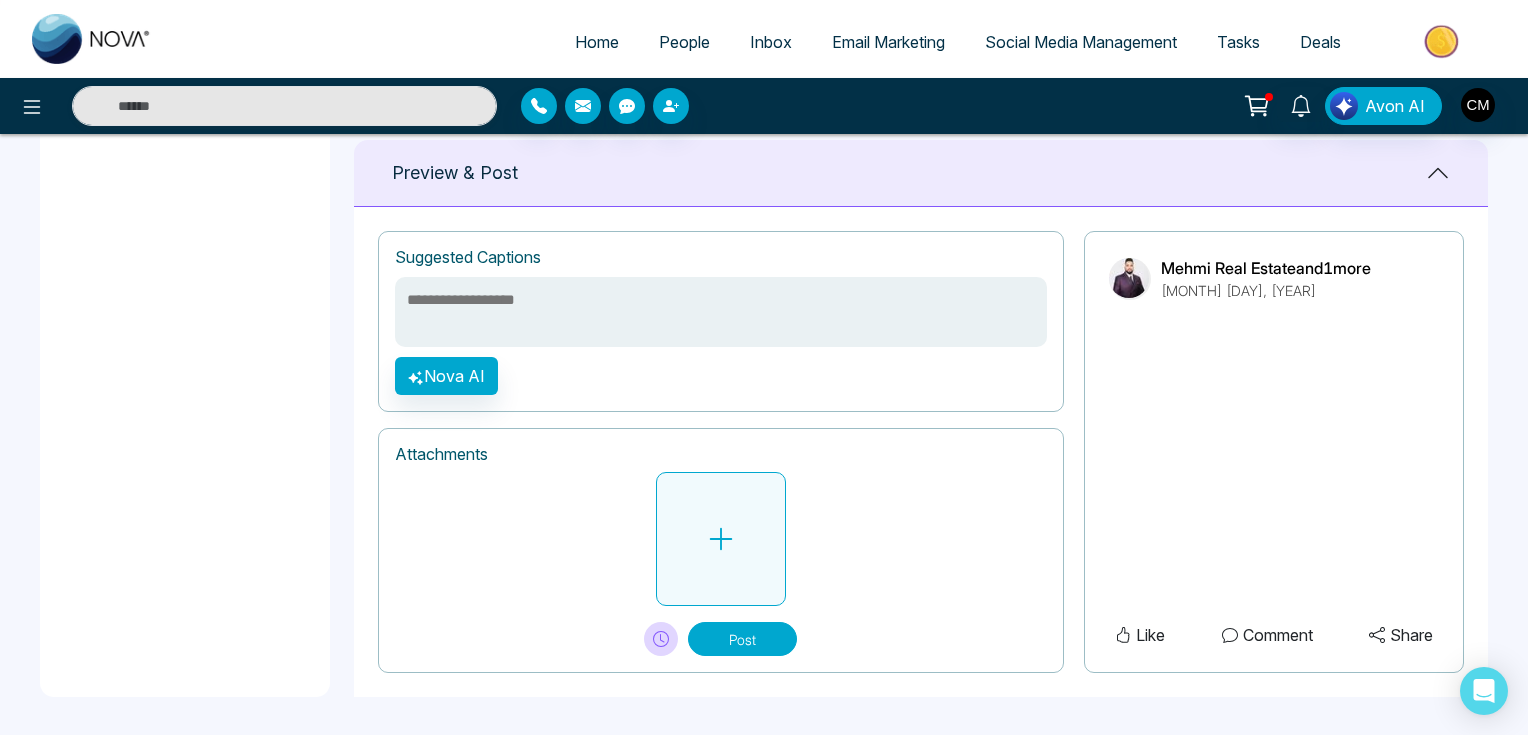 click at bounding box center [721, 539] 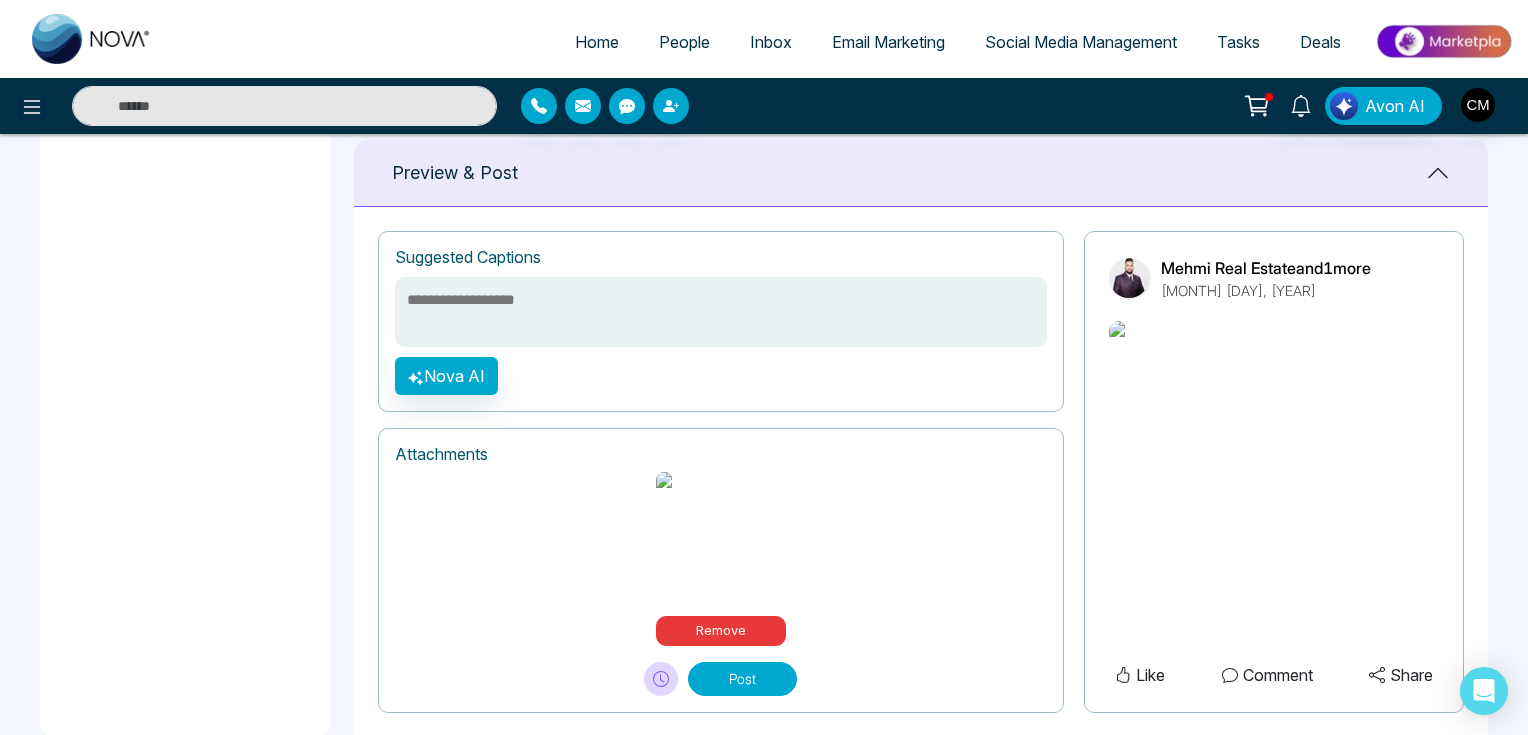click at bounding box center [721, 312] 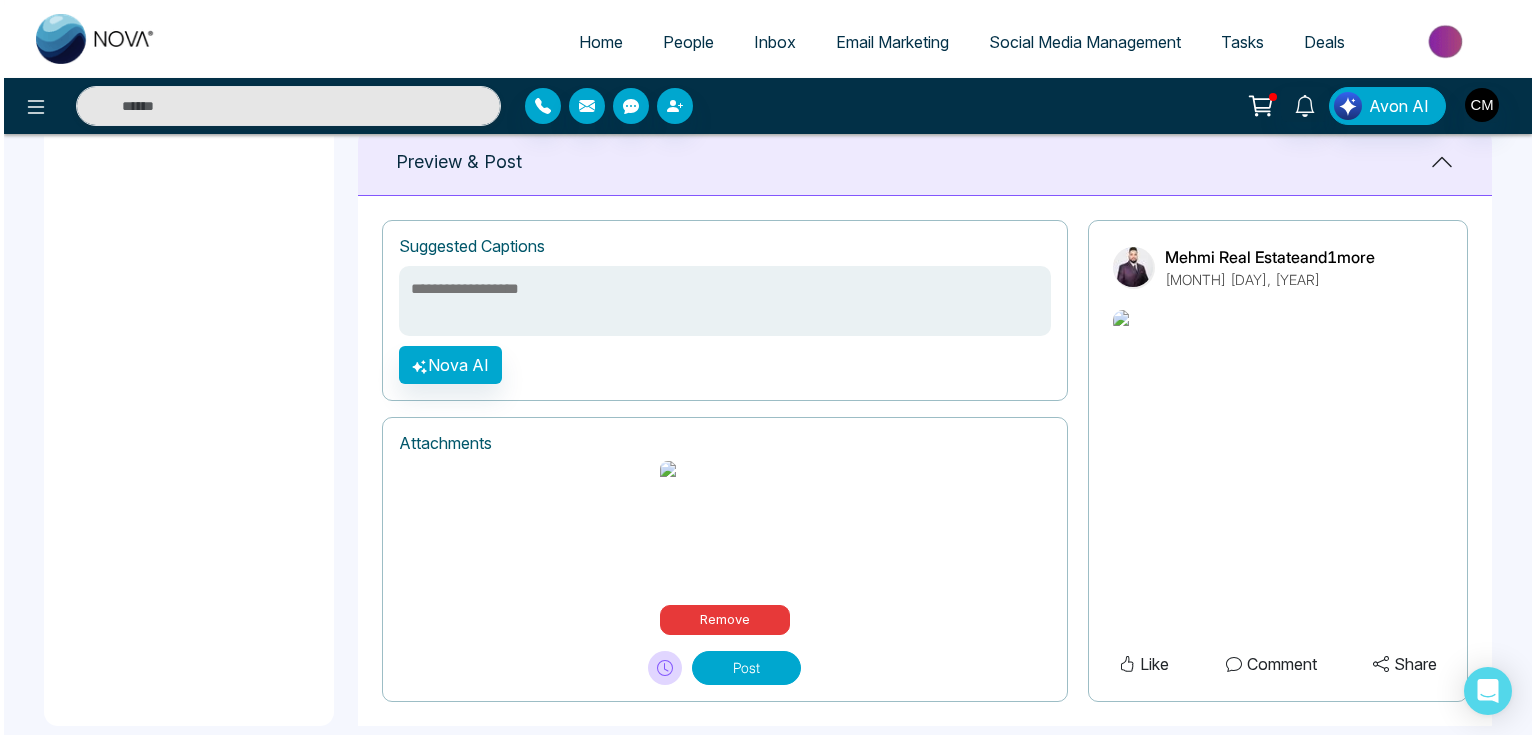 scroll, scrollTop: 848, scrollLeft: 0, axis: vertical 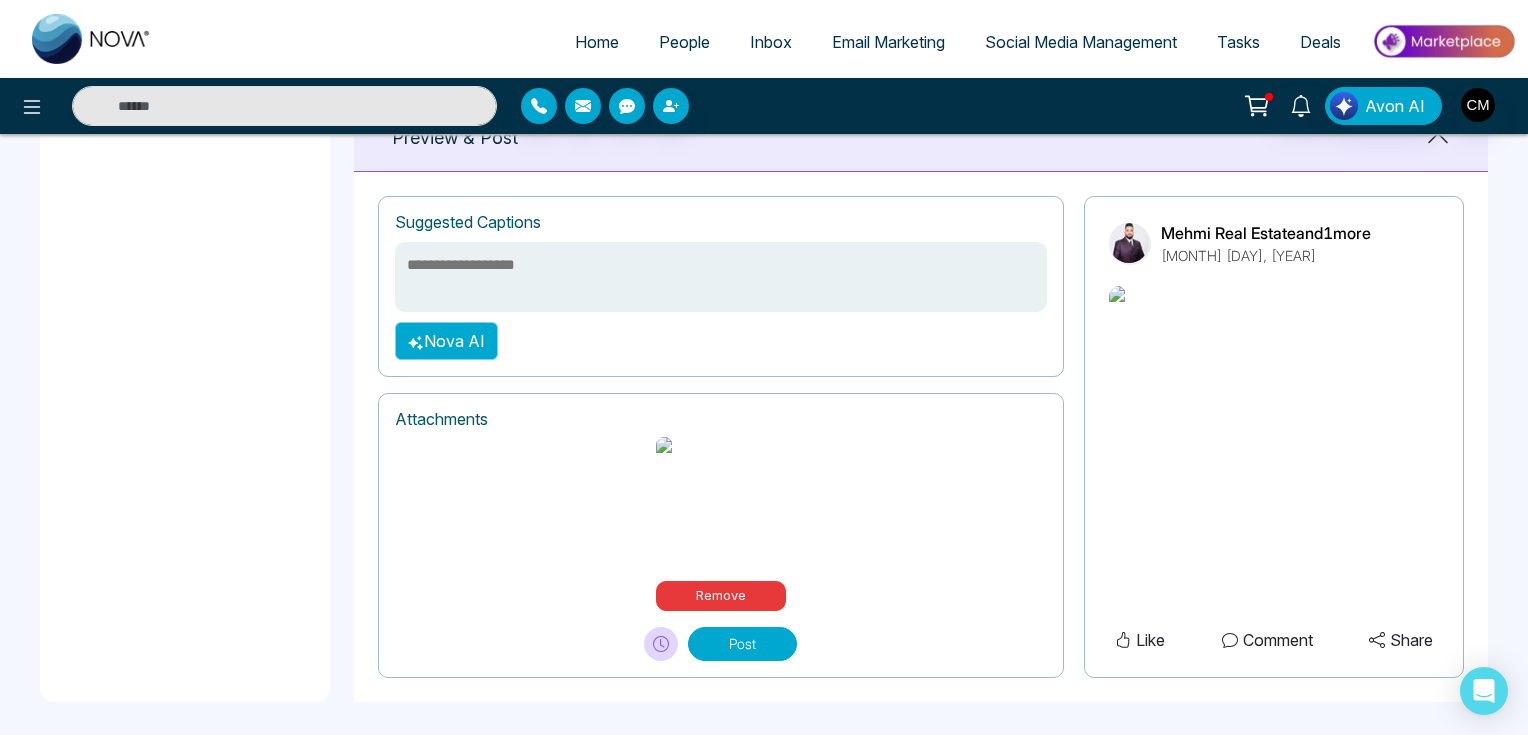 click on "Nova AI" at bounding box center [446, 341] 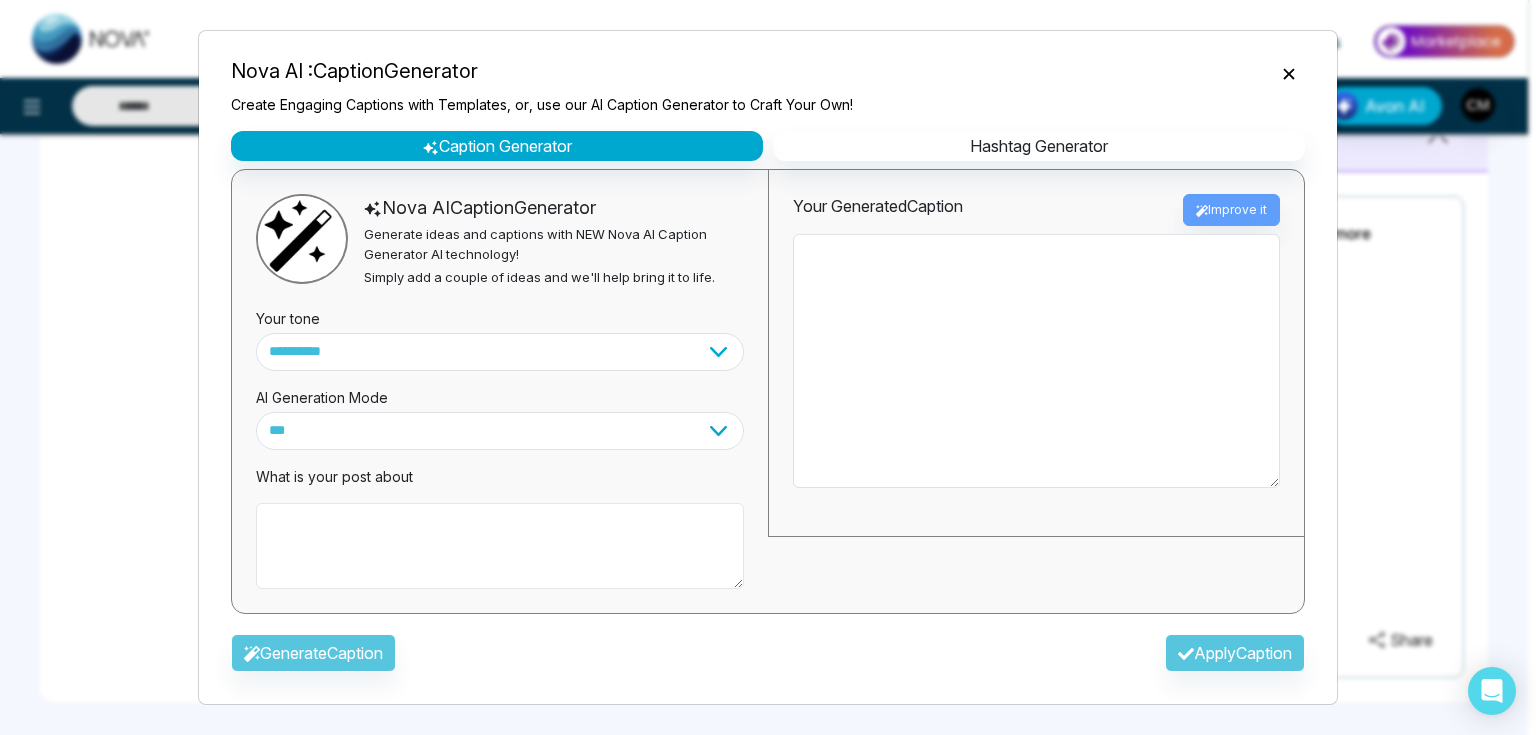 click at bounding box center [500, 546] 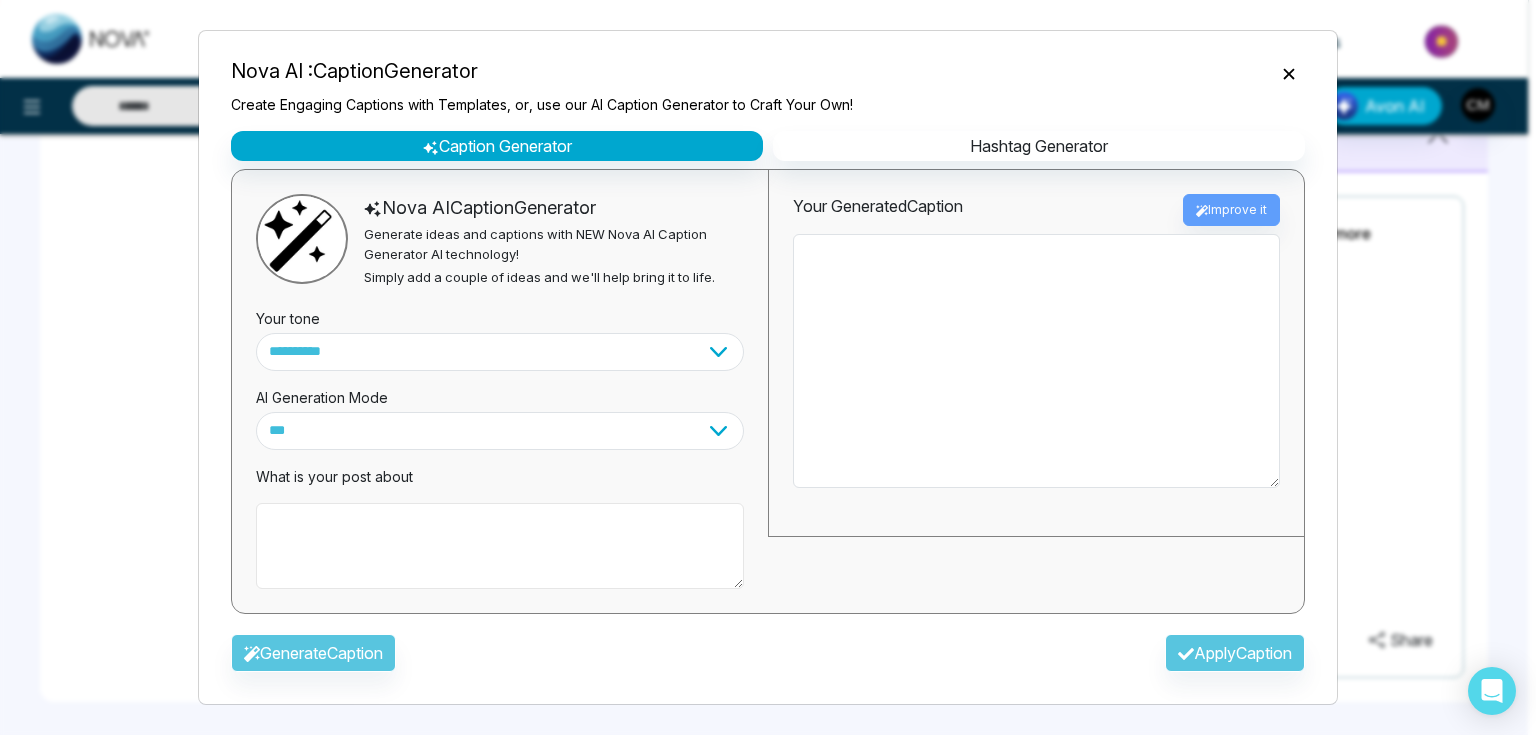 paste on "**********" 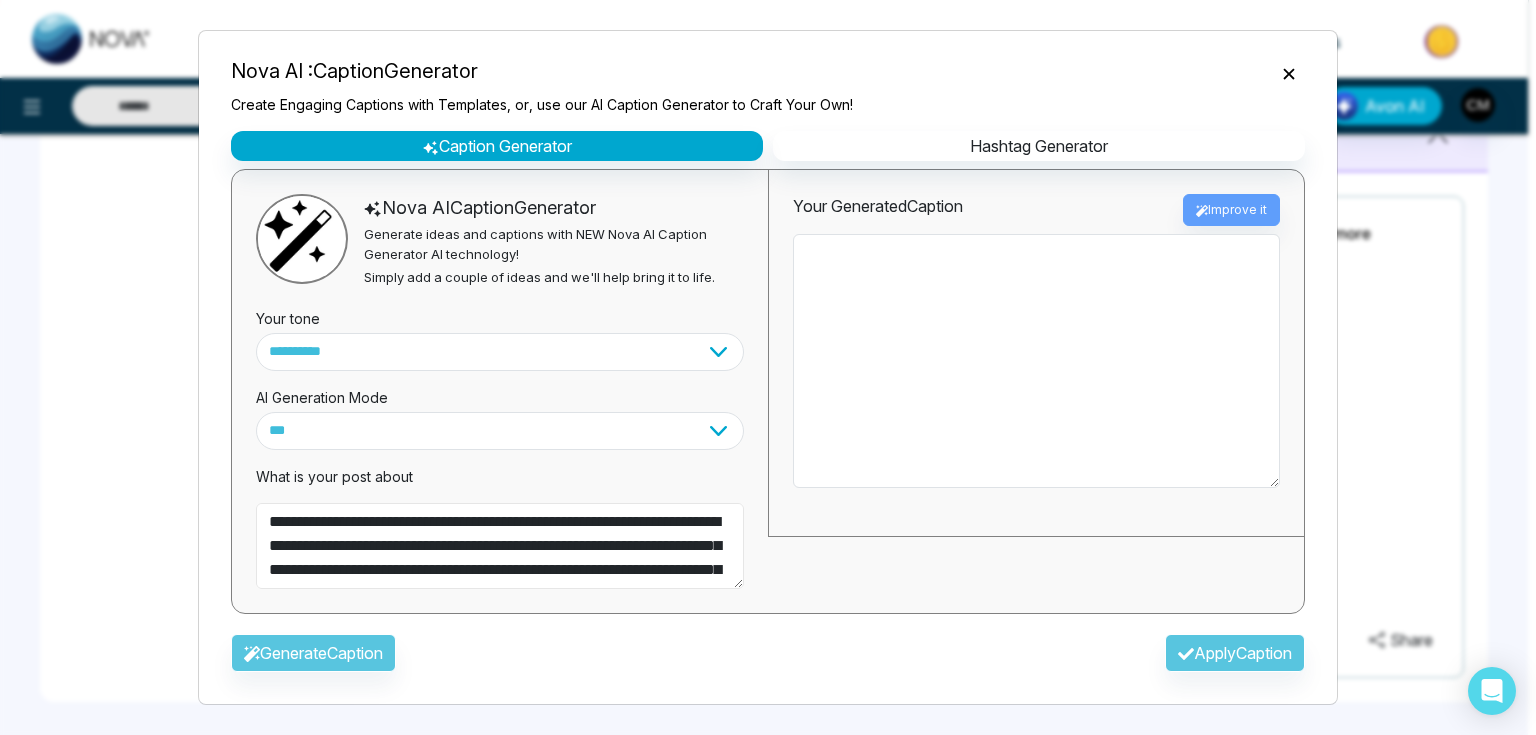 scroll, scrollTop: 40, scrollLeft: 0, axis: vertical 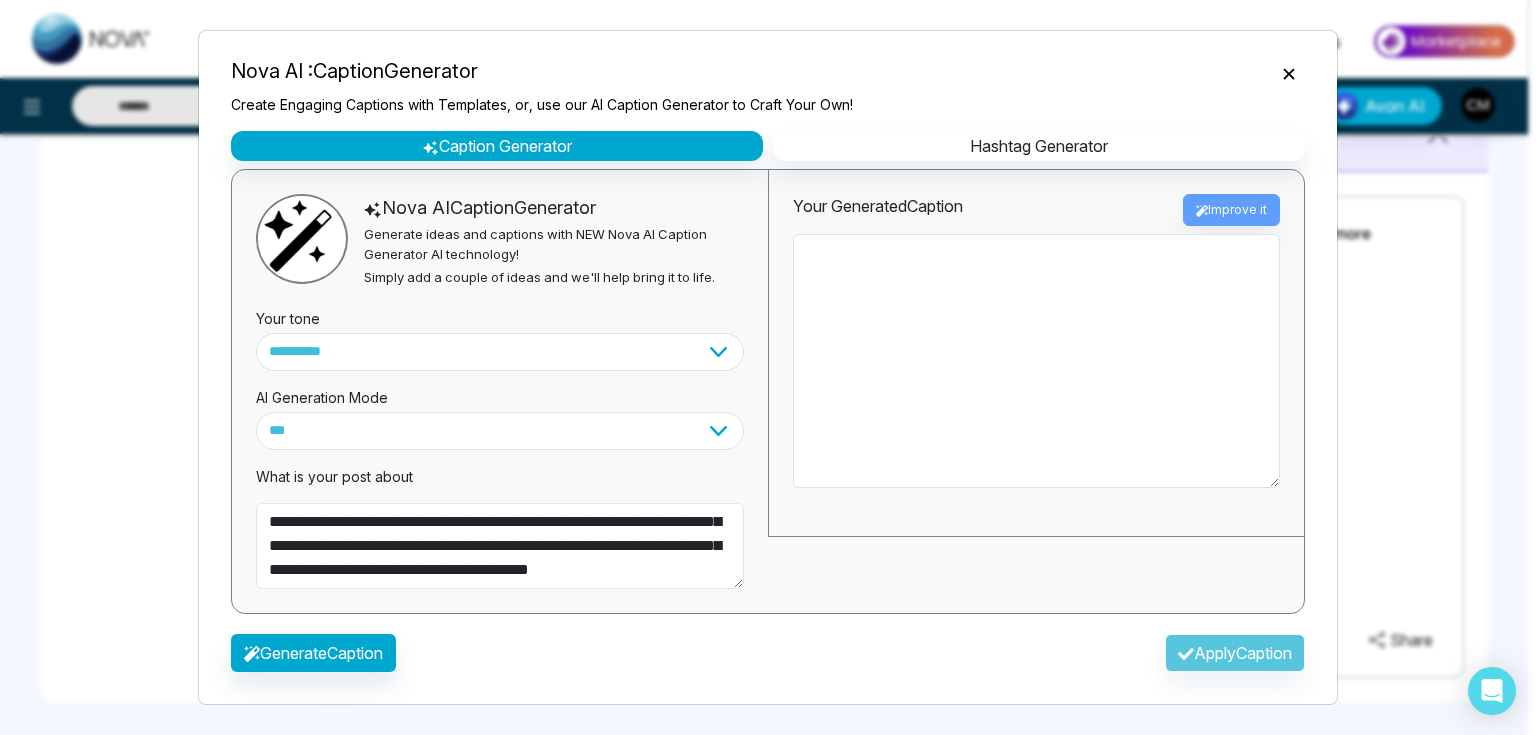 type on "**********" 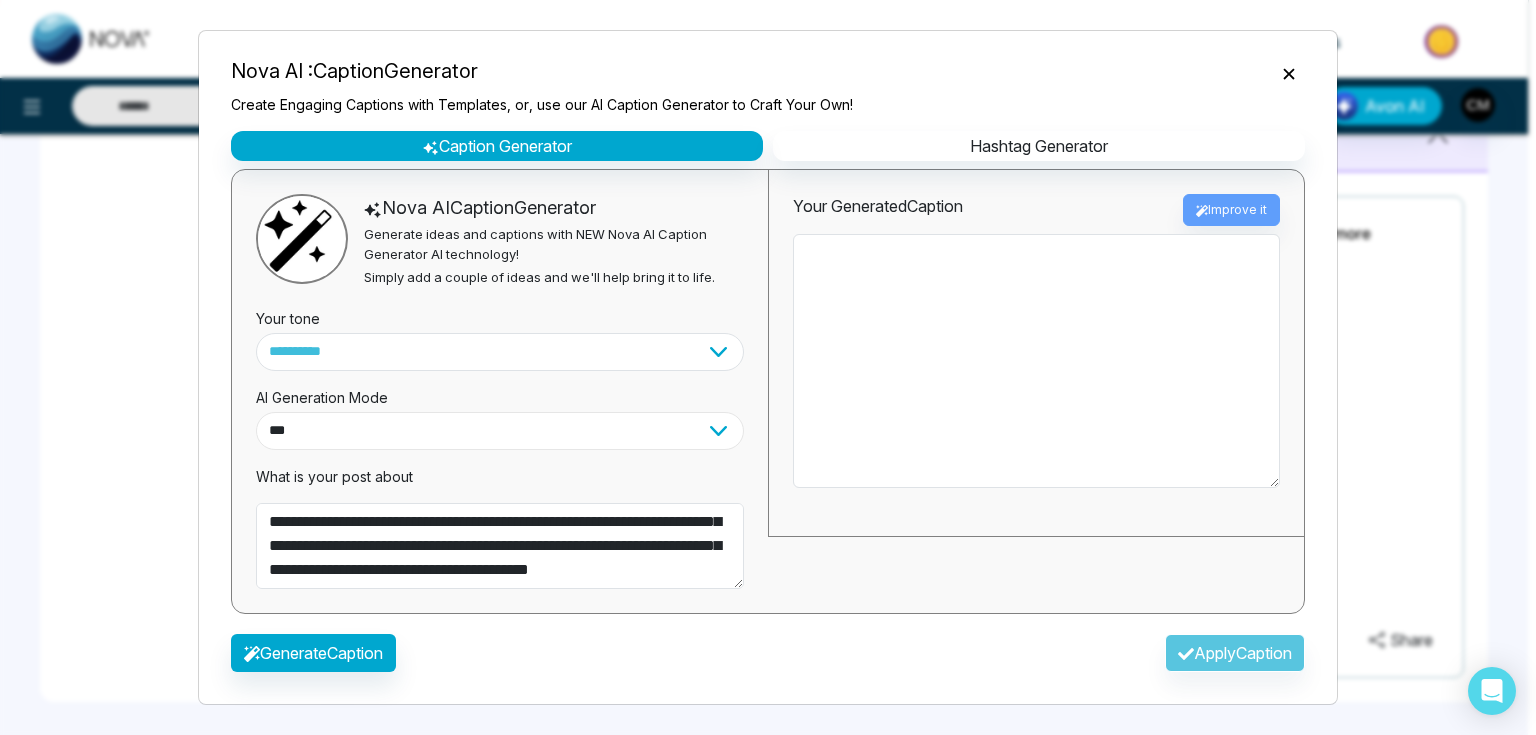 click on "**********" at bounding box center [500, 431] 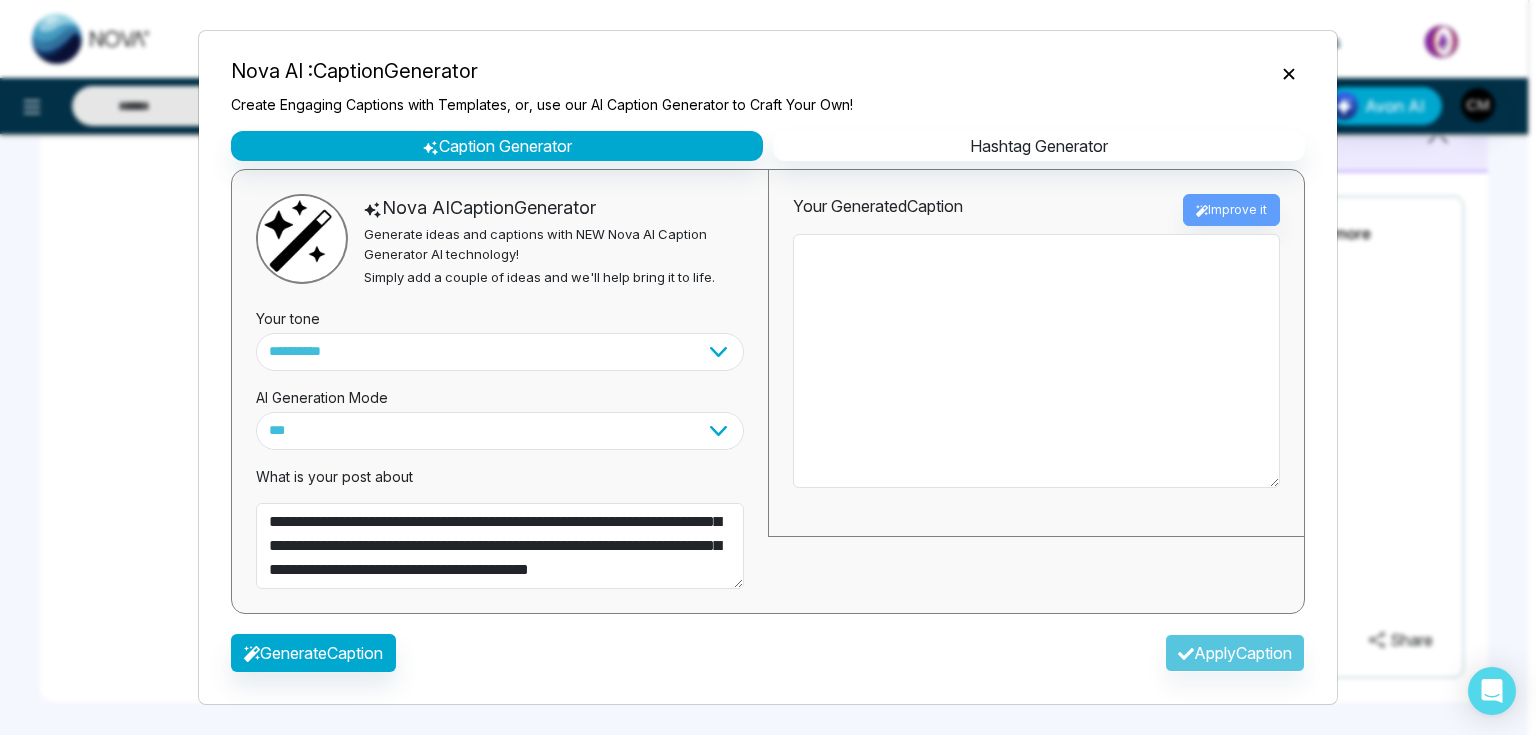 click on "AI Generation Mode" at bounding box center (500, 391) 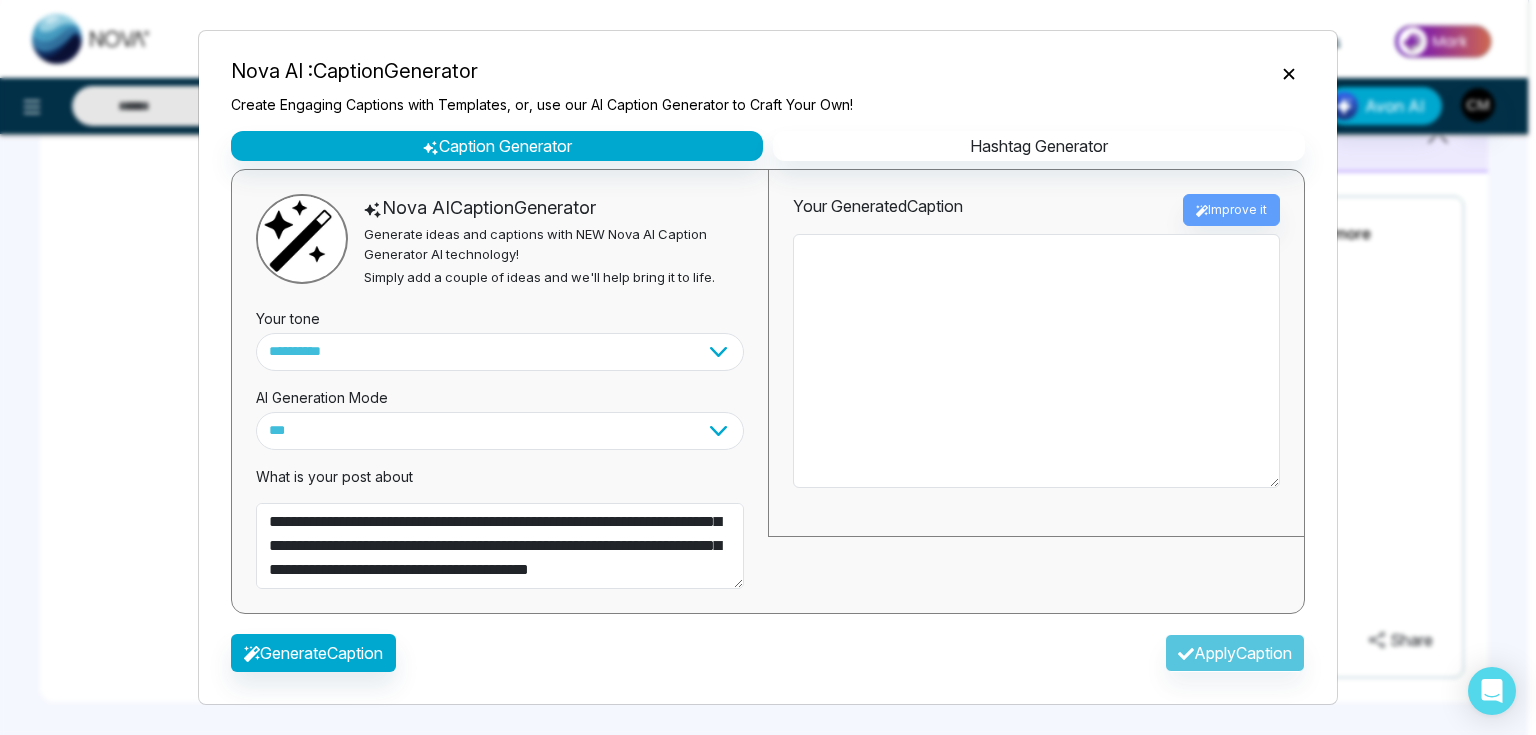 click on "Your tone" at bounding box center [500, 312] 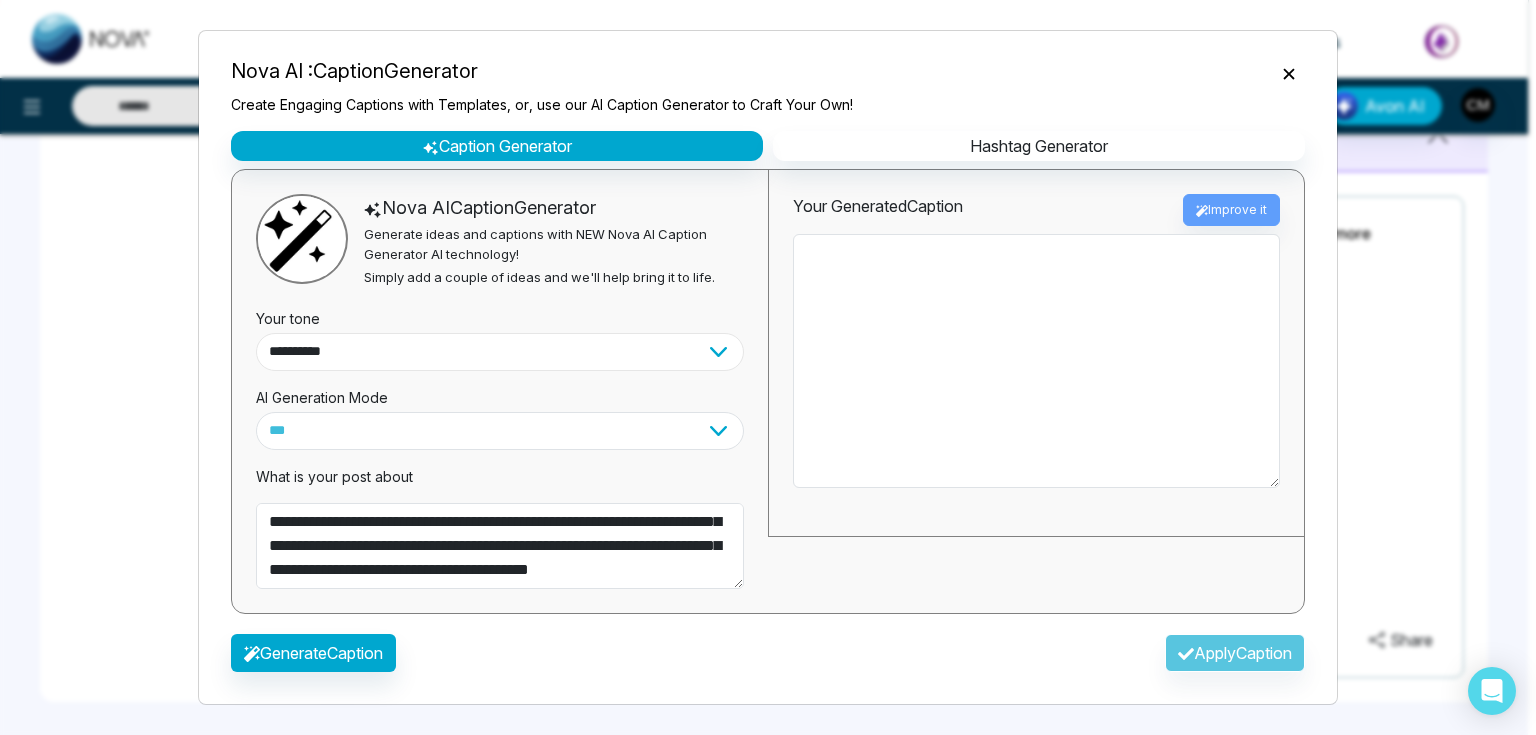 click on "**********" at bounding box center [500, 352] 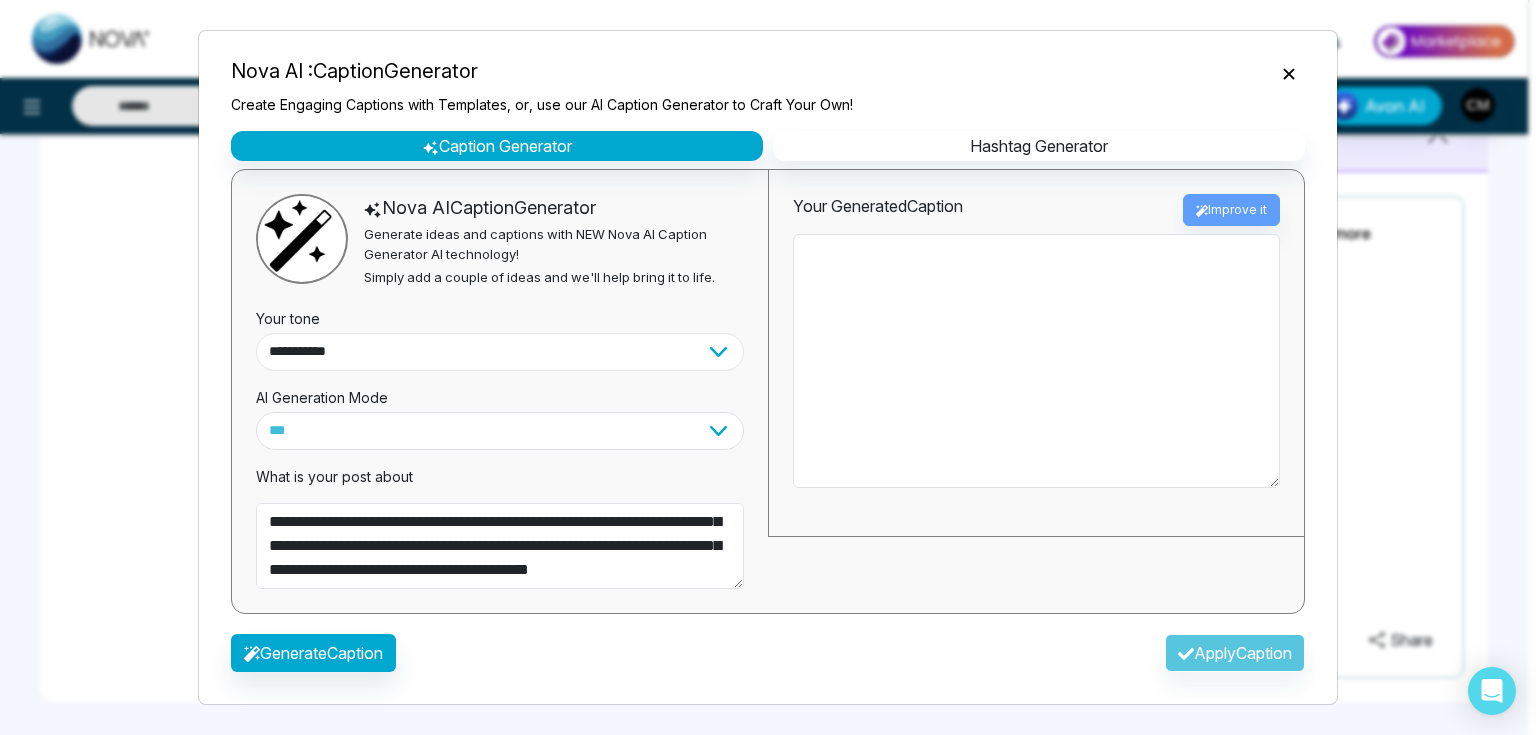 click on "**********" at bounding box center (500, 352) 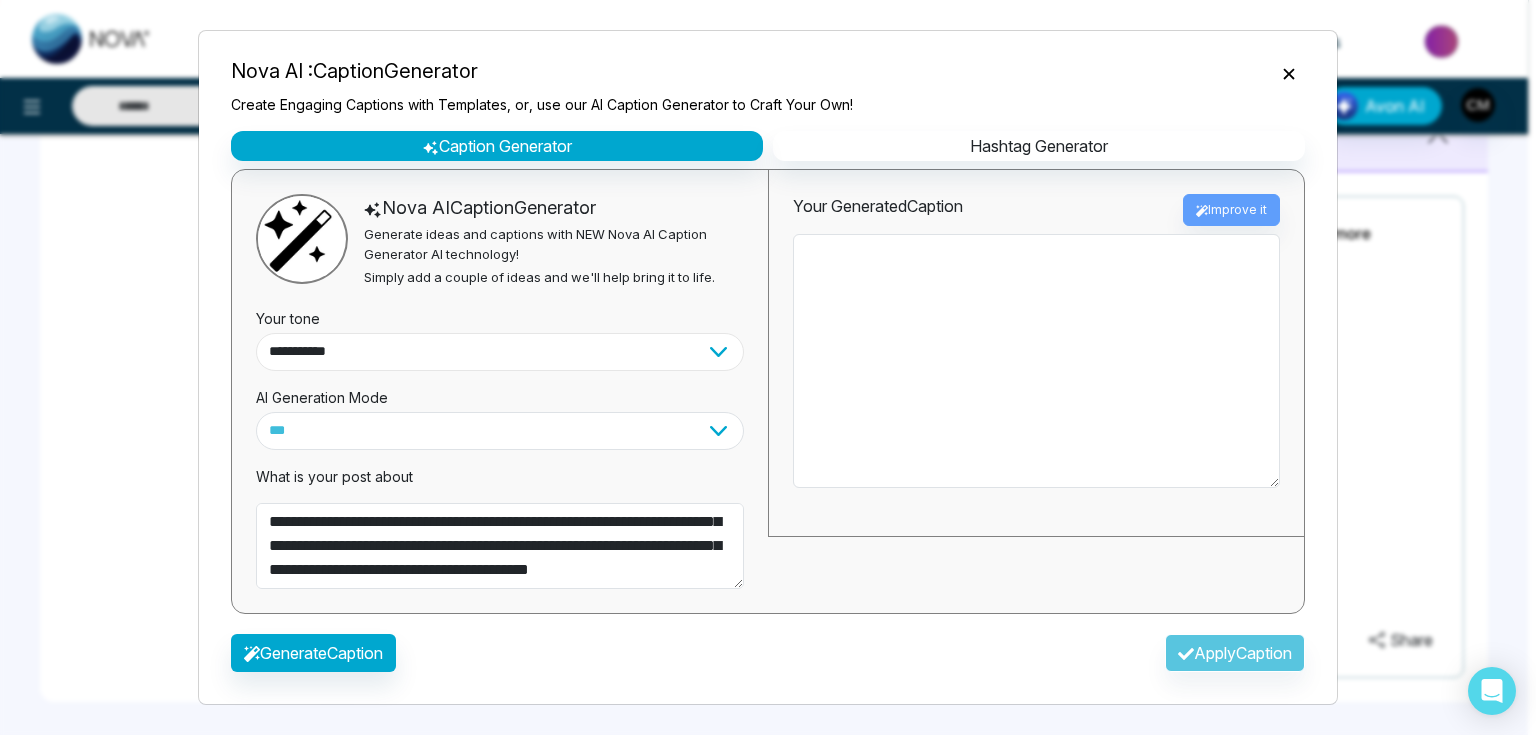 click on "**********" at bounding box center [500, 352] 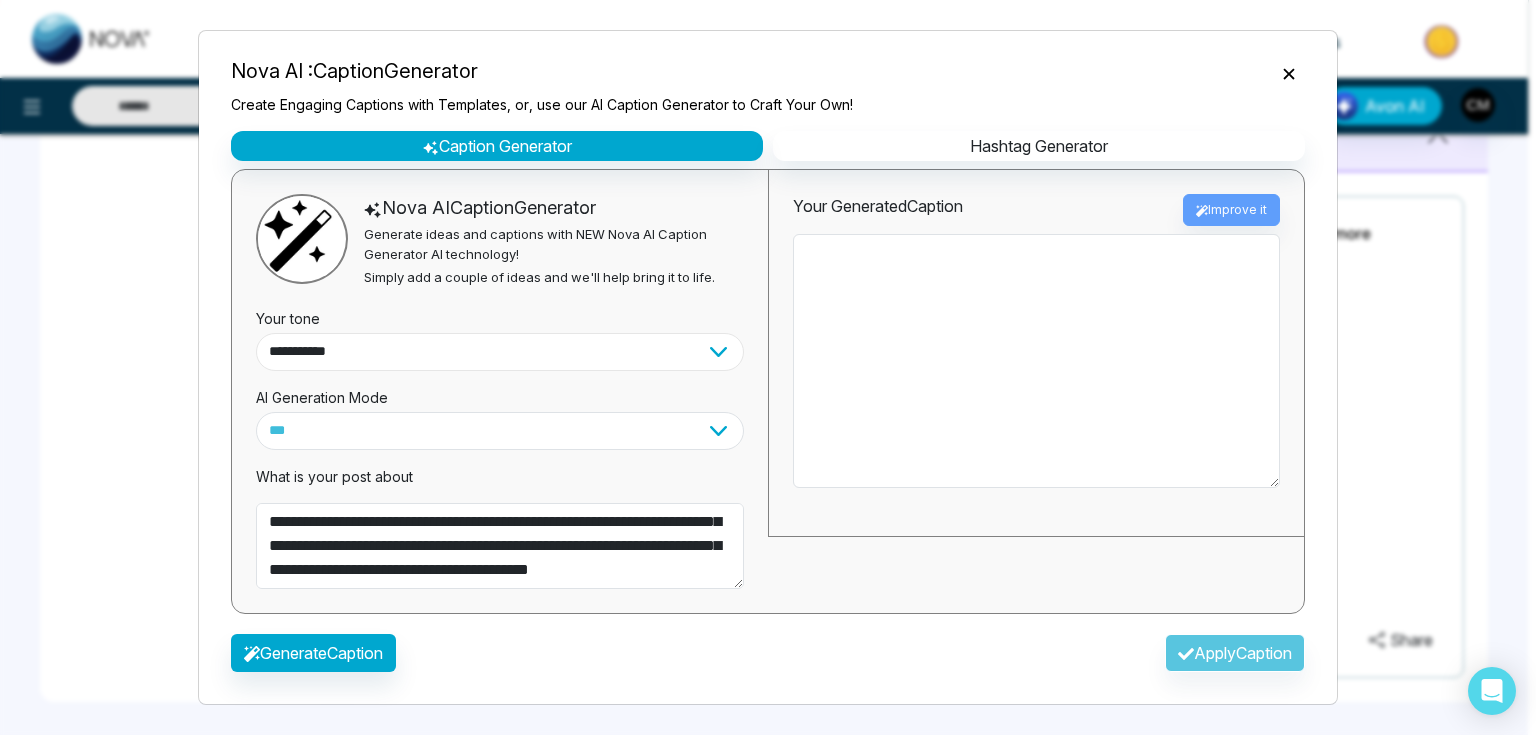 select on "**********" 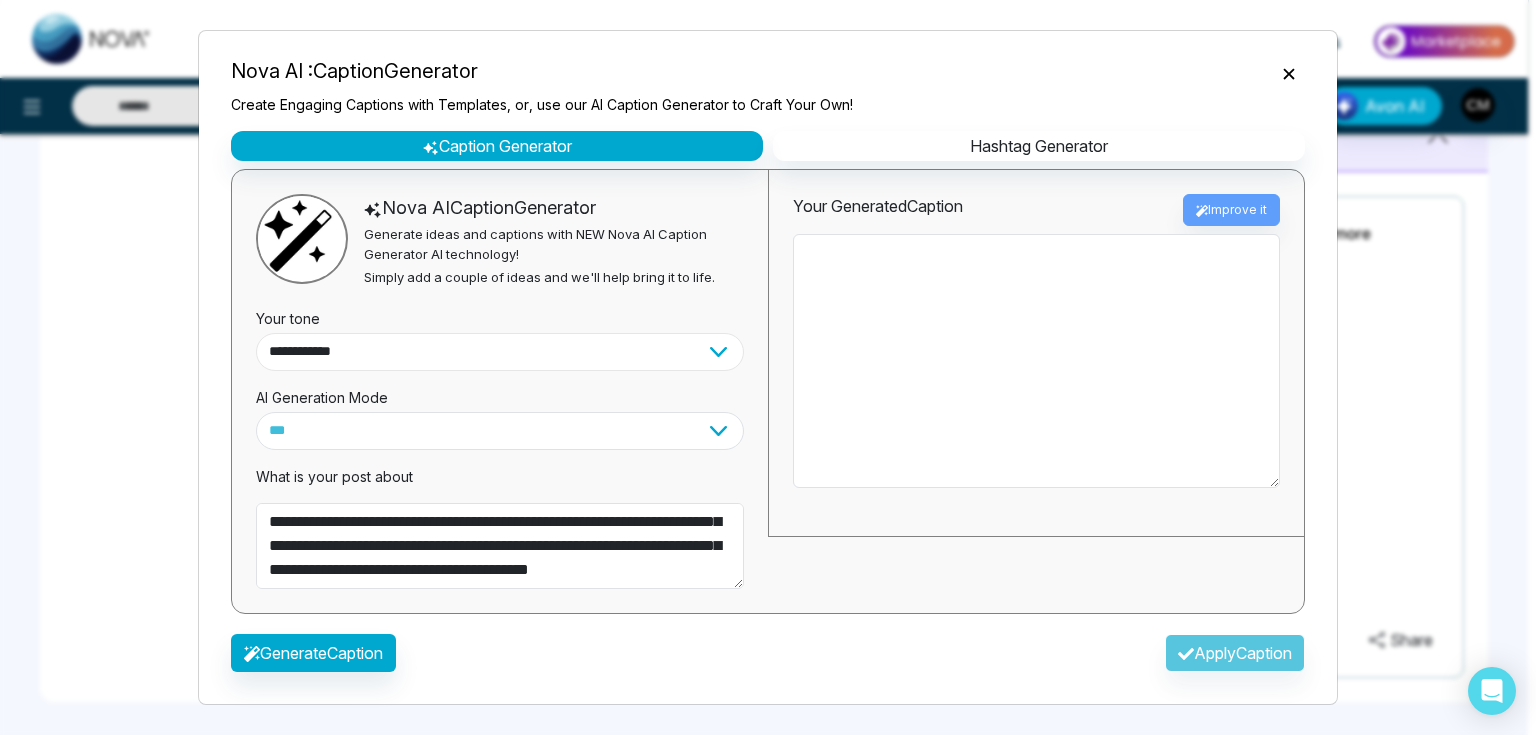 click on "**********" at bounding box center (500, 352) 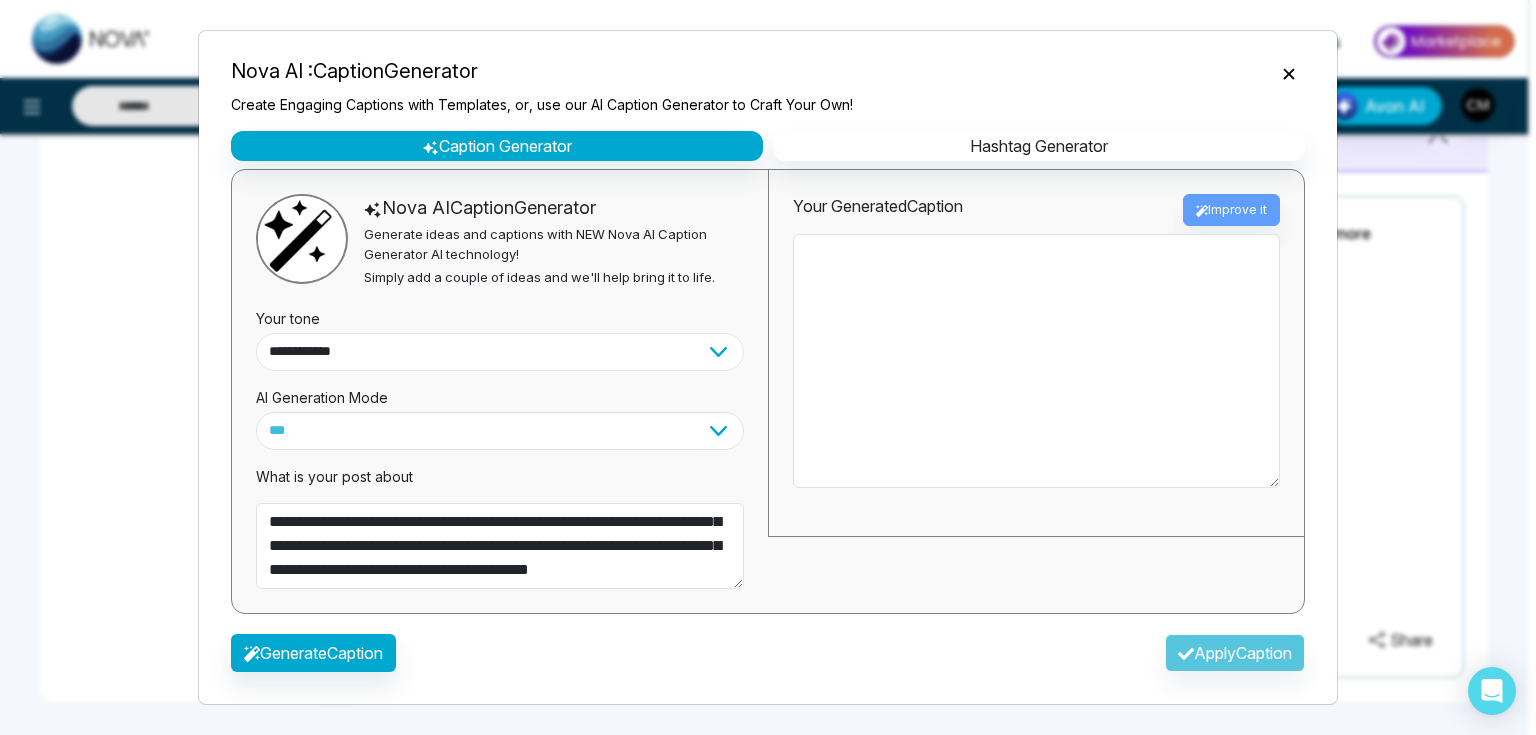 scroll, scrollTop: 48, scrollLeft: 0, axis: vertical 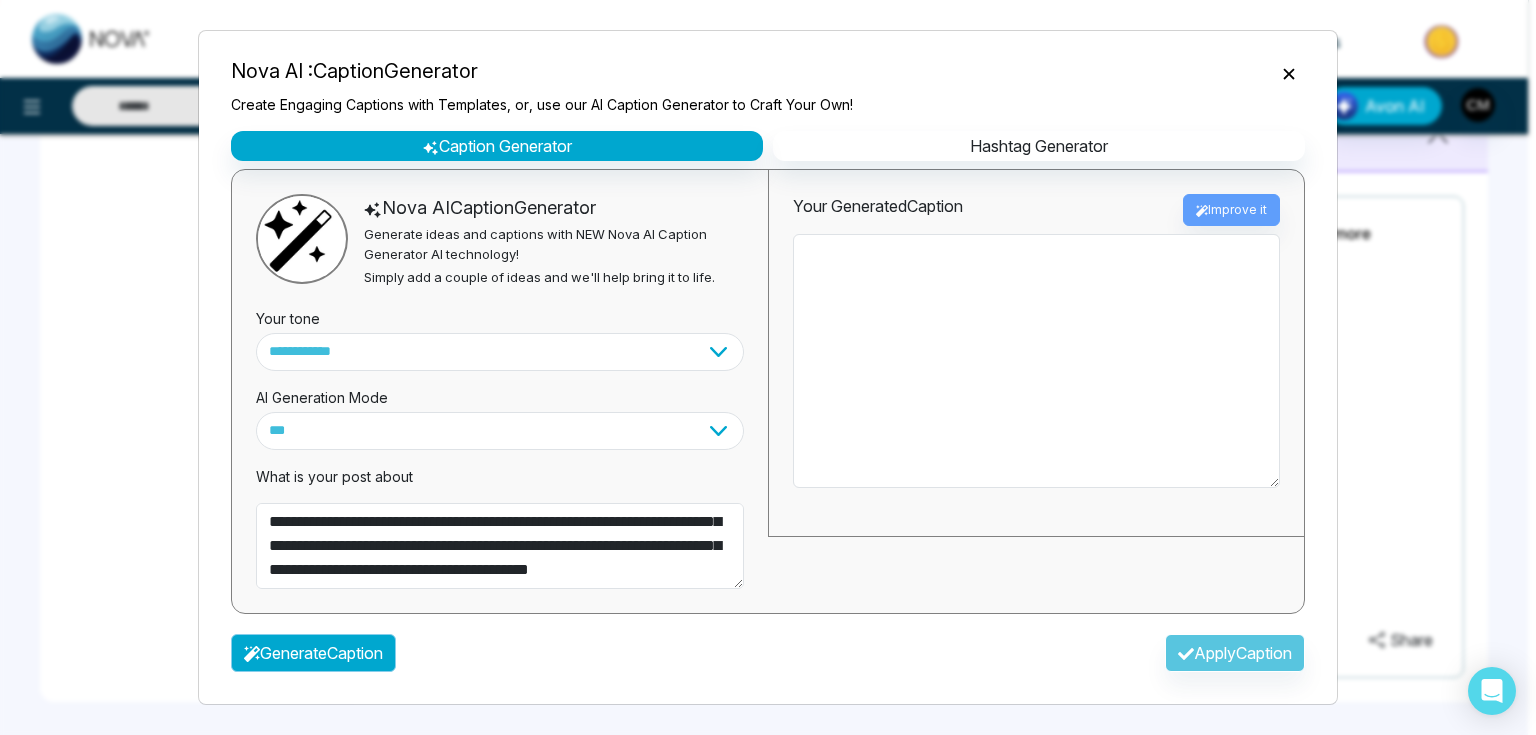 click on "Generate  Caption" at bounding box center [313, 653] 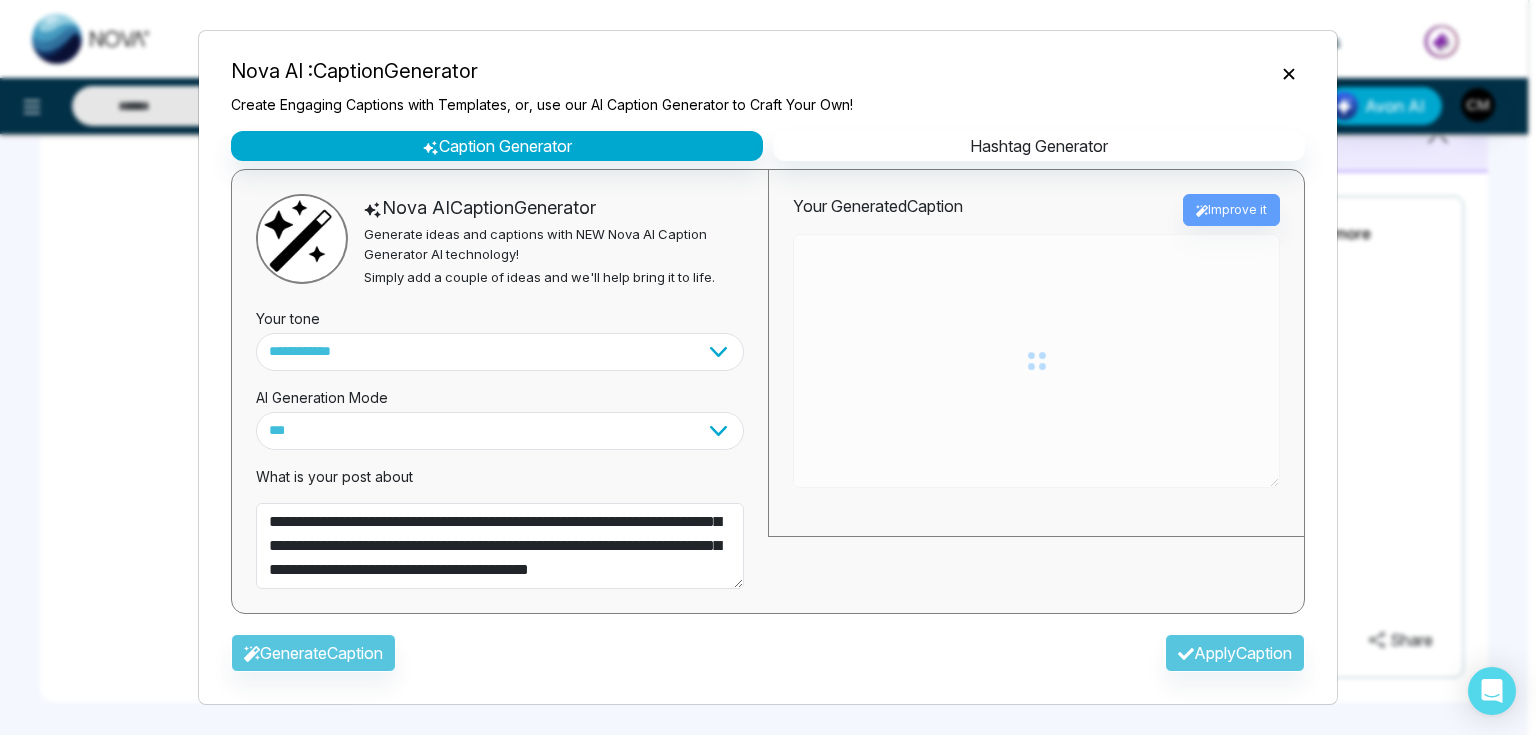 type on "**********" 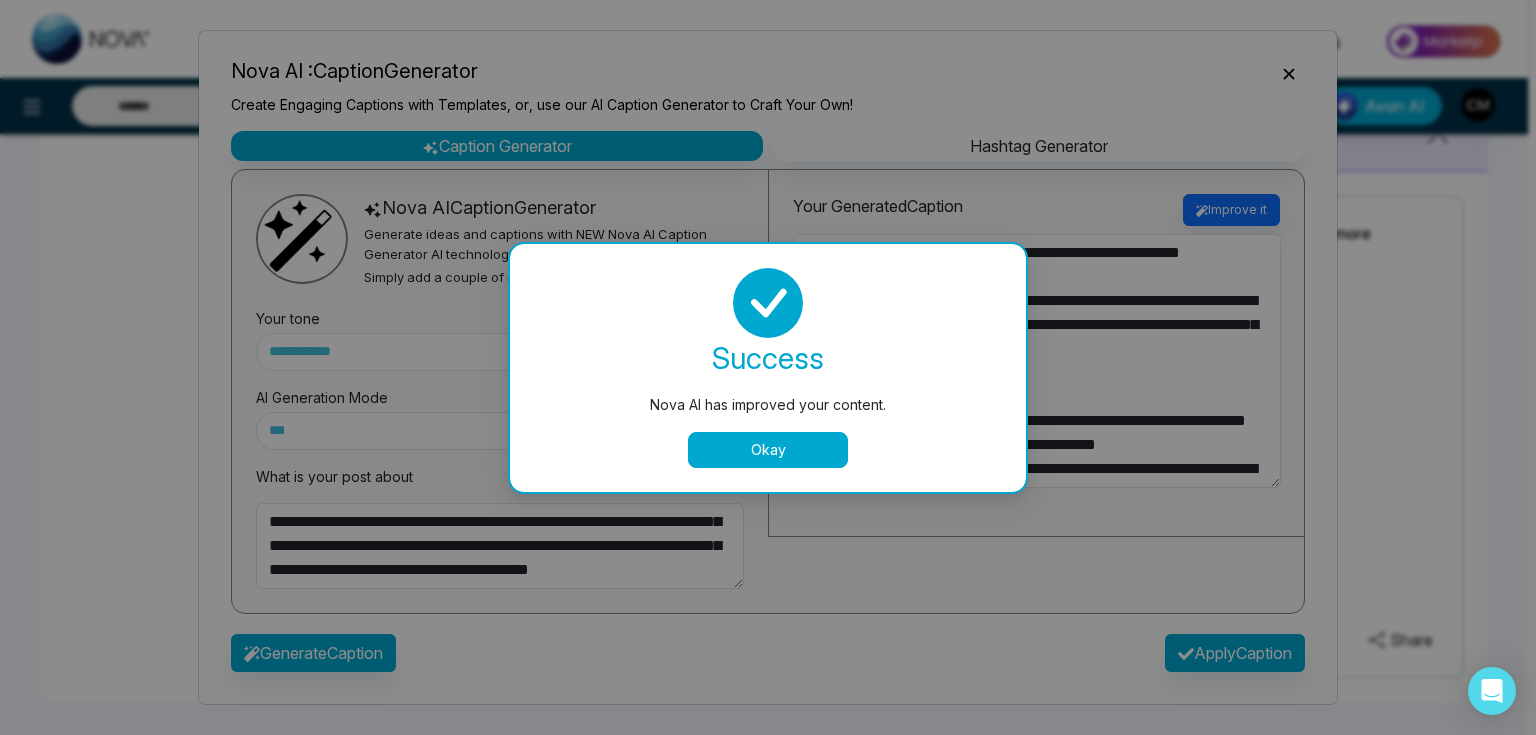 click on "Okay" at bounding box center (768, 450) 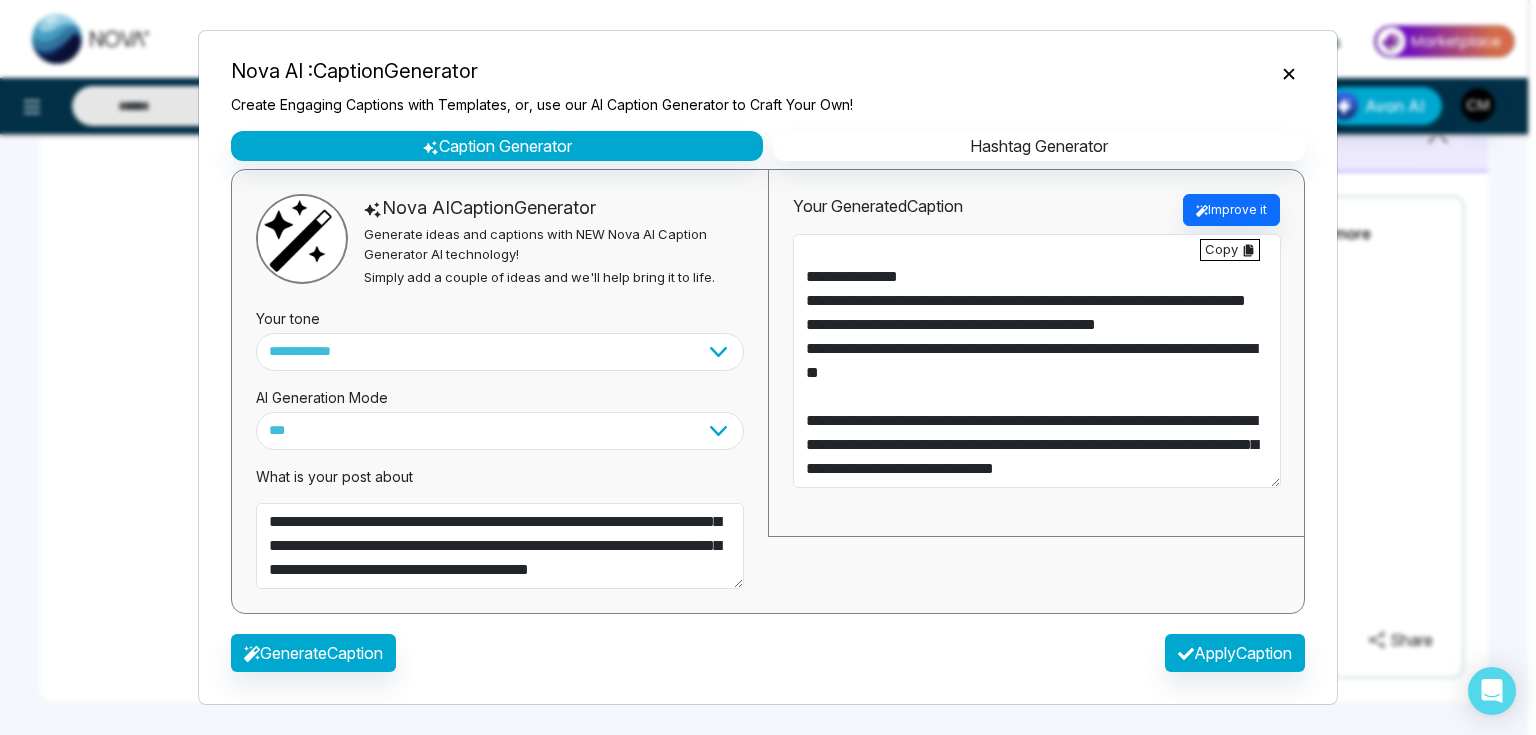scroll, scrollTop: 192, scrollLeft: 0, axis: vertical 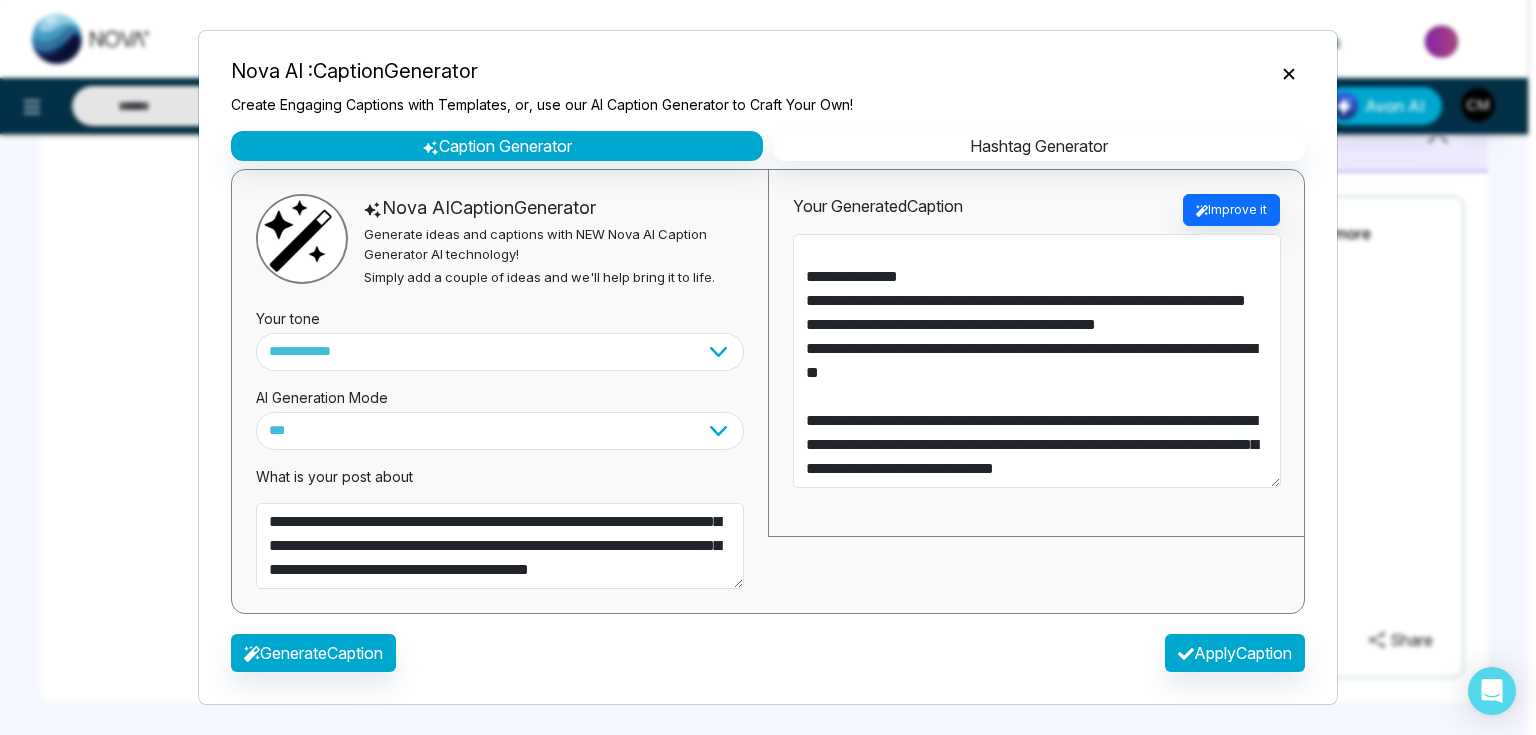 drag, startPoint x: 321, startPoint y: 467, endPoint x: 342, endPoint y: 429, distance: 43.416588 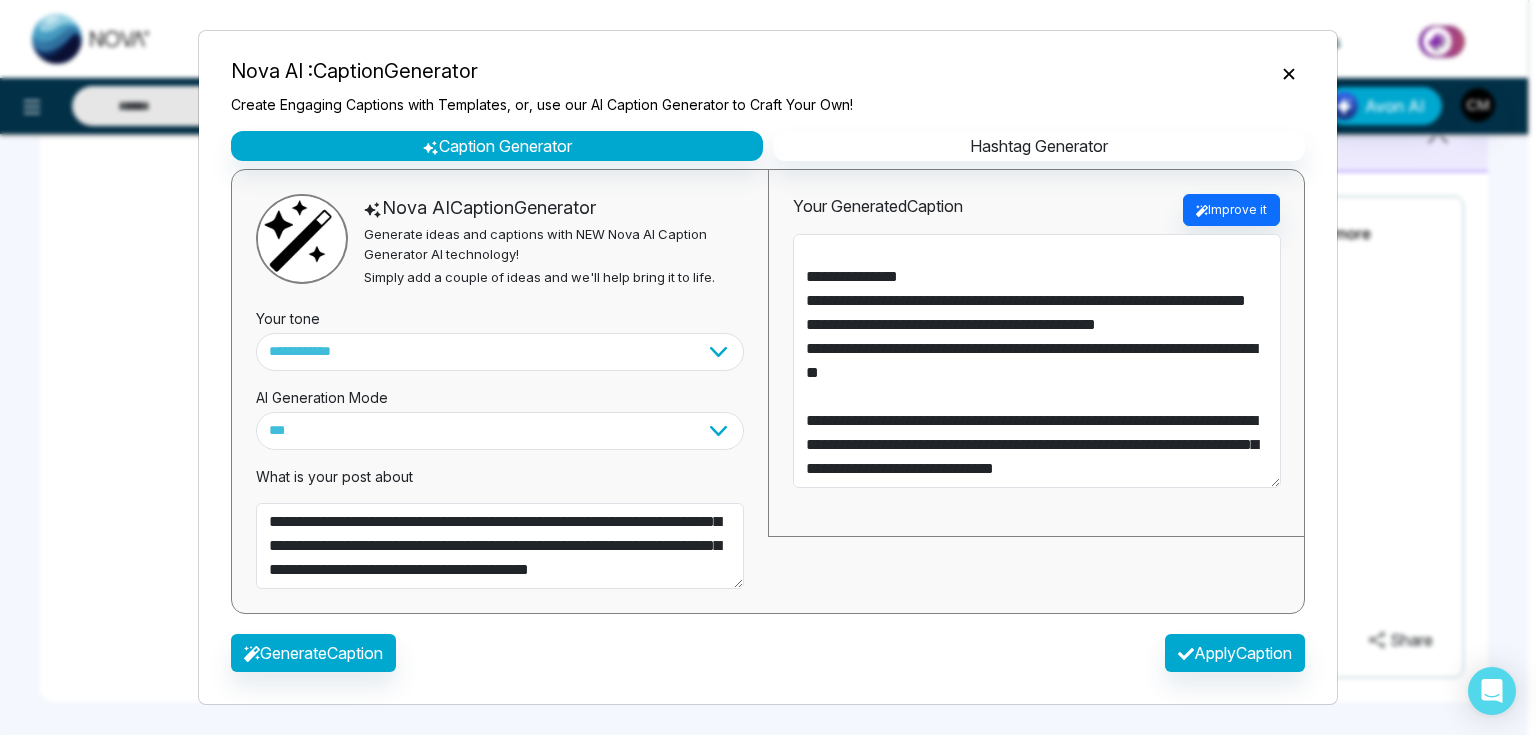 click on "What is your post about" at bounding box center (500, 476) 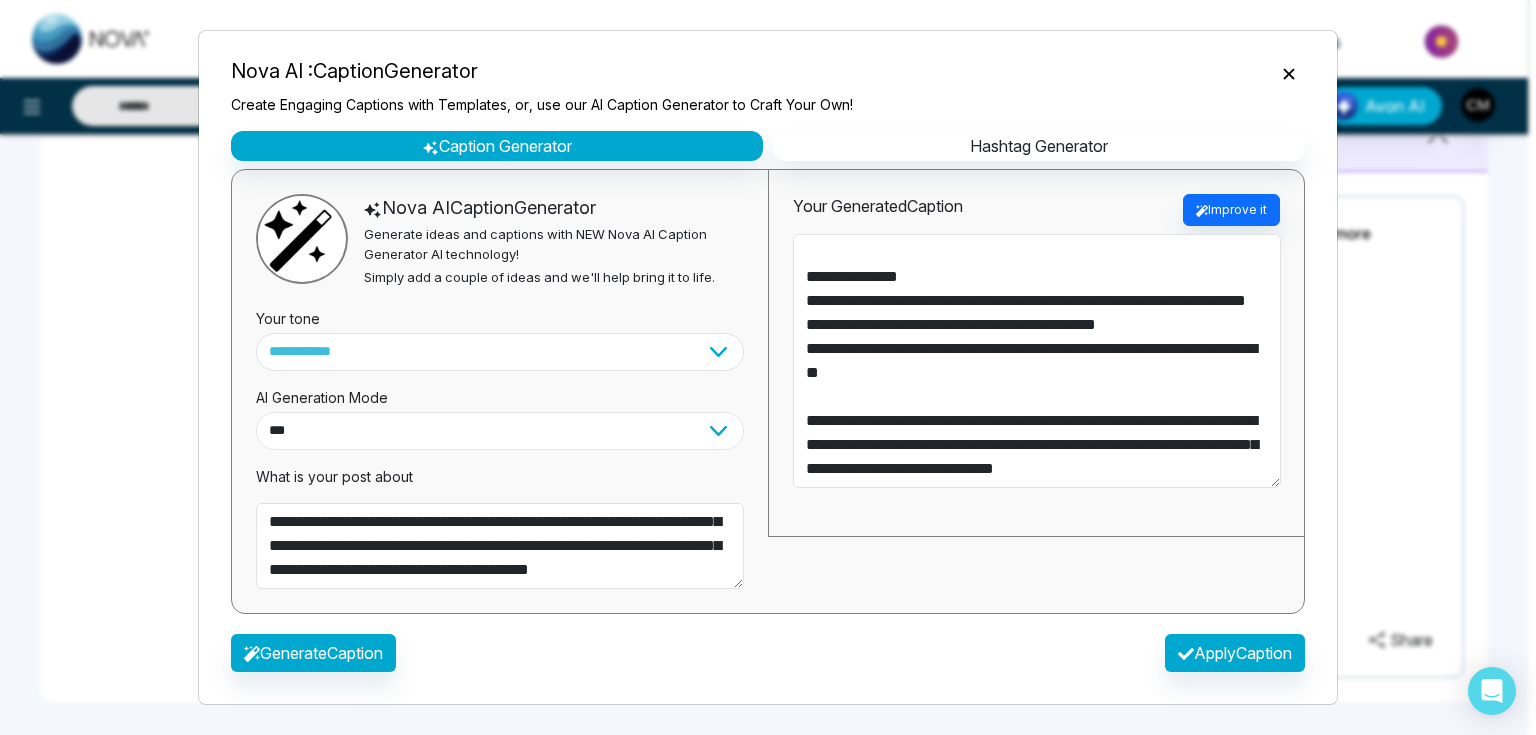 click on "**********" at bounding box center [500, 431] 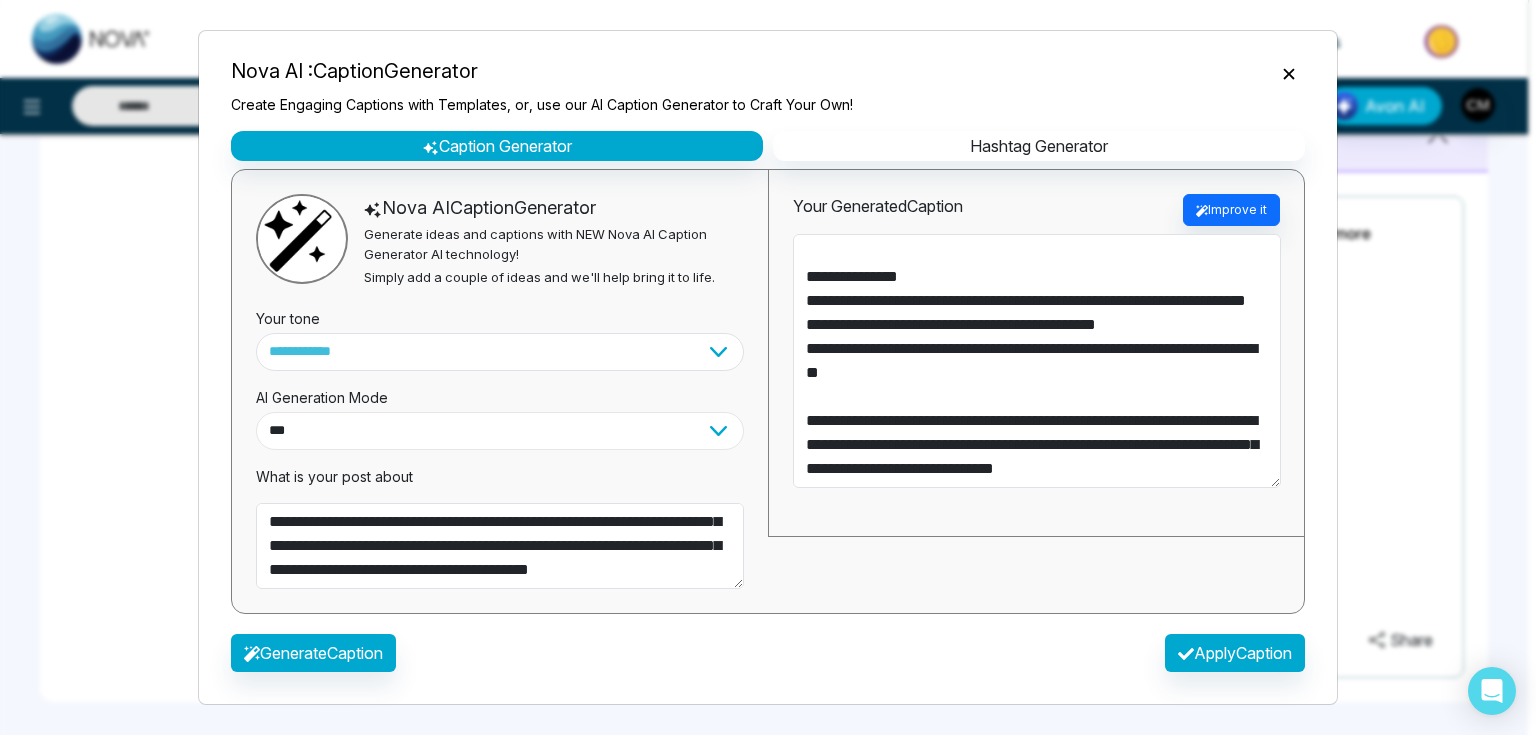 select on "********" 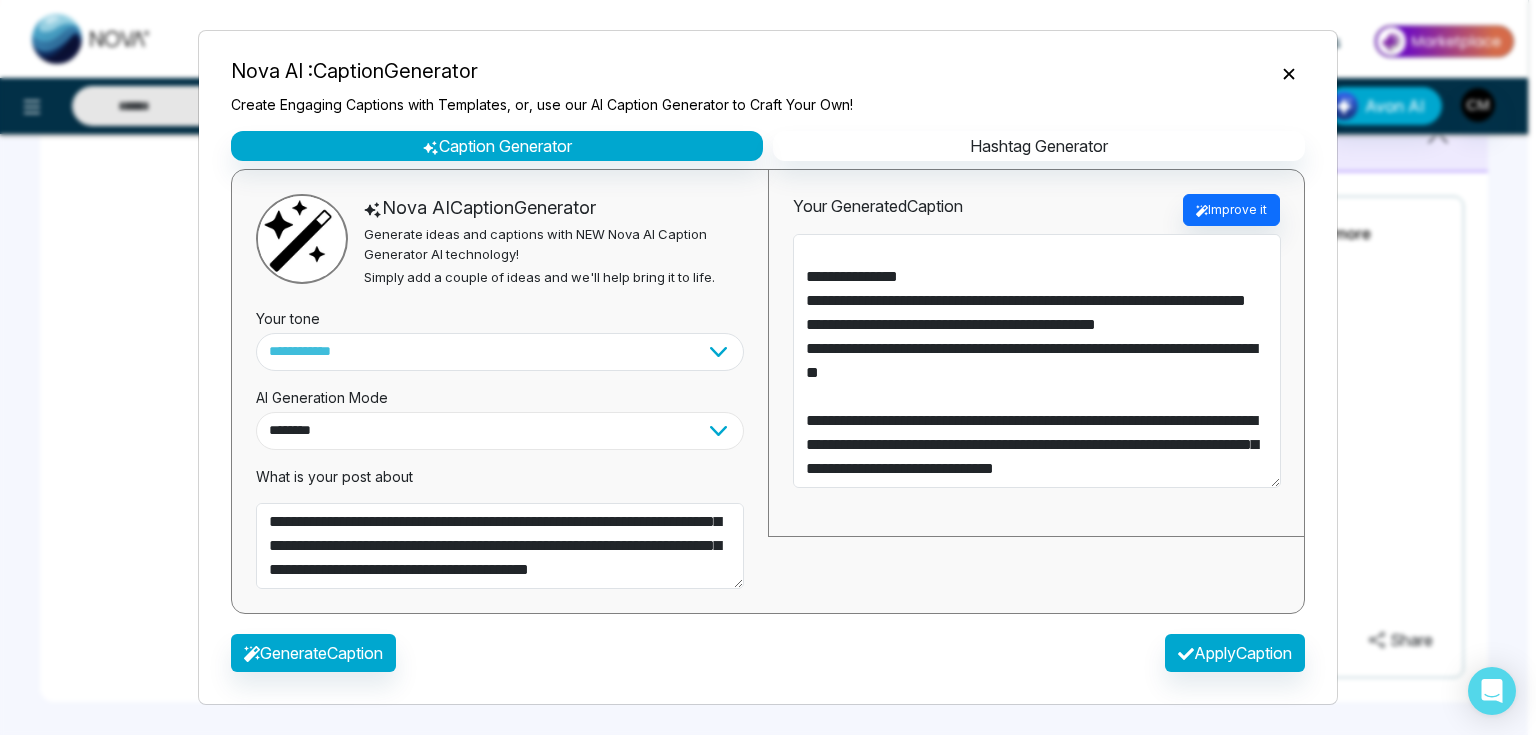 click on "**********" at bounding box center [500, 431] 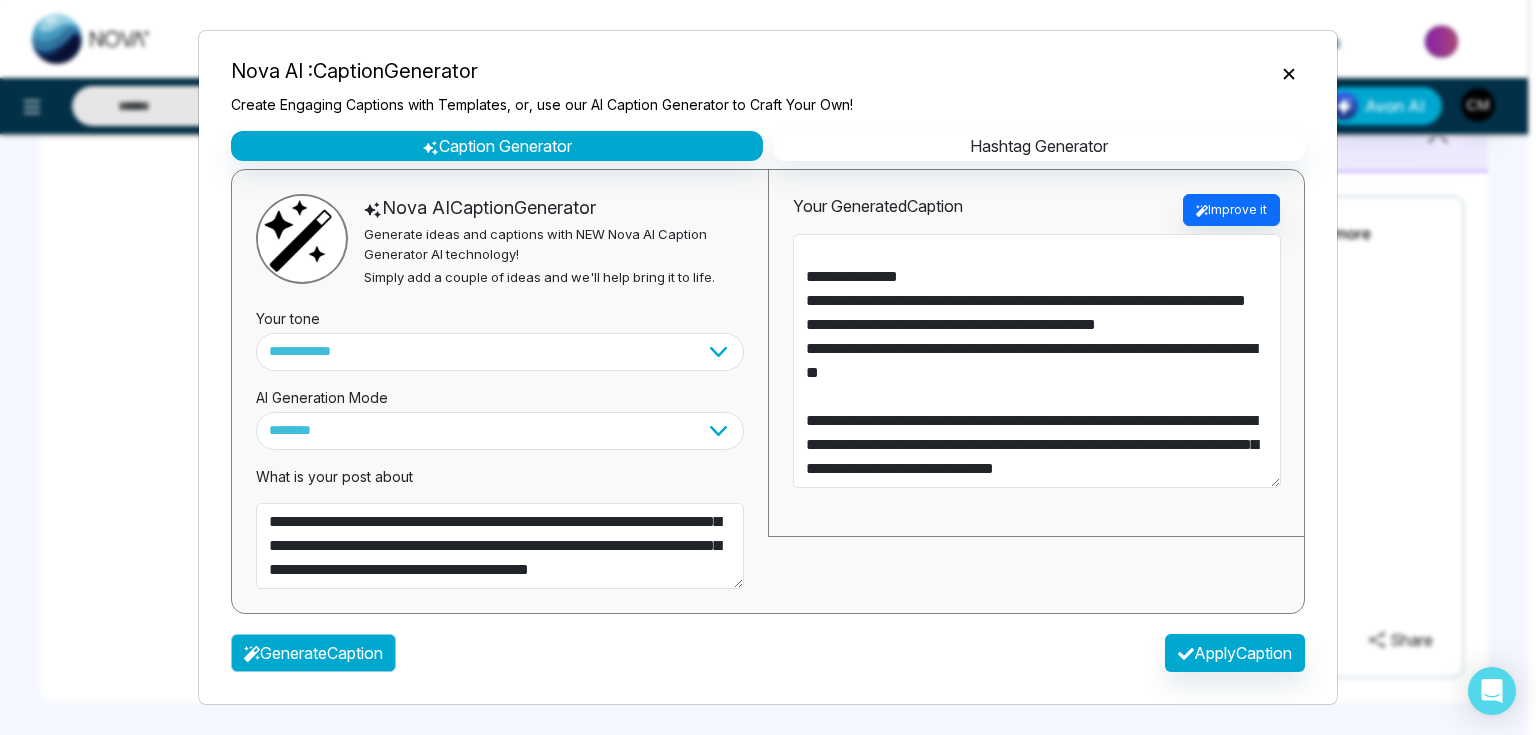 click on "Generate  Caption" at bounding box center (313, 653) 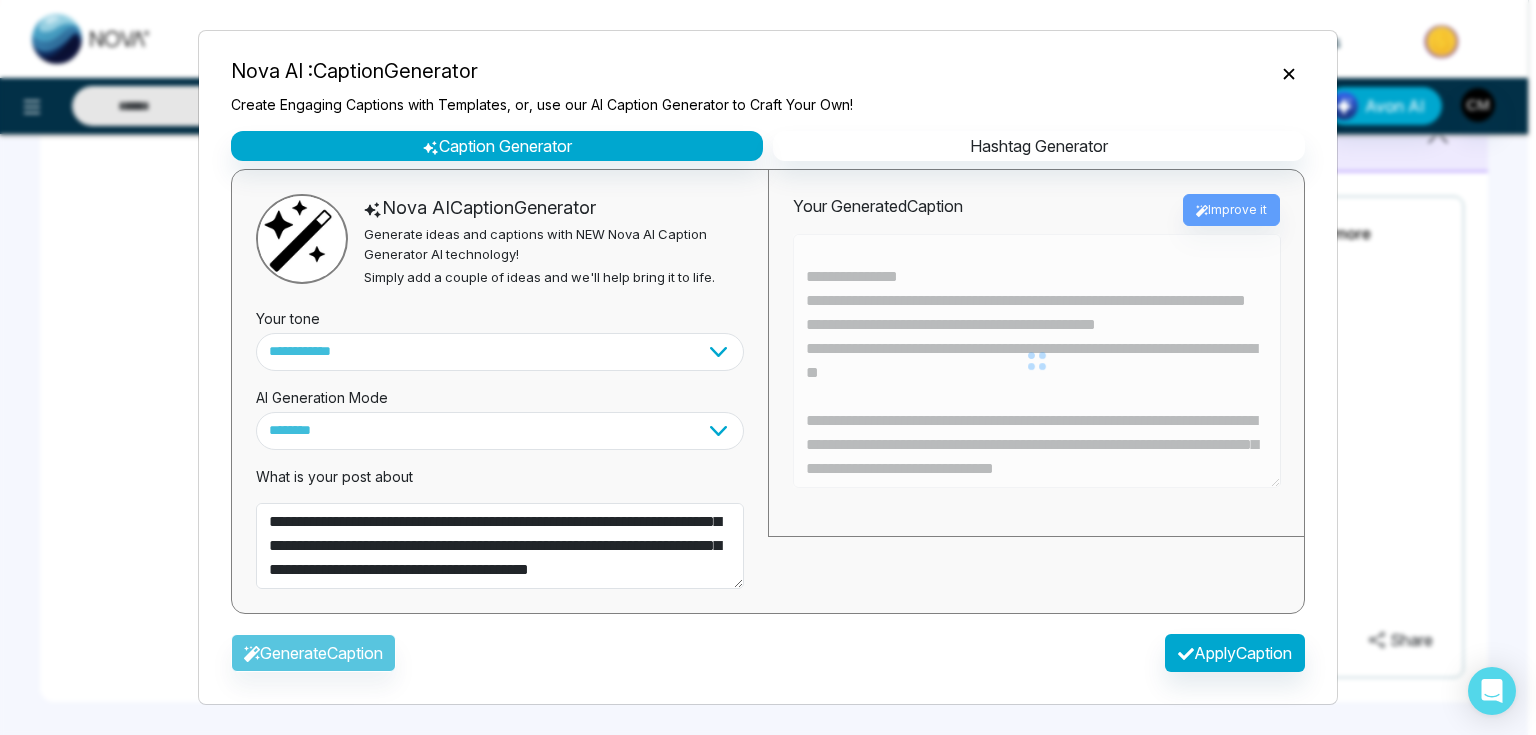 type on "**********" 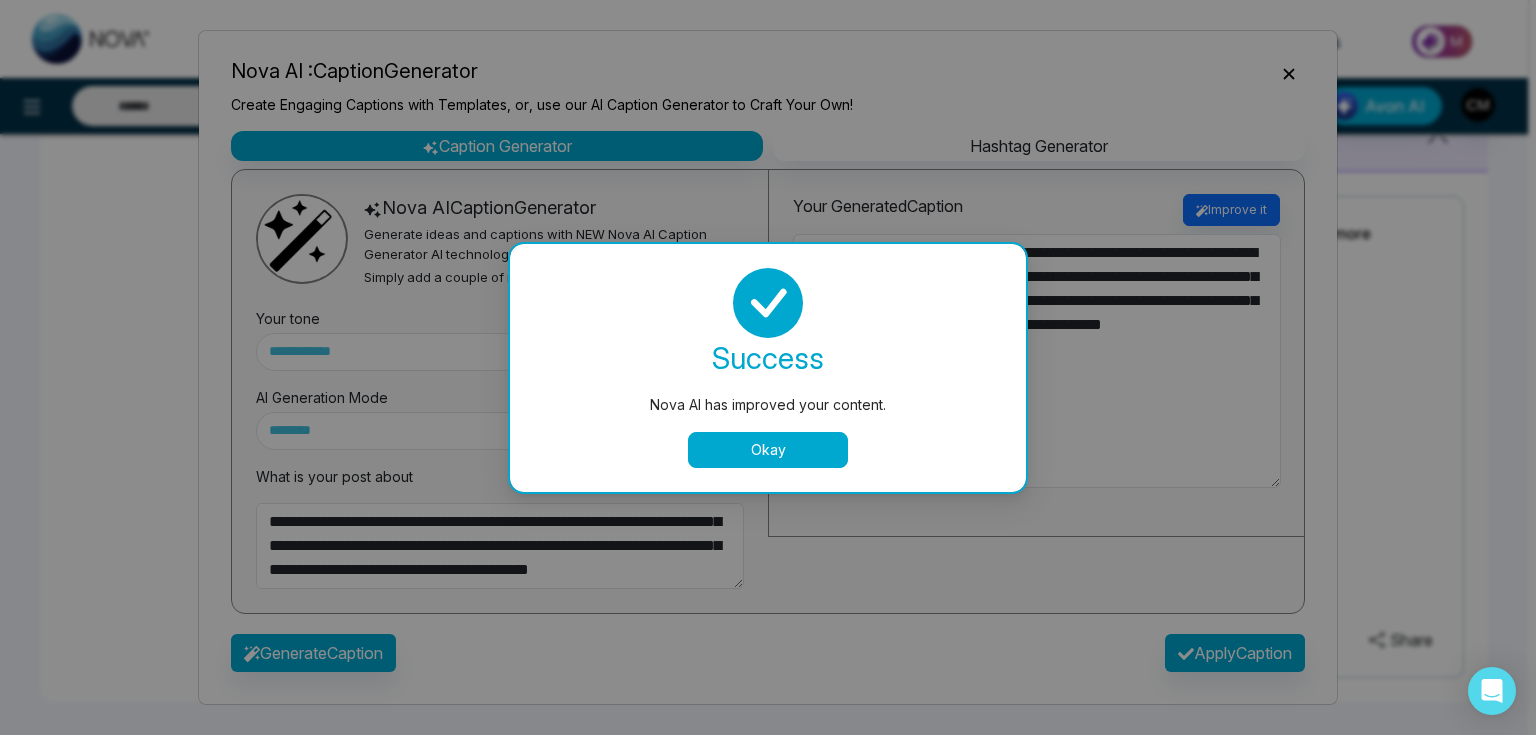 scroll, scrollTop: 0, scrollLeft: 0, axis: both 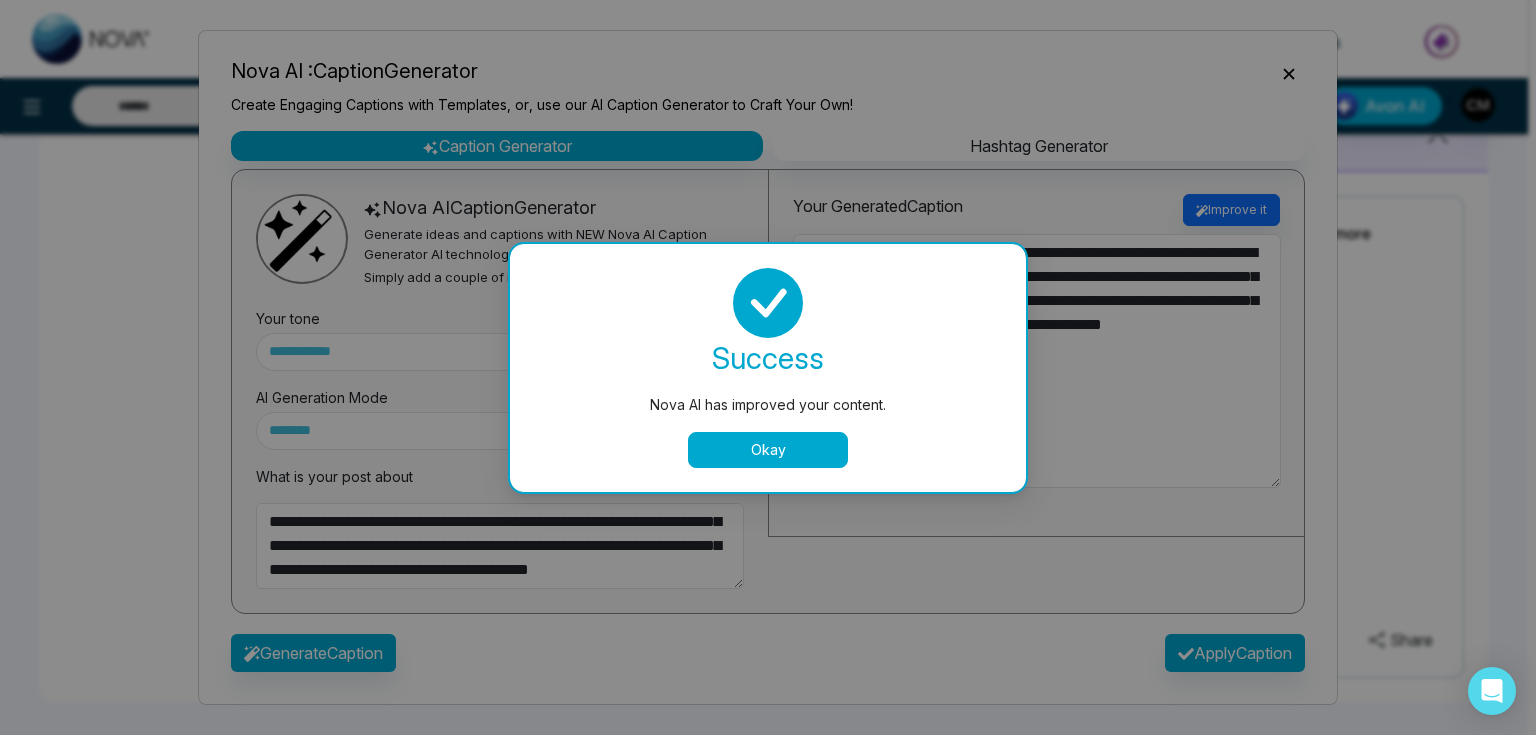 drag, startPoint x: 749, startPoint y: 462, endPoint x: 752, endPoint y: 444, distance: 18.248287 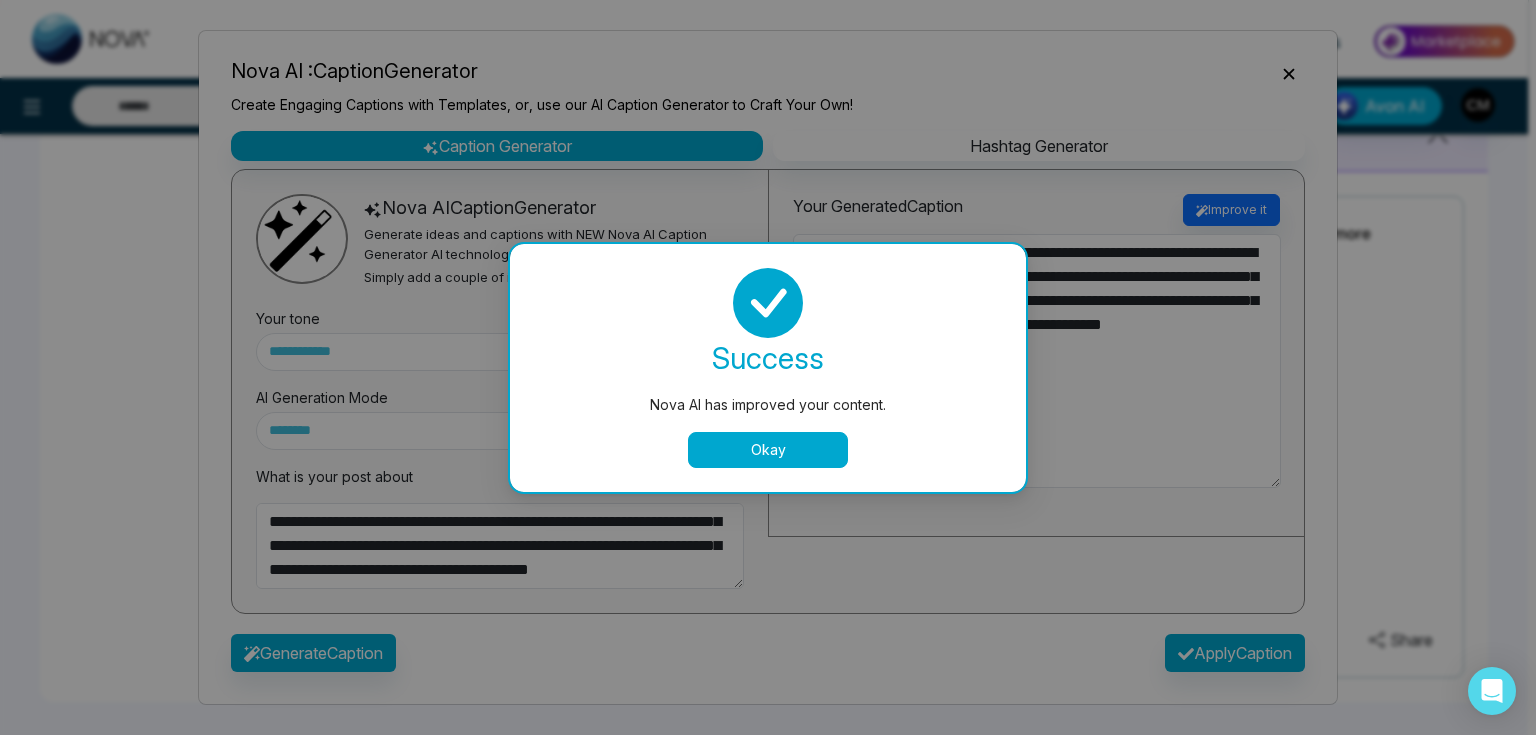 click on "Okay" at bounding box center (768, 450) 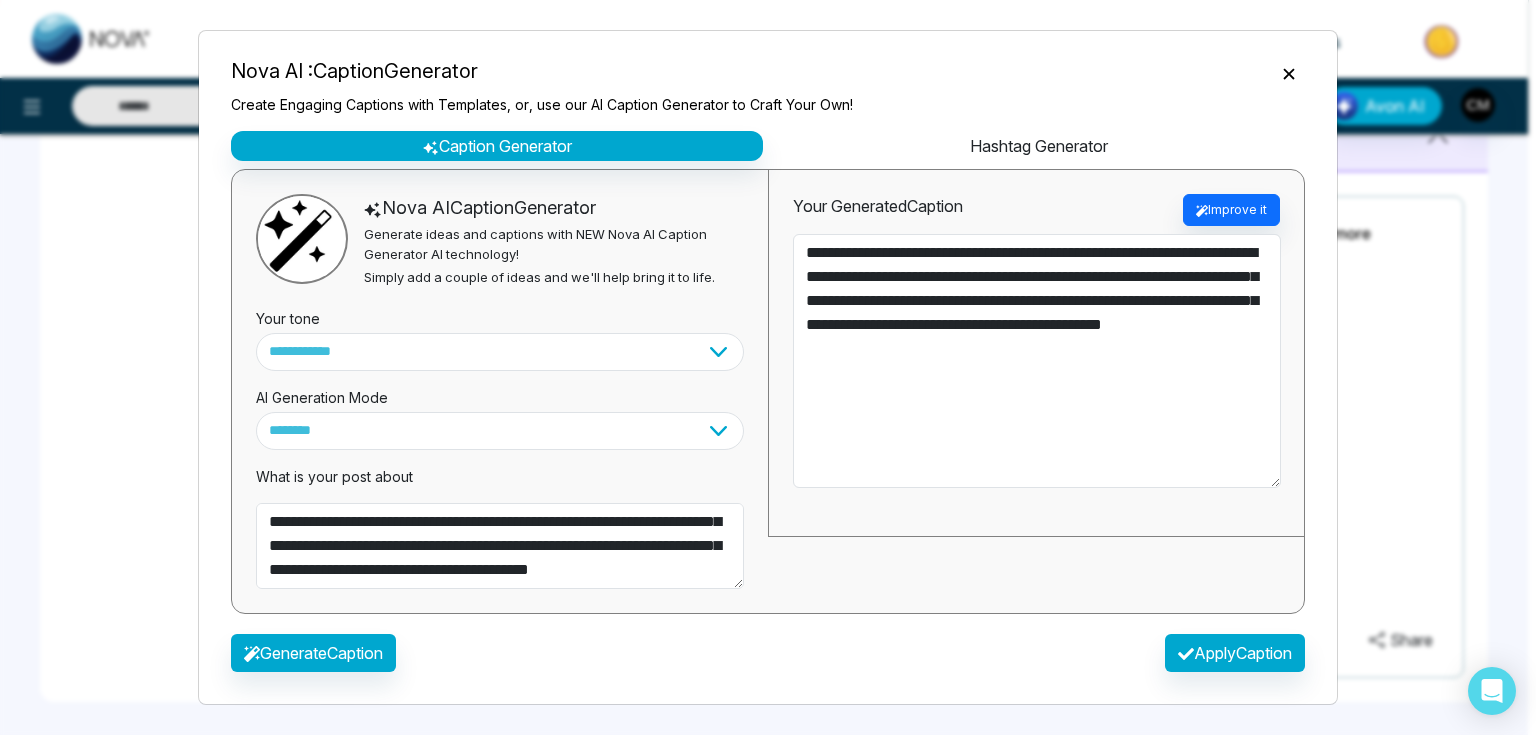 click on "Hashtag Generator" at bounding box center (1039, 146) 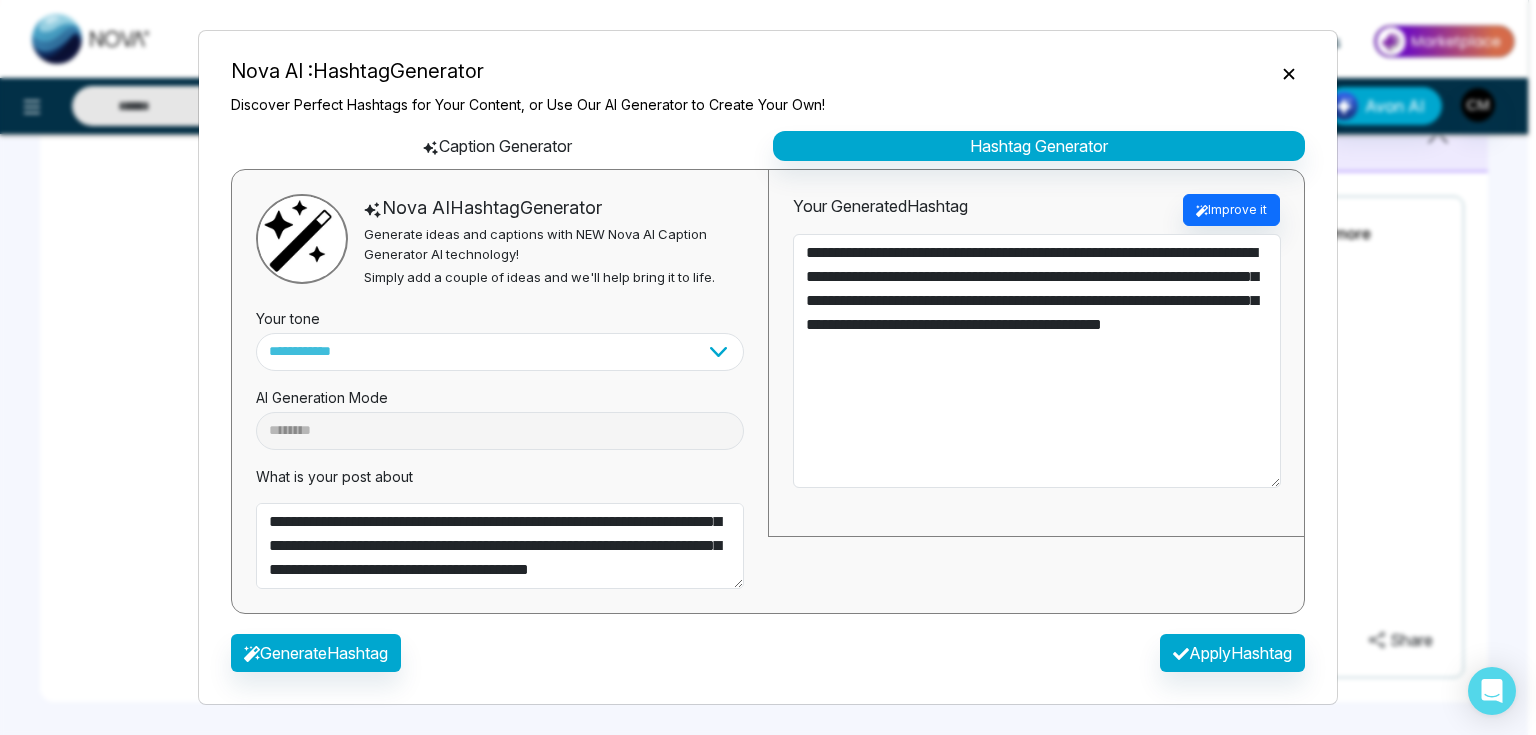 click on "Caption Generator" at bounding box center [497, 146] 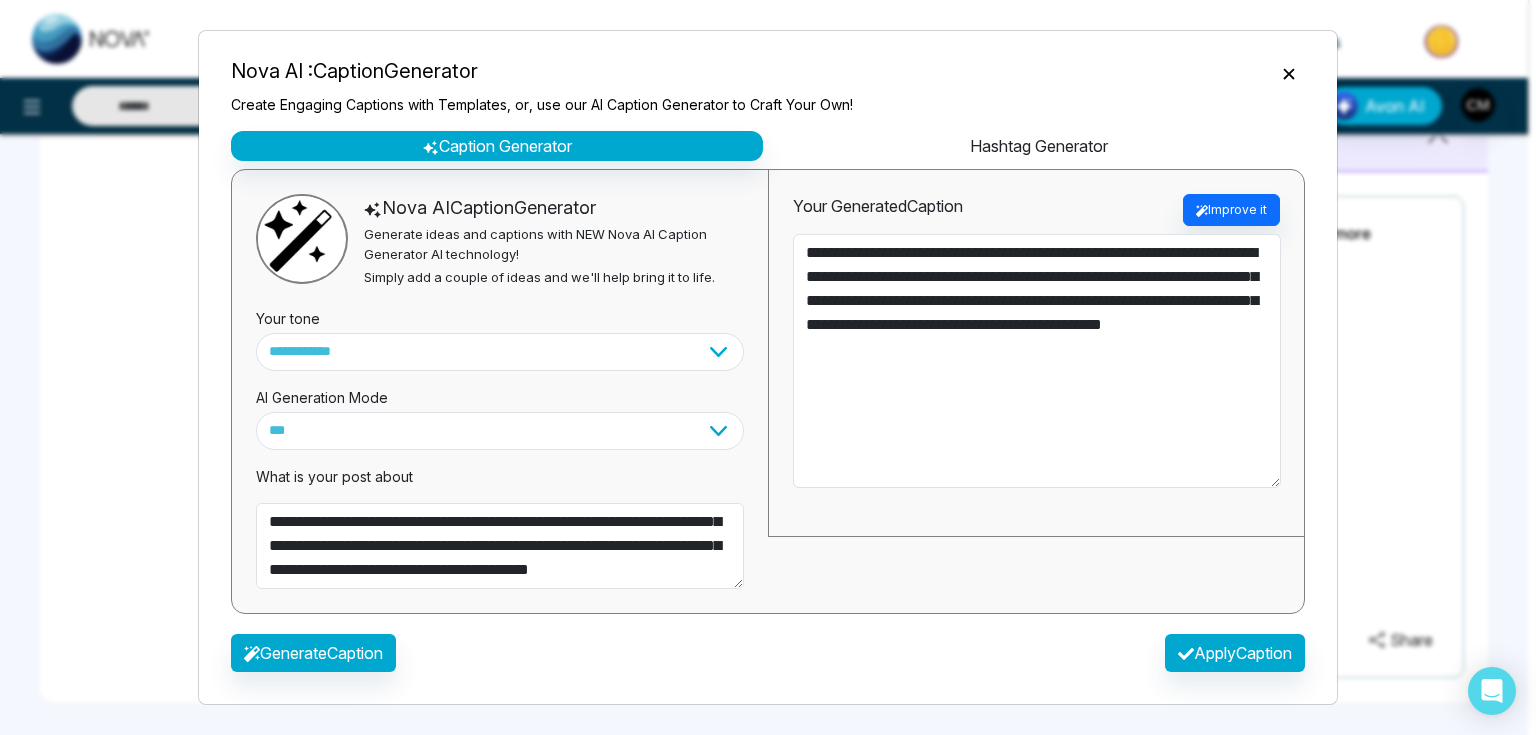 click on "Hashtag Generator" at bounding box center (1039, 146) 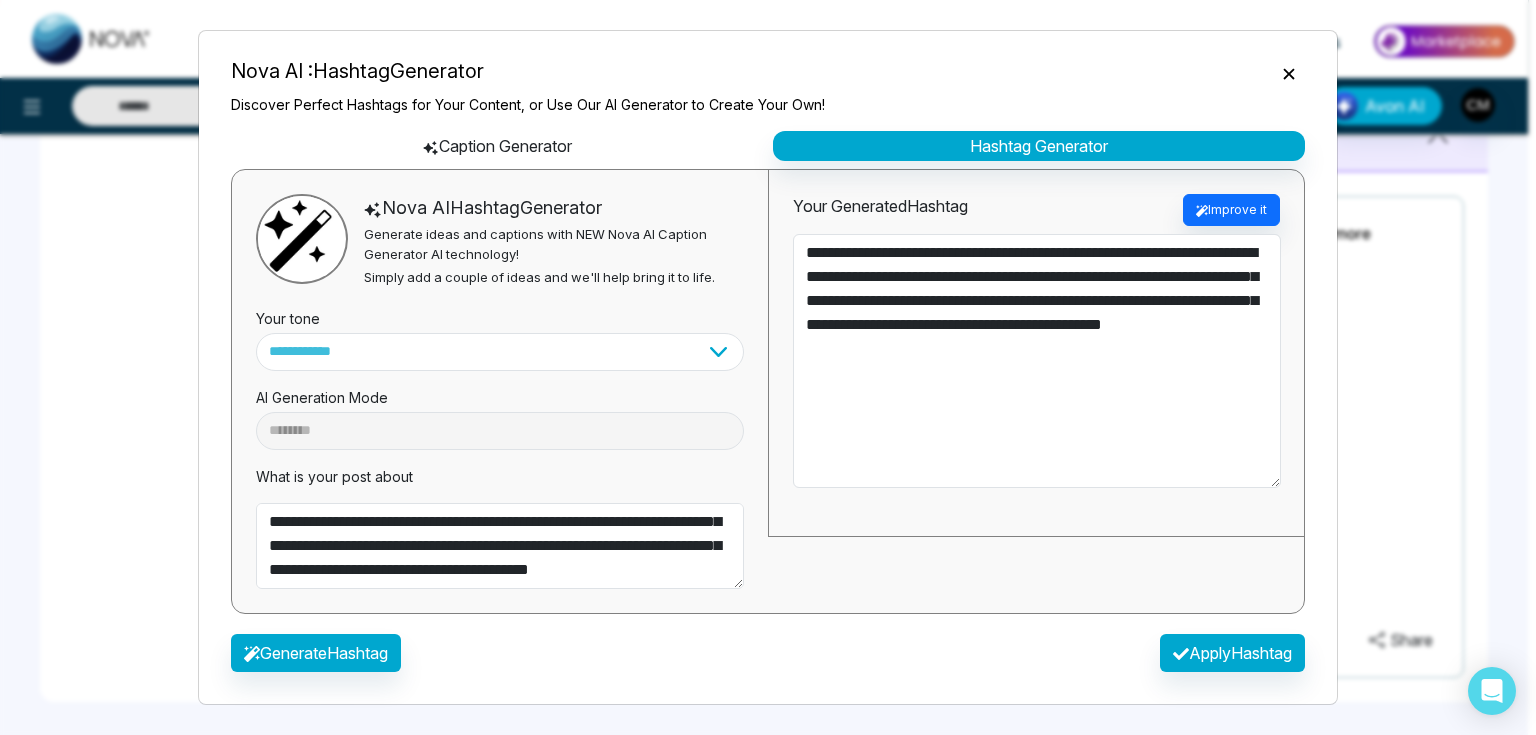 click on "Caption Generator" at bounding box center (497, 146) 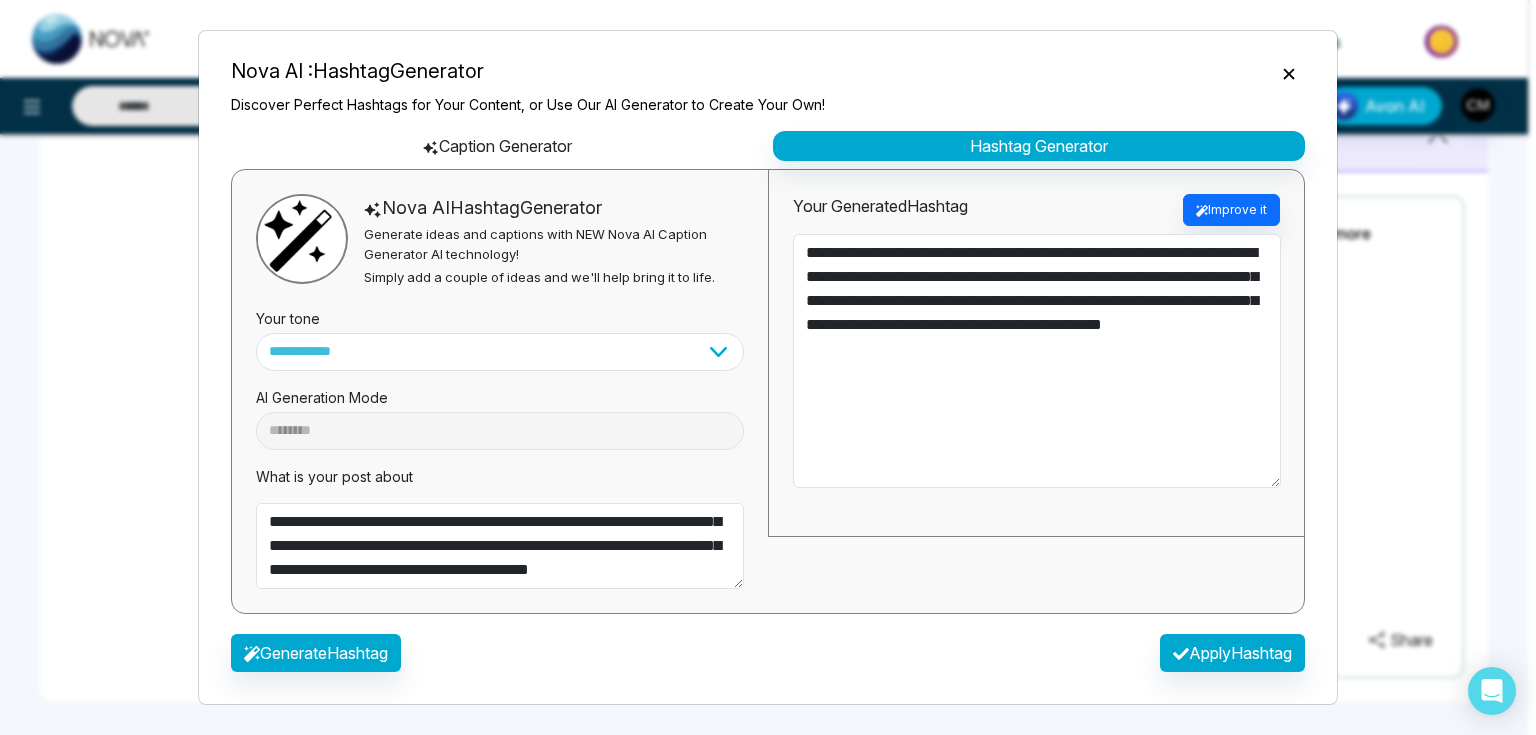 select on "***" 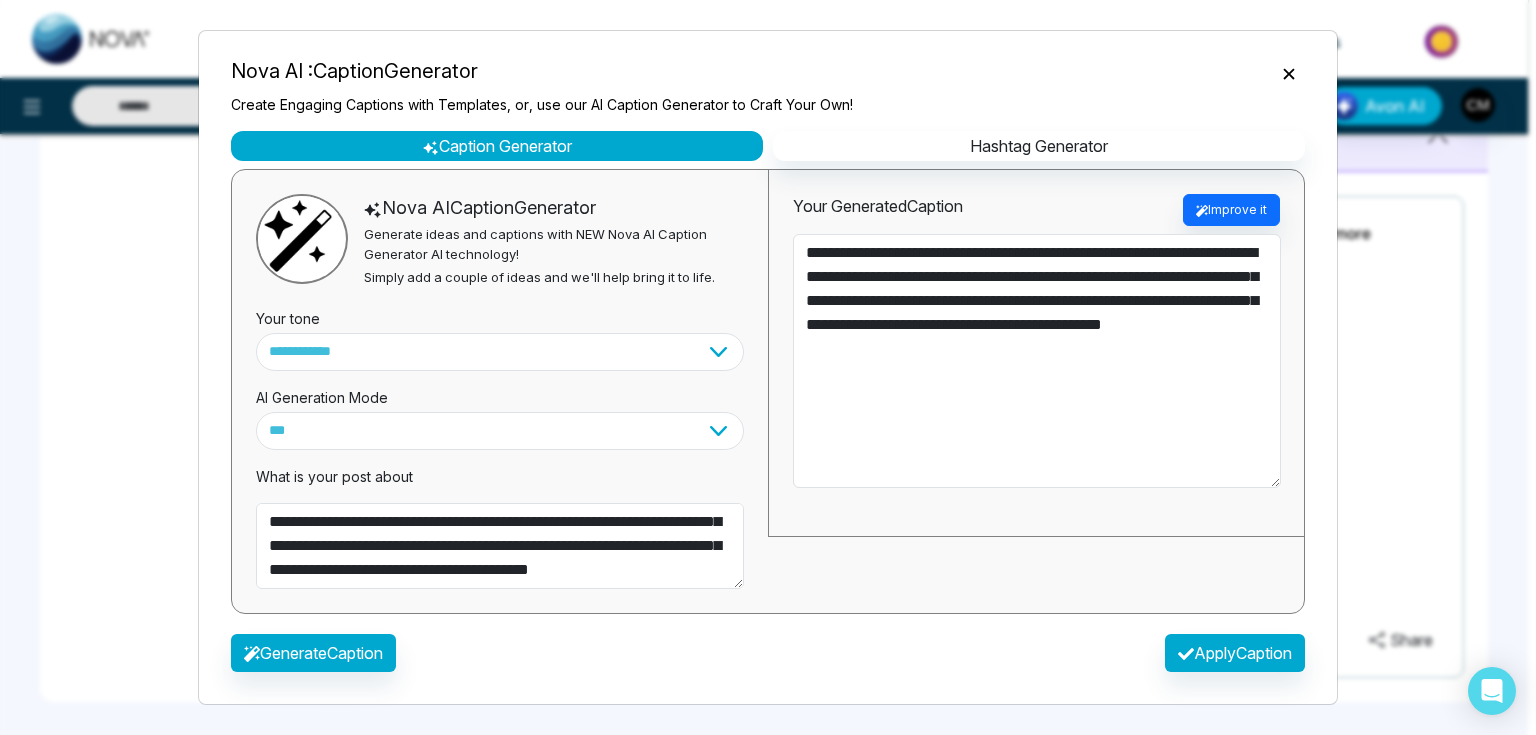 type 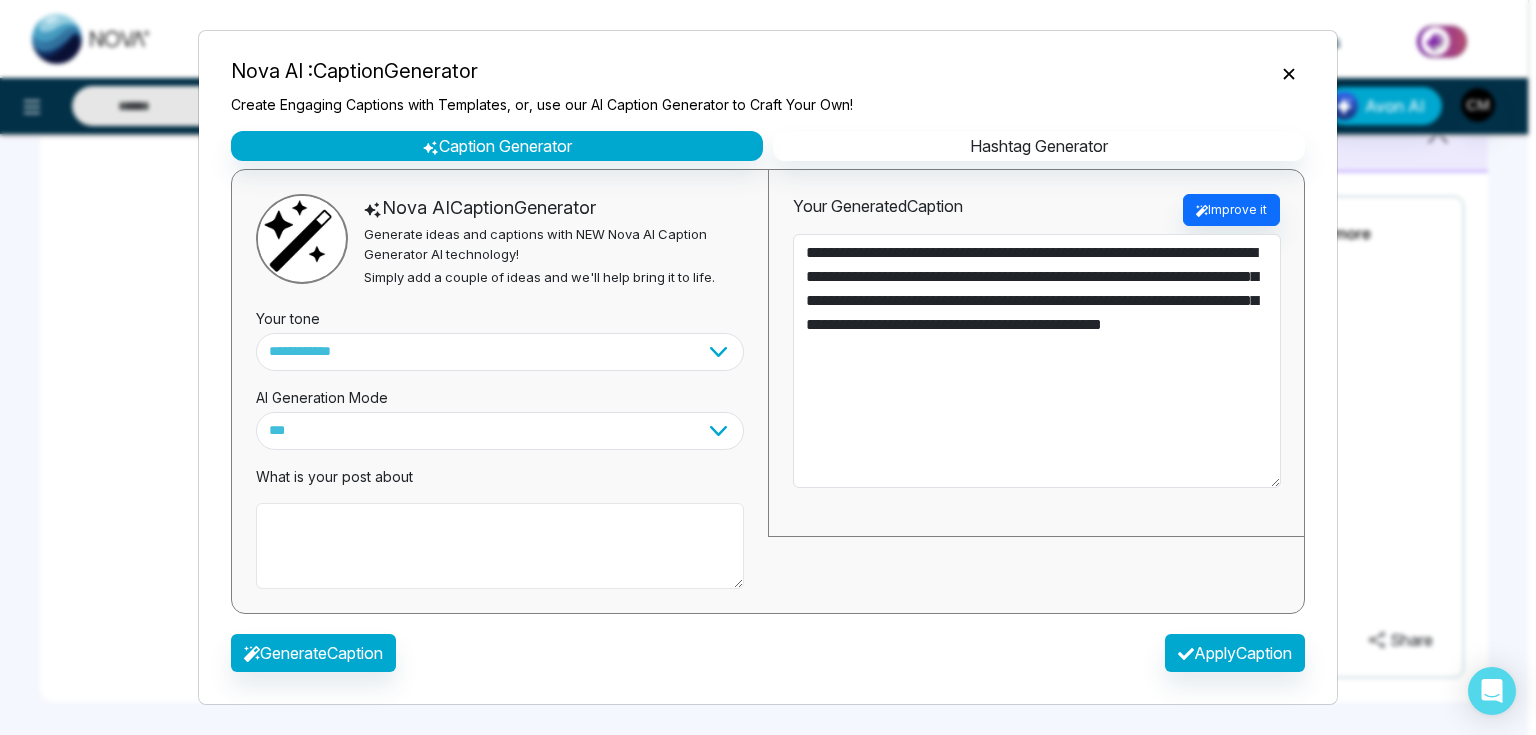 scroll, scrollTop: 0, scrollLeft: 0, axis: both 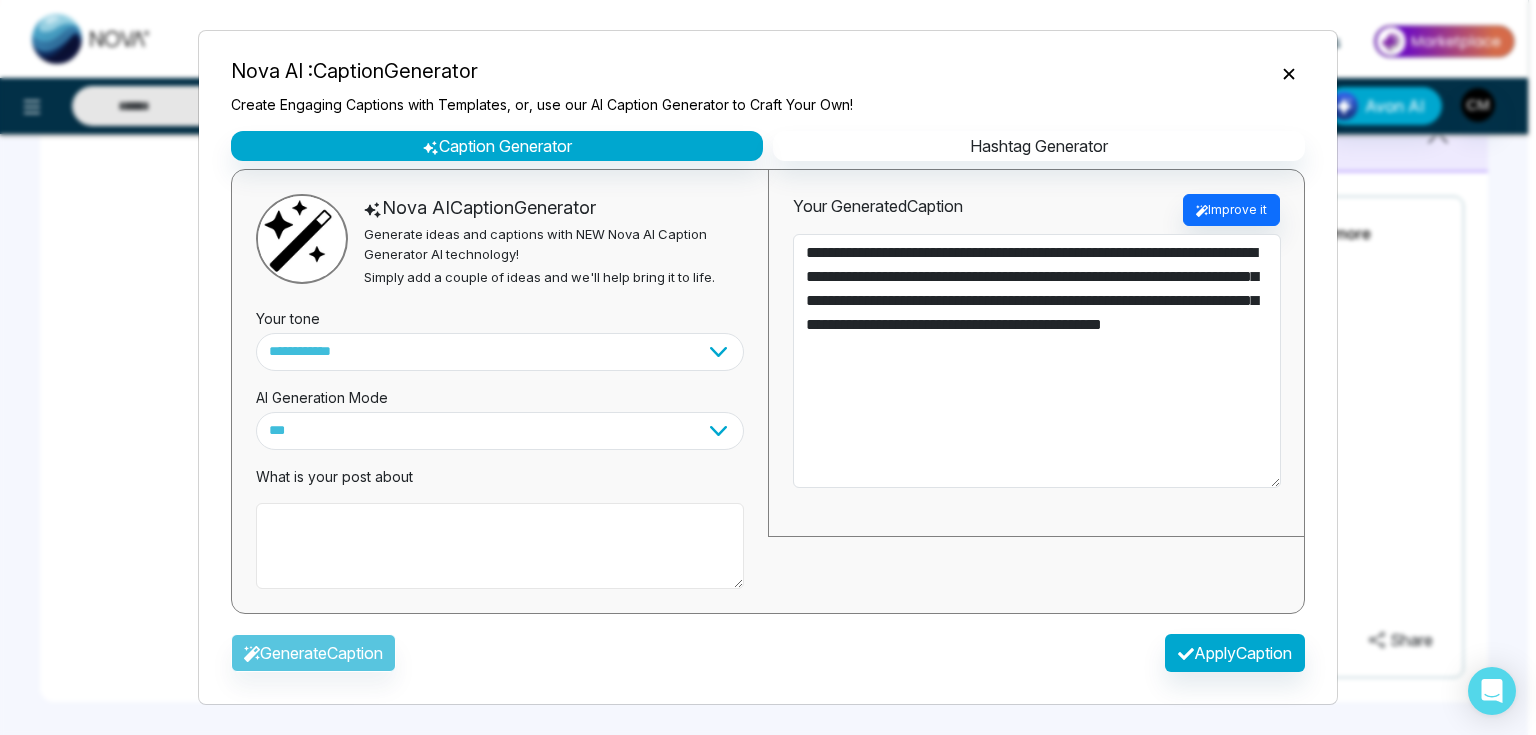 paste on "**********" 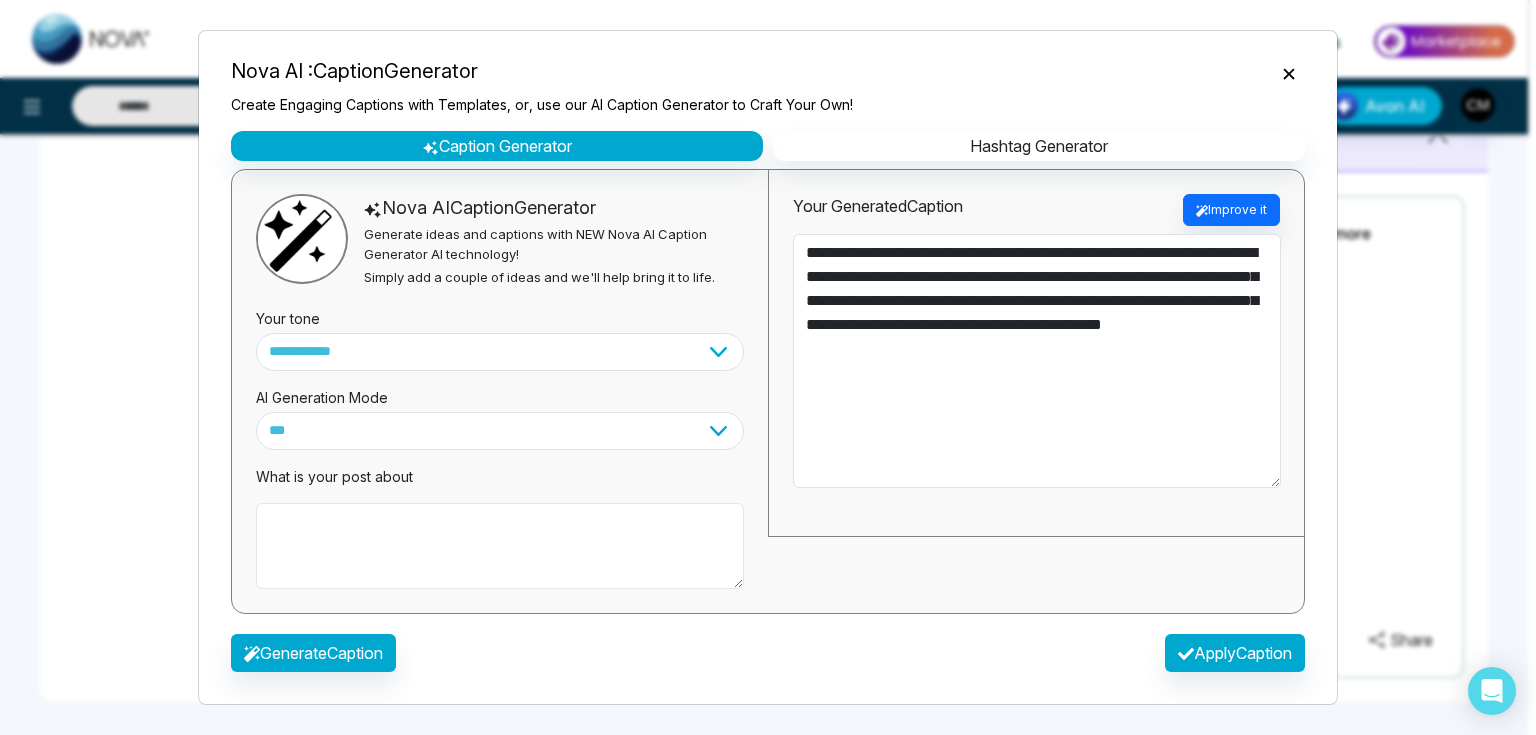 type on "**********" 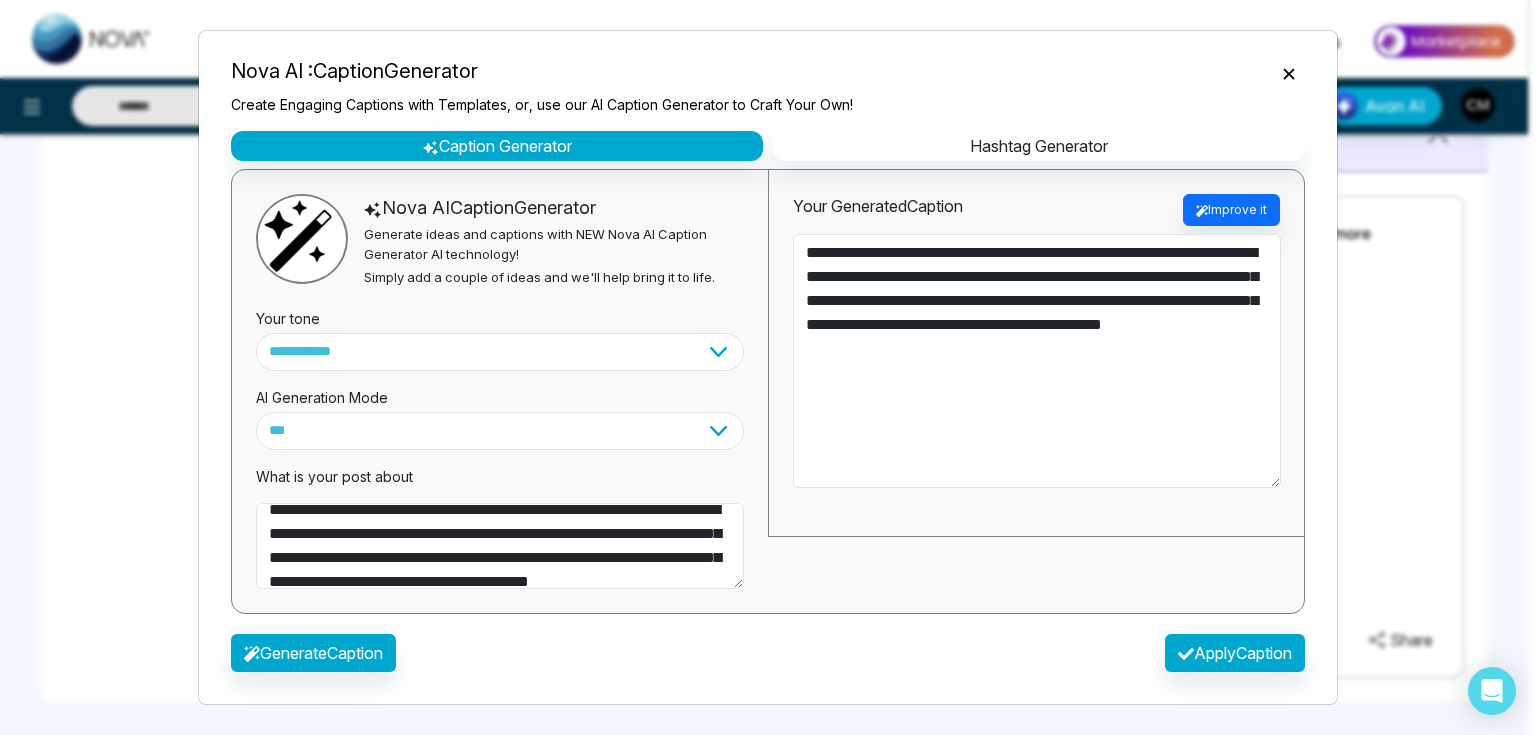 scroll, scrollTop: 0, scrollLeft: 0, axis: both 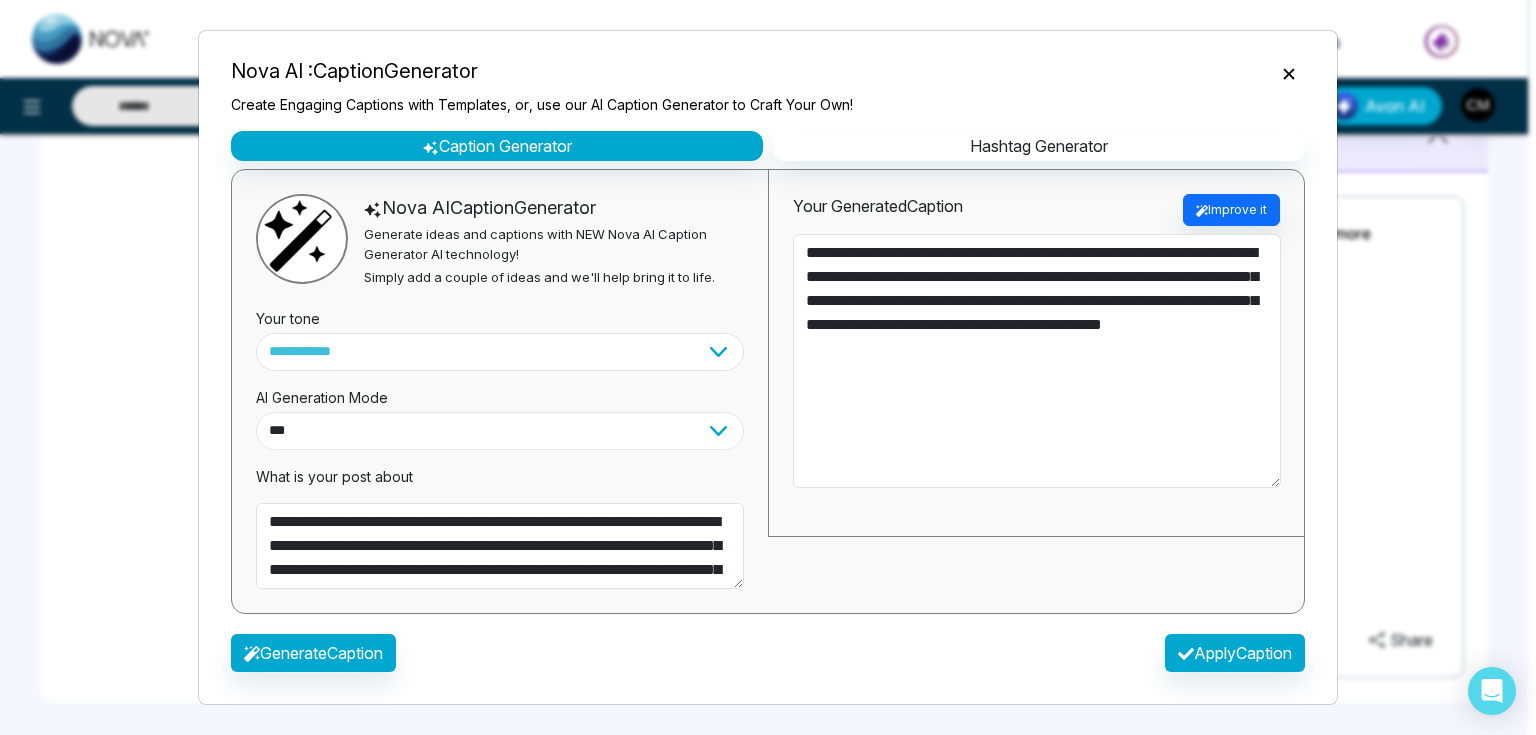 click on "**********" at bounding box center (500, 431) 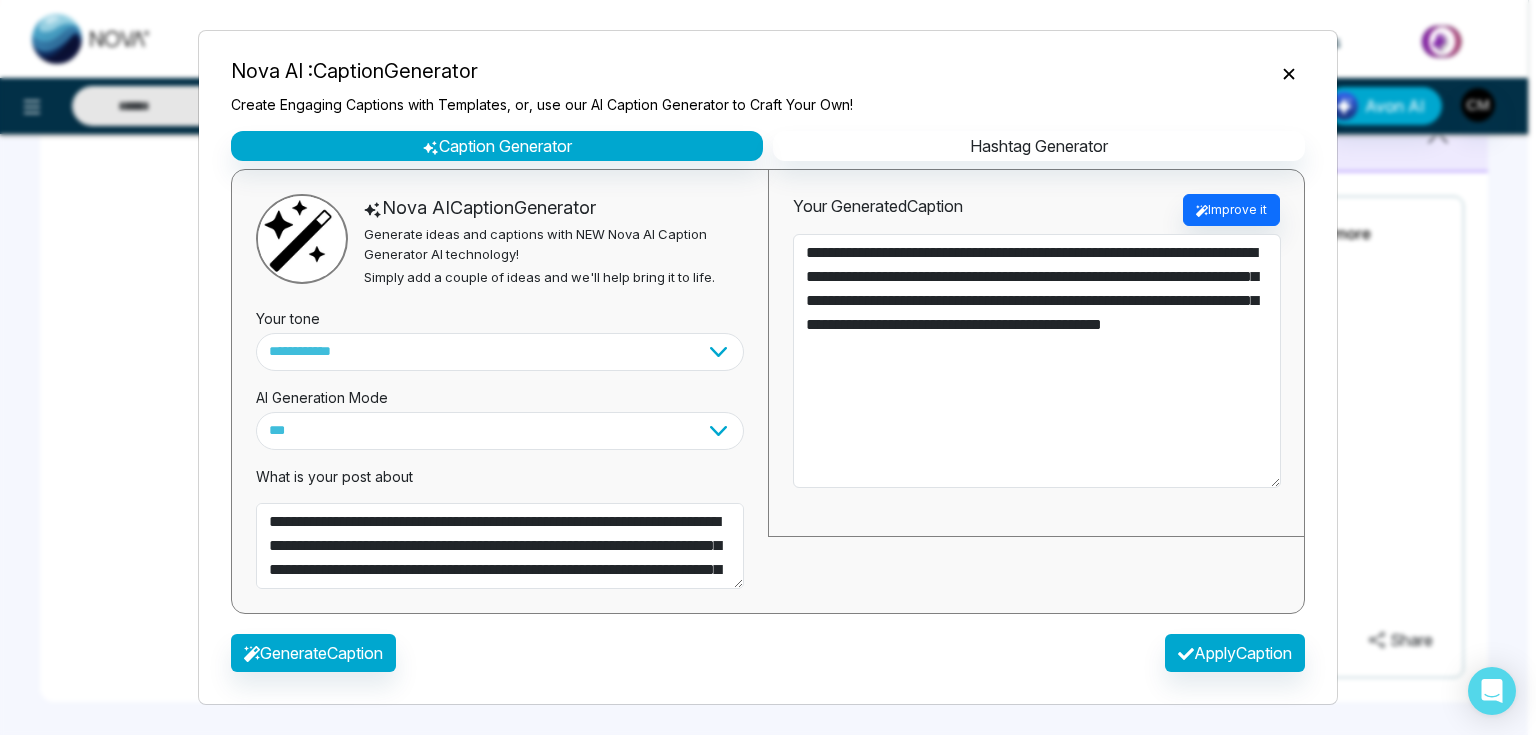 click on "AI Generation Mode" at bounding box center (500, 391) 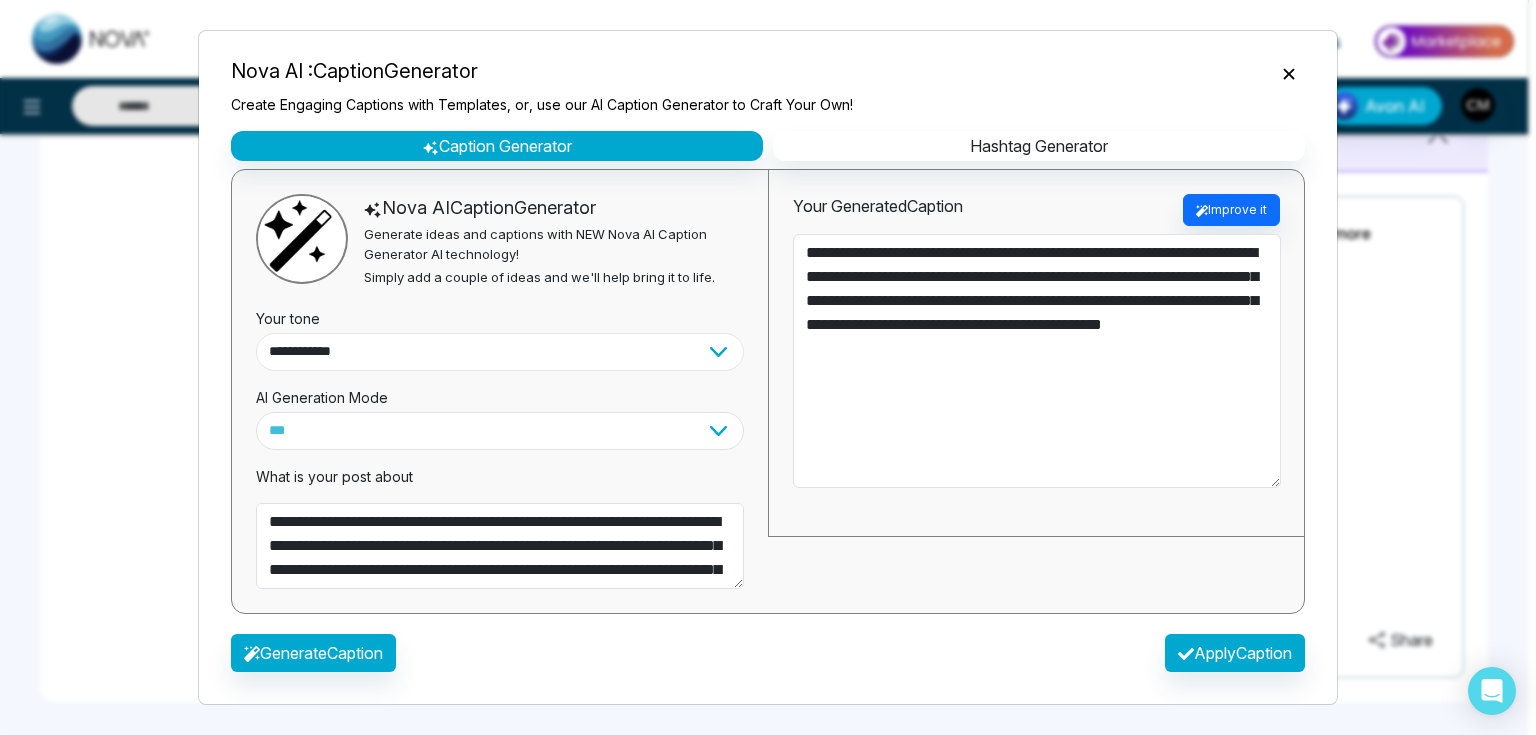 click on "**********" at bounding box center [500, 352] 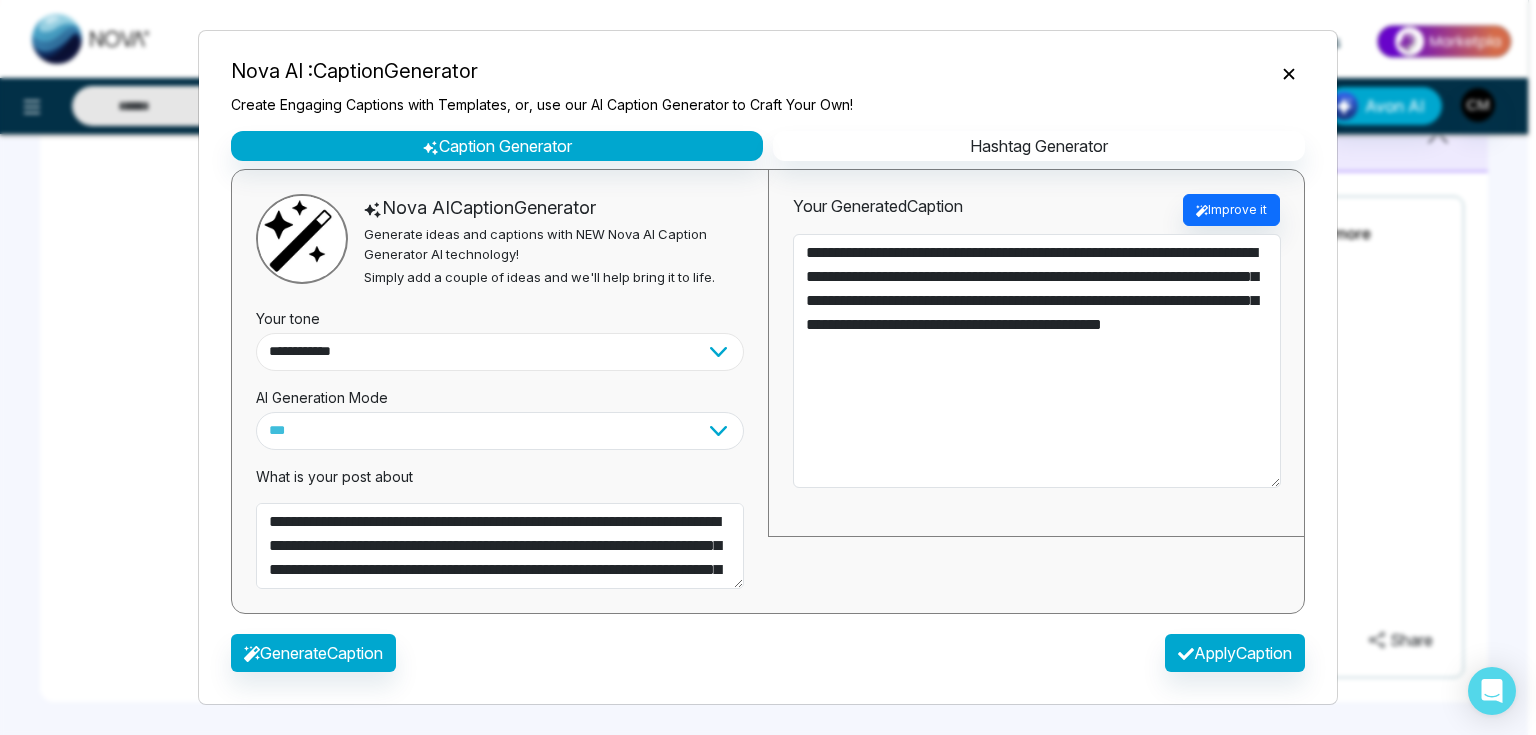 click on "**********" at bounding box center (500, 352) 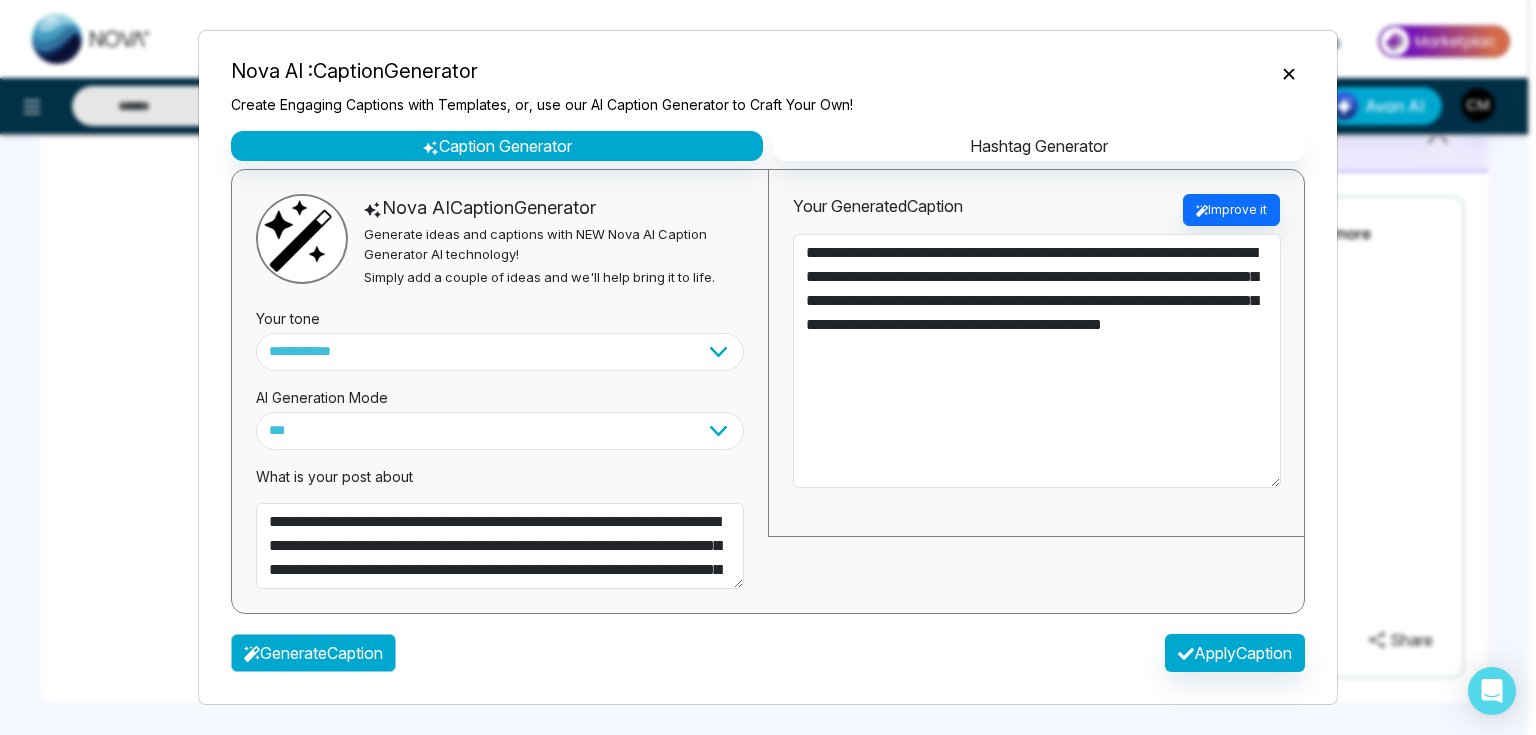 click on "Generate  Caption" at bounding box center [313, 653] 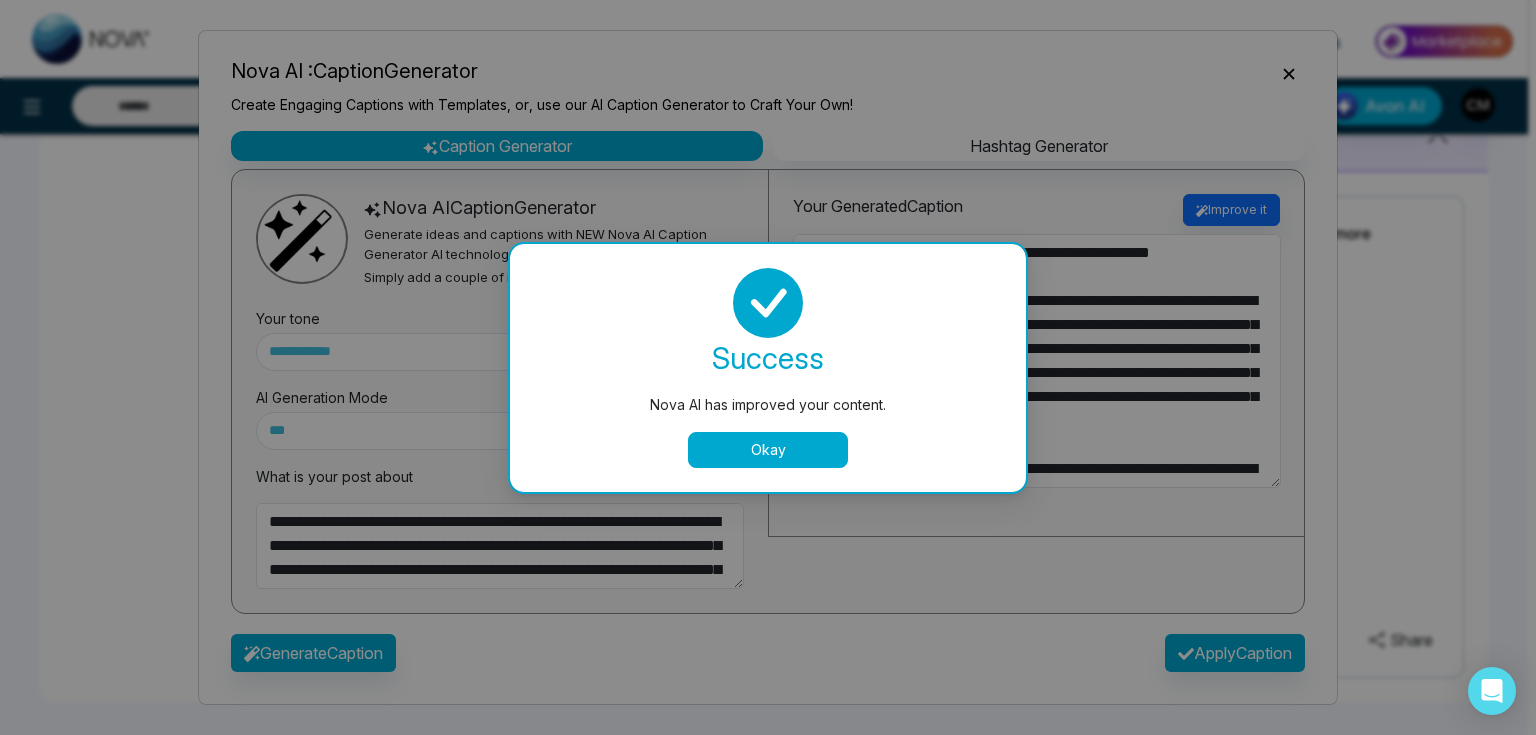 click on "Okay" at bounding box center [768, 450] 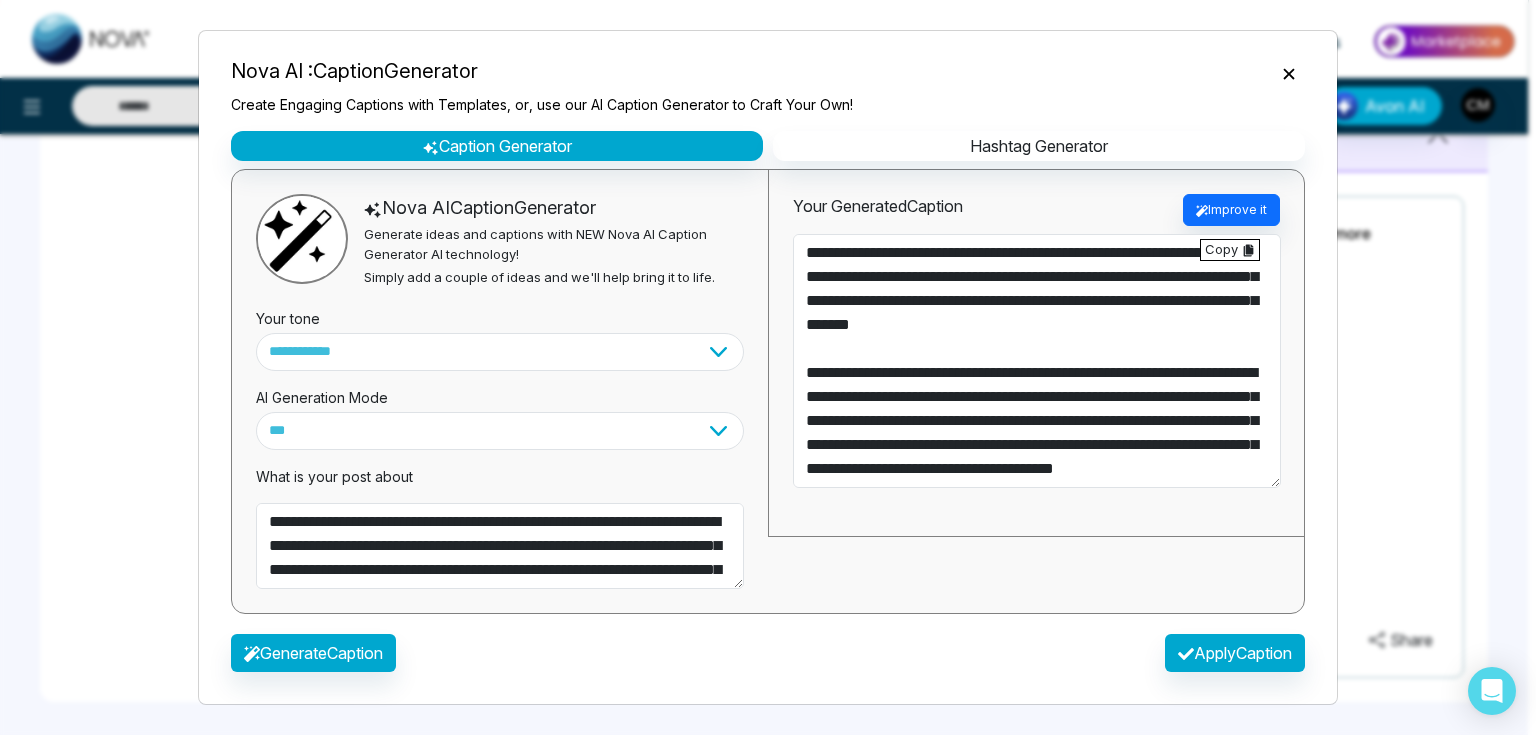 scroll, scrollTop: 0, scrollLeft: 0, axis: both 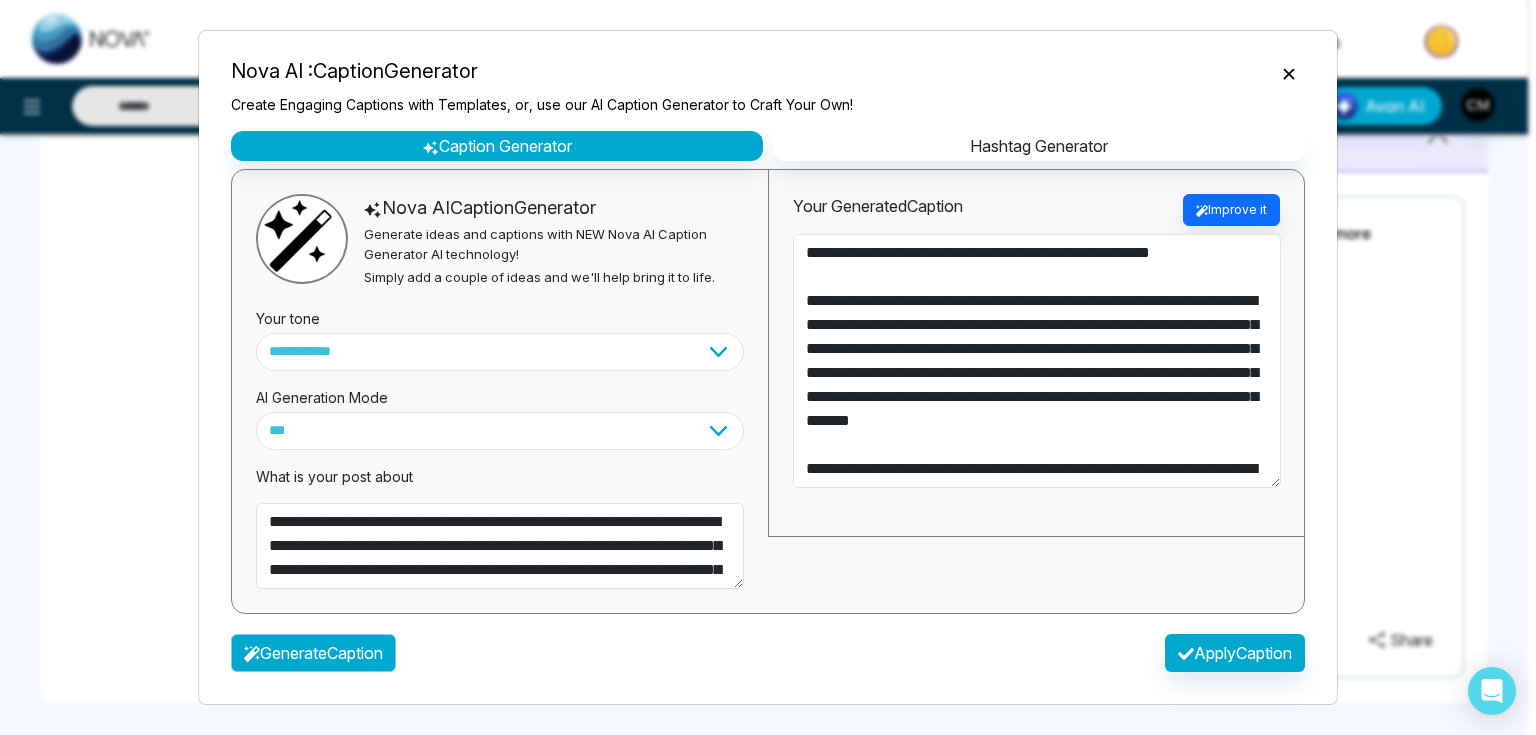 click on "Generate  Caption" at bounding box center [313, 653] 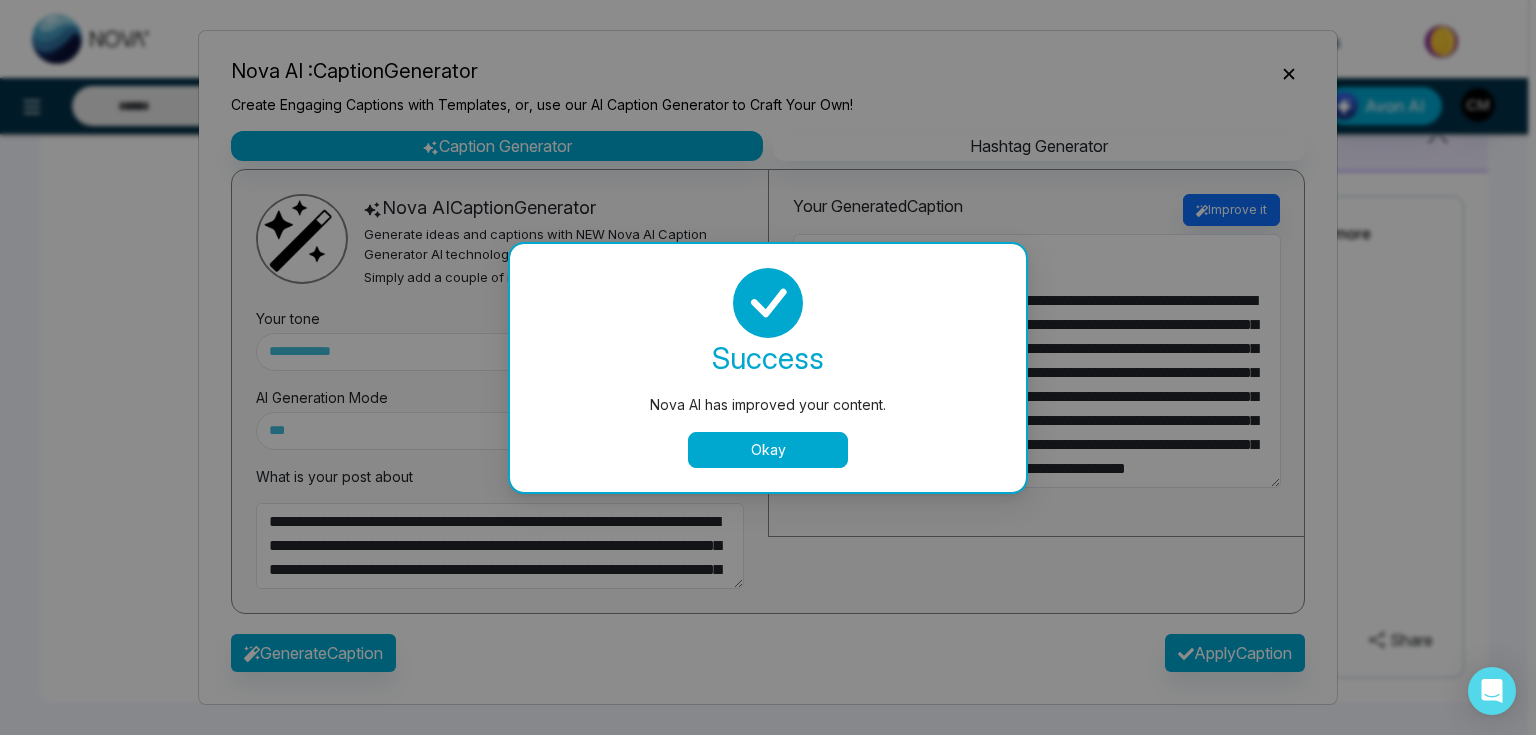drag, startPoint x: 702, startPoint y: 474, endPoint x: 749, endPoint y: 451, distance: 52.3259 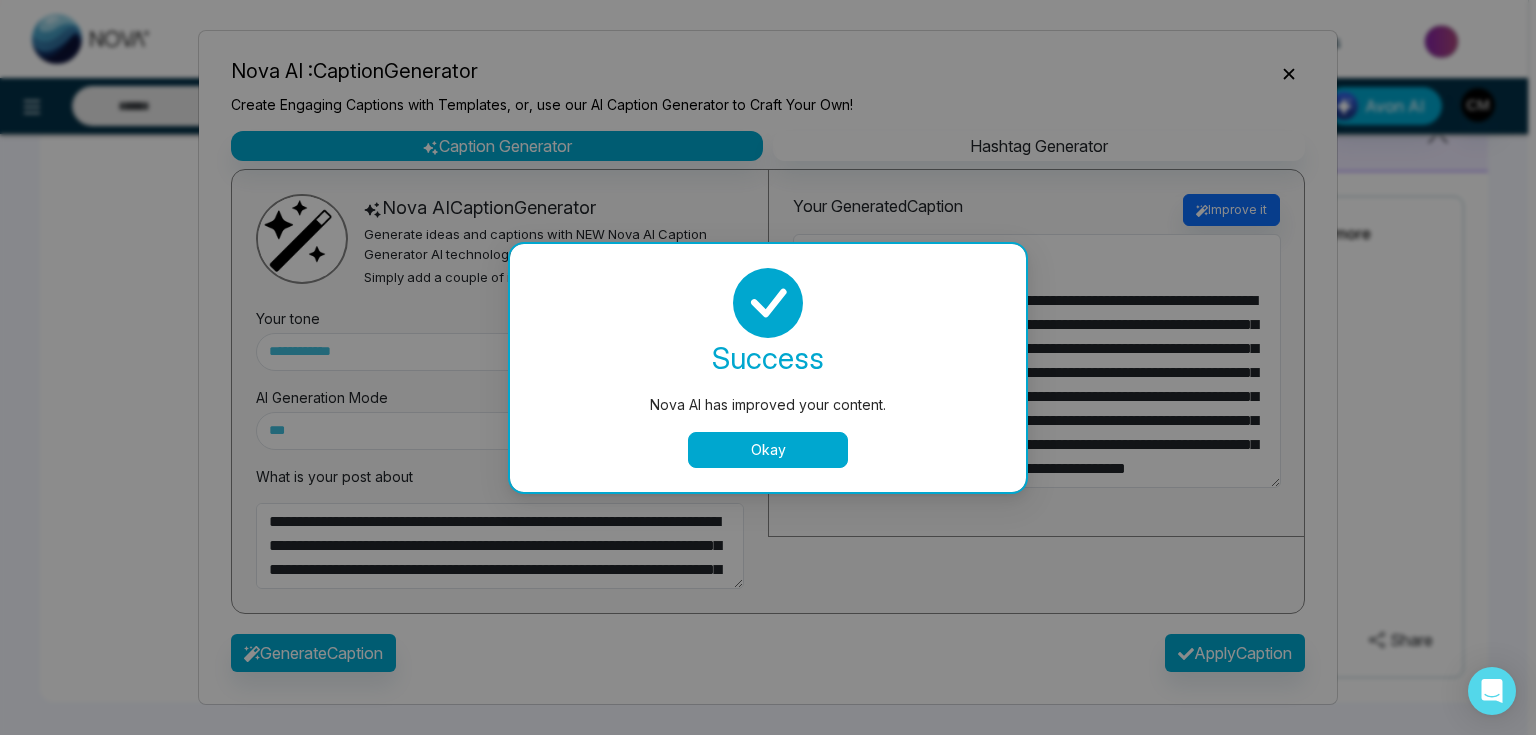 click on "success Nova AI has improved your content.   Okay" at bounding box center (768, 368) 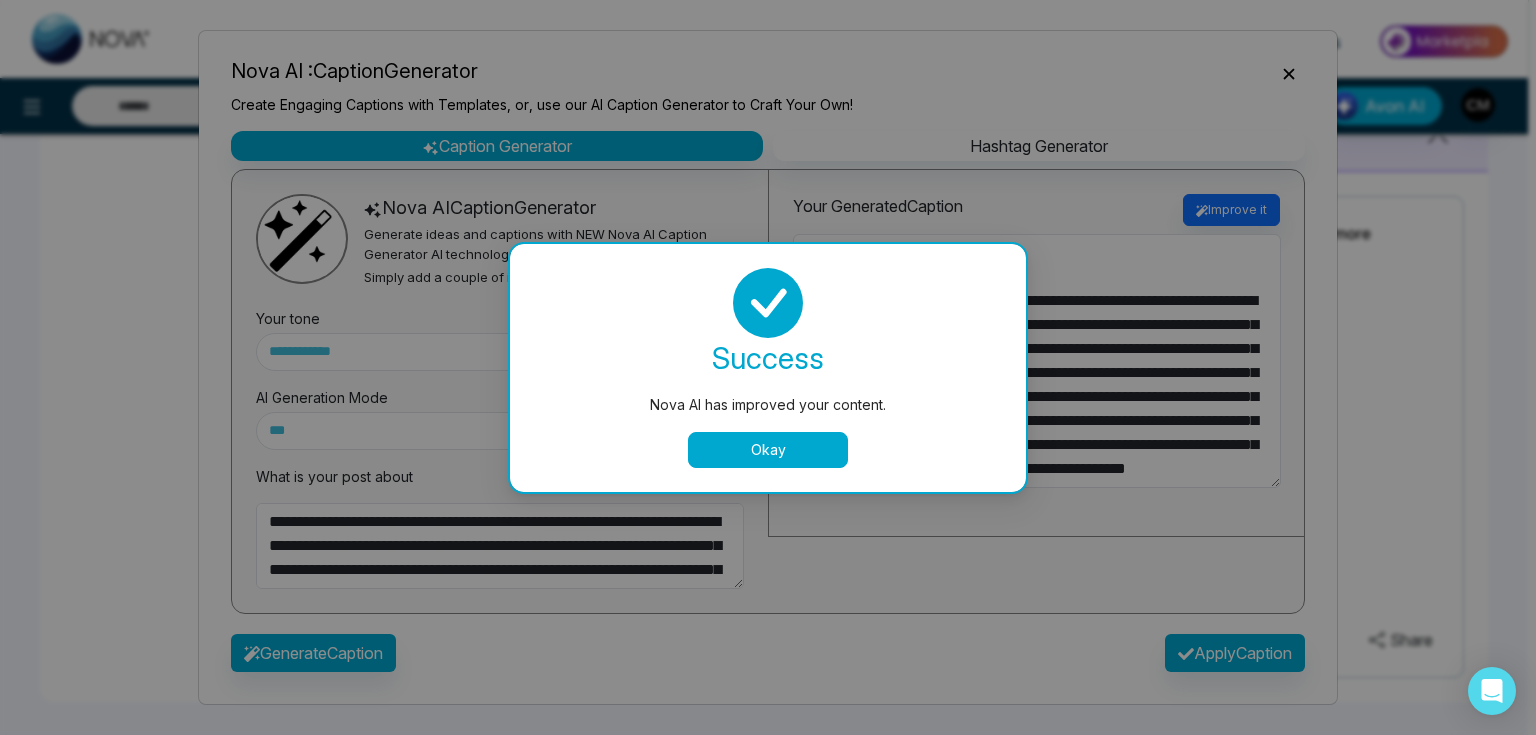 click on "Okay" at bounding box center [768, 450] 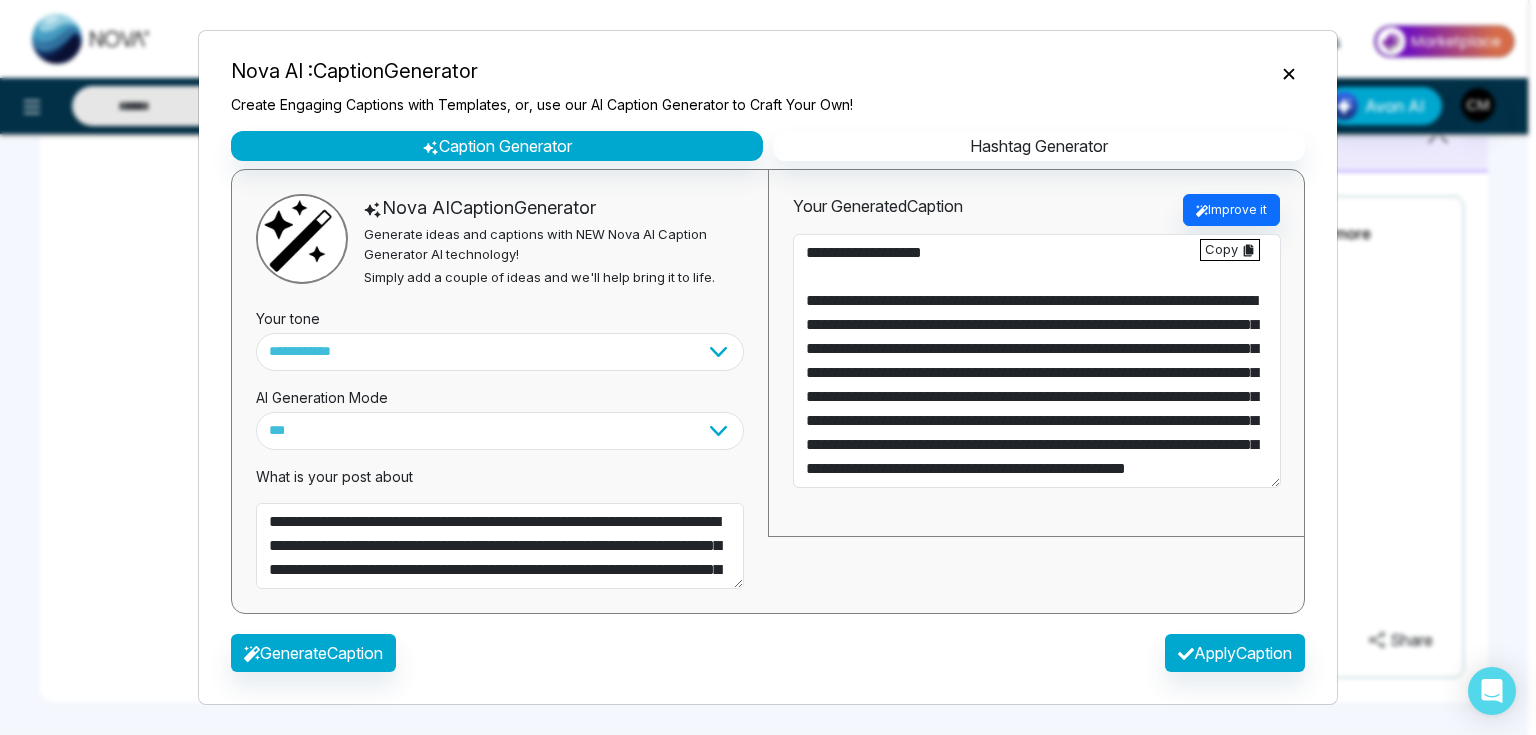 scroll, scrollTop: 48, scrollLeft: 0, axis: vertical 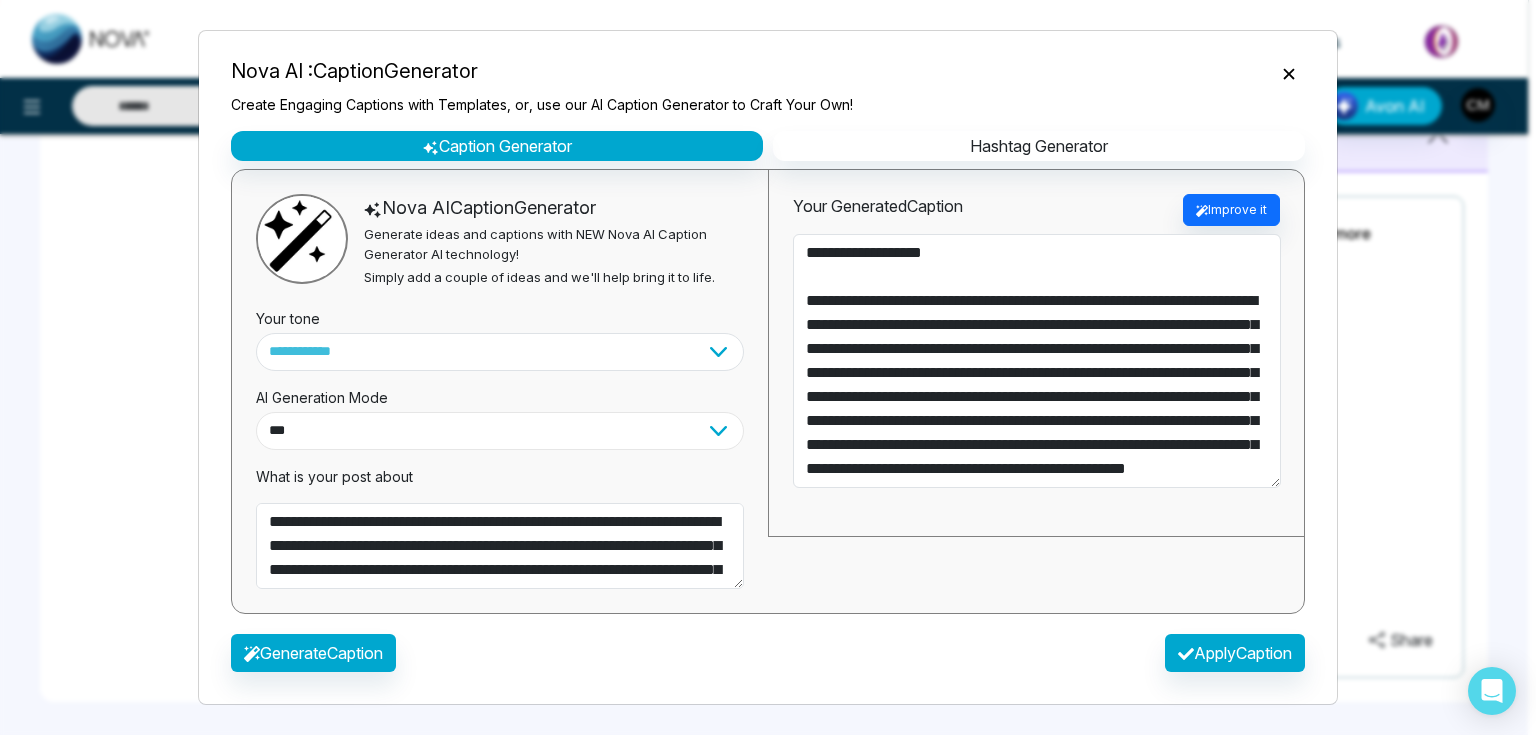 click on "**********" at bounding box center (500, 431) 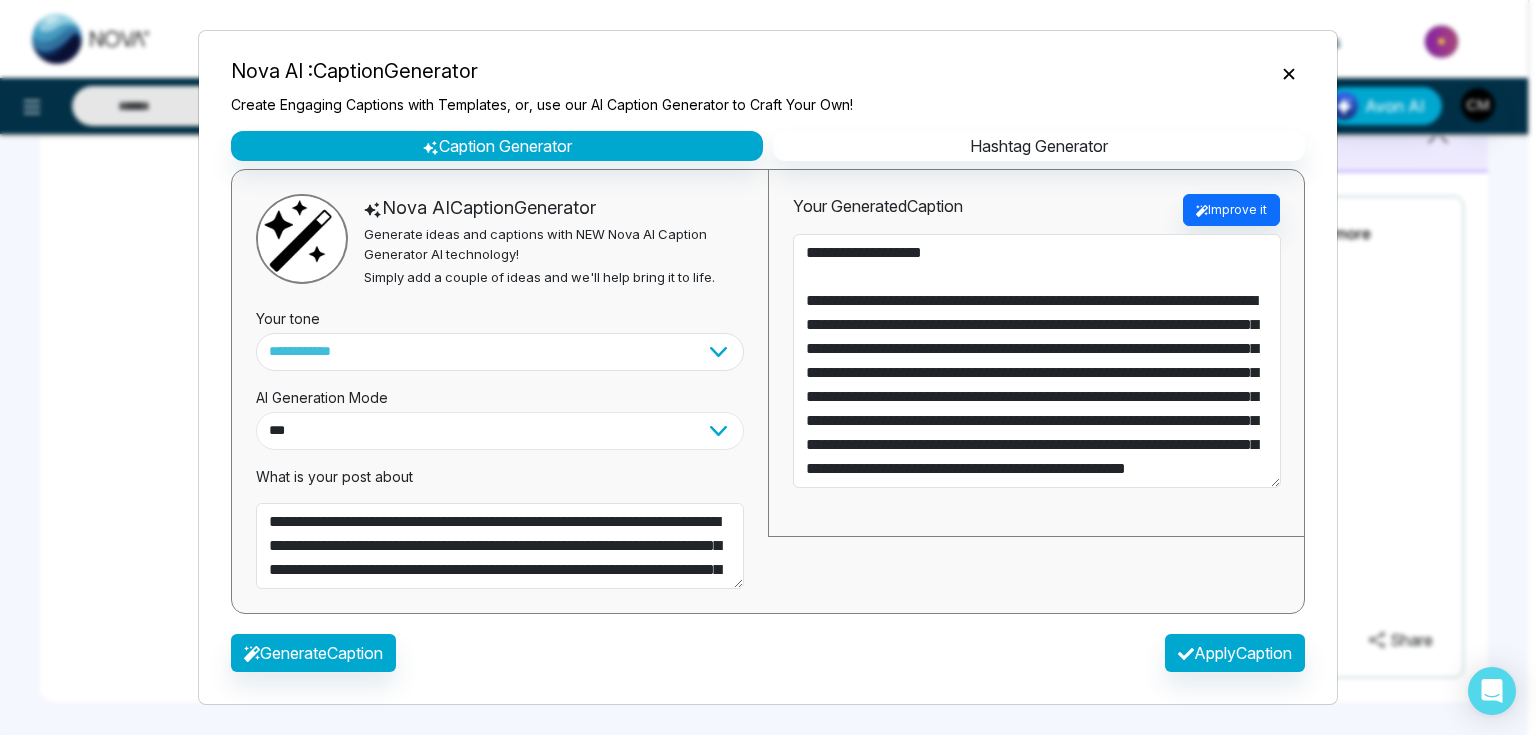 click on "**********" at bounding box center [500, 431] 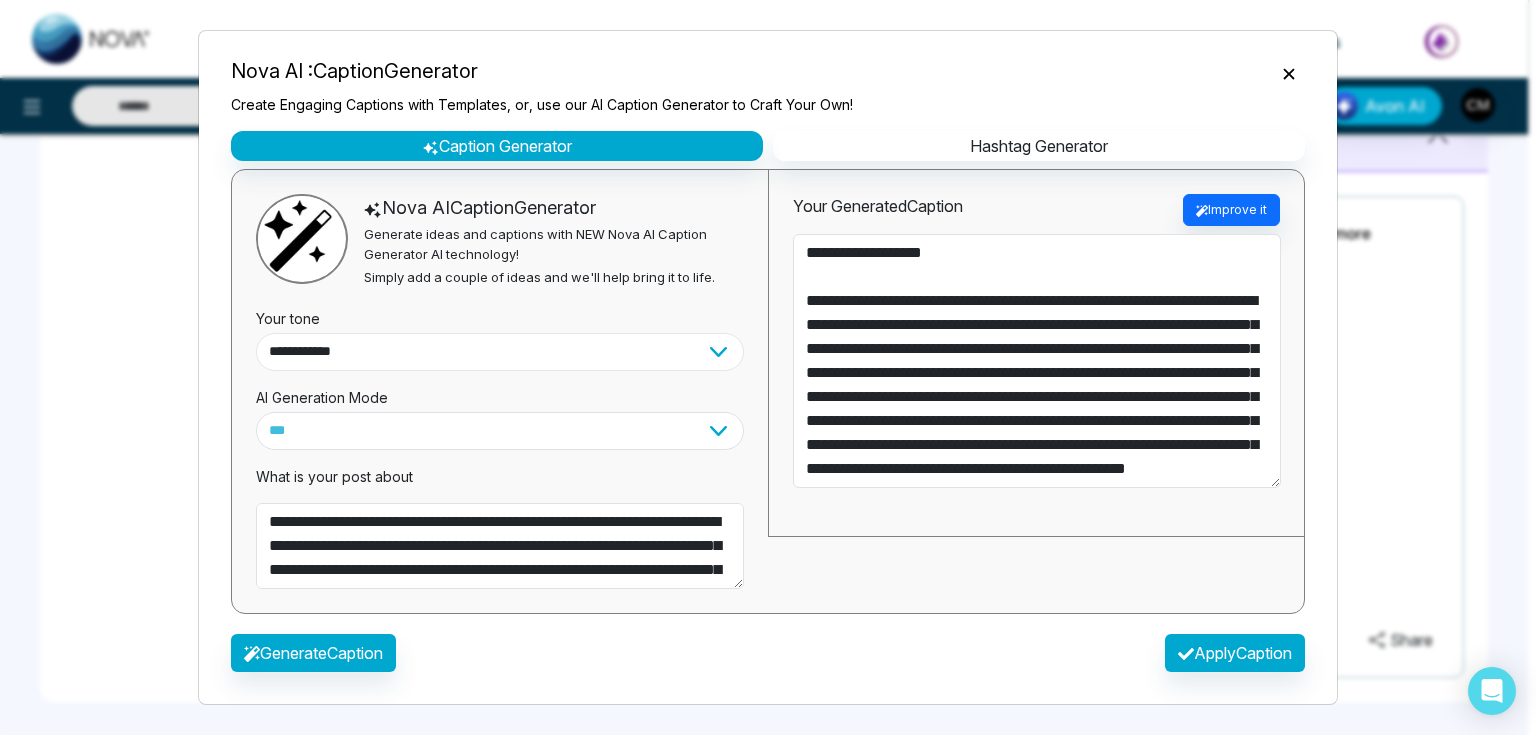 click on "**********" at bounding box center (500, 352) 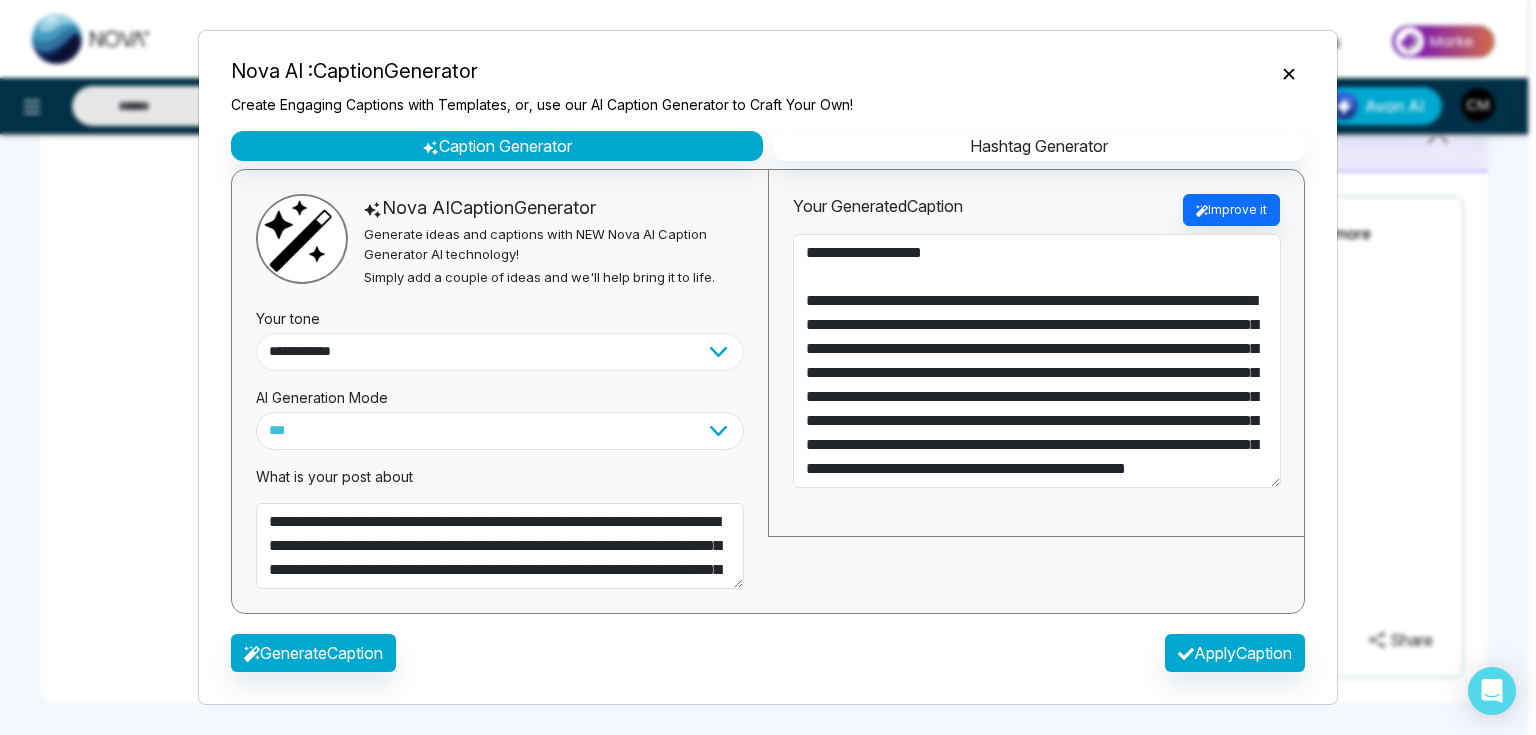 click on "**********" at bounding box center [500, 352] 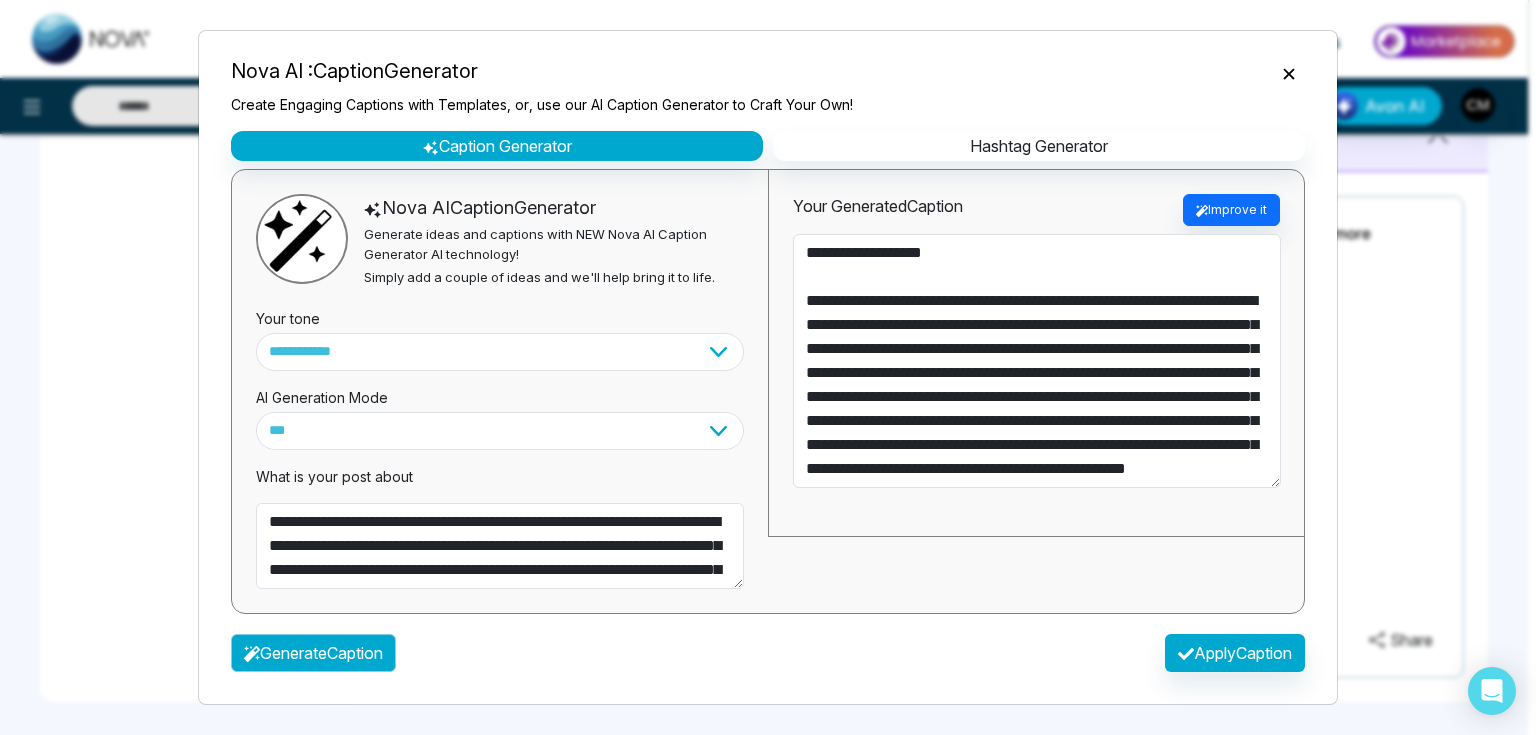 click on "Generate  Caption" at bounding box center [313, 653] 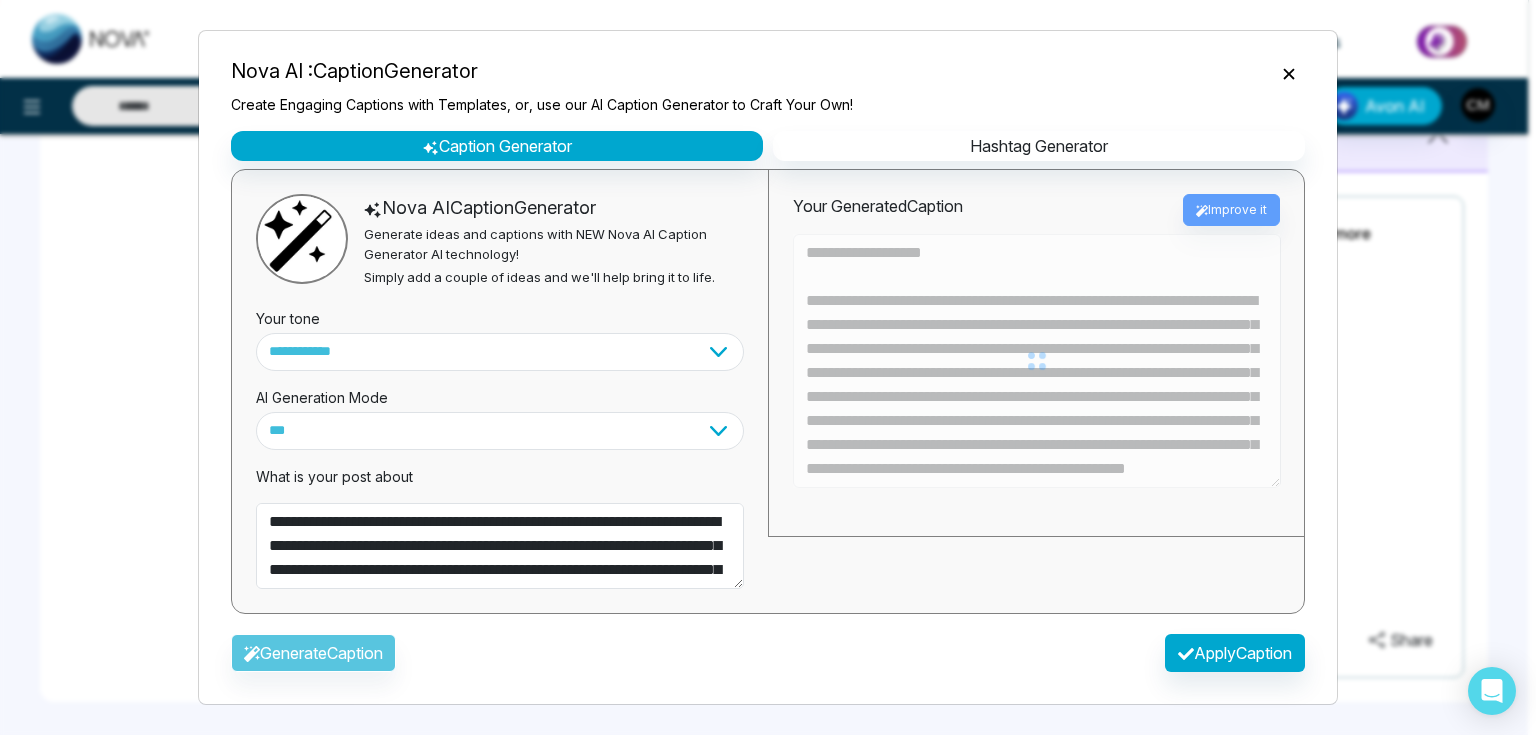 type on "**********" 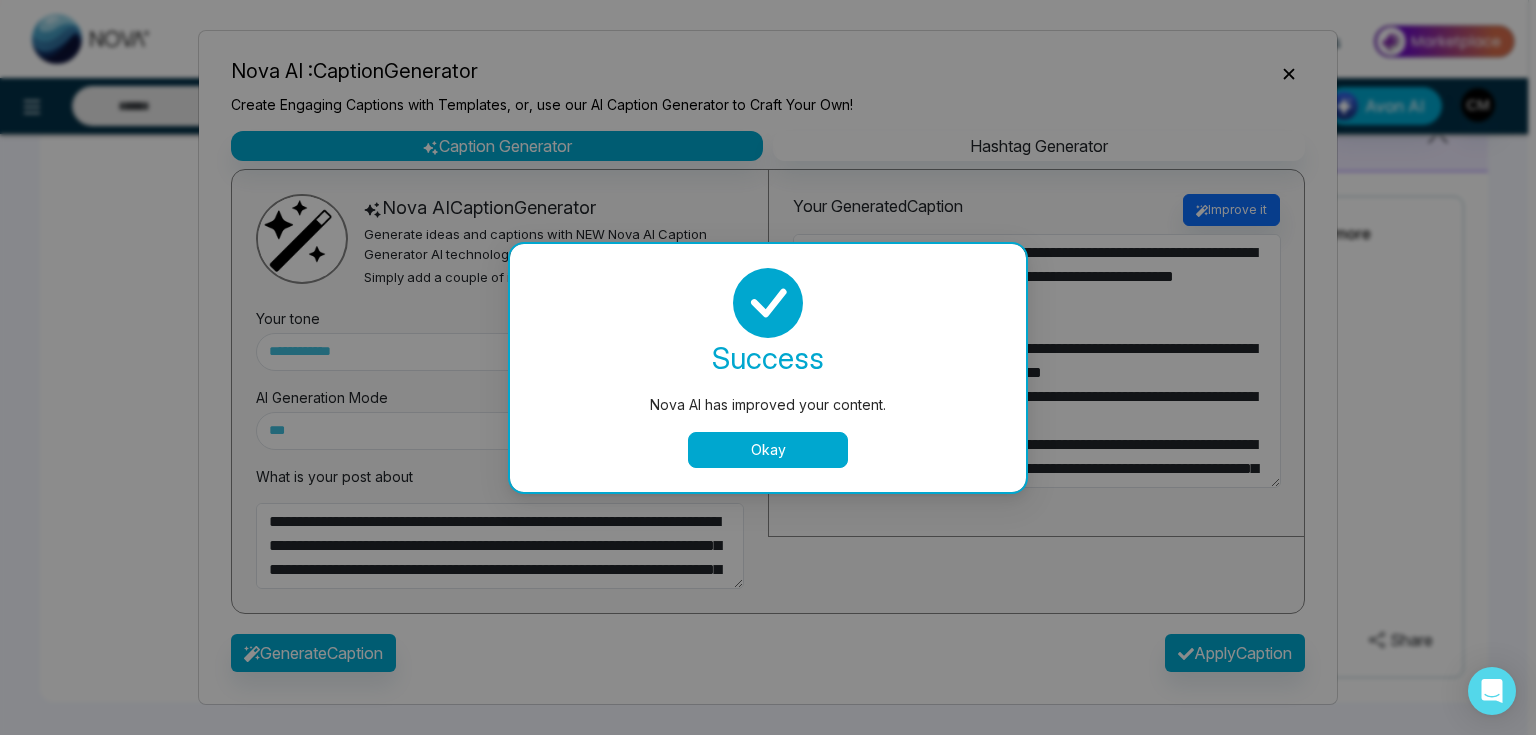 click on "Okay" at bounding box center [768, 450] 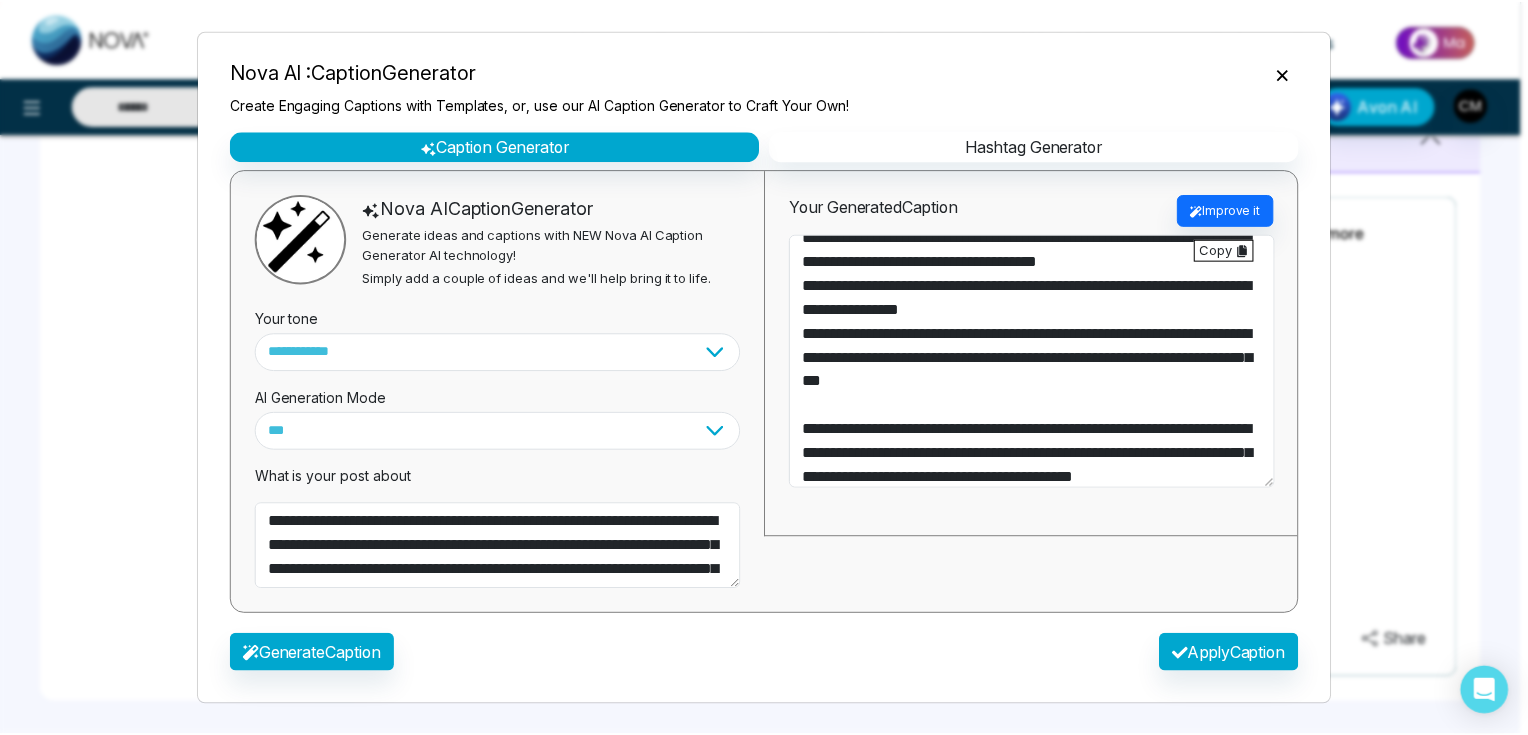 scroll, scrollTop: 216, scrollLeft: 0, axis: vertical 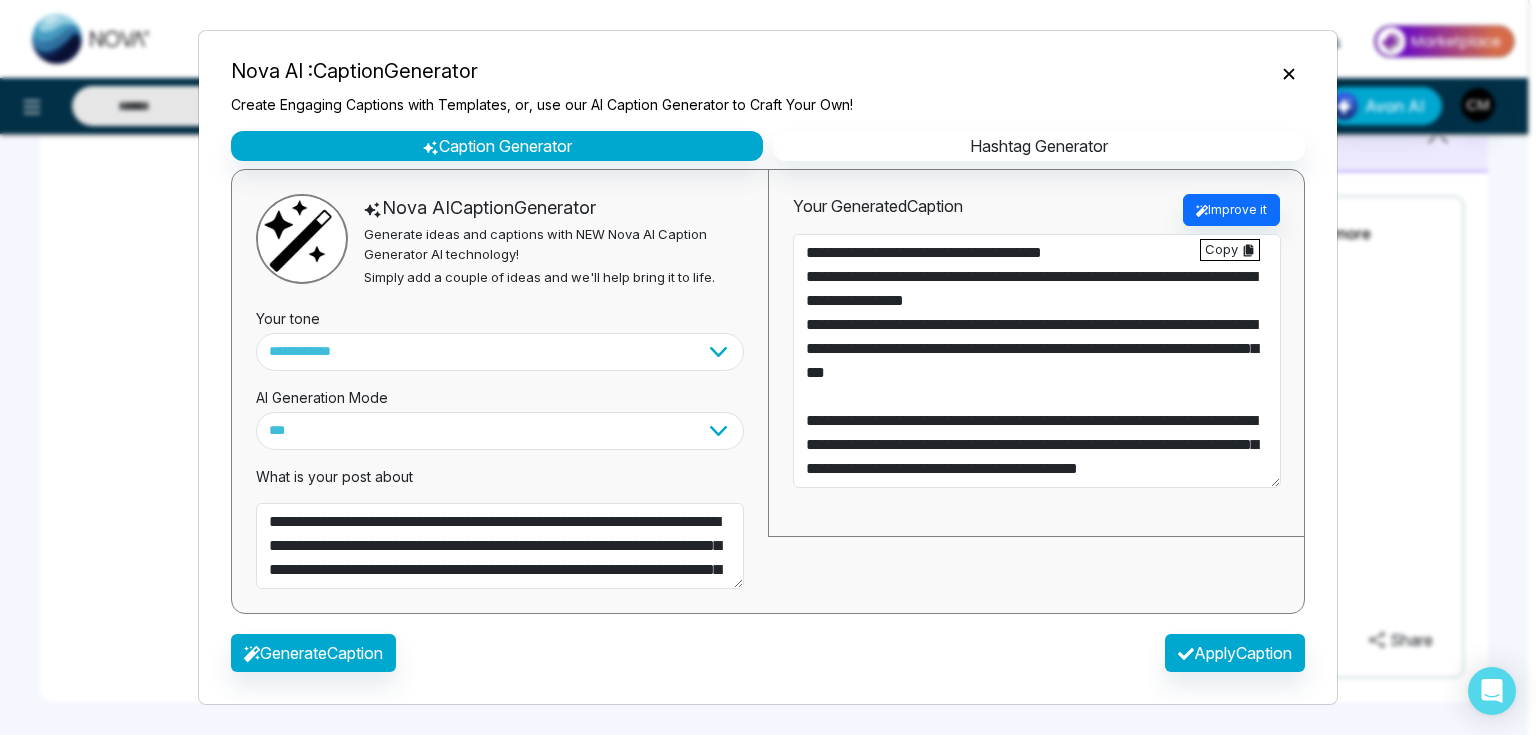 click on "Copy" at bounding box center [1230, 250] 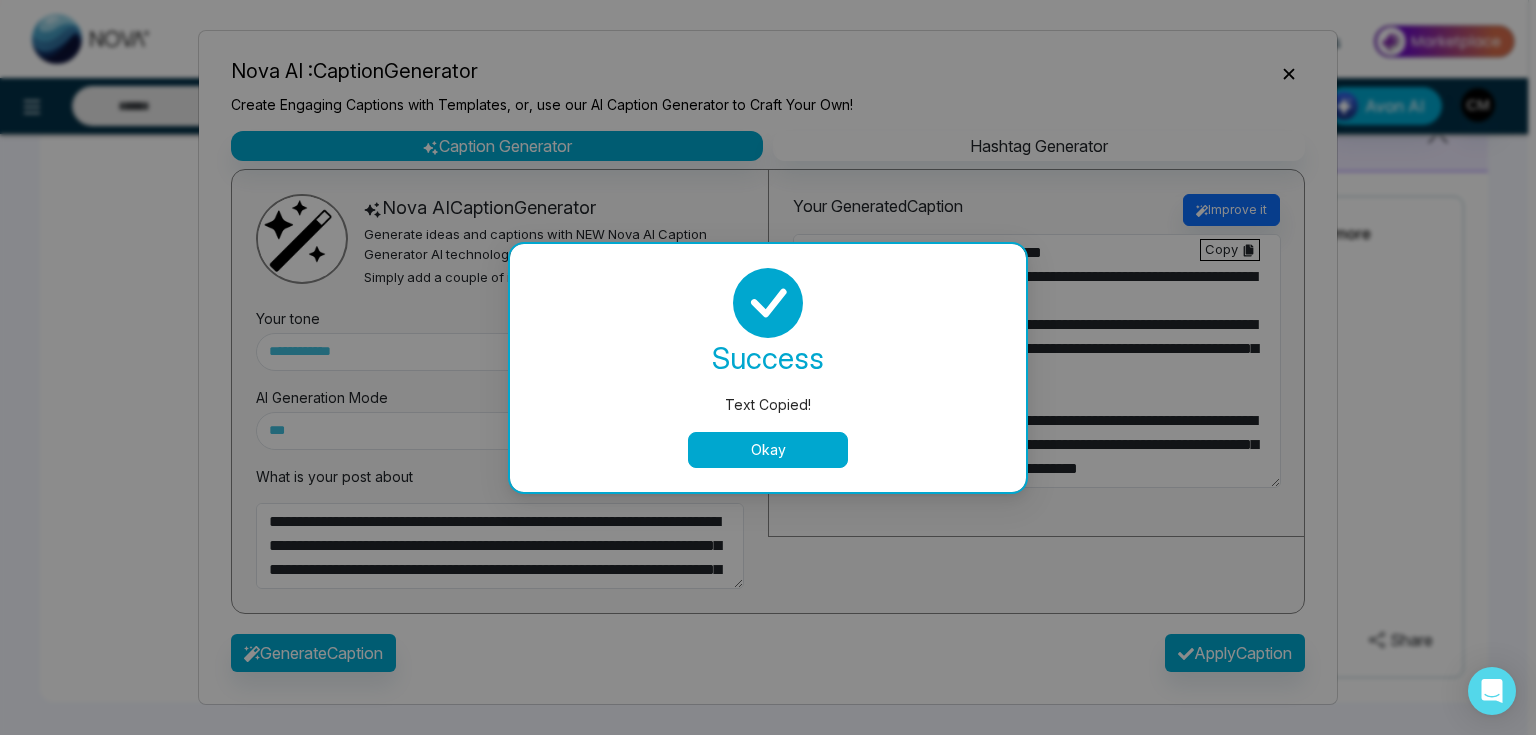 click on "Okay" at bounding box center (768, 450) 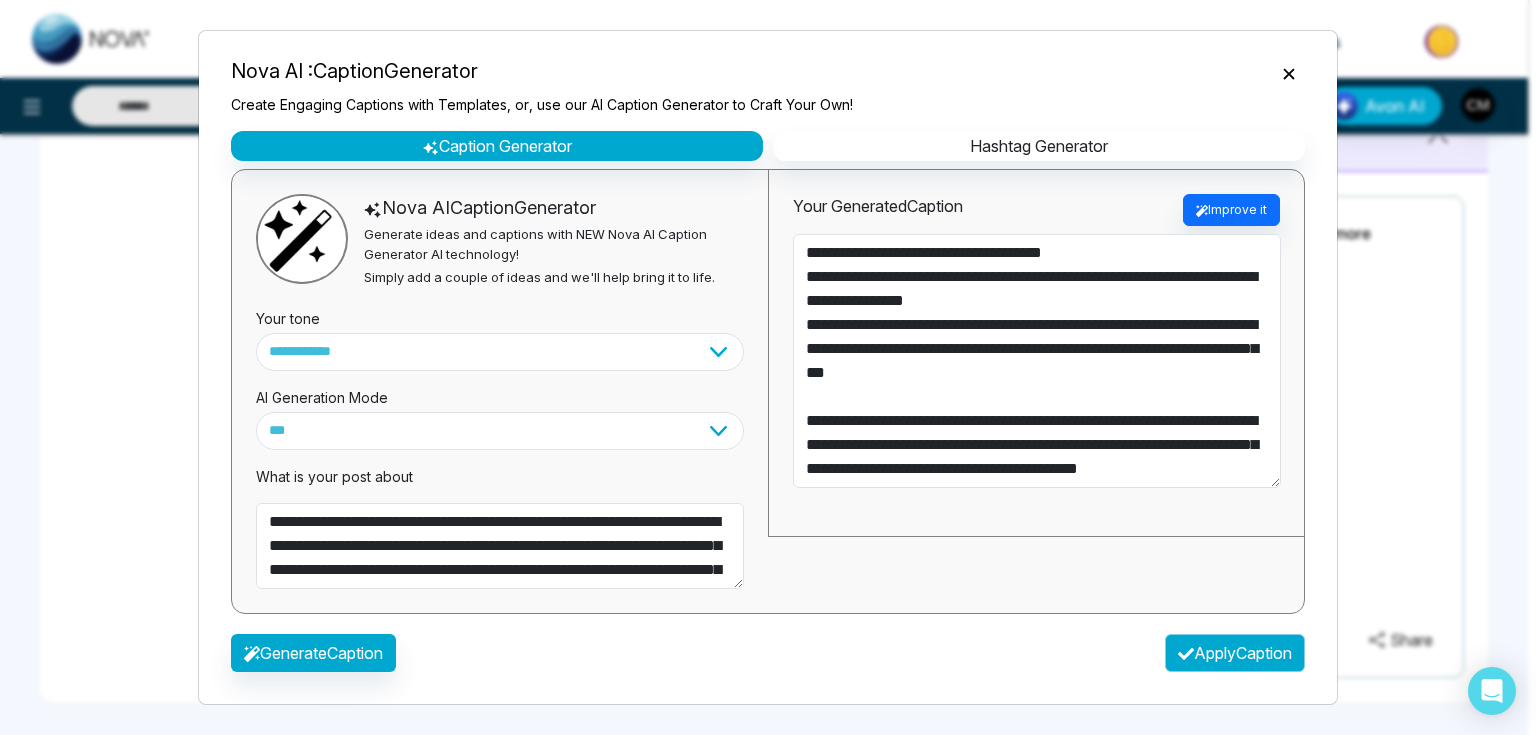 click on "Apply  Caption" at bounding box center [1235, 653] 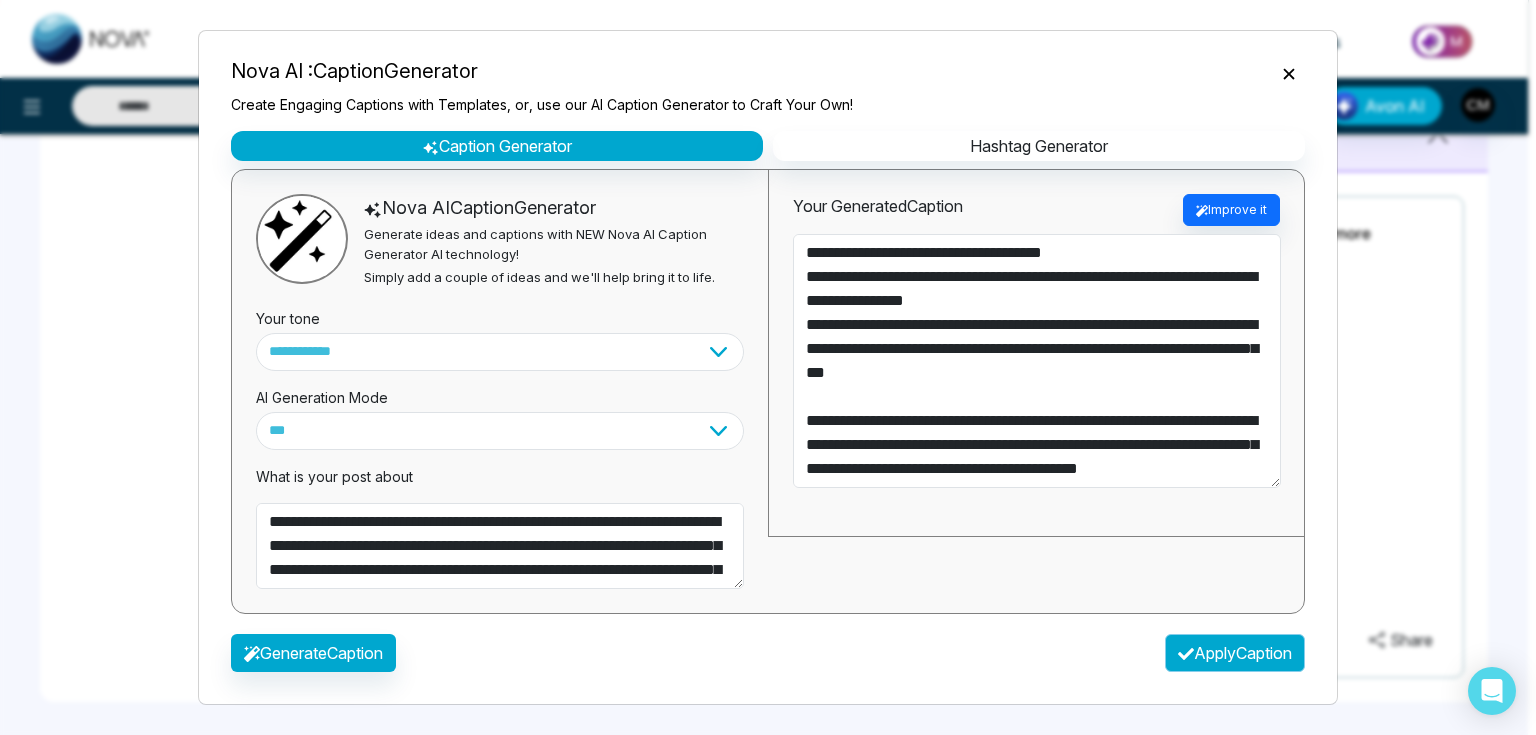 type on "**********" 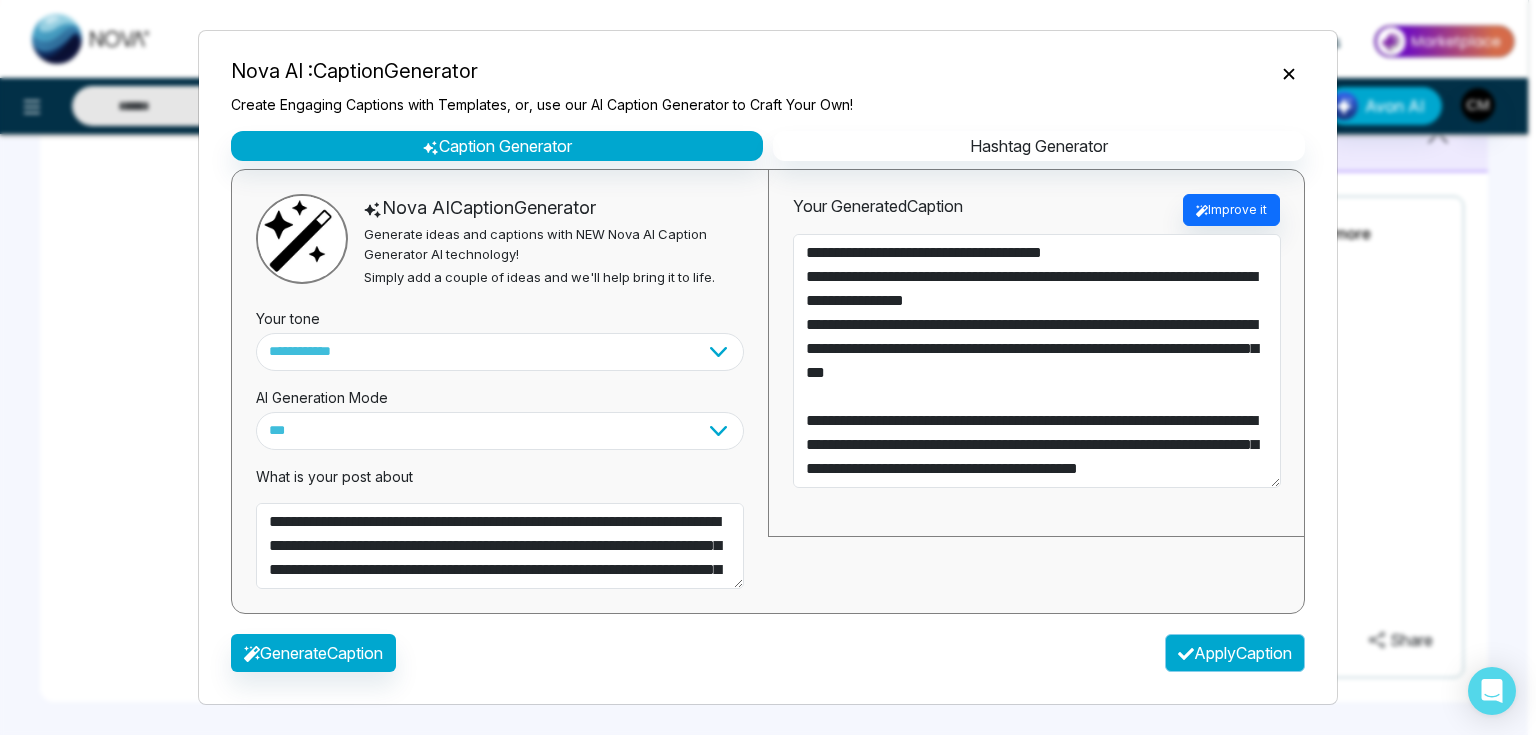 type on "**********" 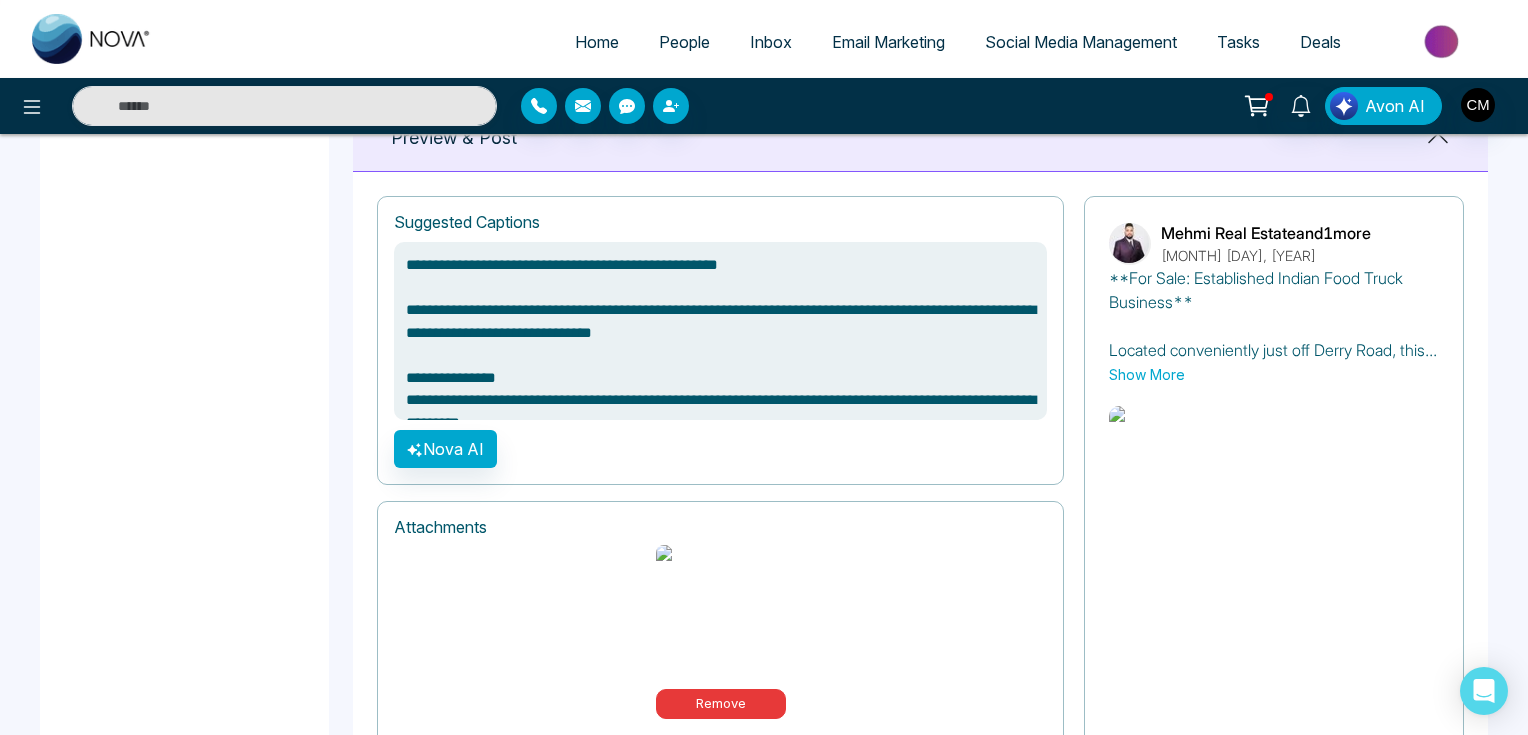 click on "Show More" at bounding box center [1147, 374] 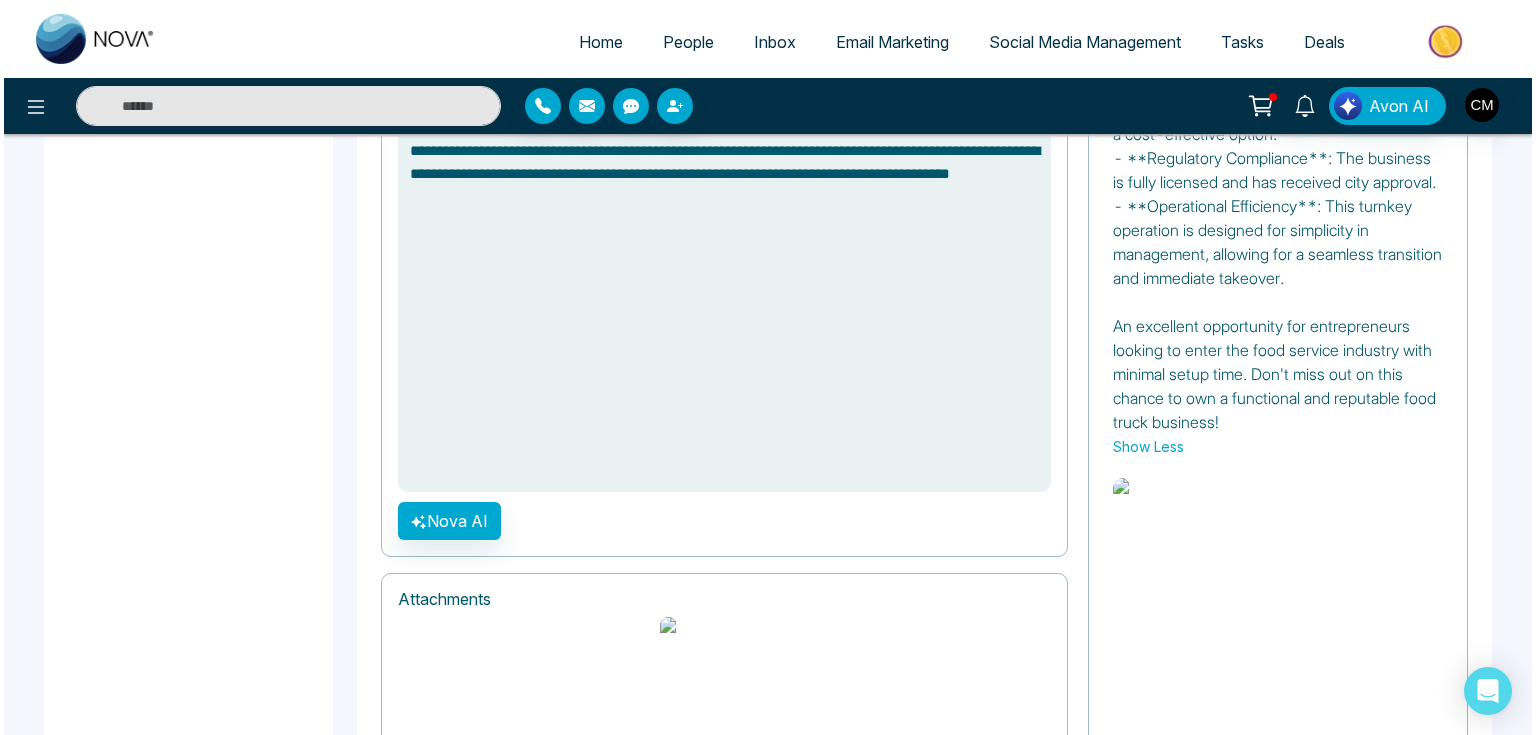 scroll, scrollTop: 1248, scrollLeft: 0, axis: vertical 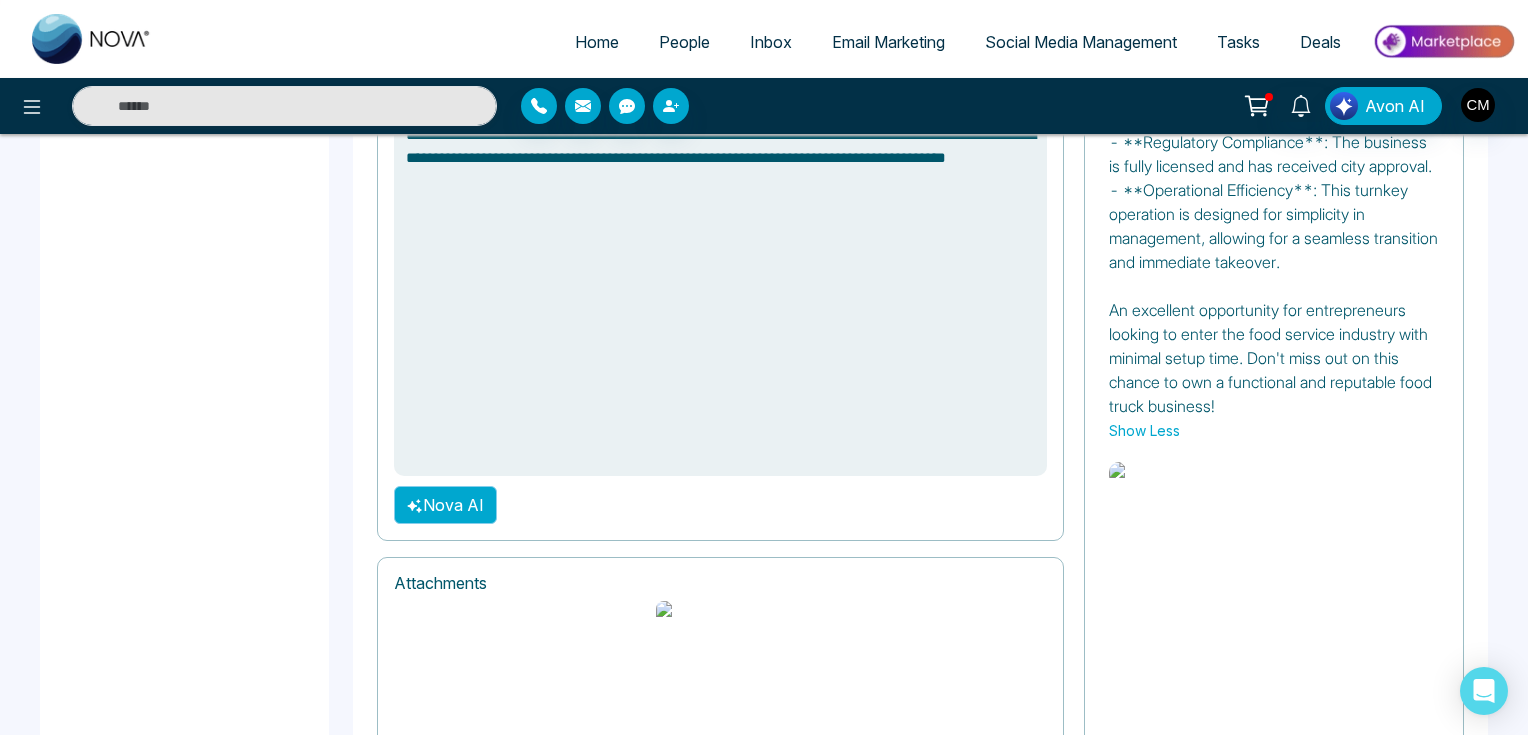 click on "Nova AI" at bounding box center (445, 505) 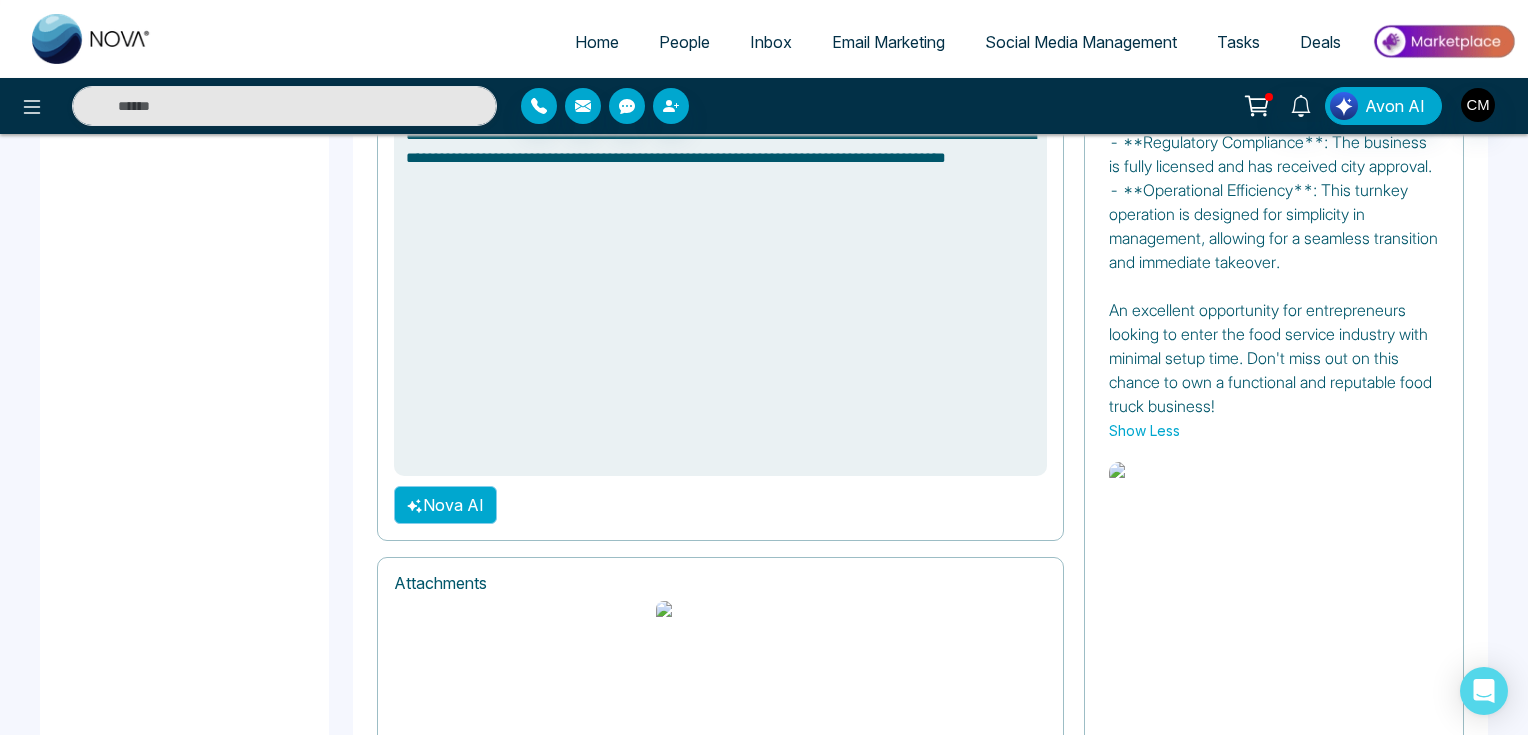 select on "**********" 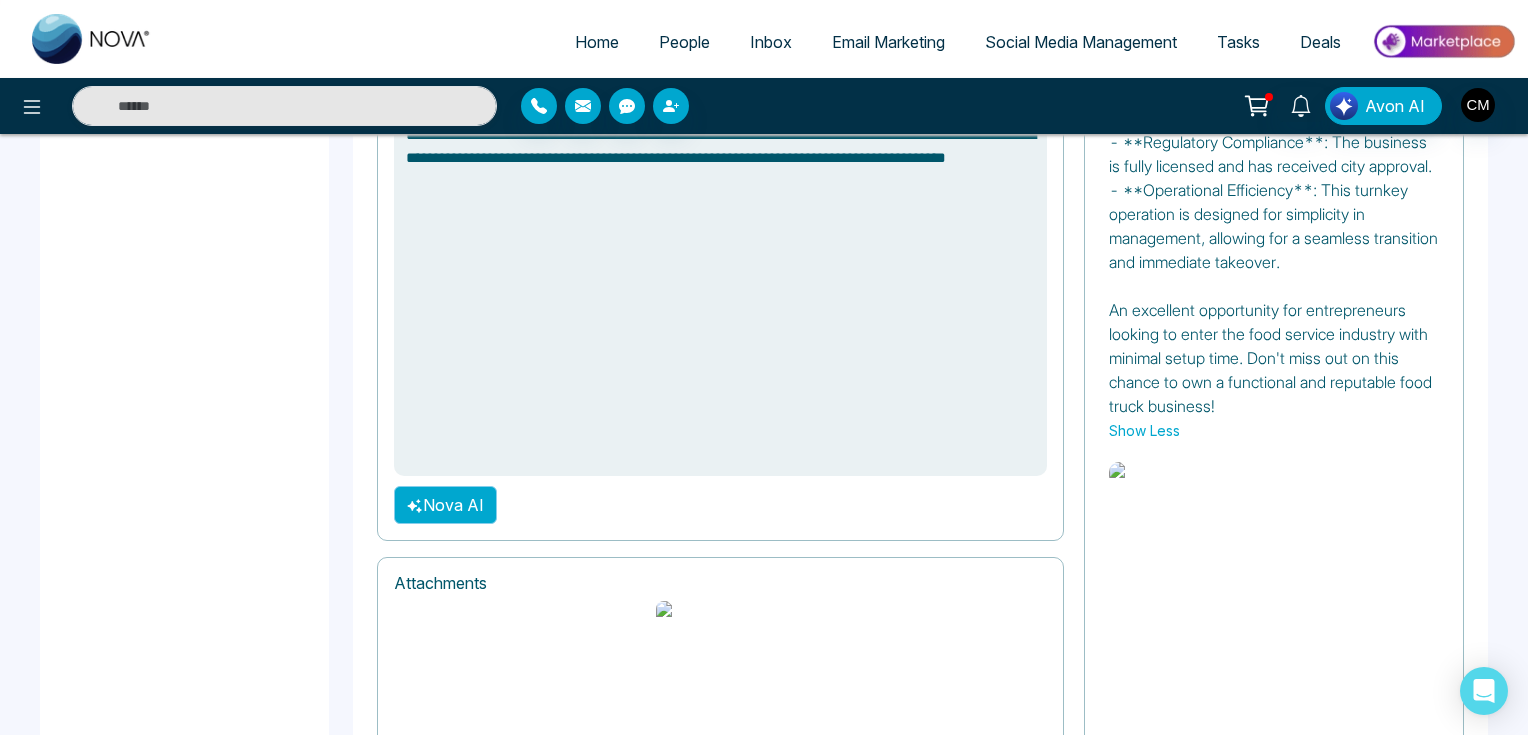 type 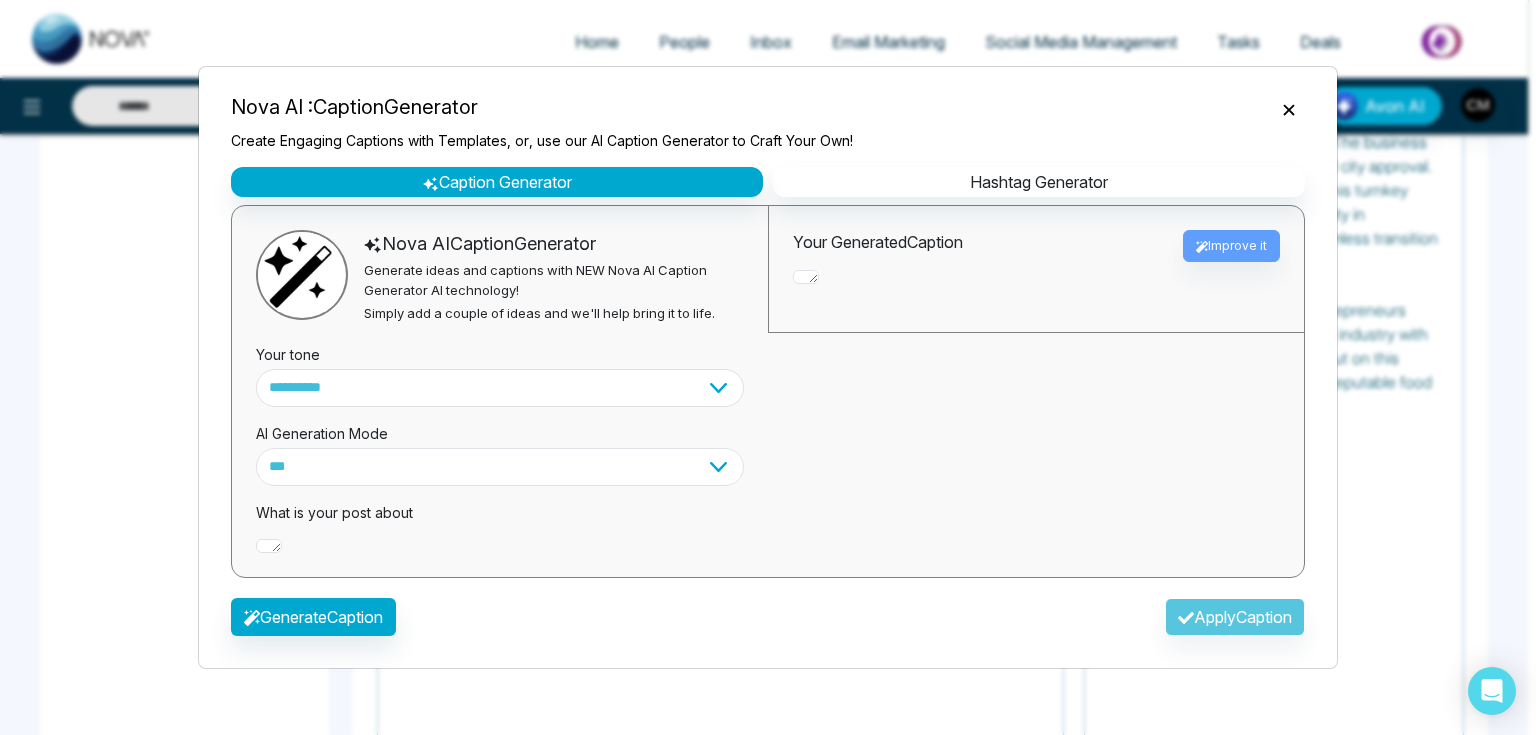 scroll, scrollTop: 0, scrollLeft: 0, axis: both 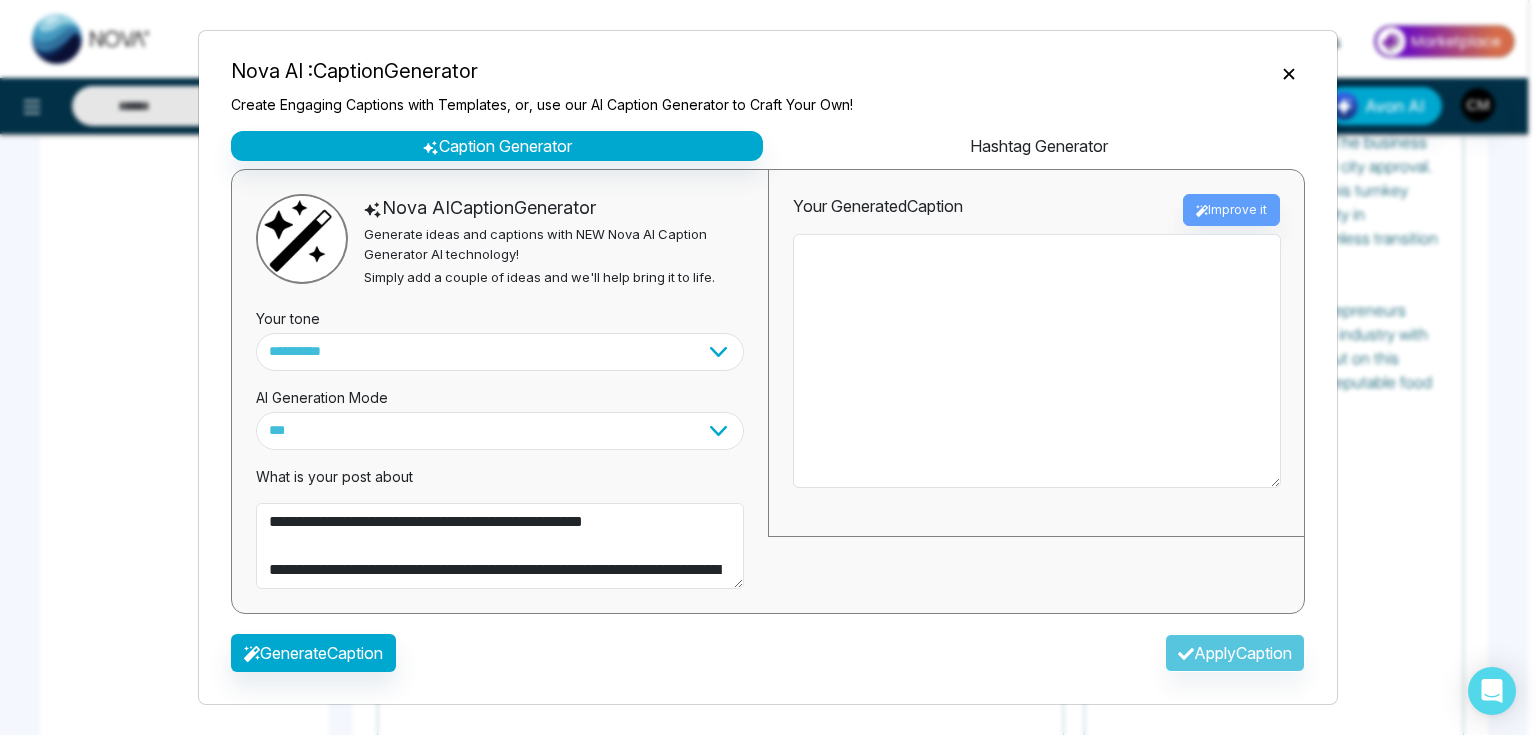 click on "Hashtag Generator" at bounding box center (1039, 146) 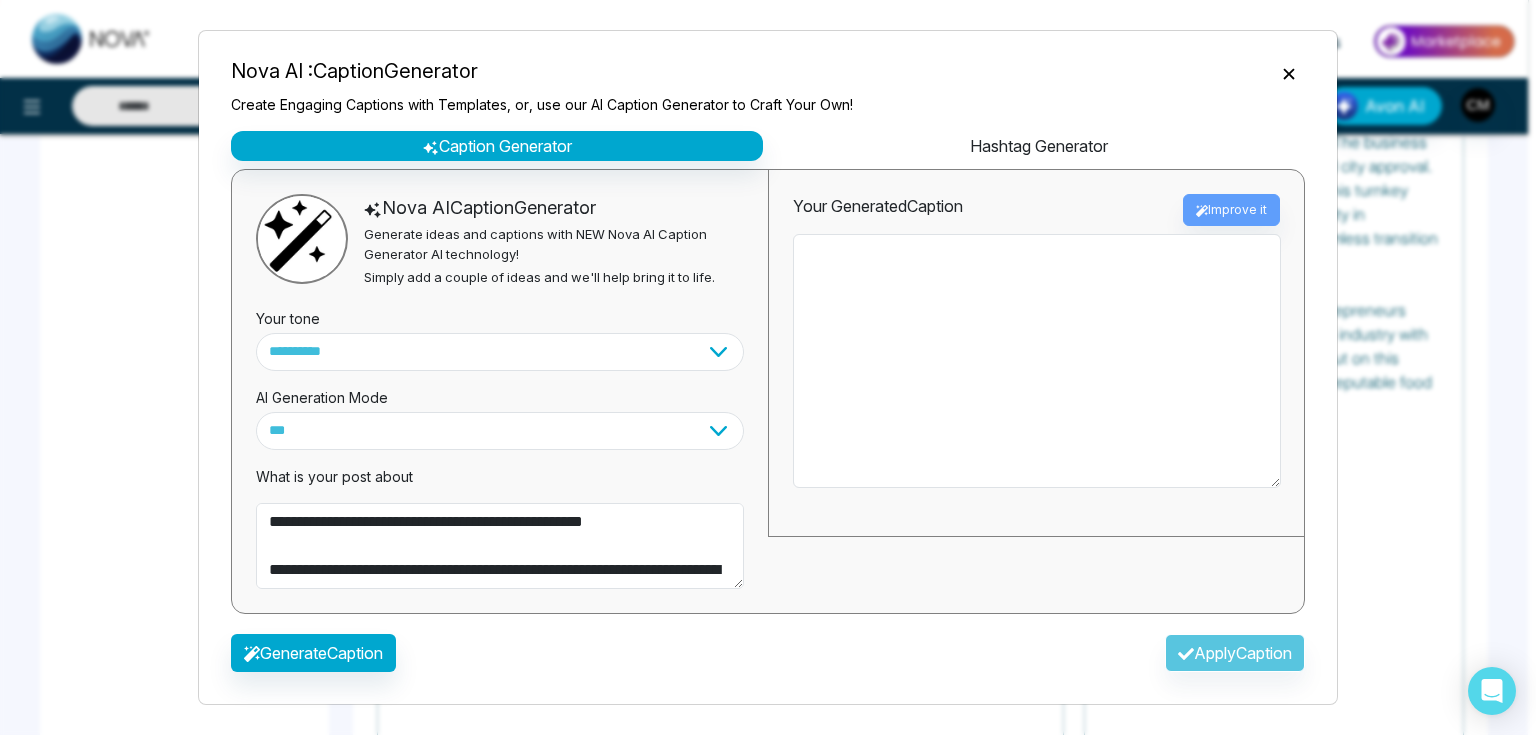 select on "********" 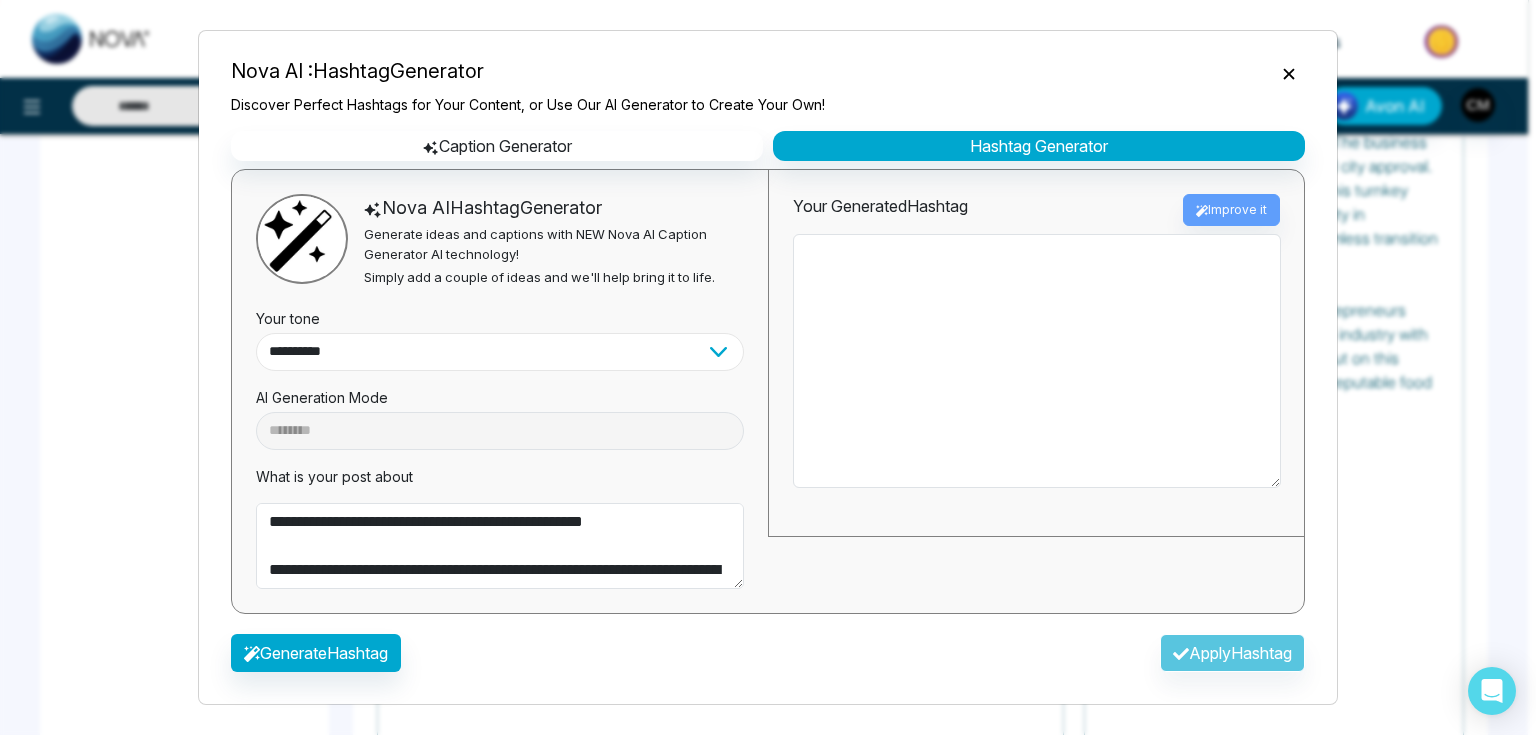 click on "**********" at bounding box center (500, 352) 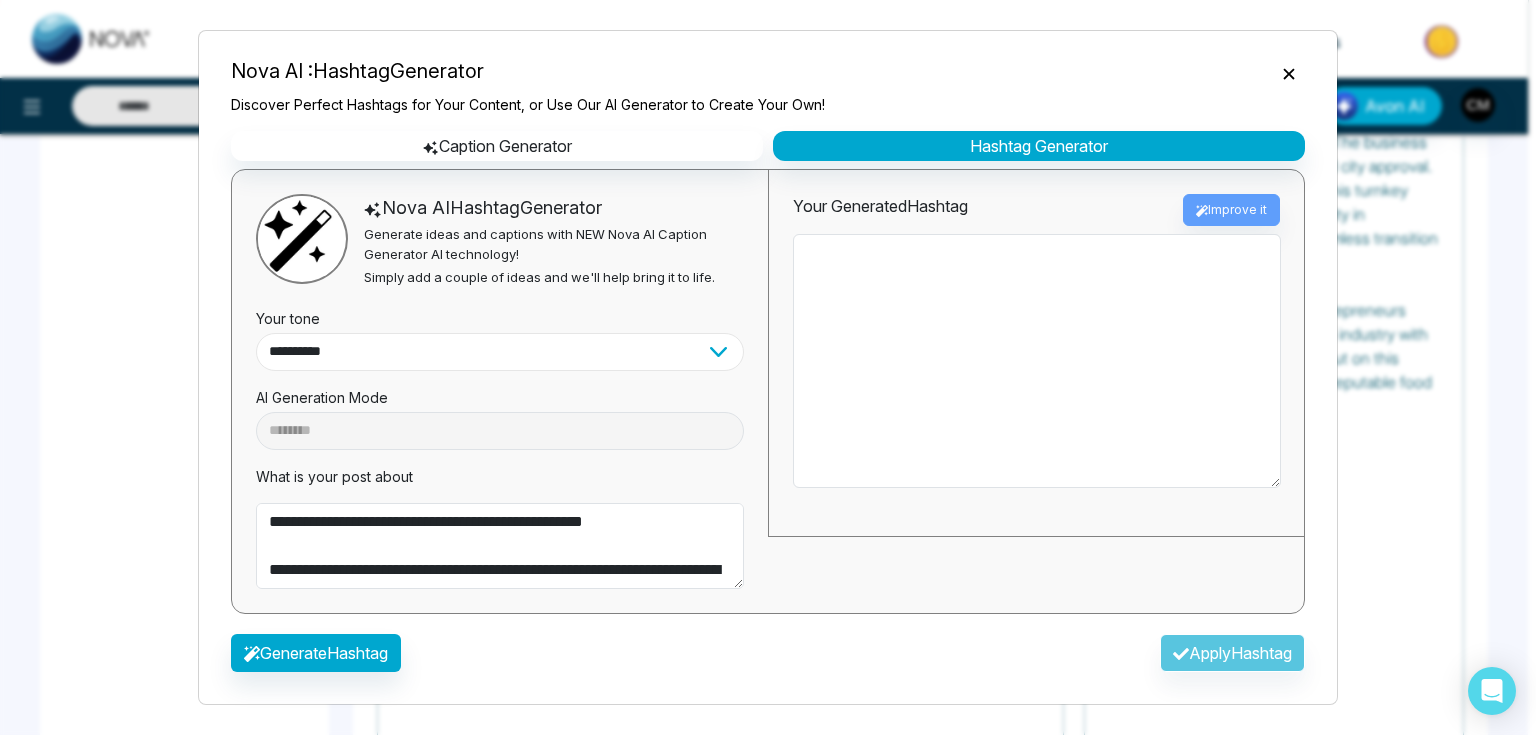 select on "**********" 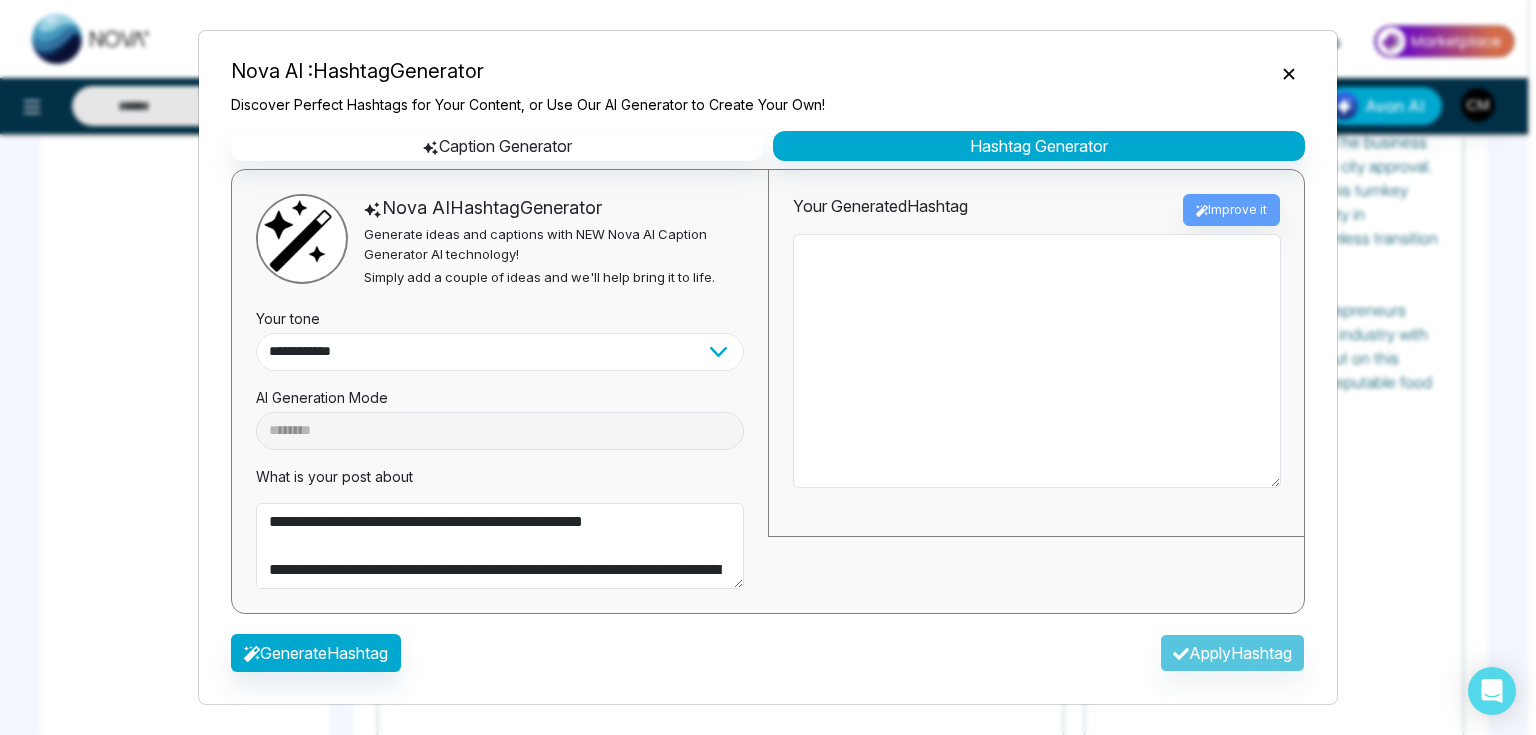 click on "**********" at bounding box center [500, 352] 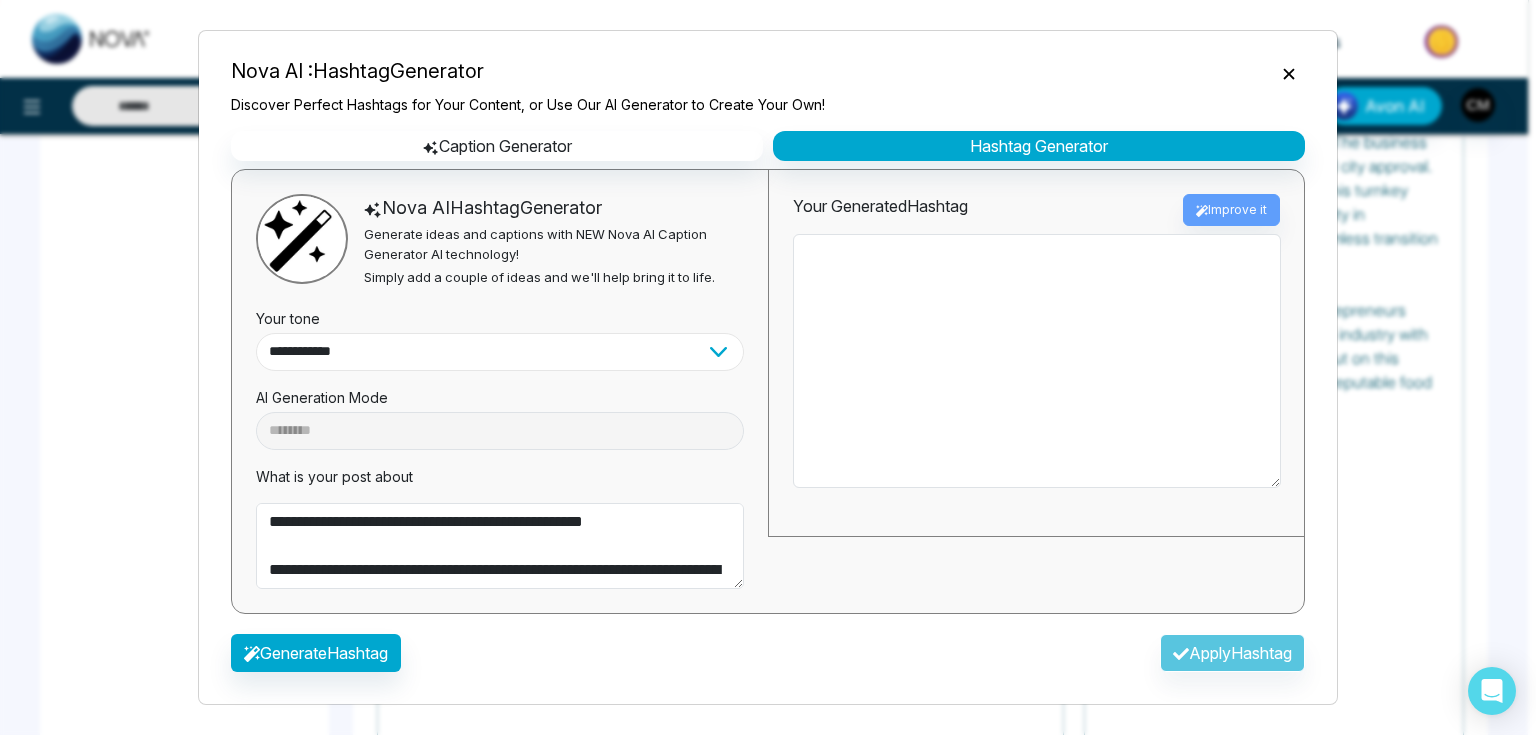 click on "**********" at bounding box center (500, 352) 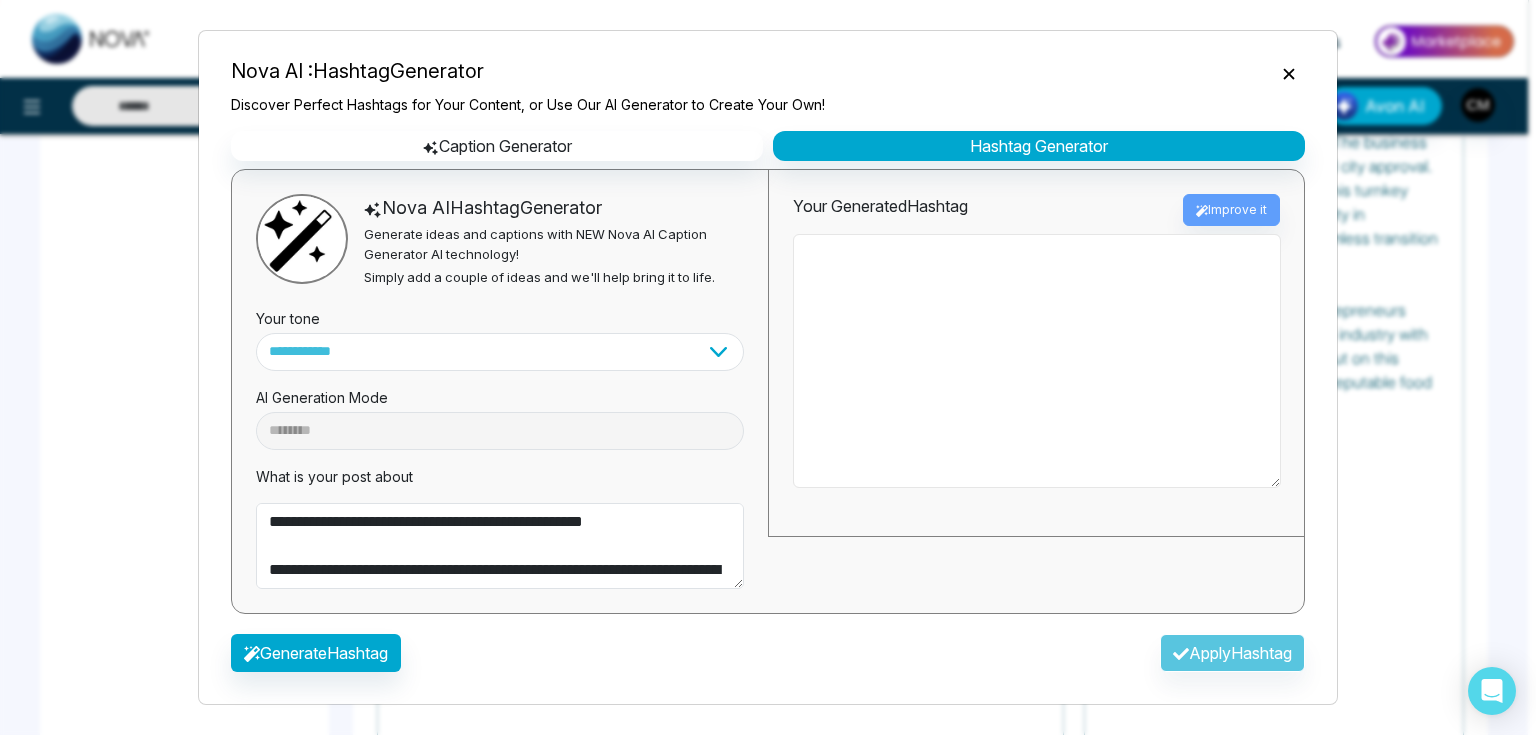 click at bounding box center (1037, 361) 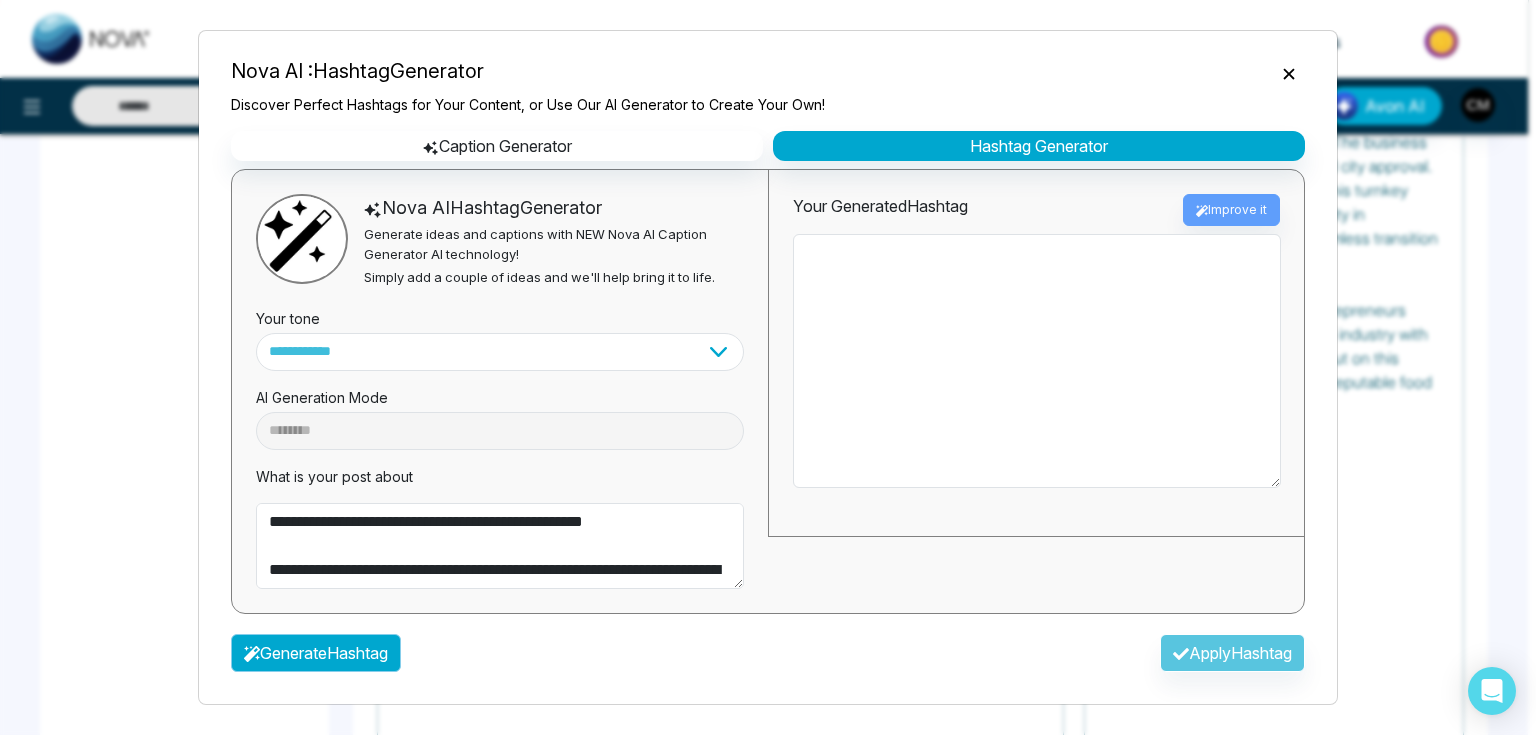 click on "Generate  Hashtag" at bounding box center [316, 653] 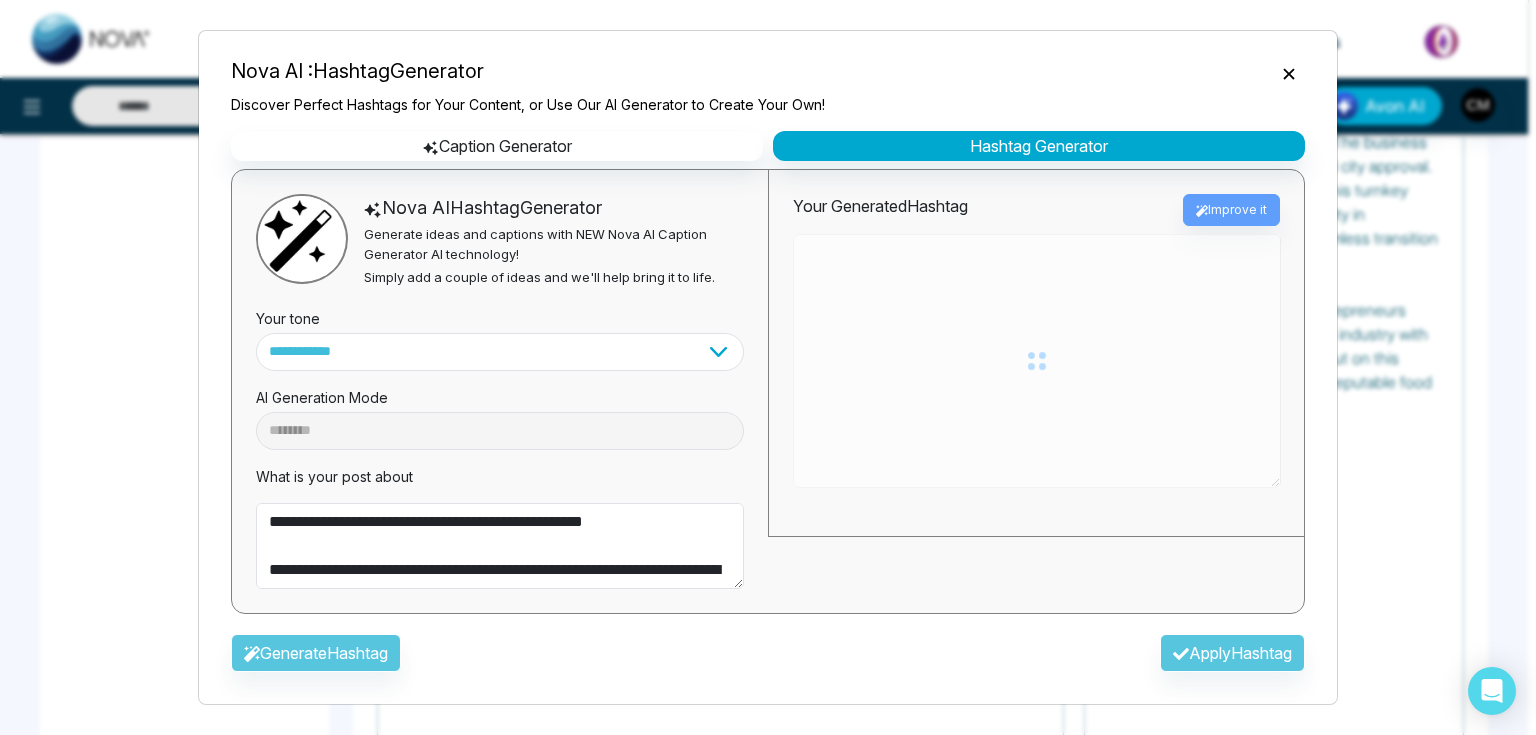 type on "**********" 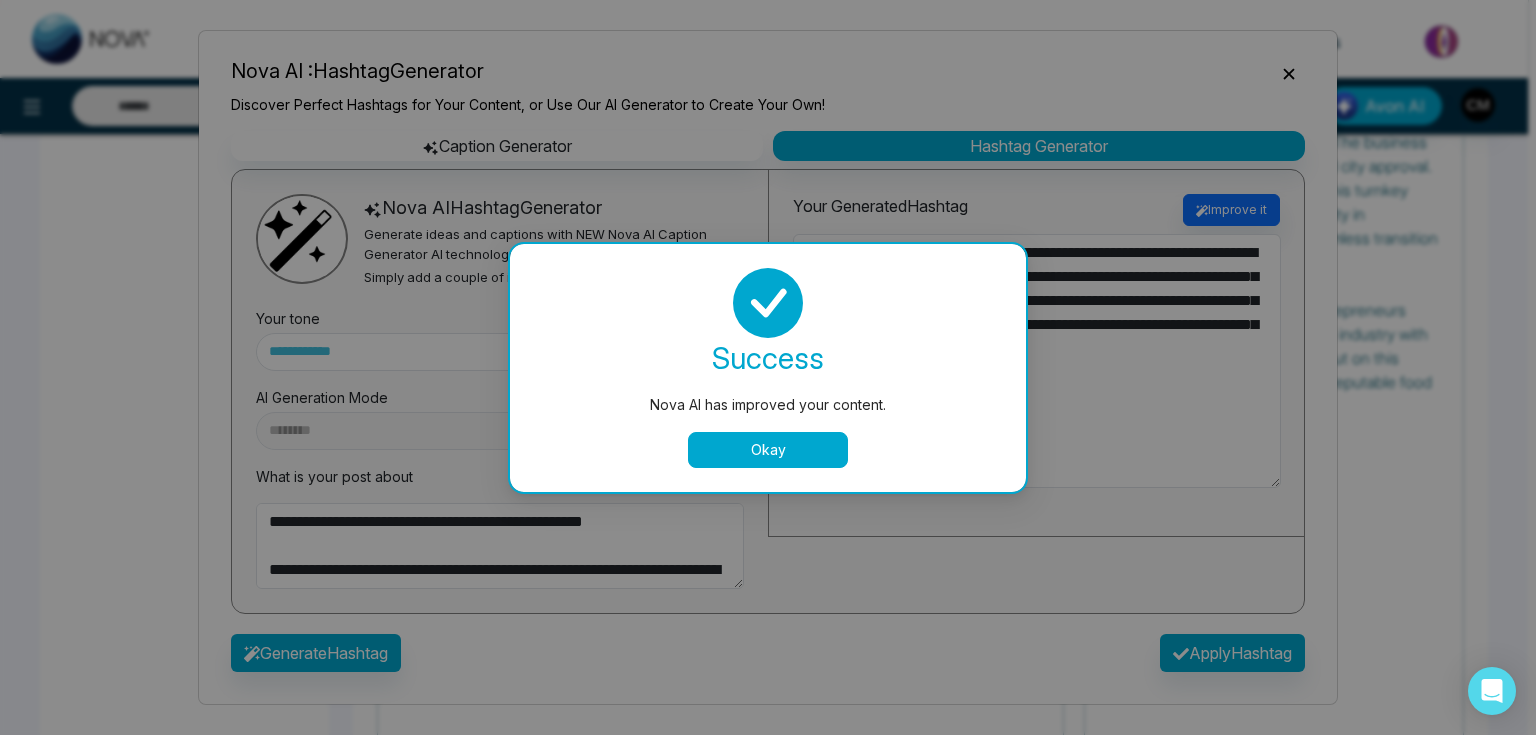 click on "Okay" at bounding box center (768, 450) 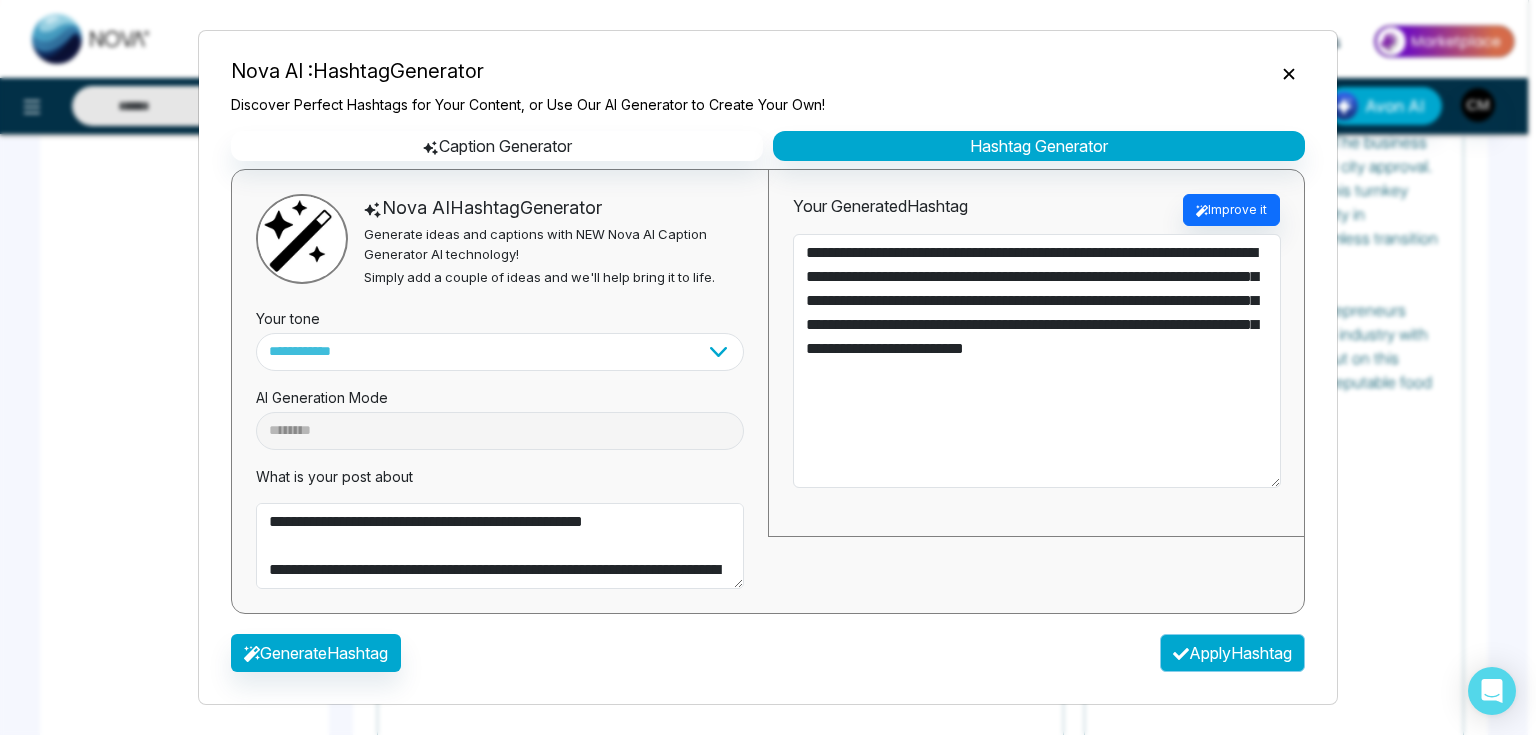 click on "Apply  Hashtag" at bounding box center [1232, 653] 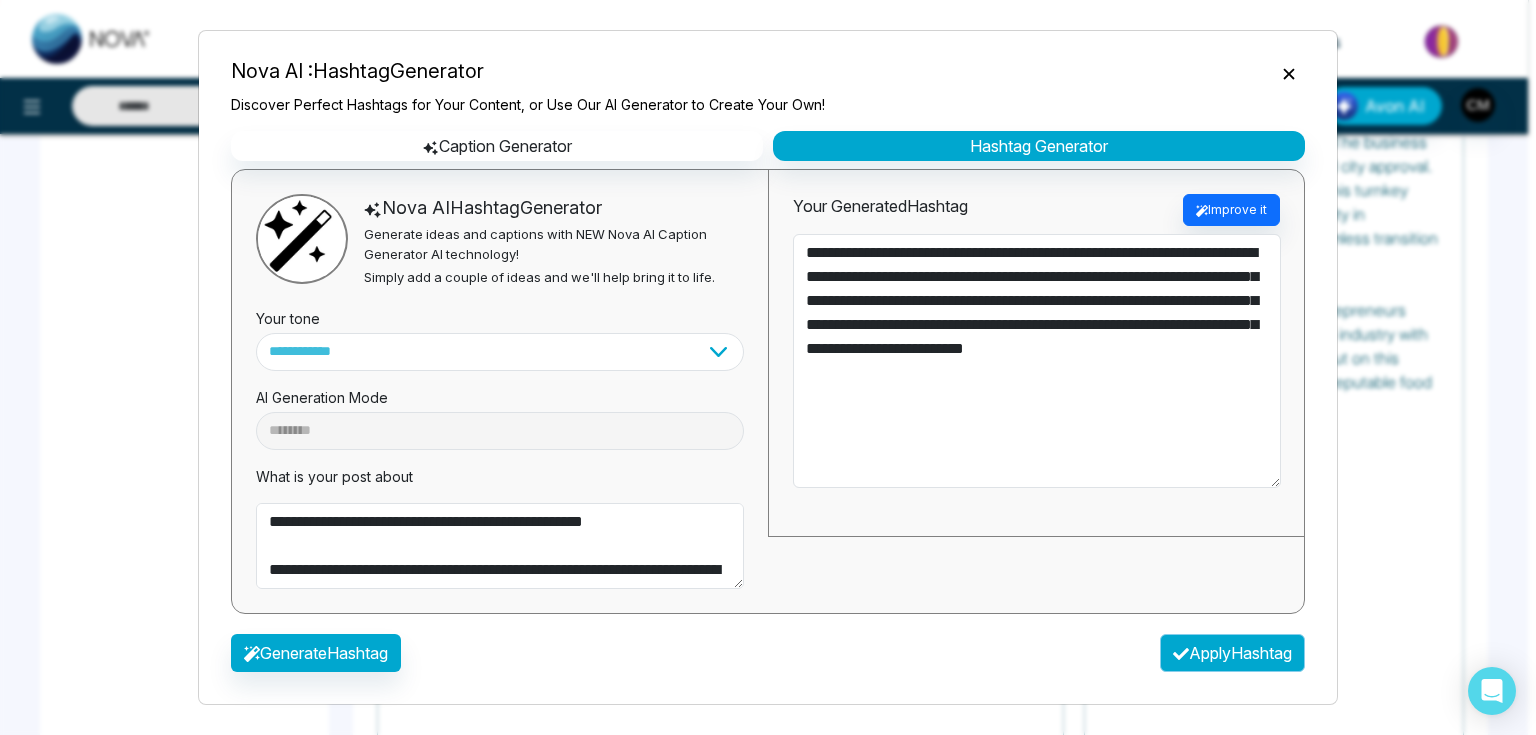 type on "**********" 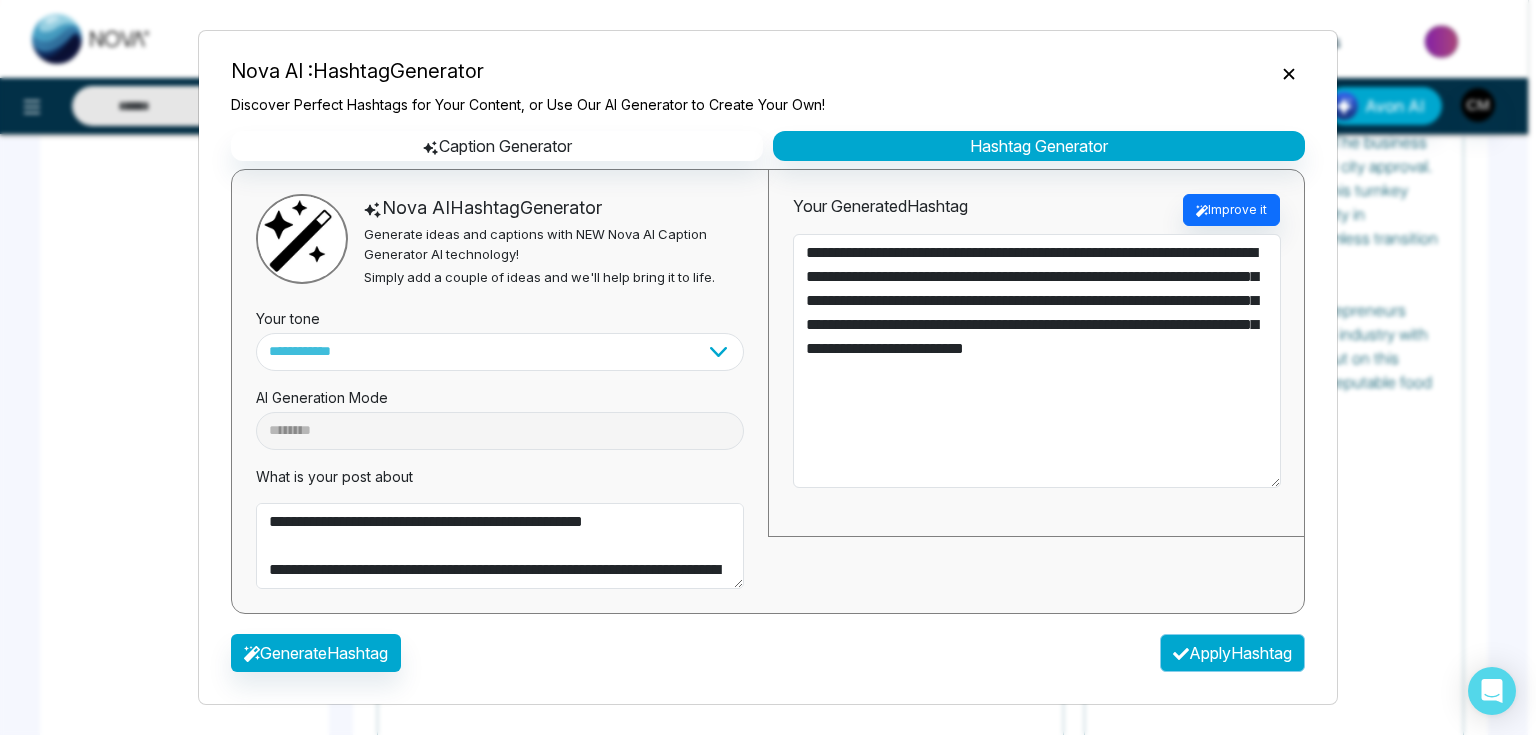 type on "**********" 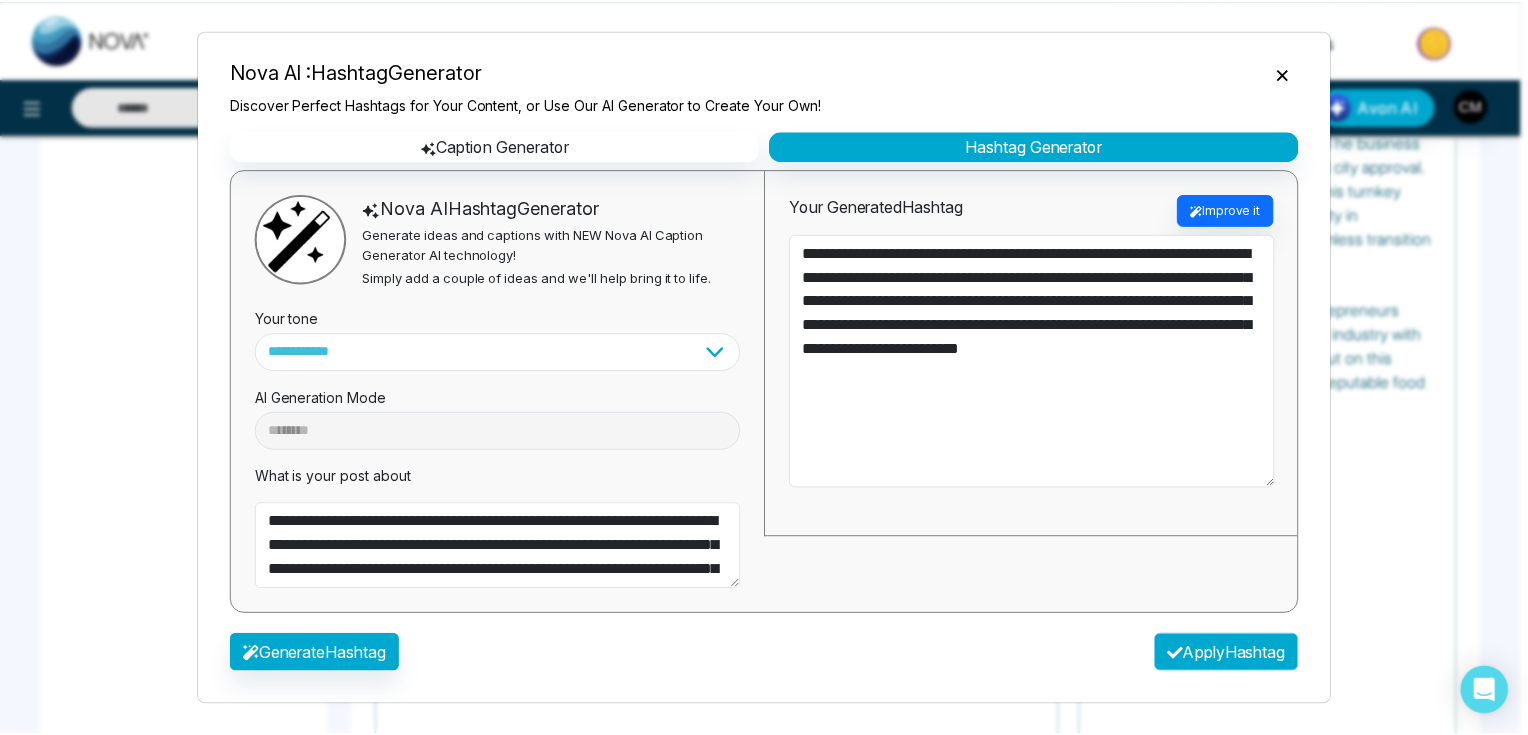 scroll, scrollTop: 1100, scrollLeft: 0, axis: vertical 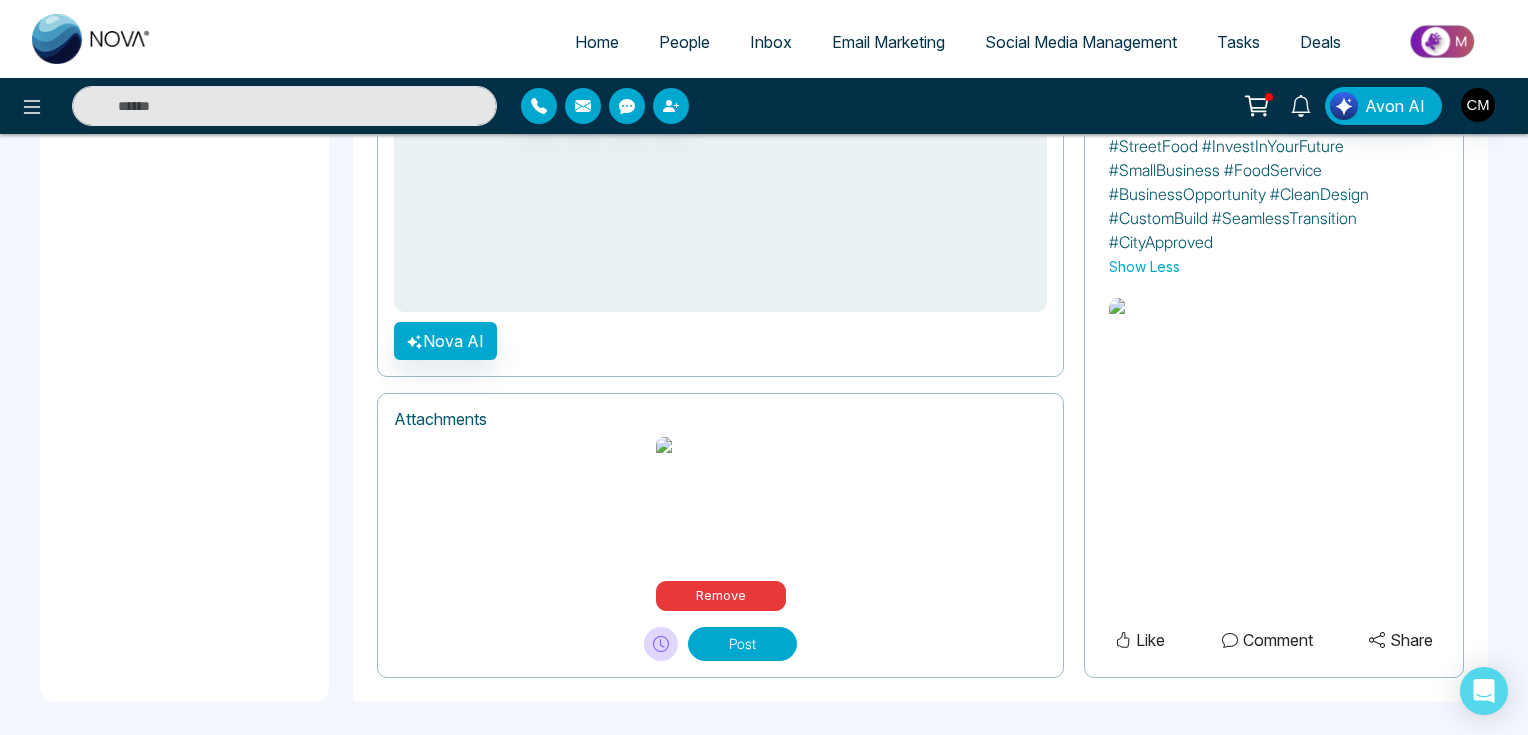 click on "Show Less" at bounding box center (1144, 266) 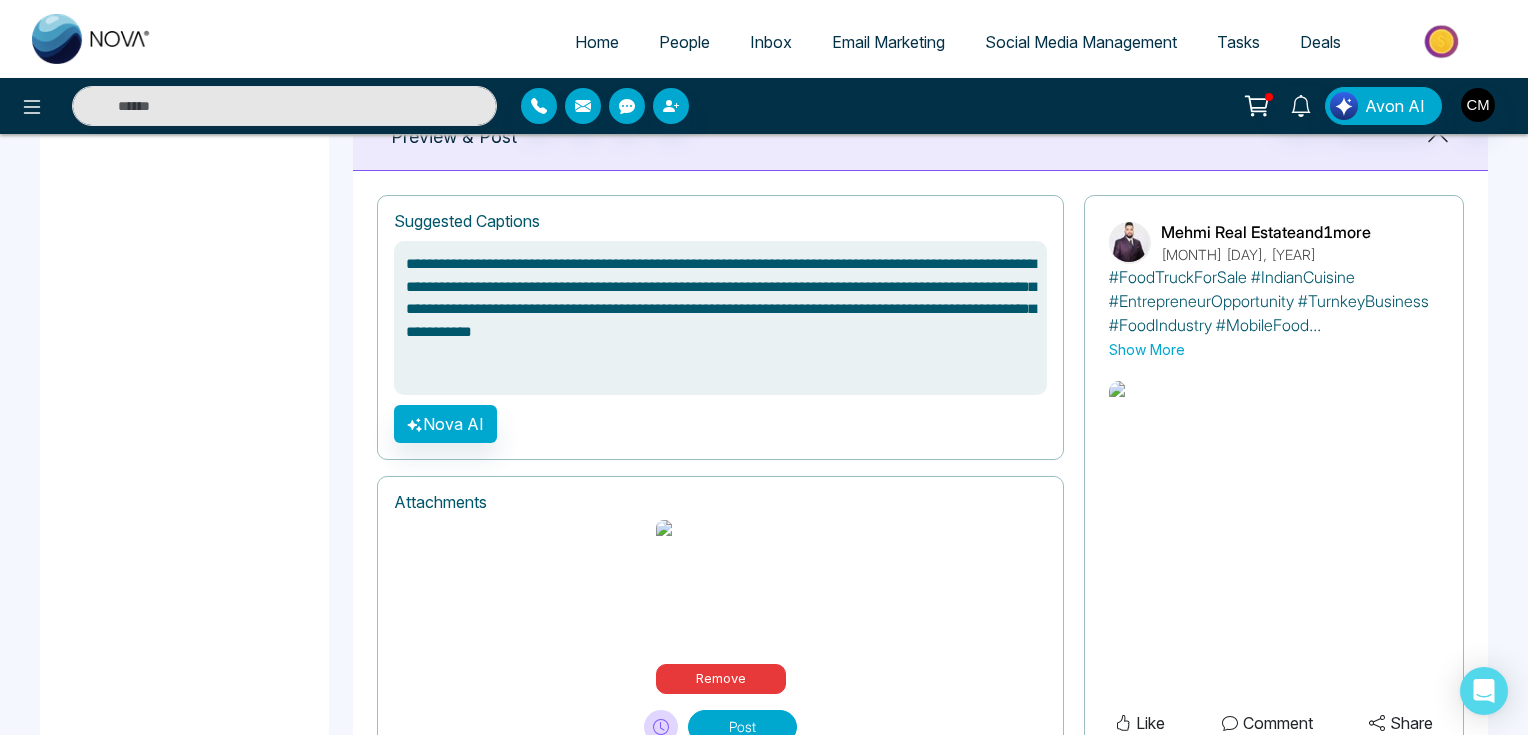 scroll, scrollTop: 772, scrollLeft: 0, axis: vertical 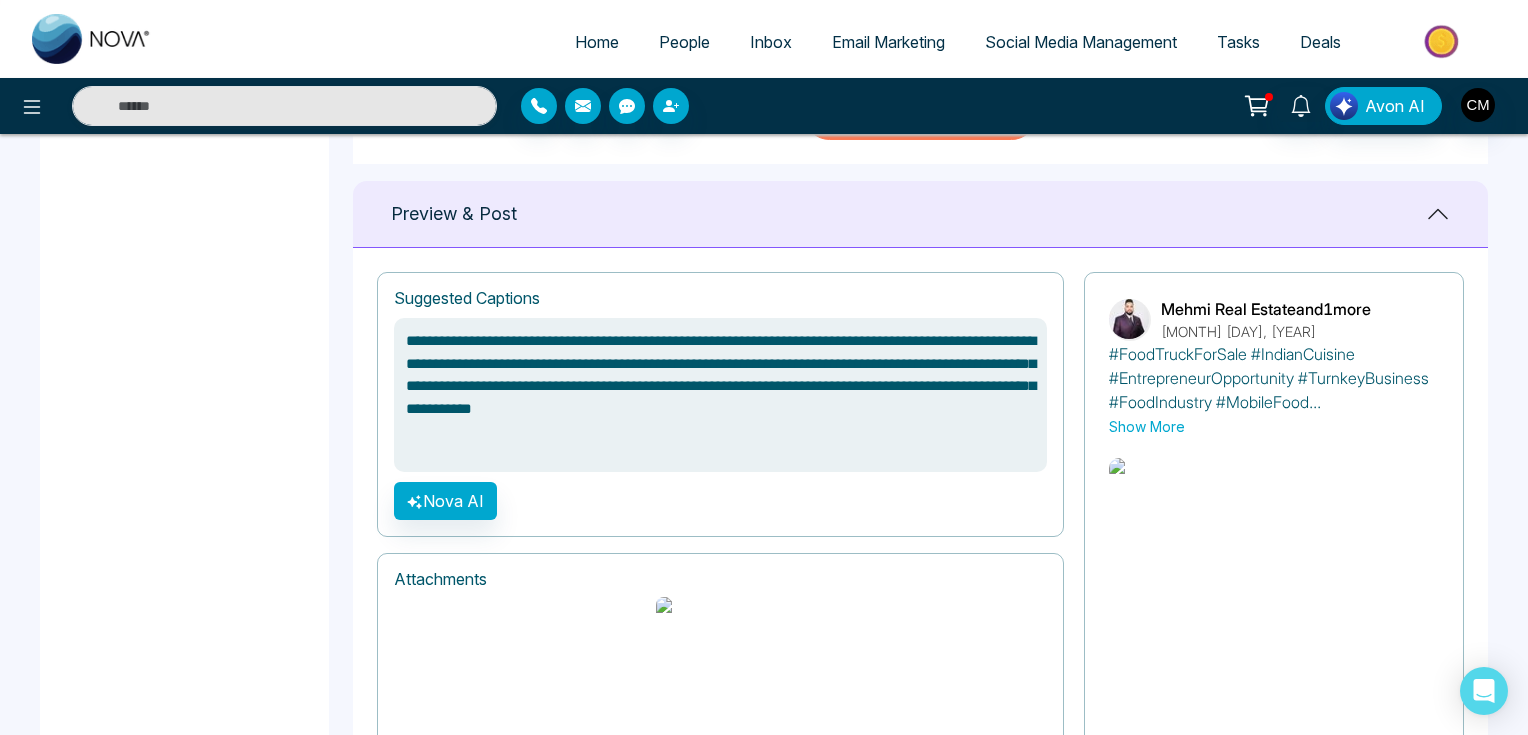 click on "Show More" at bounding box center (1147, 426) 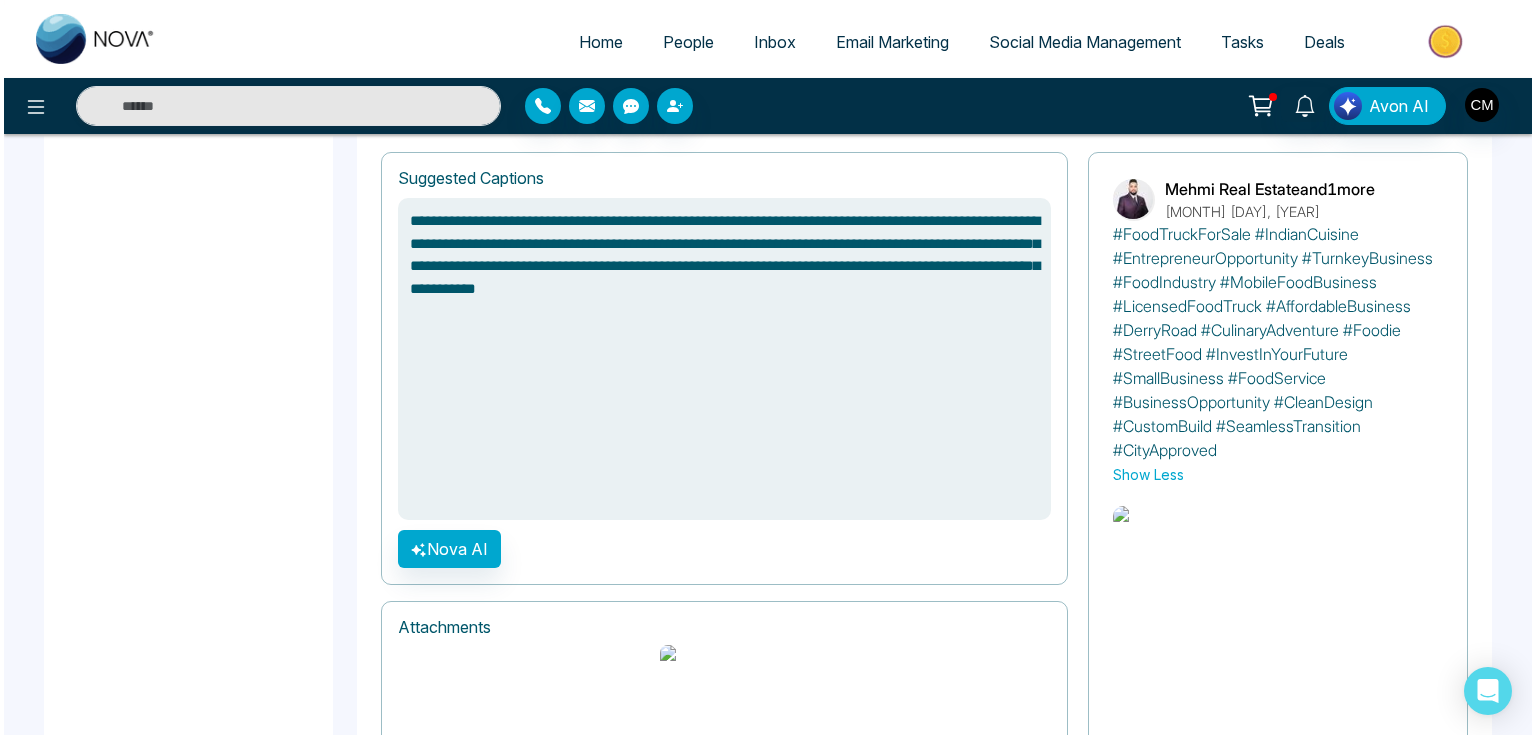 scroll, scrollTop: 1100, scrollLeft: 0, axis: vertical 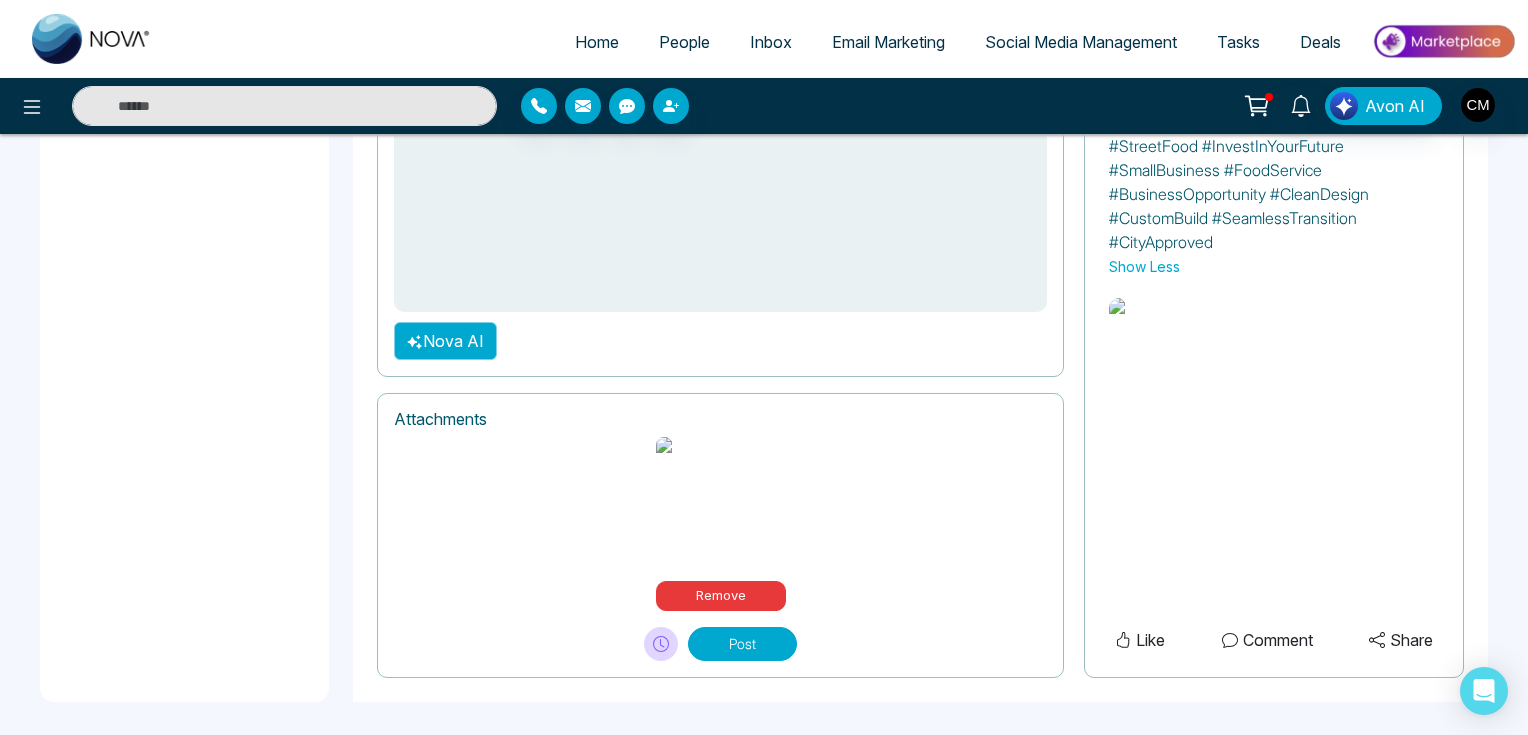 click on "Nova AI" at bounding box center [445, 341] 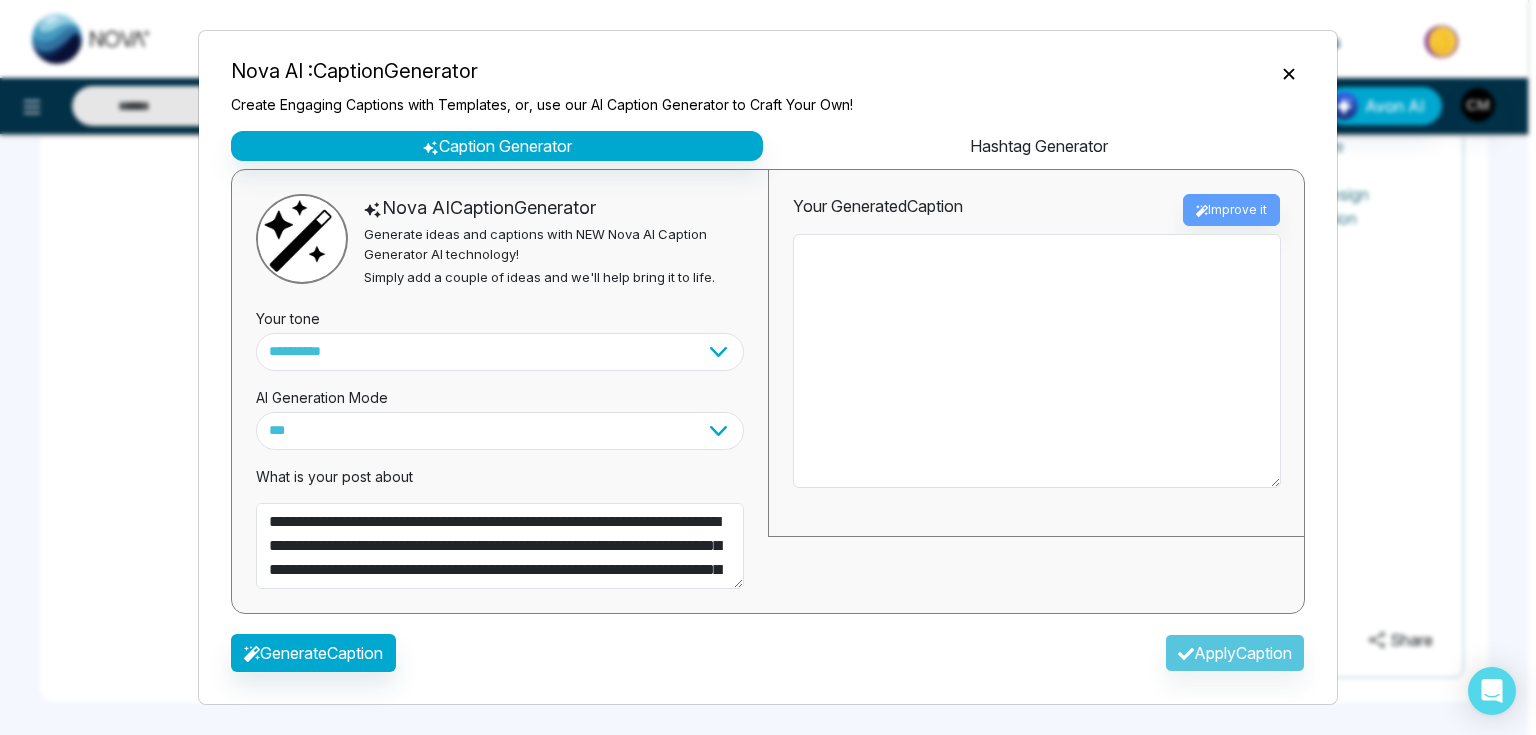 click on "Hashtag Generator" at bounding box center (1039, 146) 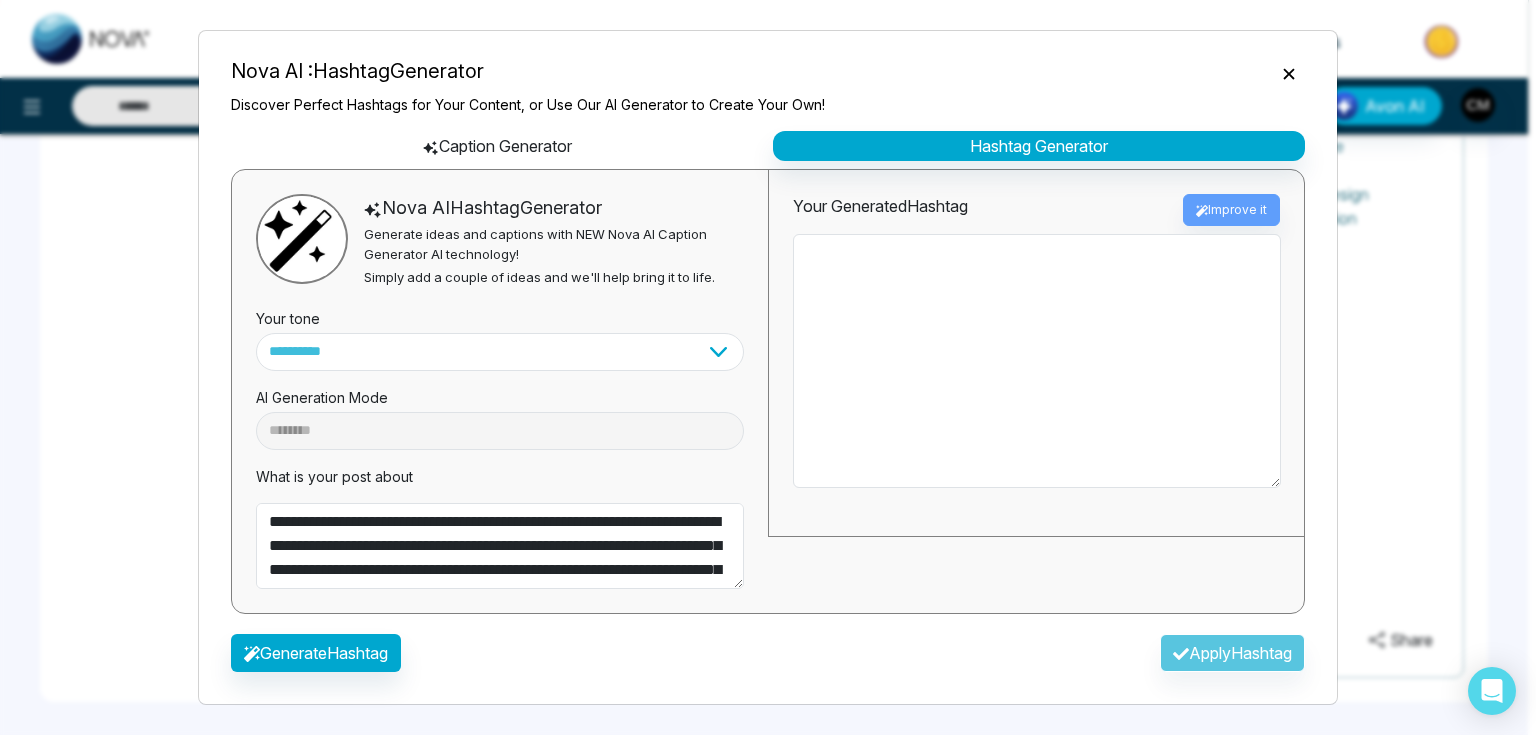click on "Caption Generator" at bounding box center [497, 146] 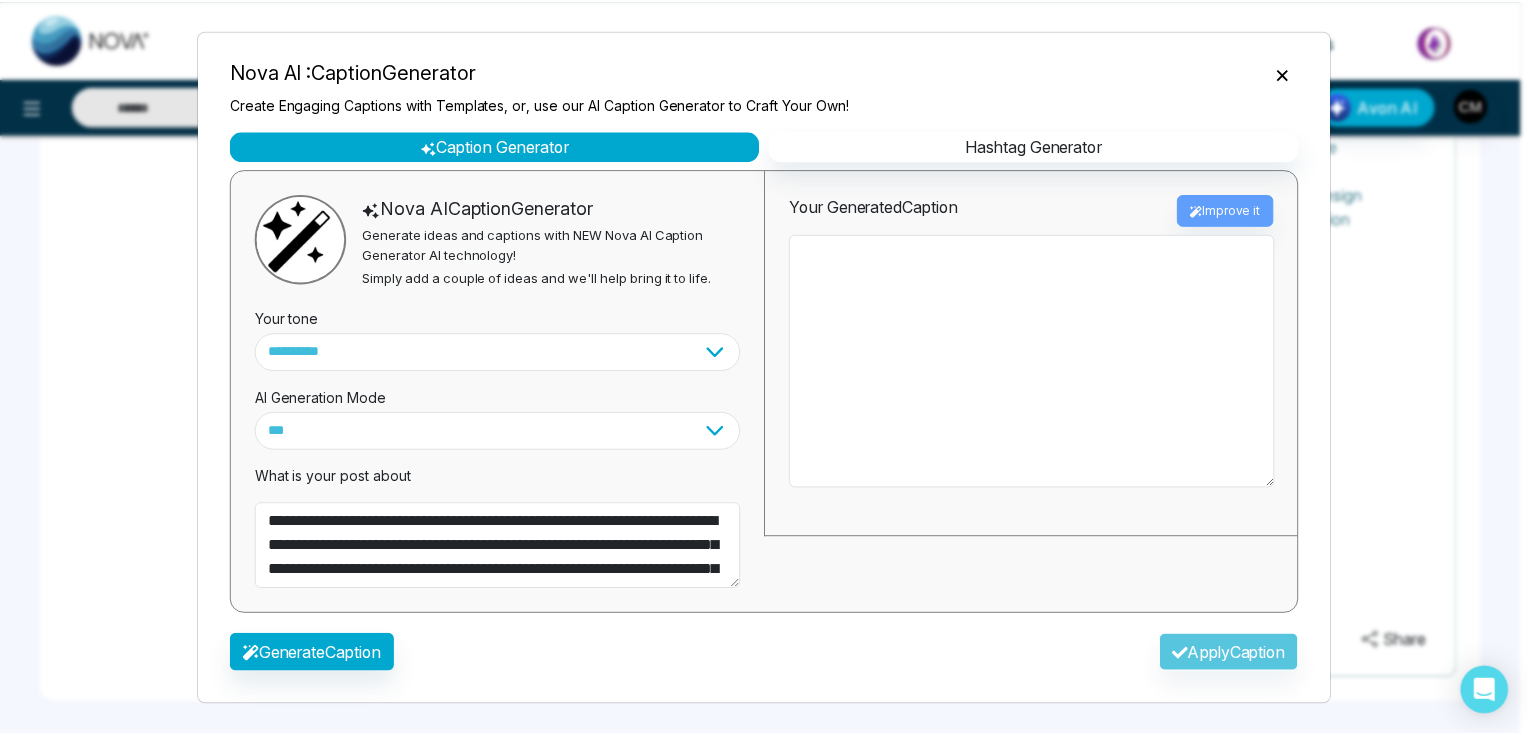 scroll, scrollTop: 0, scrollLeft: 0, axis: both 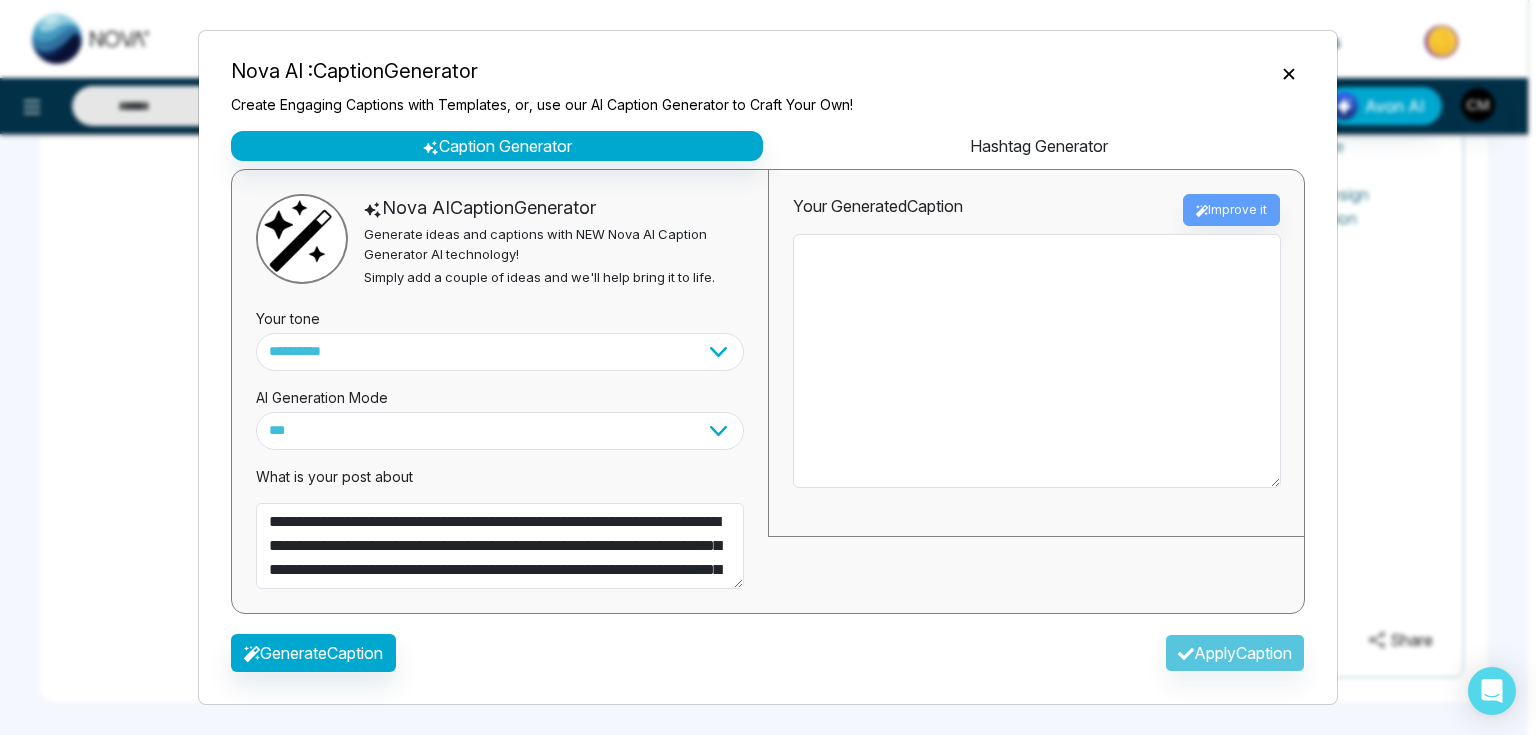 click on "Hashtag Generator" at bounding box center (1039, 146) 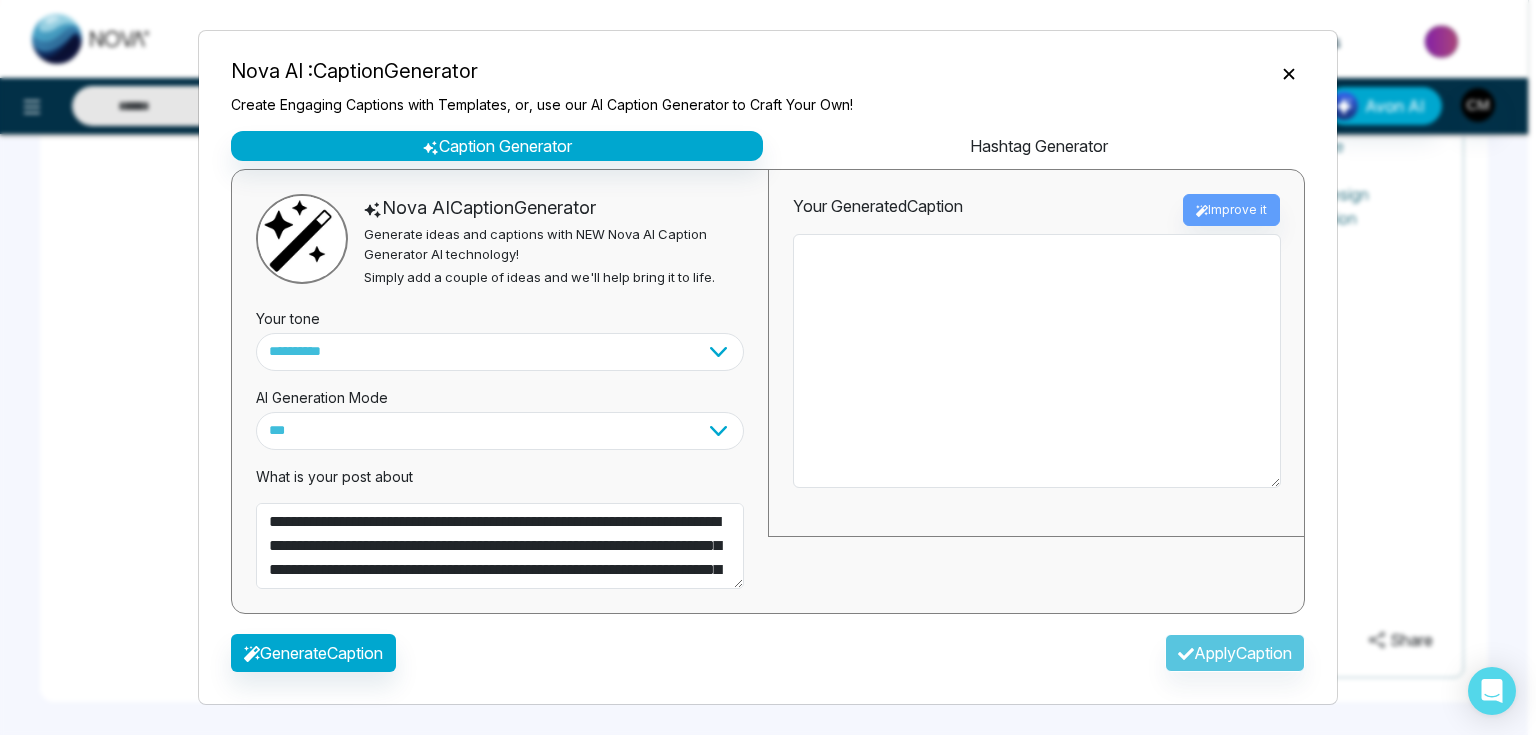 select on "********" 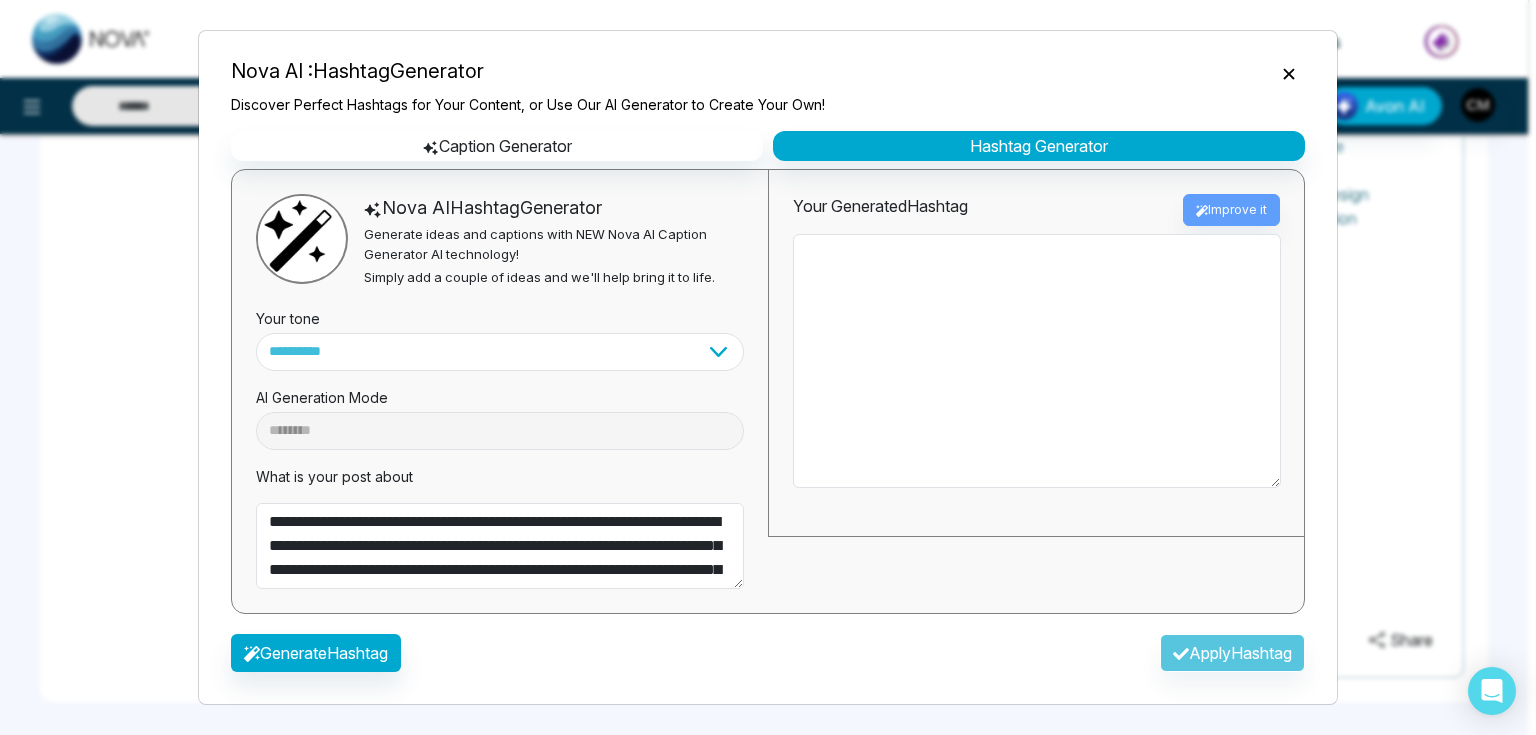 click 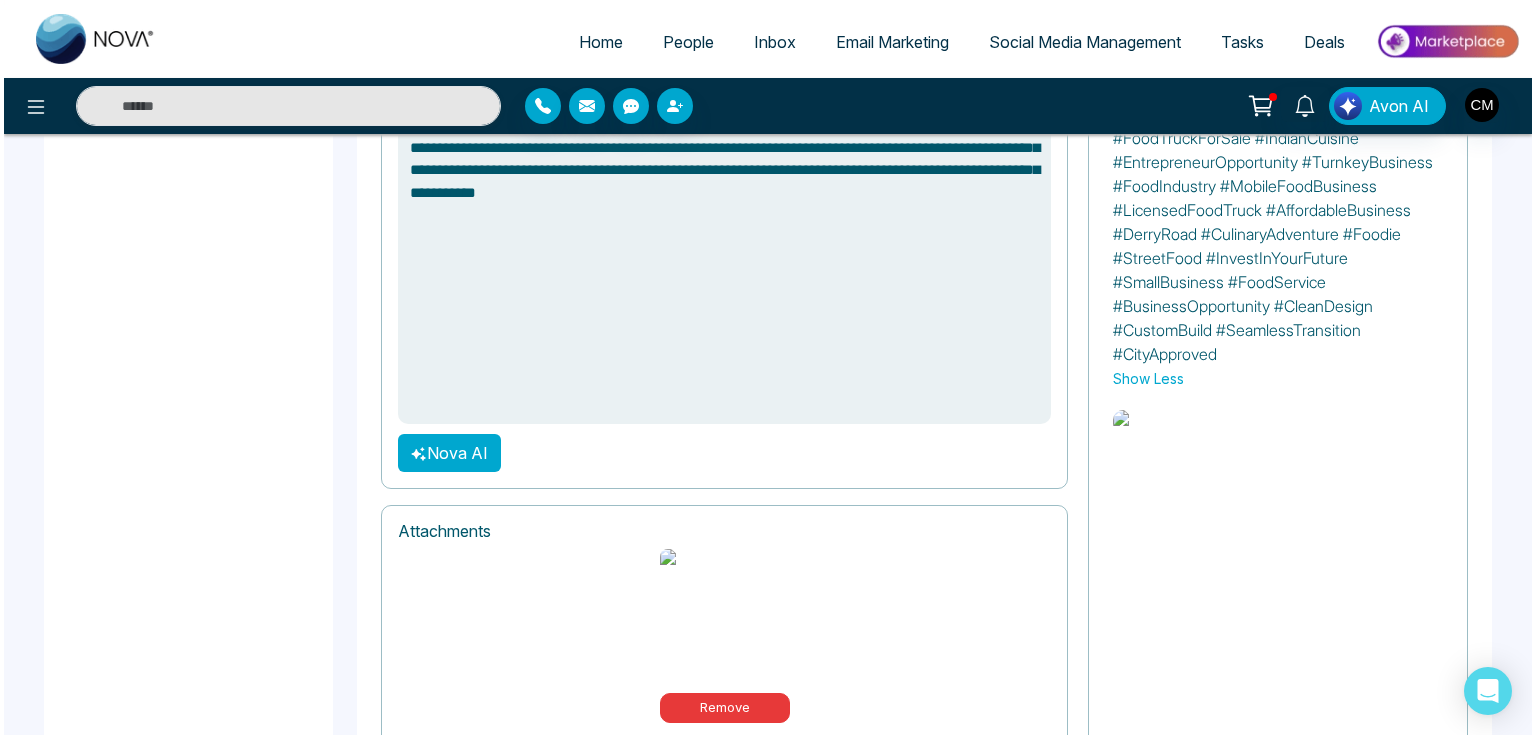 scroll, scrollTop: 860, scrollLeft: 0, axis: vertical 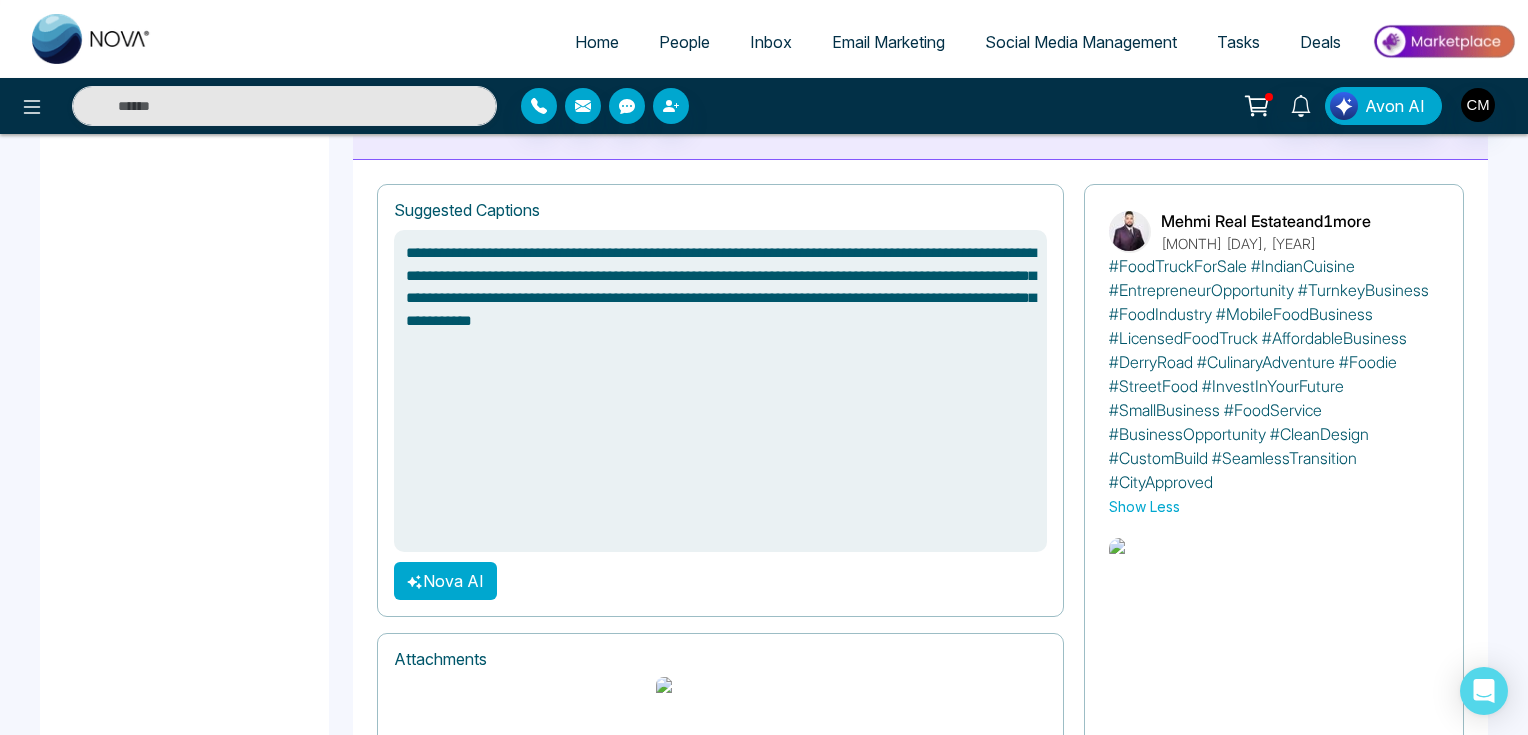 type 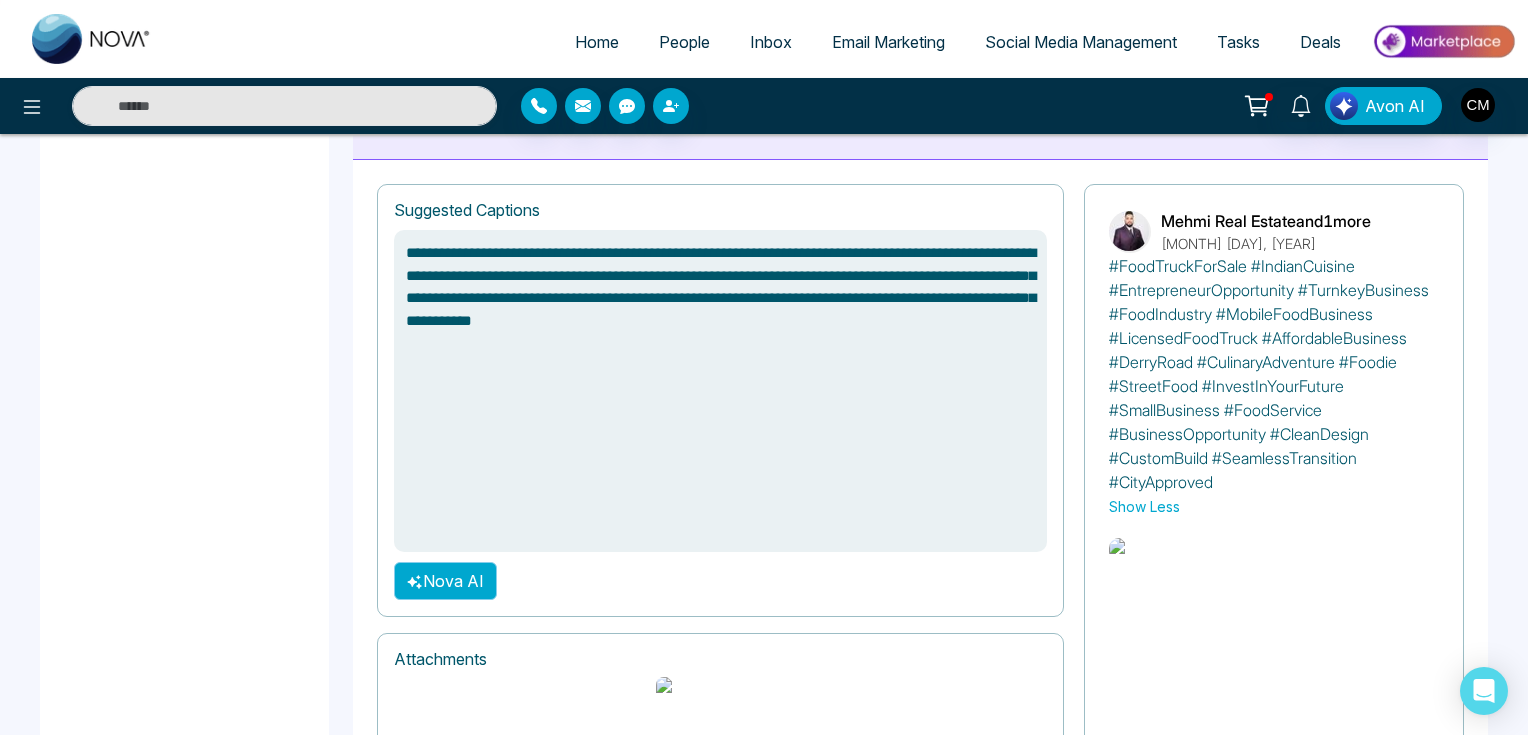 click on "Nova AI" at bounding box center [445, 581] 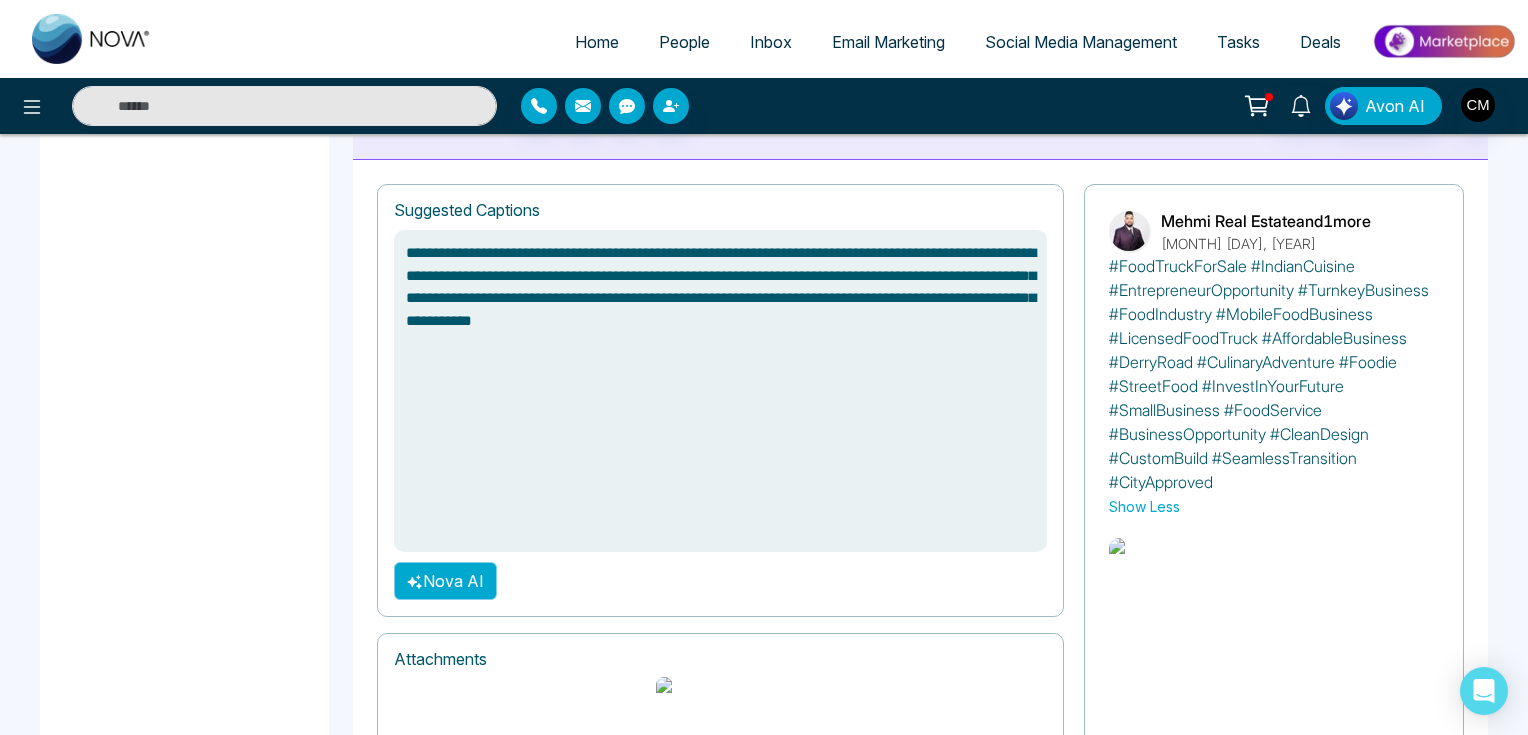 select on "***" 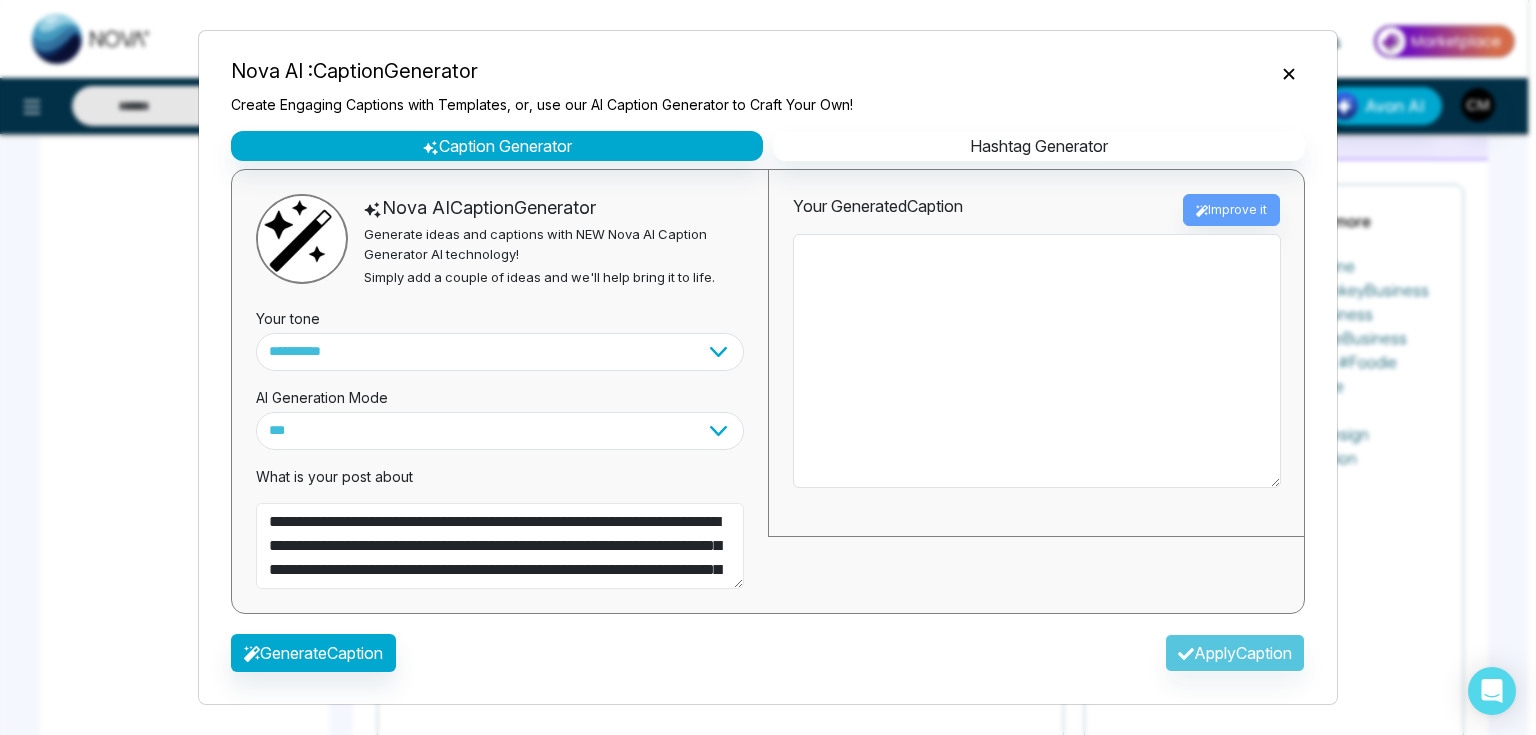 click on "**********" at bounding box center [500, 546] 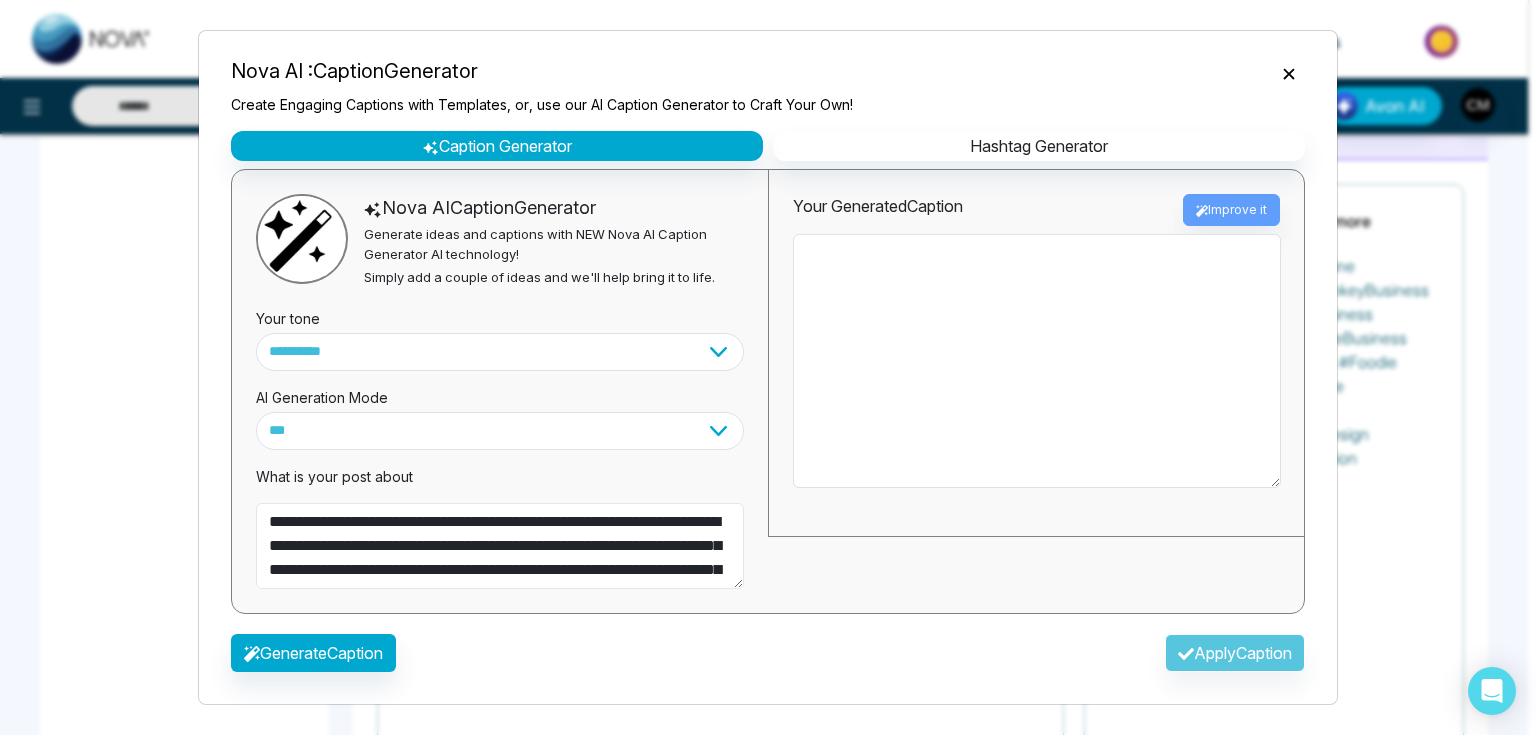 click on "**********" at bounding box center (500, 546) 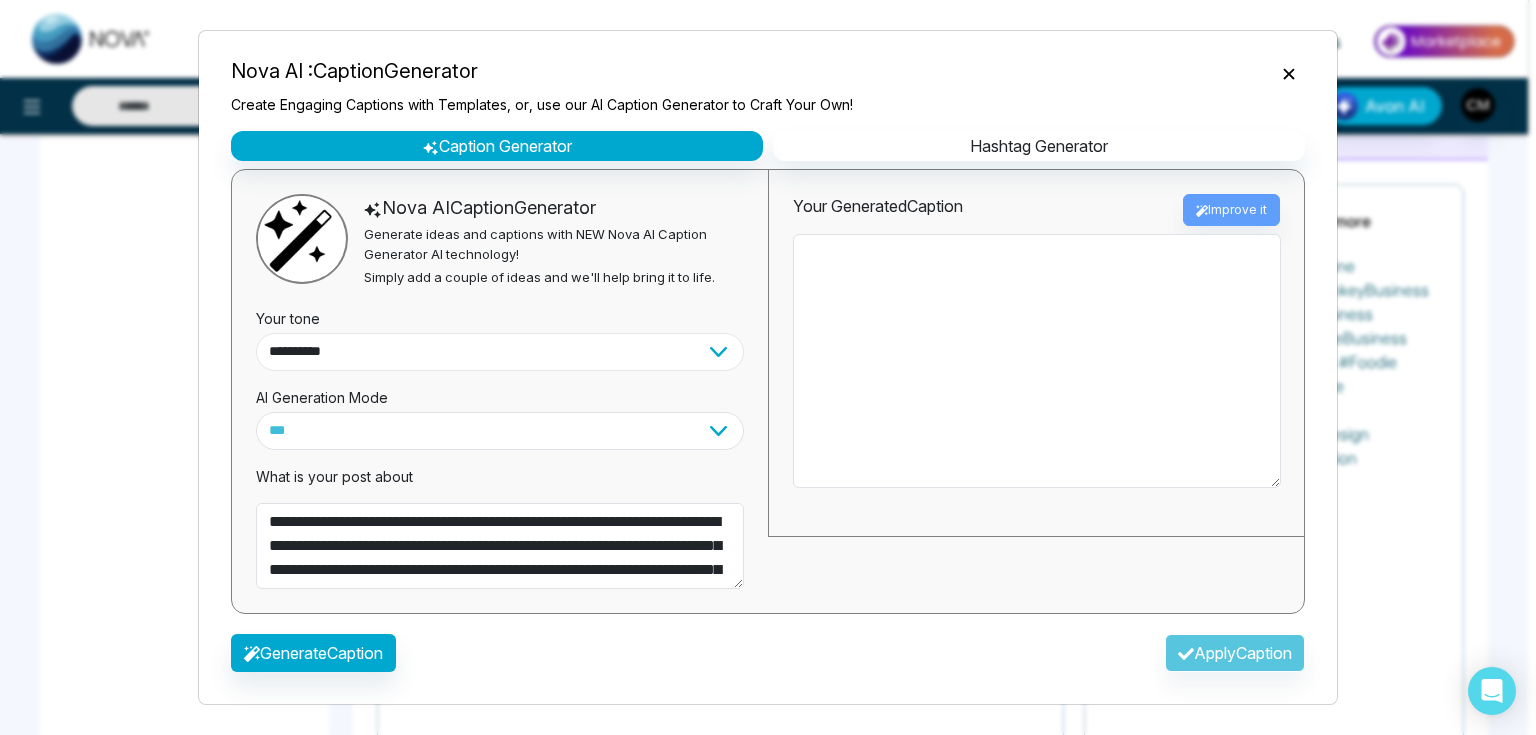 click on "**********" at bounding box center (500, 352) 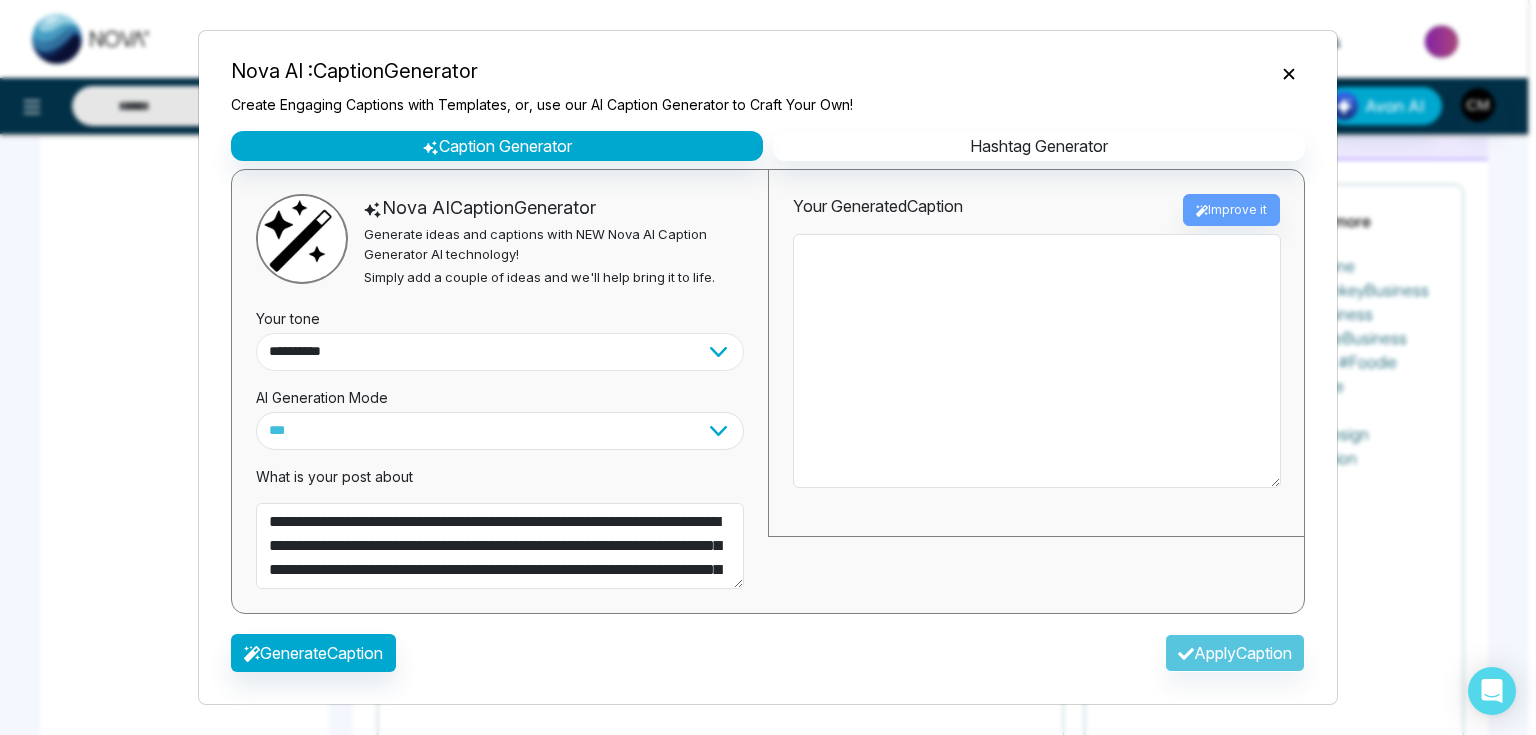 click on "**********" at bounding box center [500, 352] 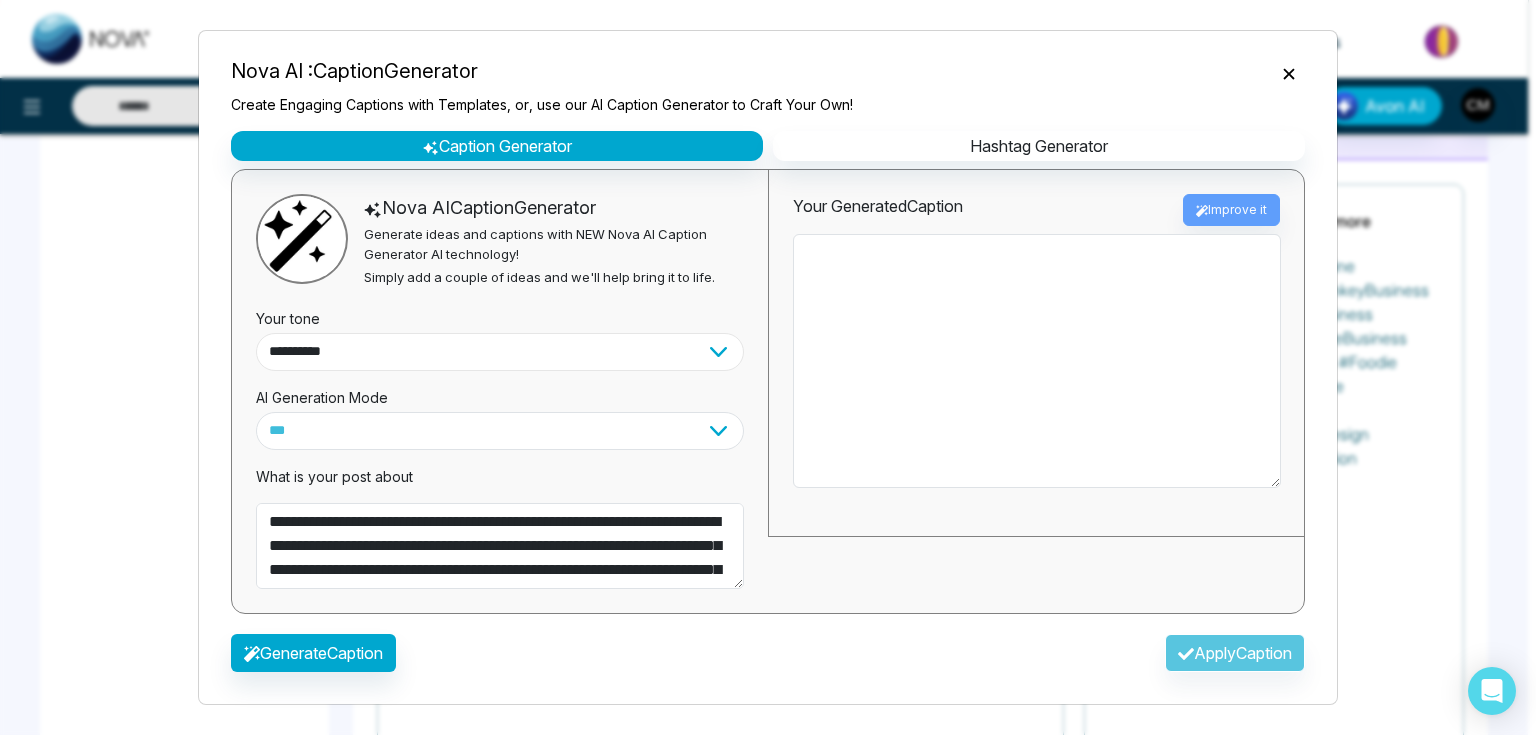drag, startPoint x: 408, startPoint y: 356, endPoint x: 404, endPoint y: 368, distance: 12.649111 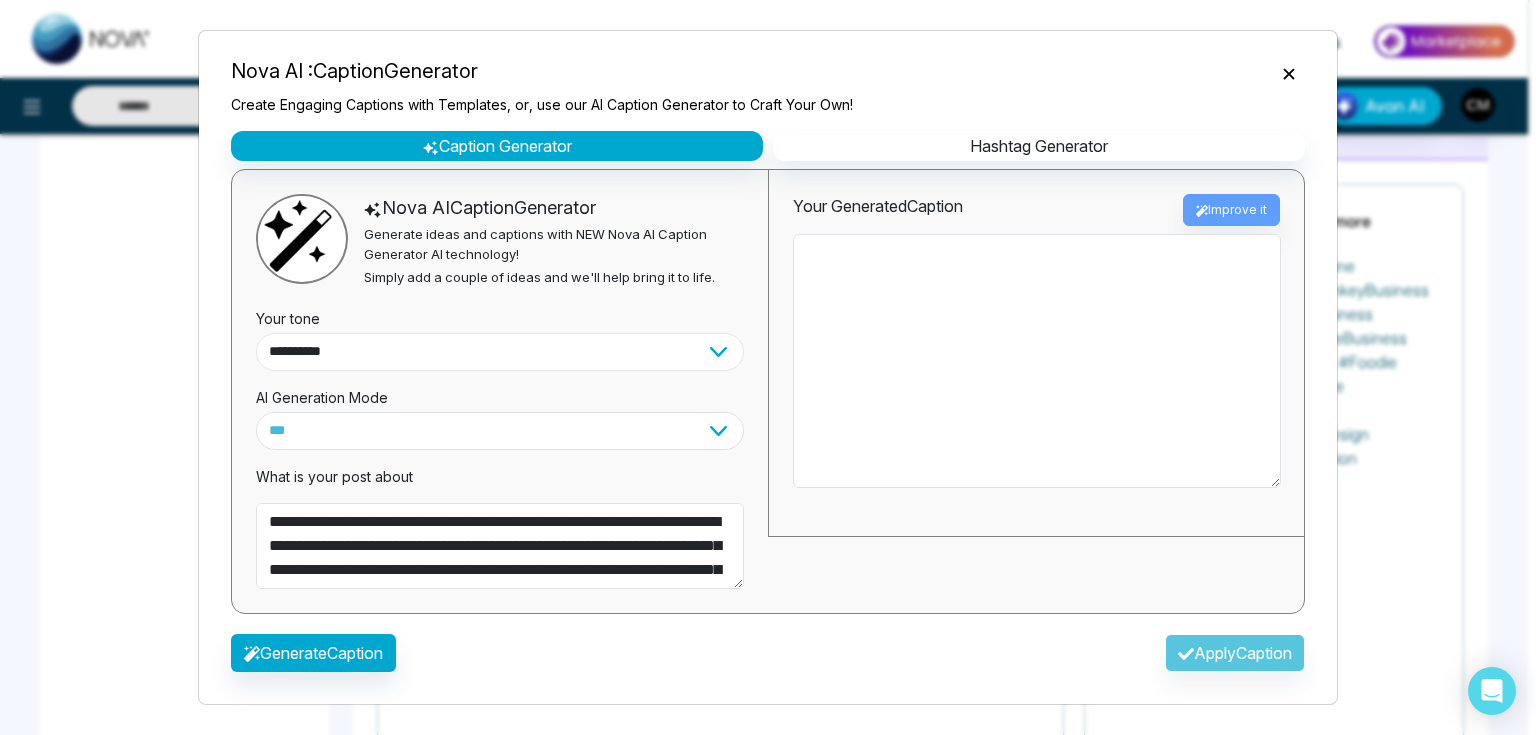 click on "**********" at bounding box center [500, 352] 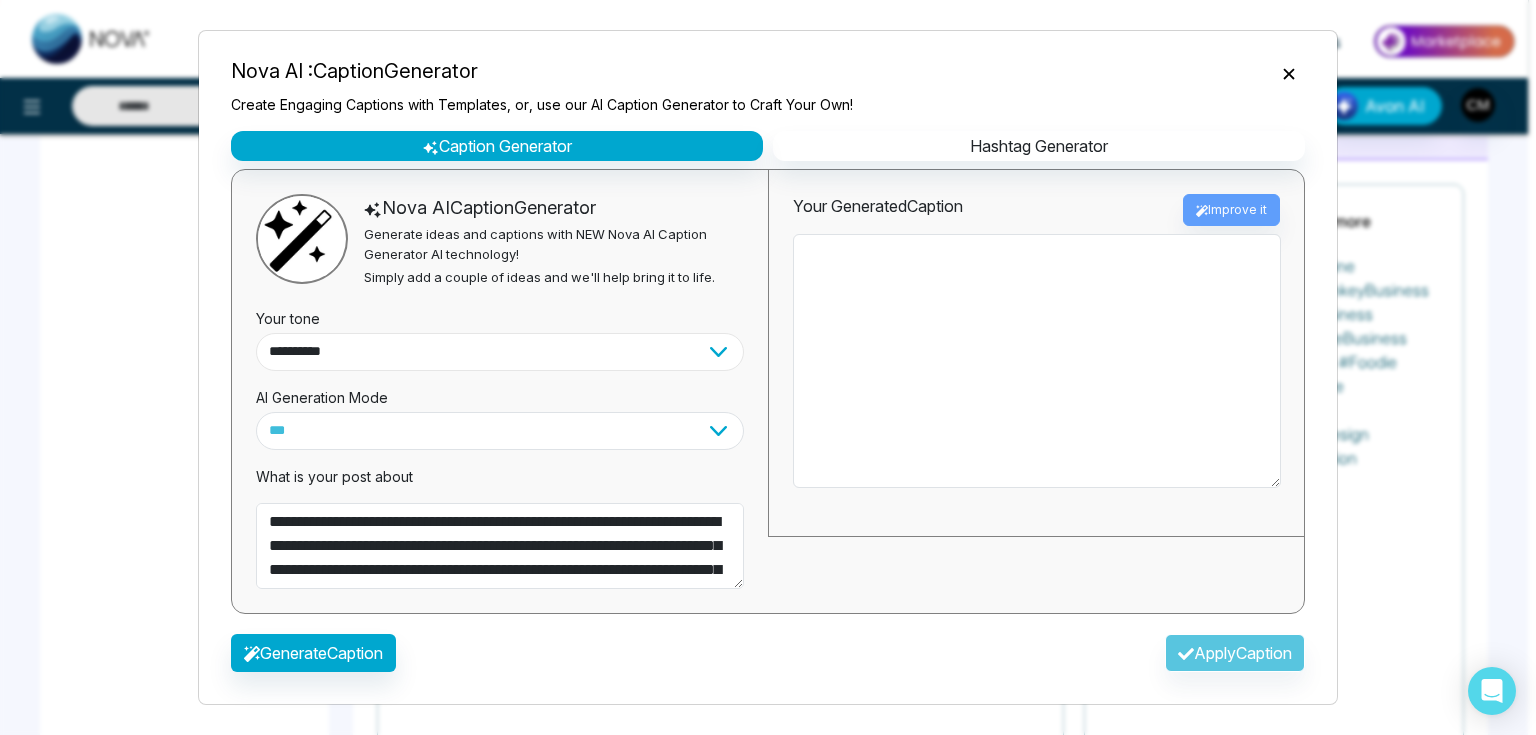 select on "**********" 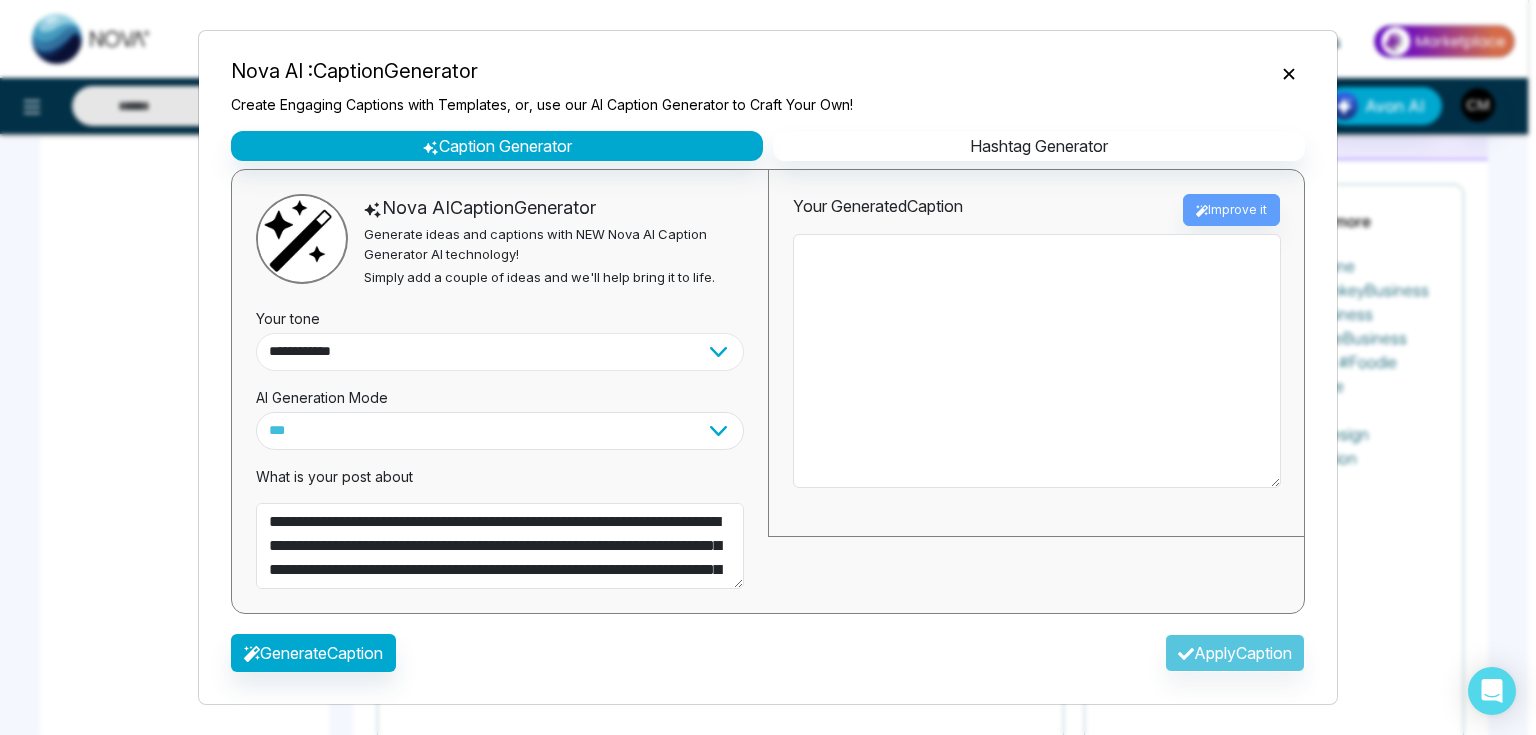 click on "**********" at bounding box center (500, 352) 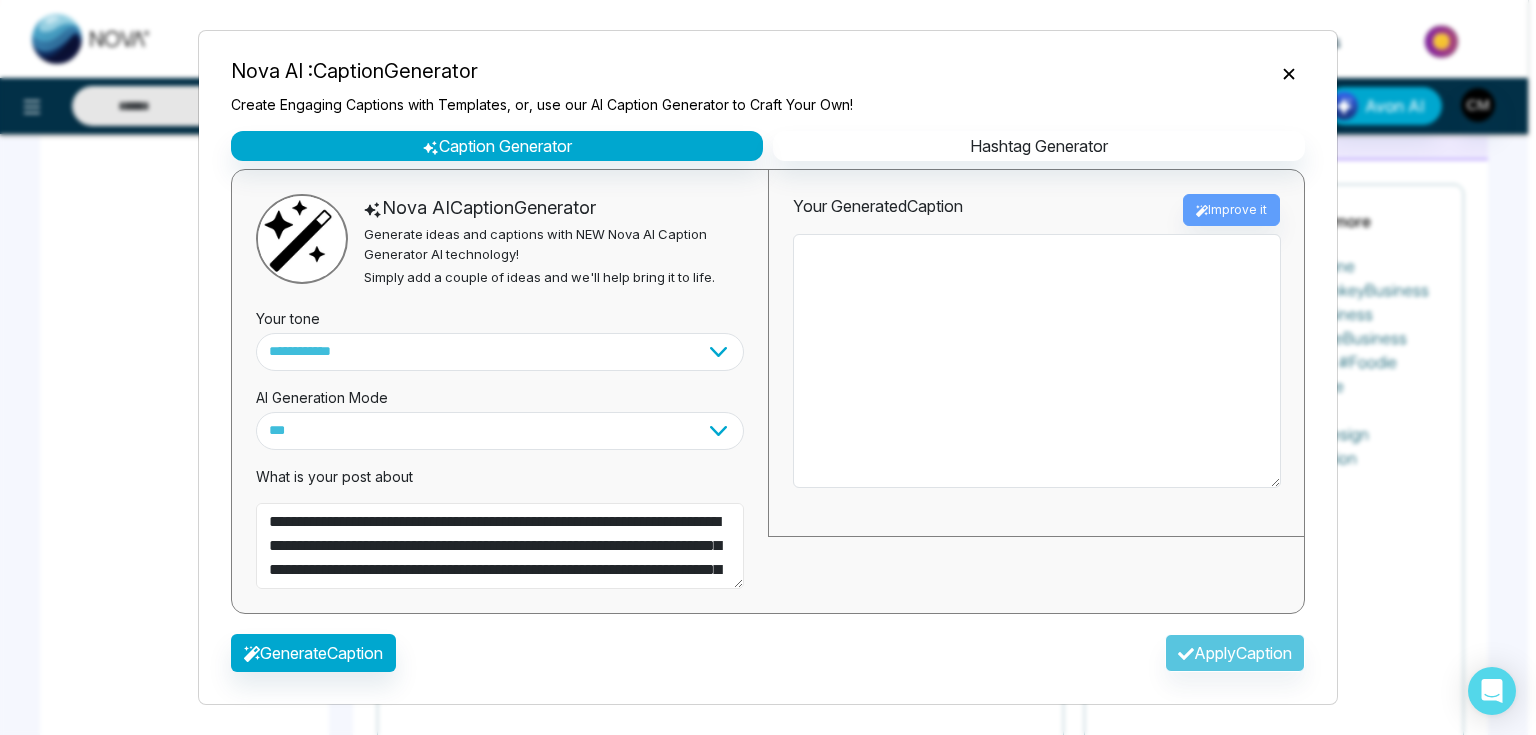 click on "**********" at bounding box center [500, 546] 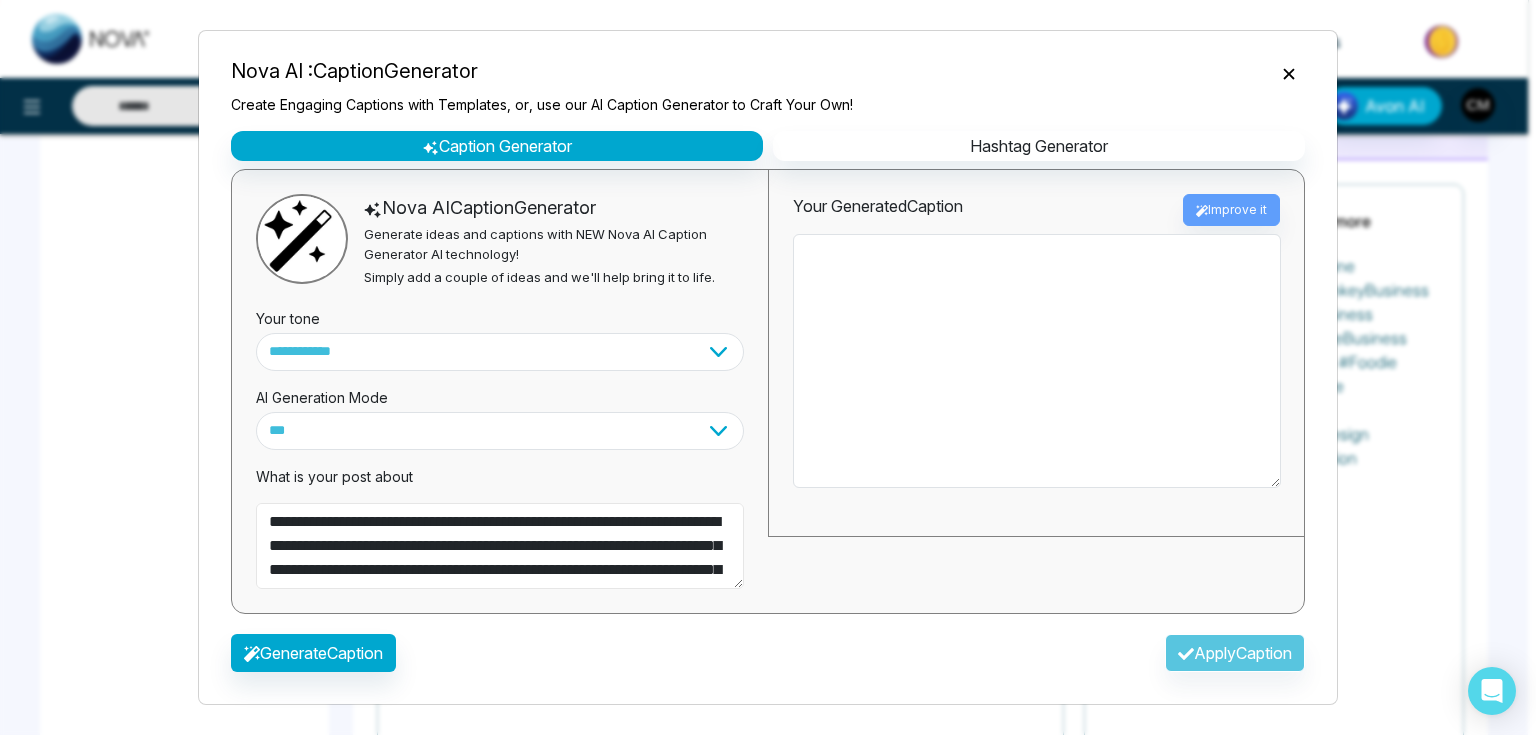 paste 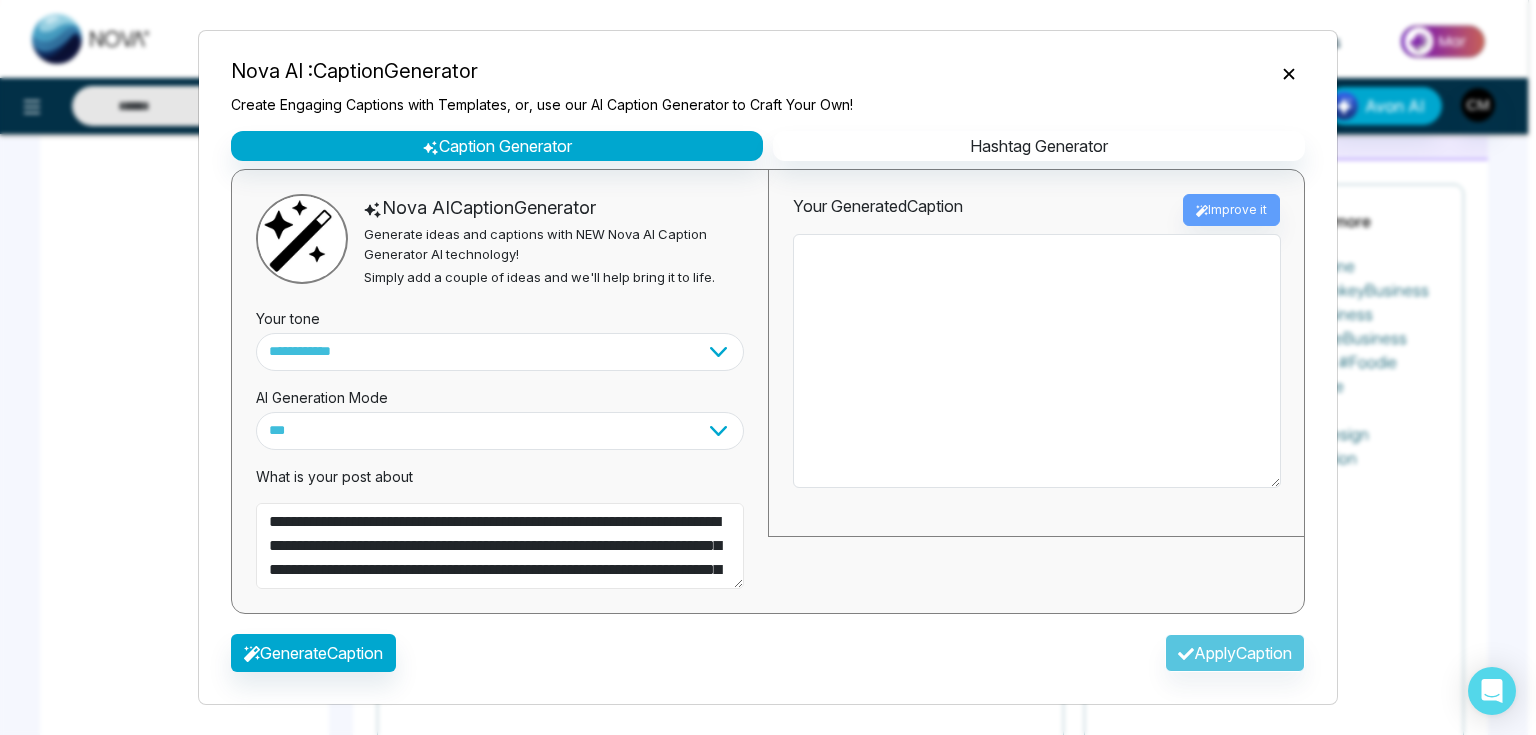 scroll, scrollTop: 40, scrollLeft: 0, axis: vertical 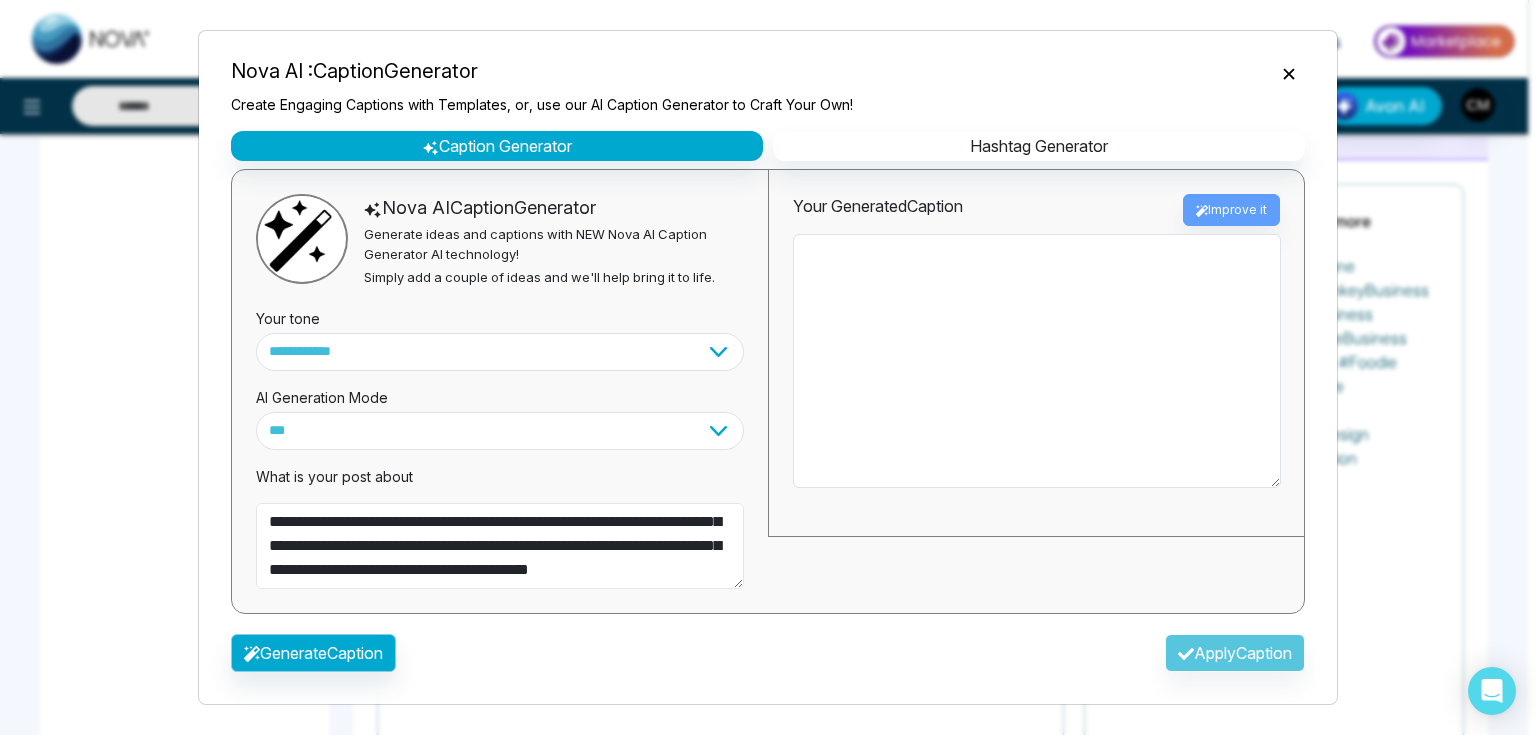 type on "**********" 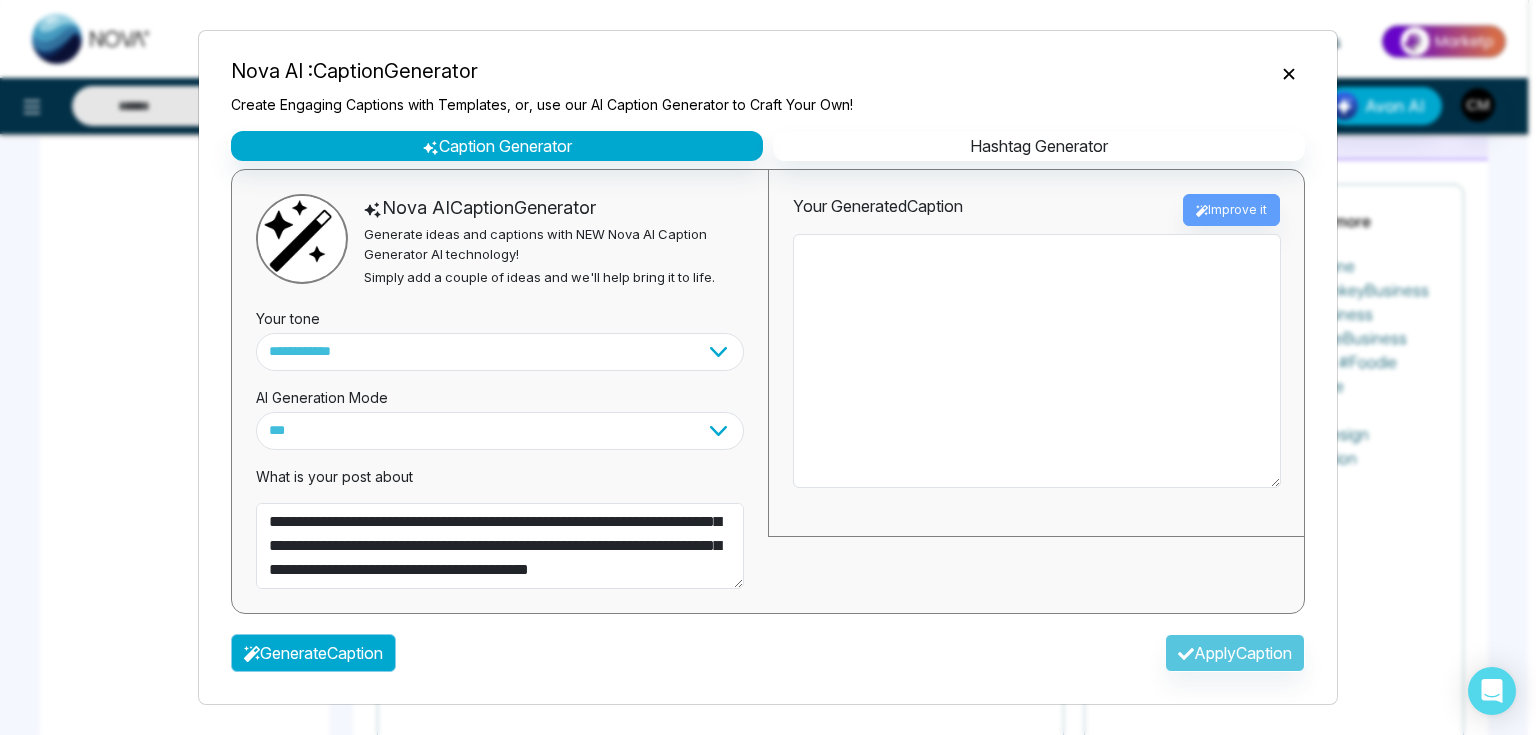 click on "Generate  Caption" at bounding box center [313, 653] 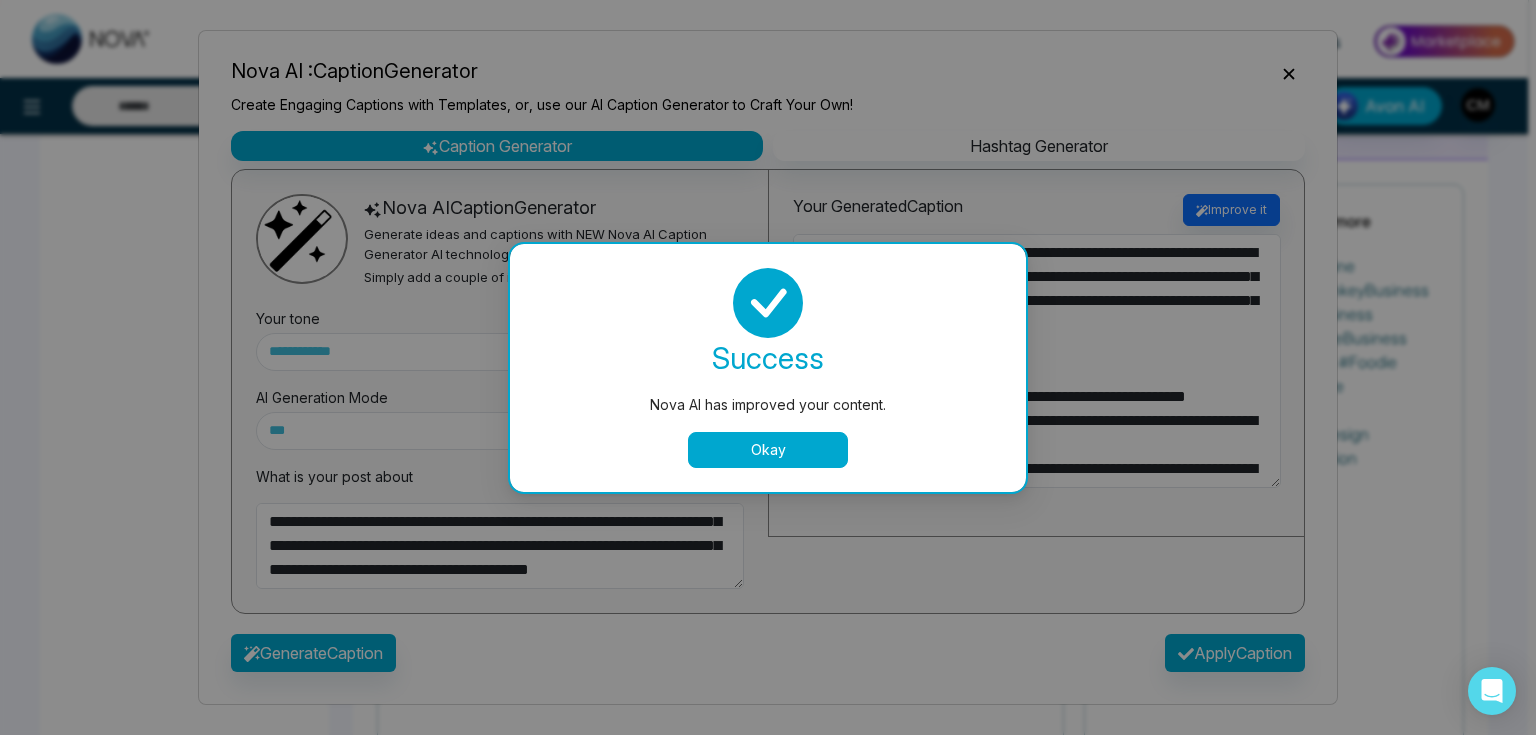 click on "Okay" at bounding box center [768, 450] 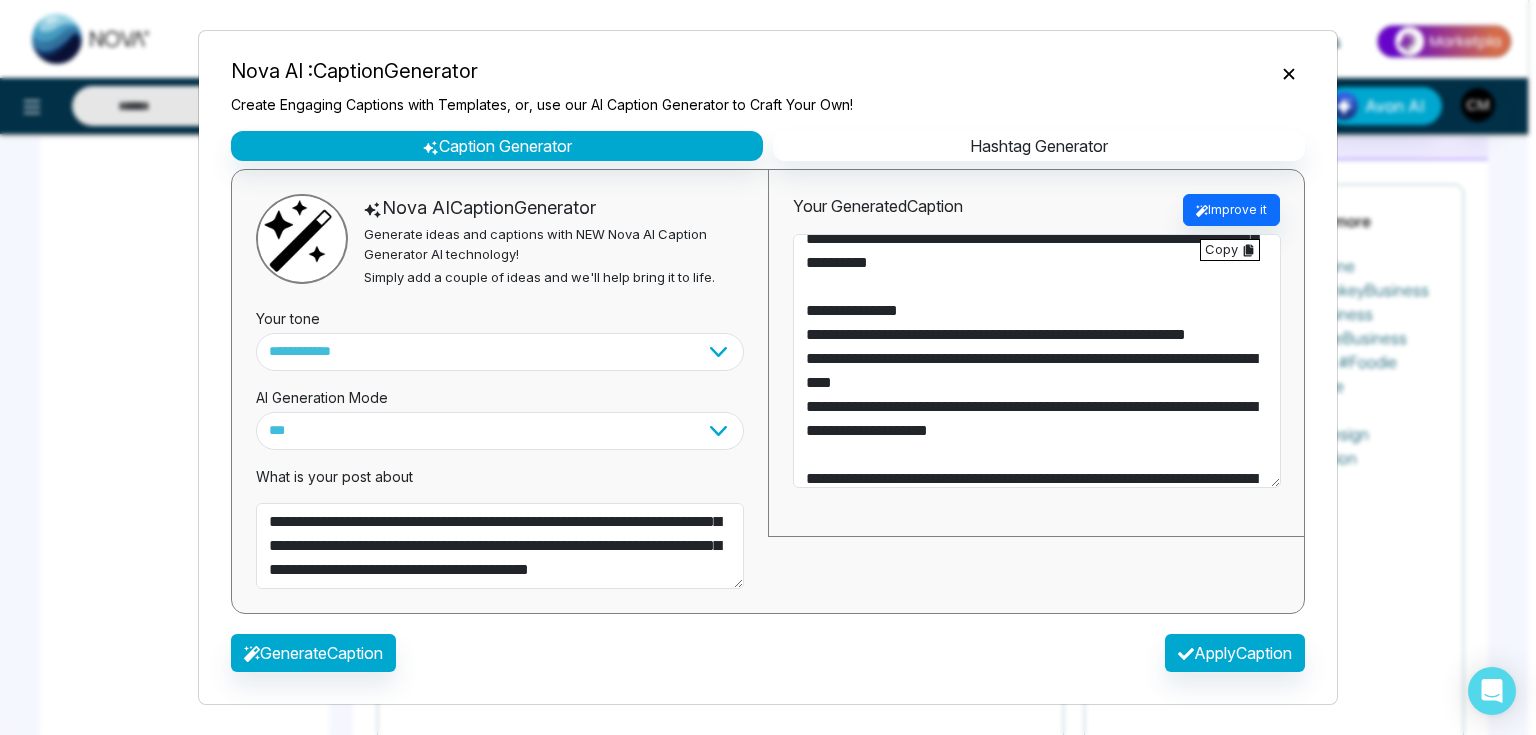 scroll, scrollTop: 0, scrollLeft: 0, axis: both 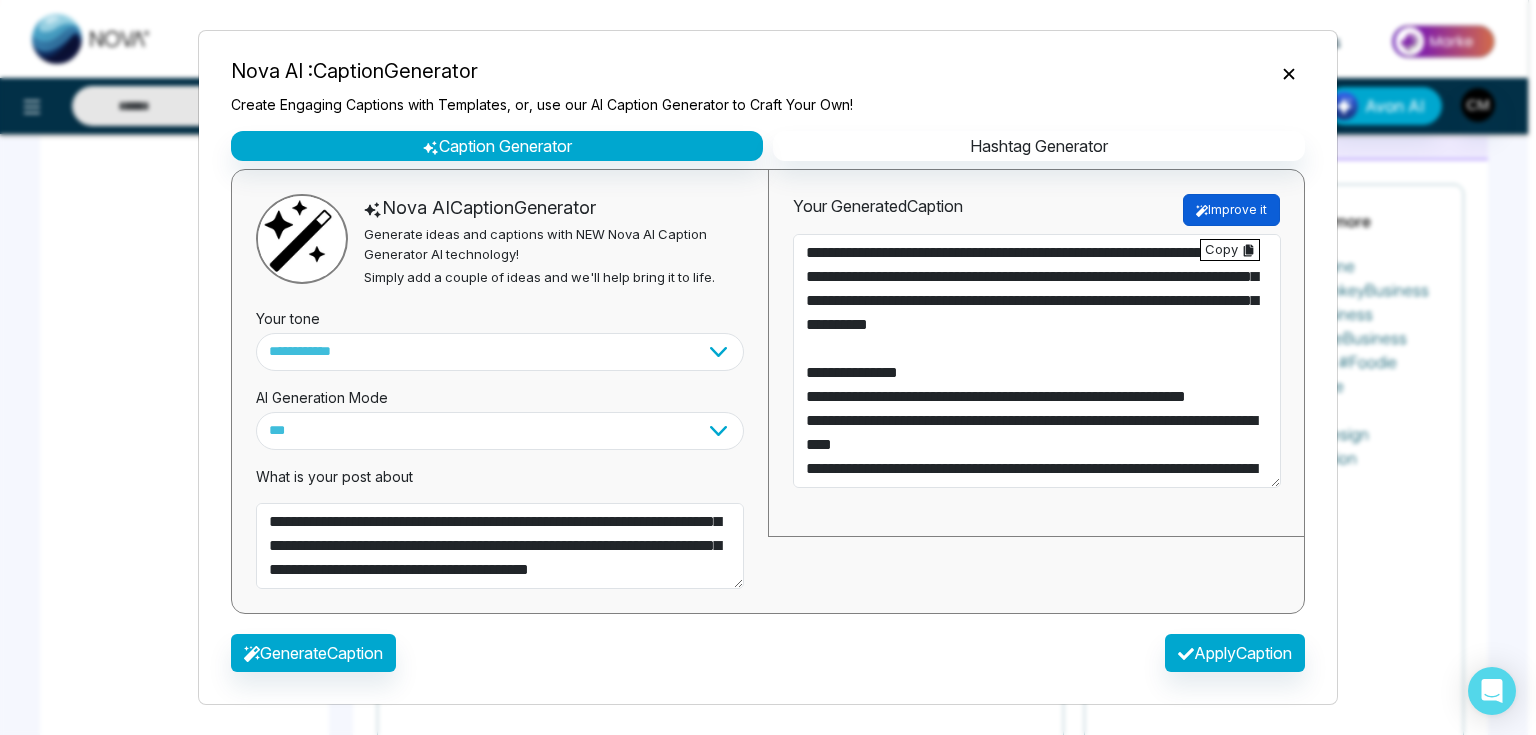 click on "Improve it" at bounding box center (1231, 210) 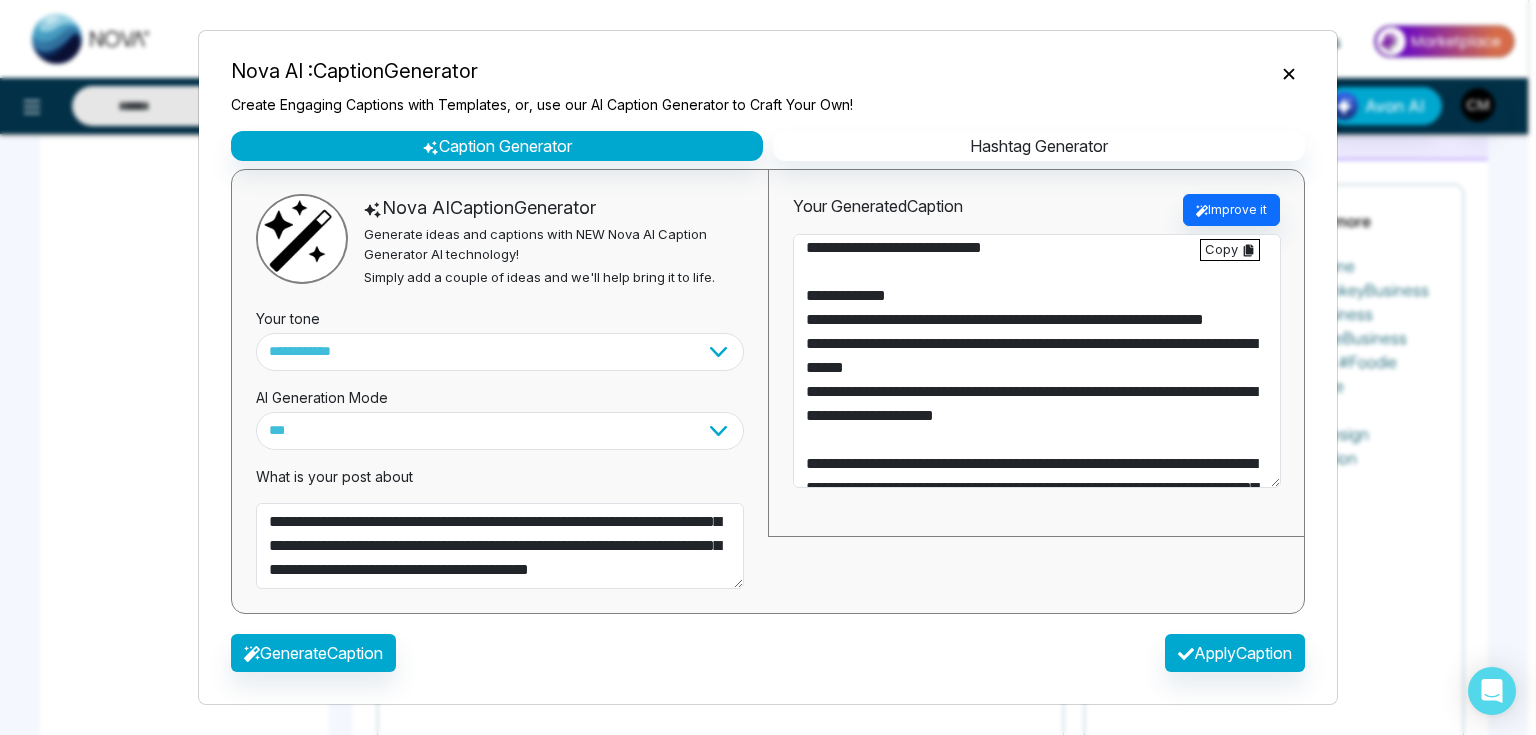 scroll, scrollTop: 0, scrollLeft: 0, axis: both 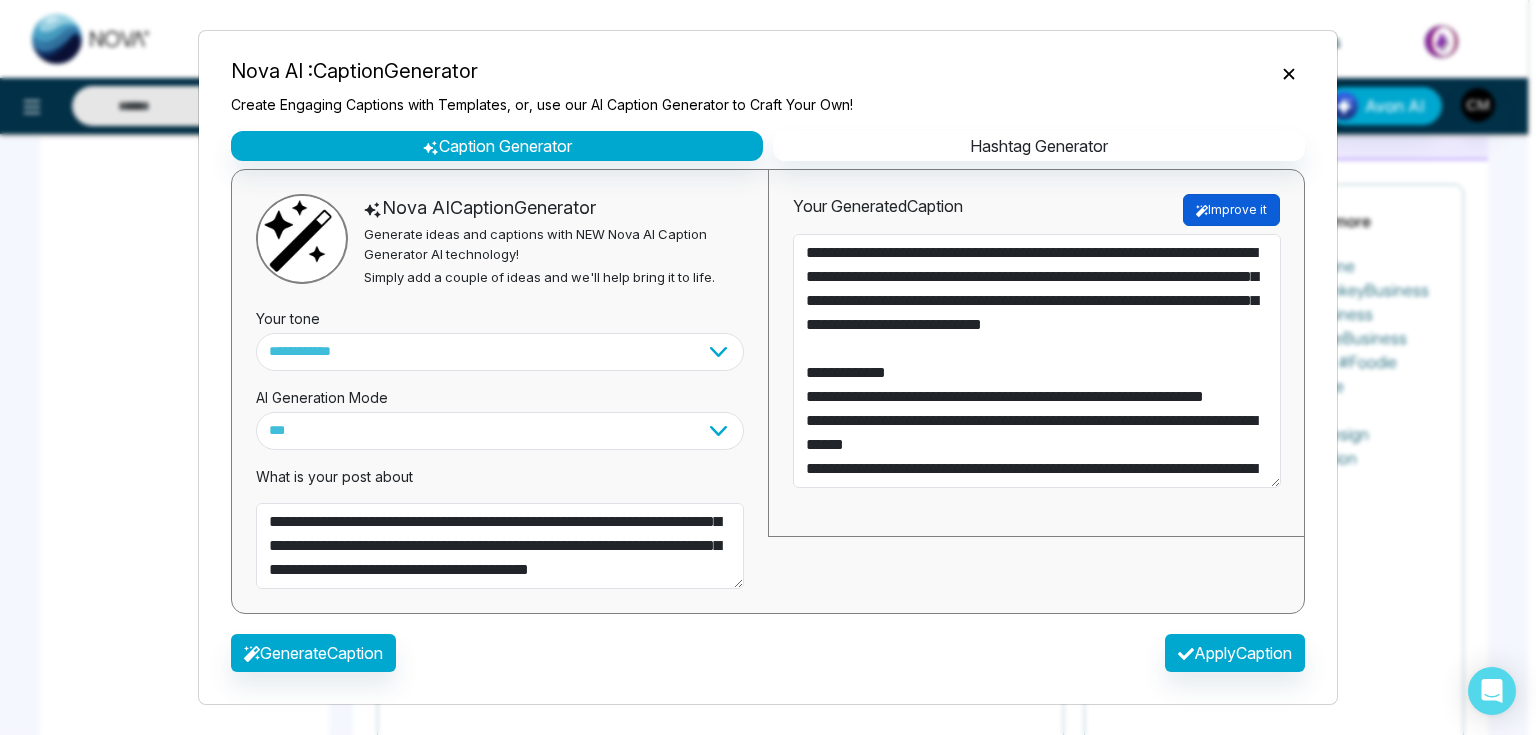 click on "Improve it" at bounding box center [1231, 210] 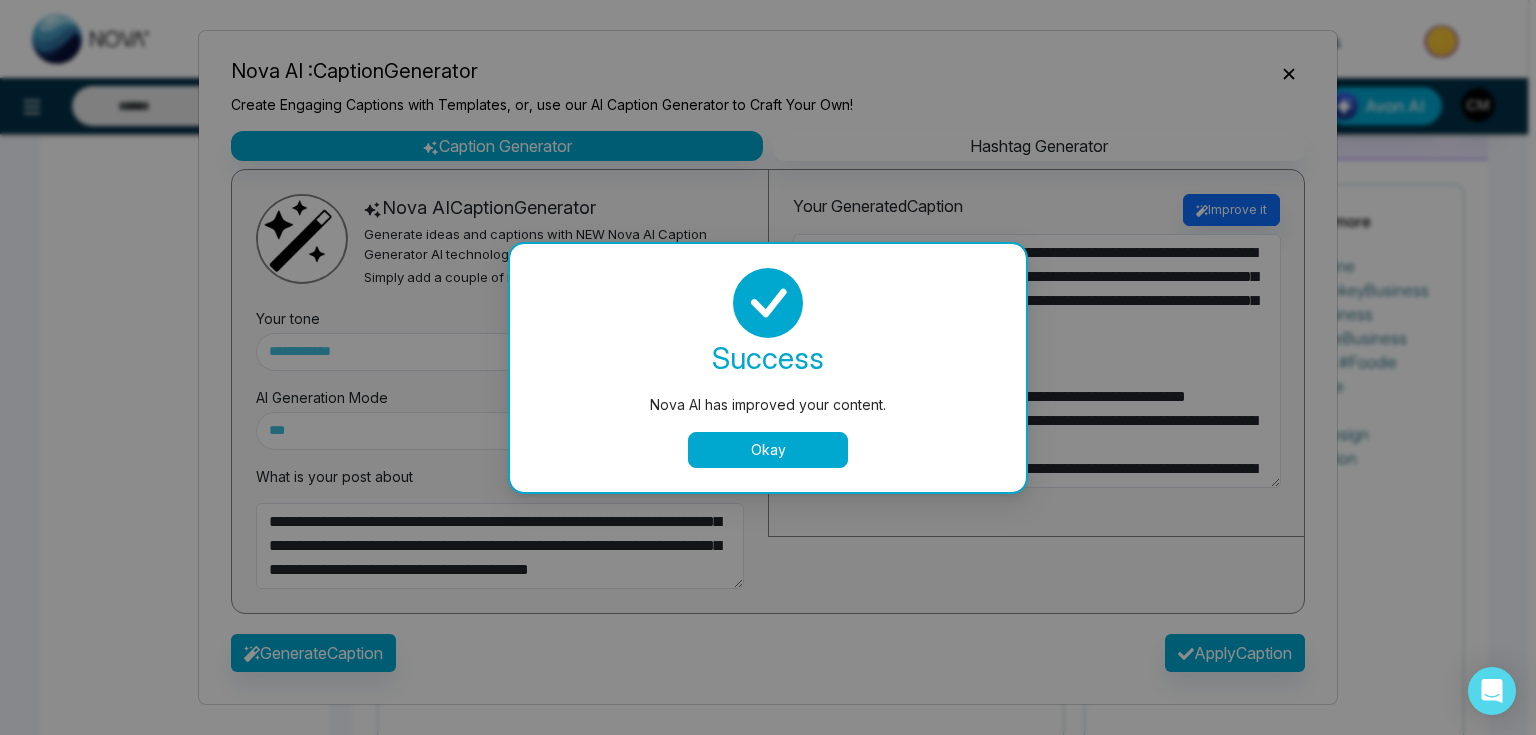 click on "Okay" at bounding box center (768, 450) 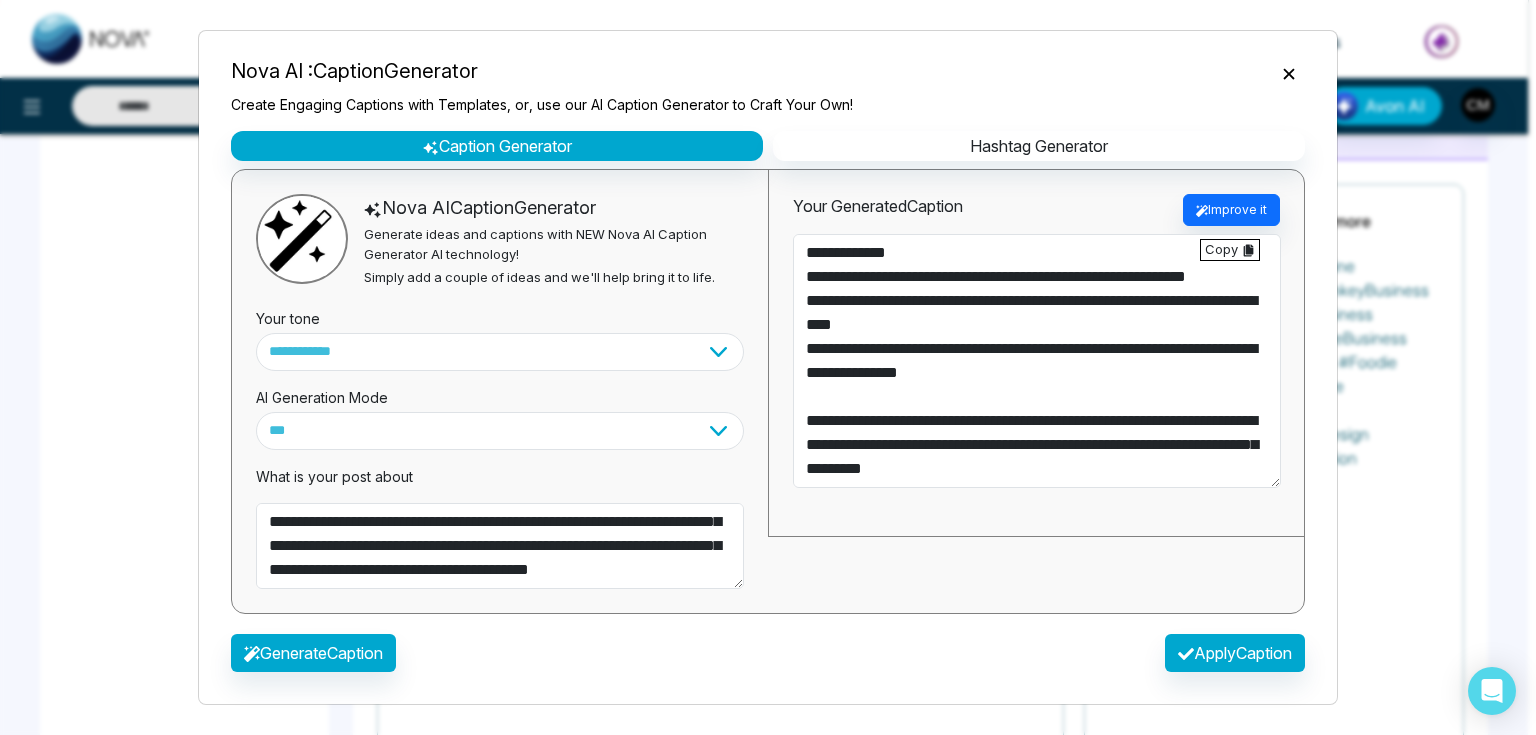 scroll, scrollTop: 0, scrollLeft: 0, axis: both 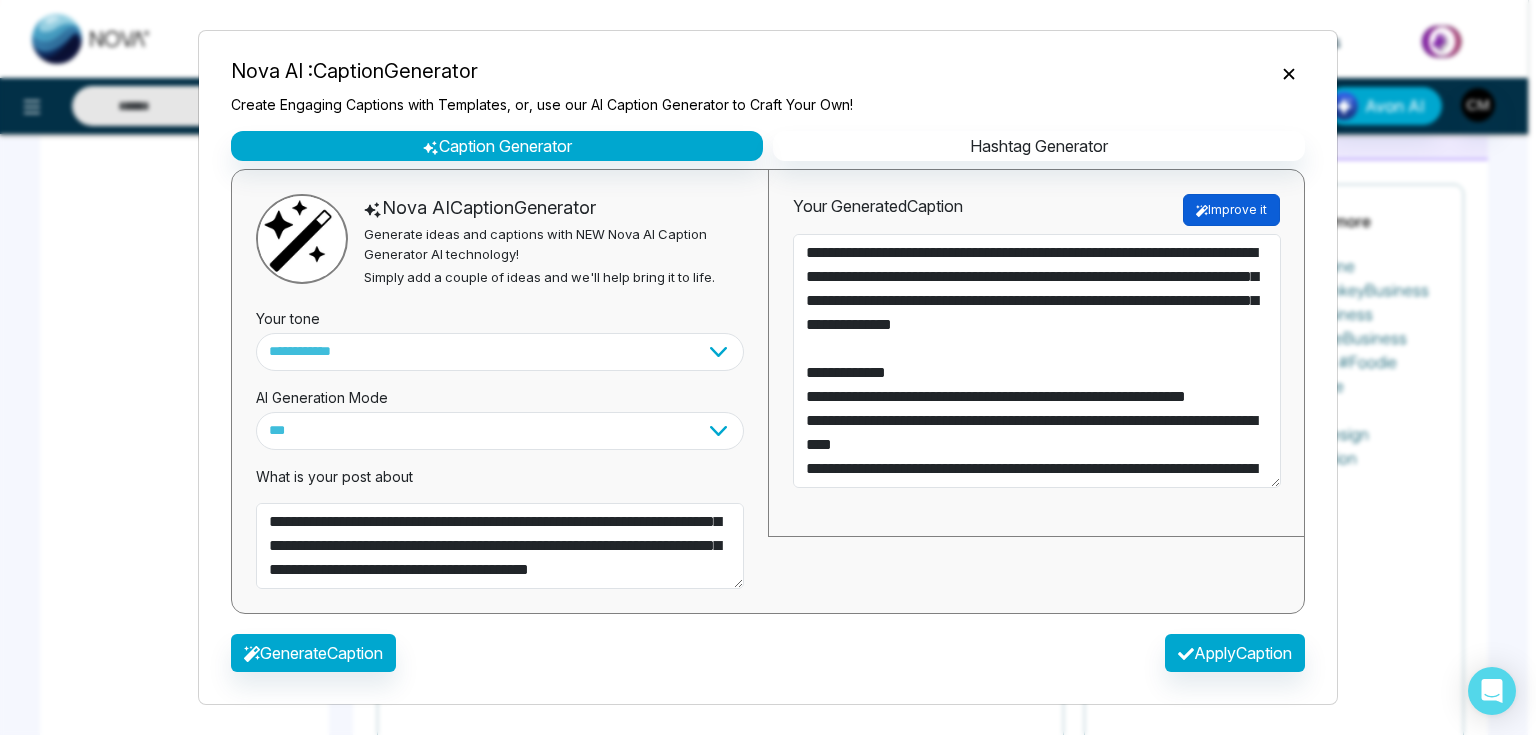 click on "Improve it" at bounding box center [1231, 210] 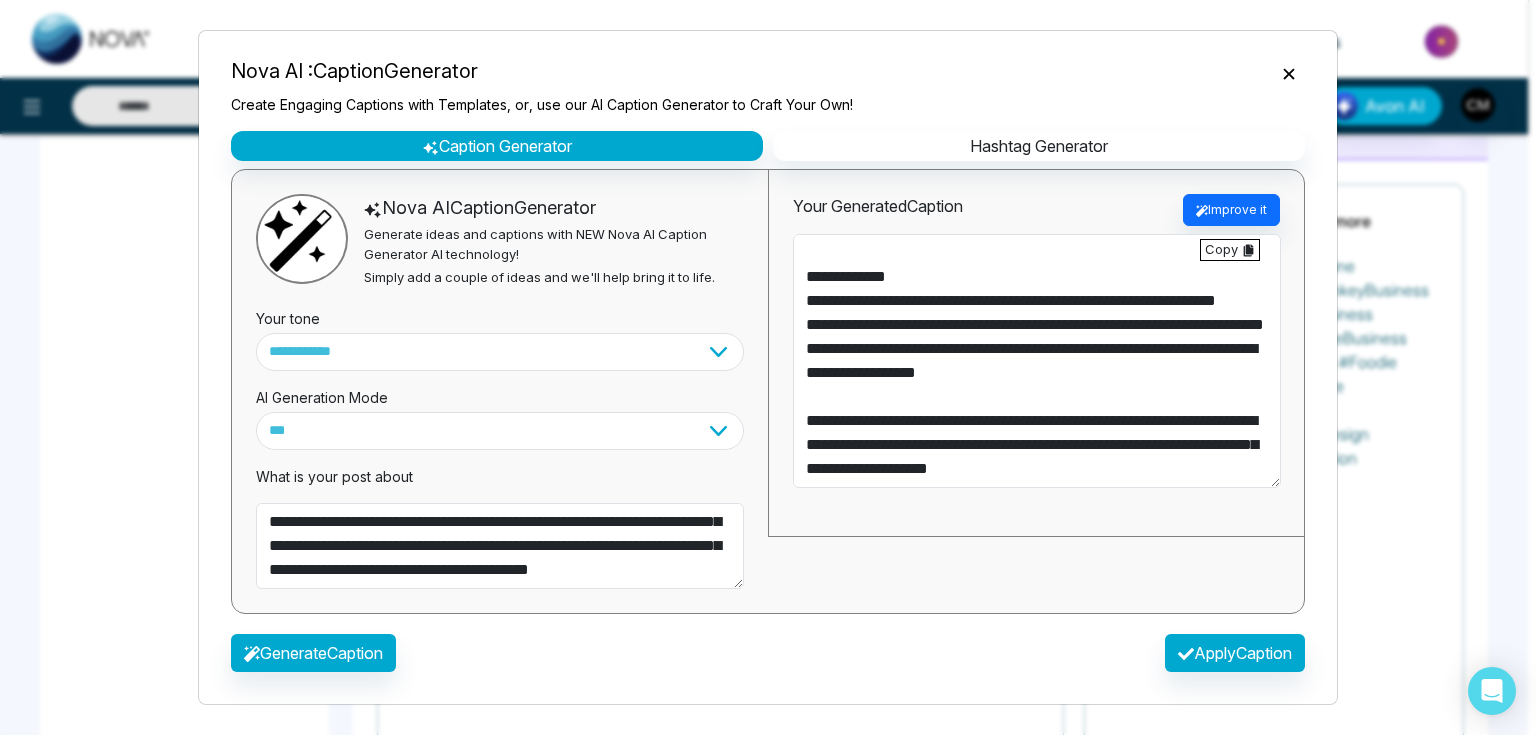 scroll, scrollTop: 168, scrollLeft: 0, axis: vertical 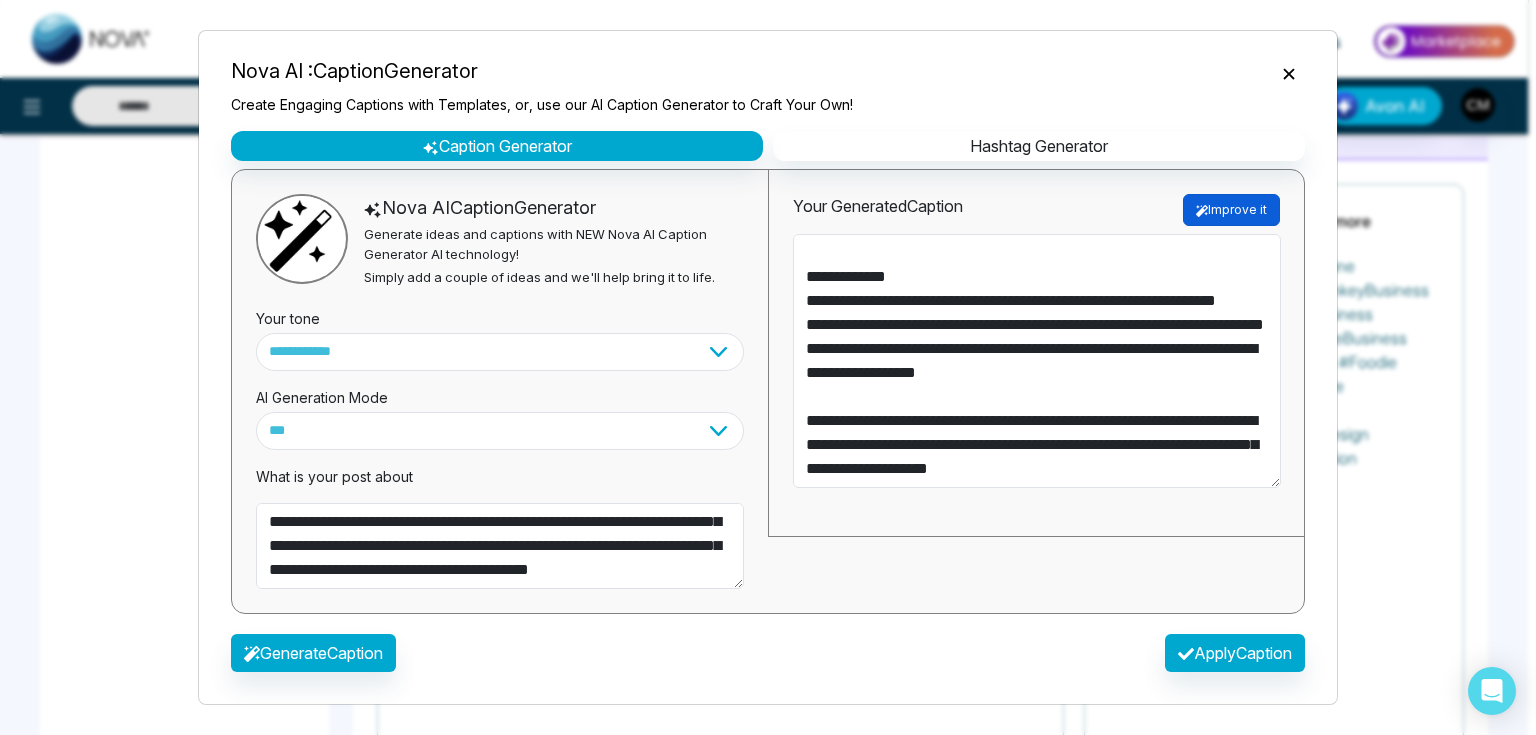 click on "Improve it" at bounding box center [1231, 210] 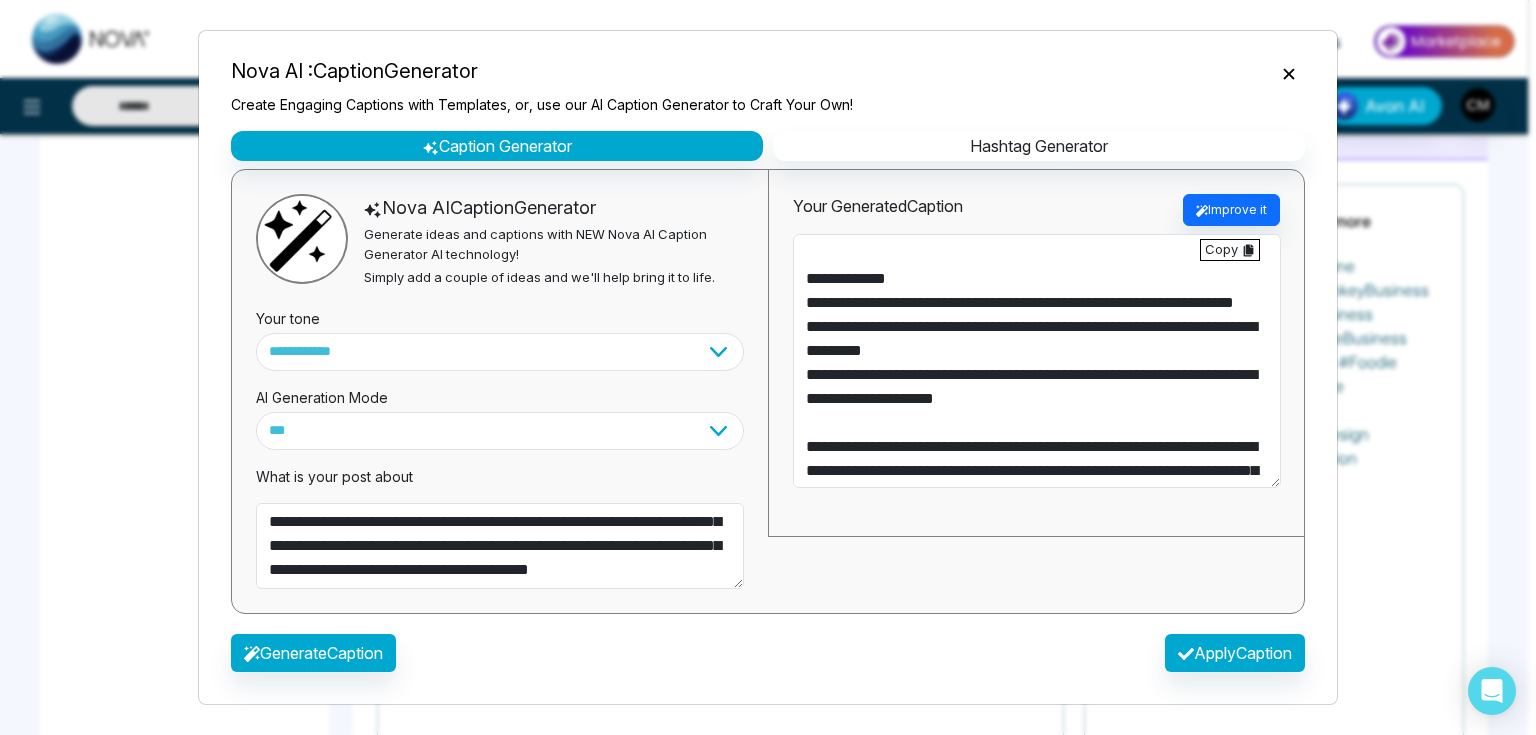 scroll, scrollTop: 168, scrollLeft: 0, axis: vertical 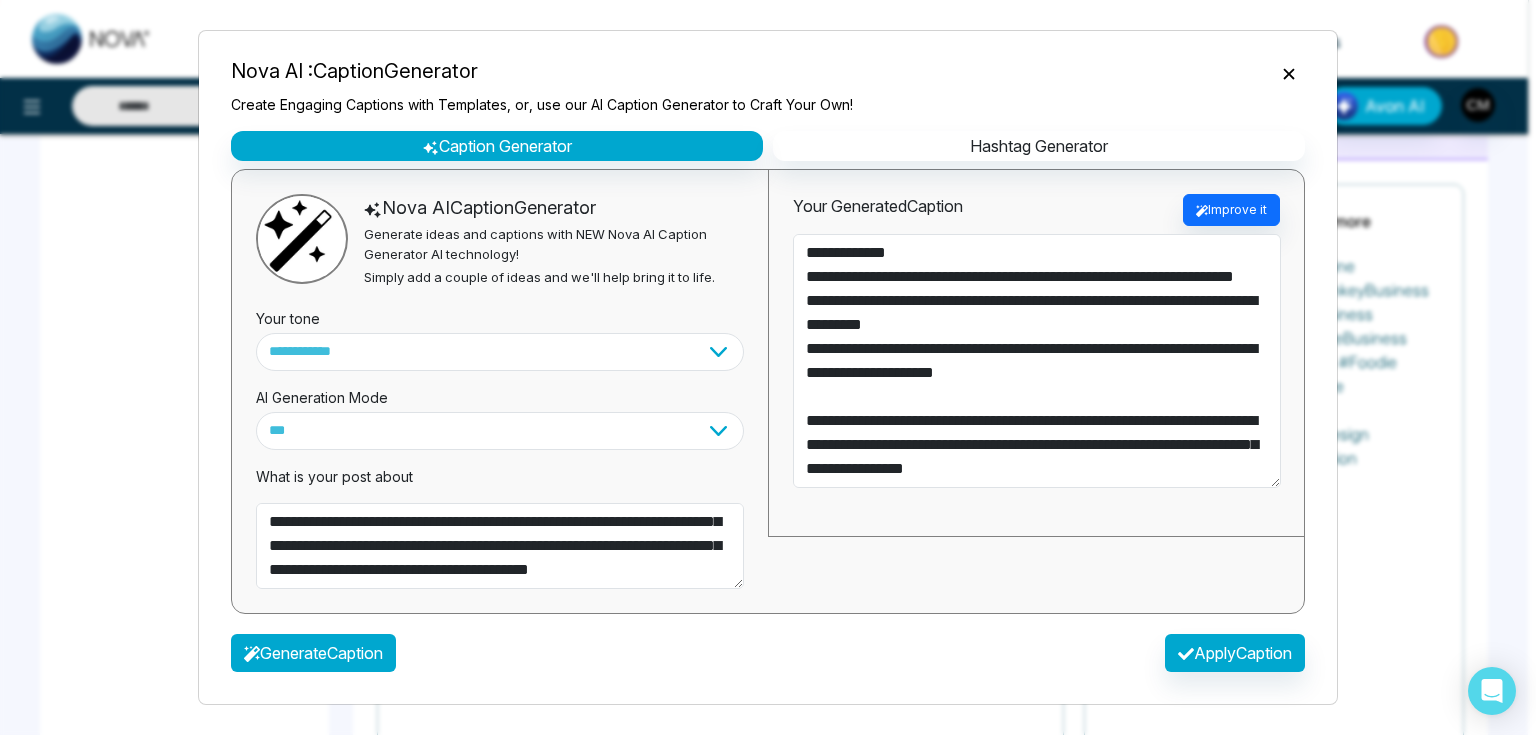 click on "Generate  Caption" at bounding box center (313, 653) 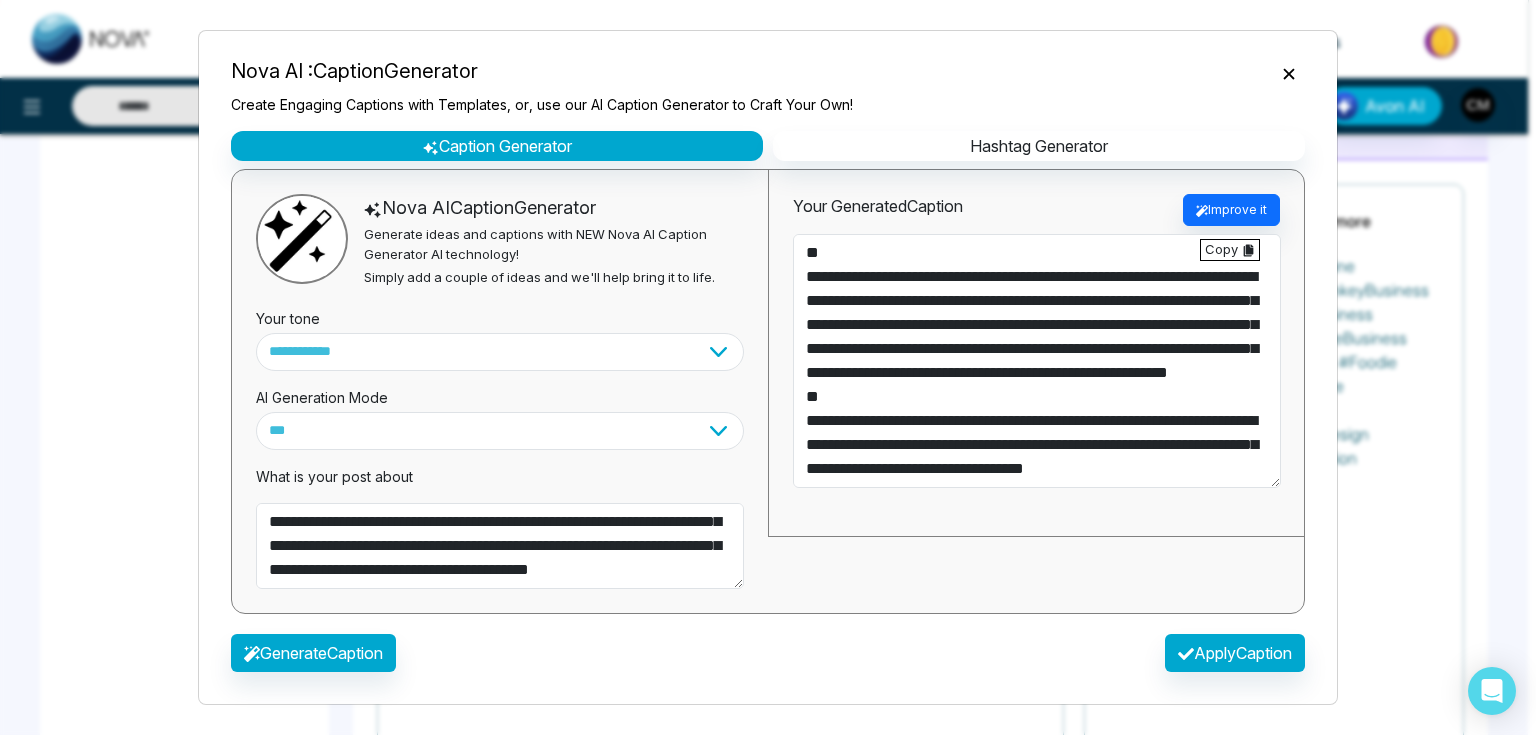 scroll, scrollTop: 120, scrollLeft: 0, axis: vertical 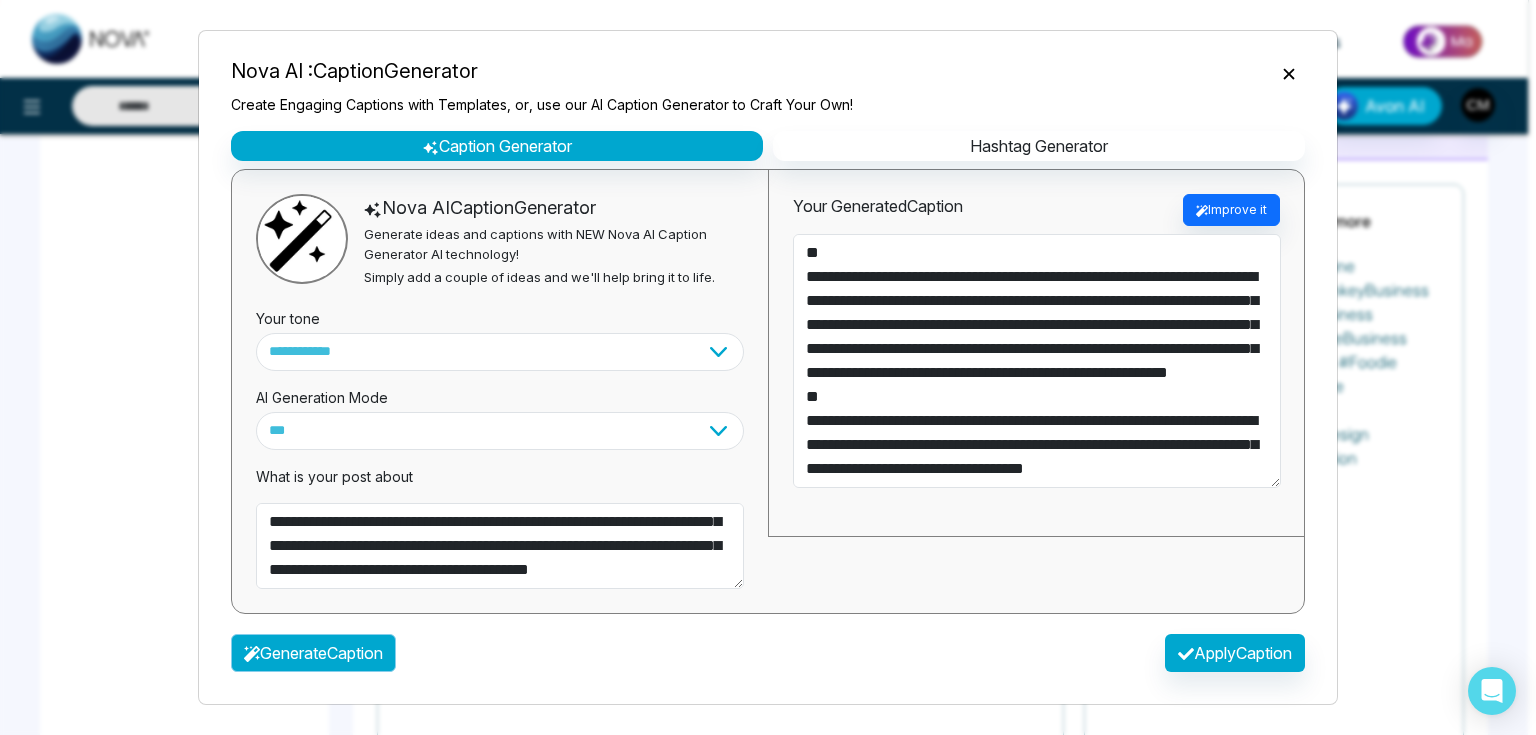 click 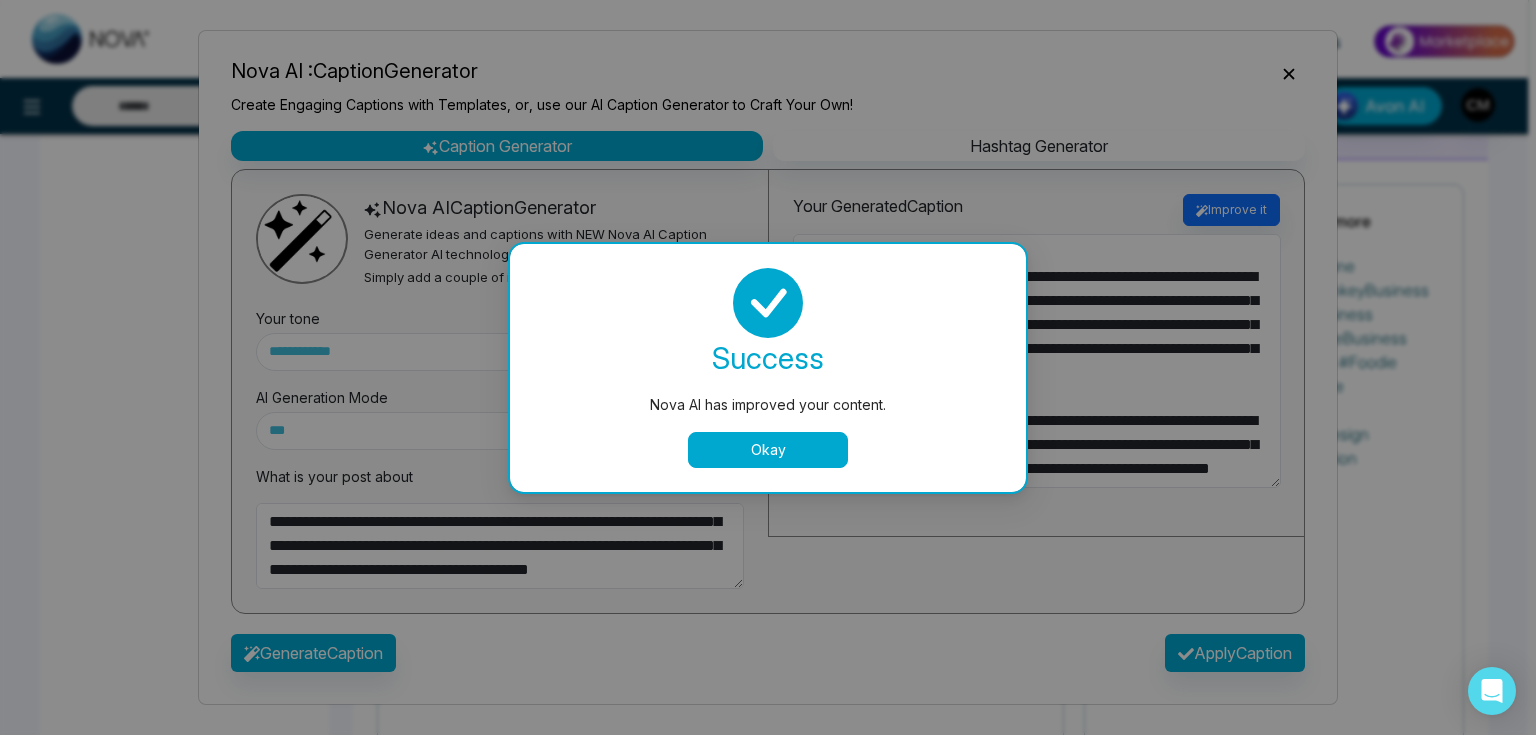 click on "Okay" at bounding box center [768, 450] 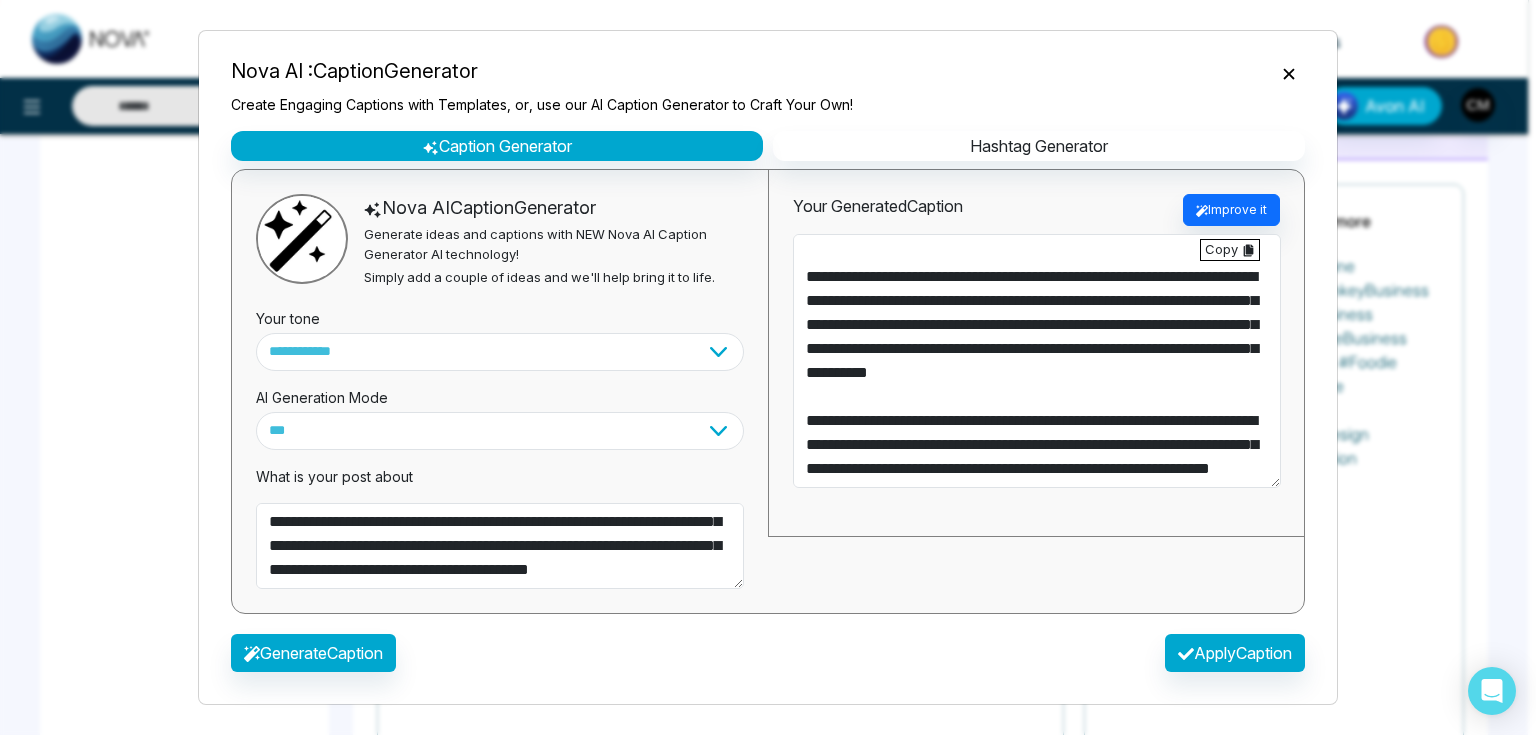 scroll, scrollTop: 0, scrollLeft: 0, axis: both 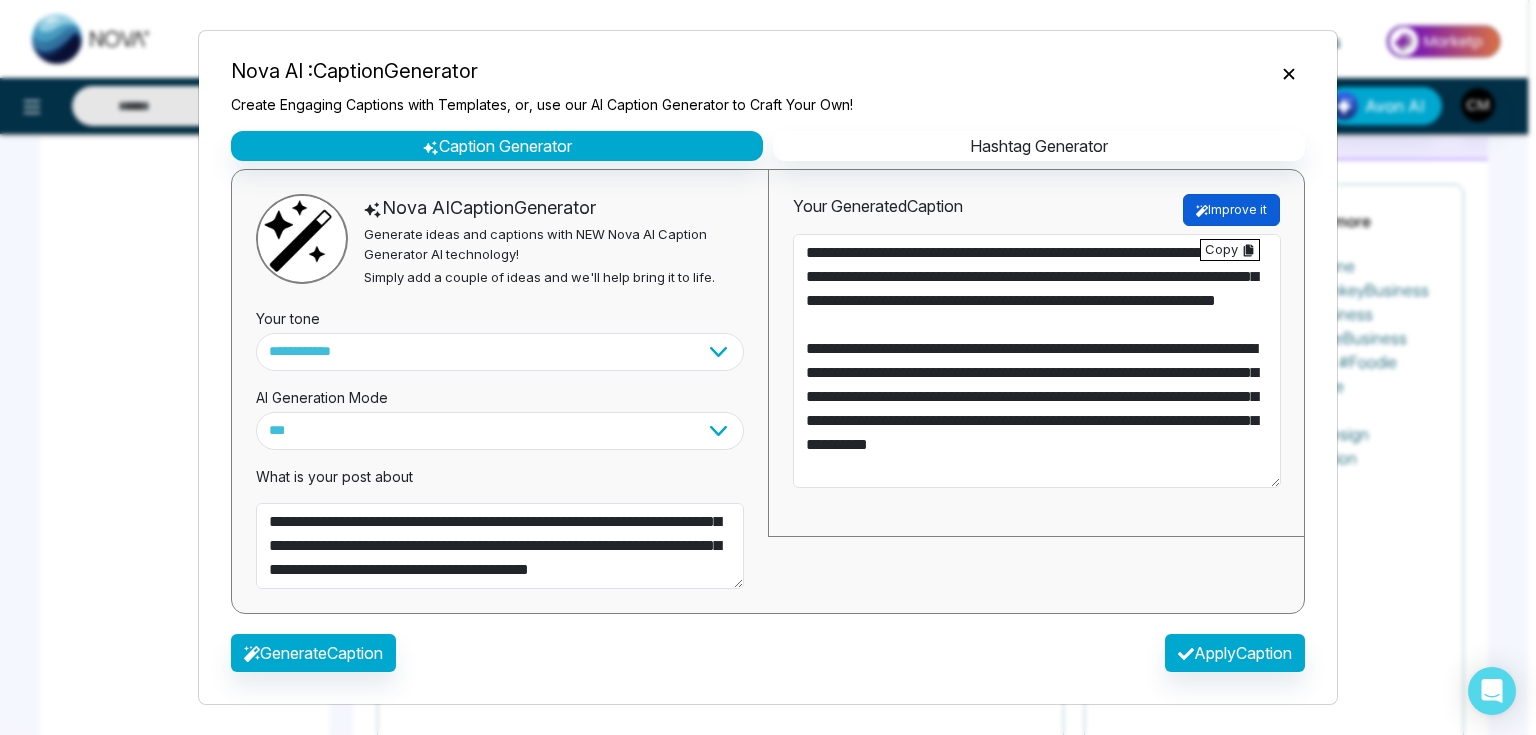 click on "Improve it" at bounding box center [1231, 210] 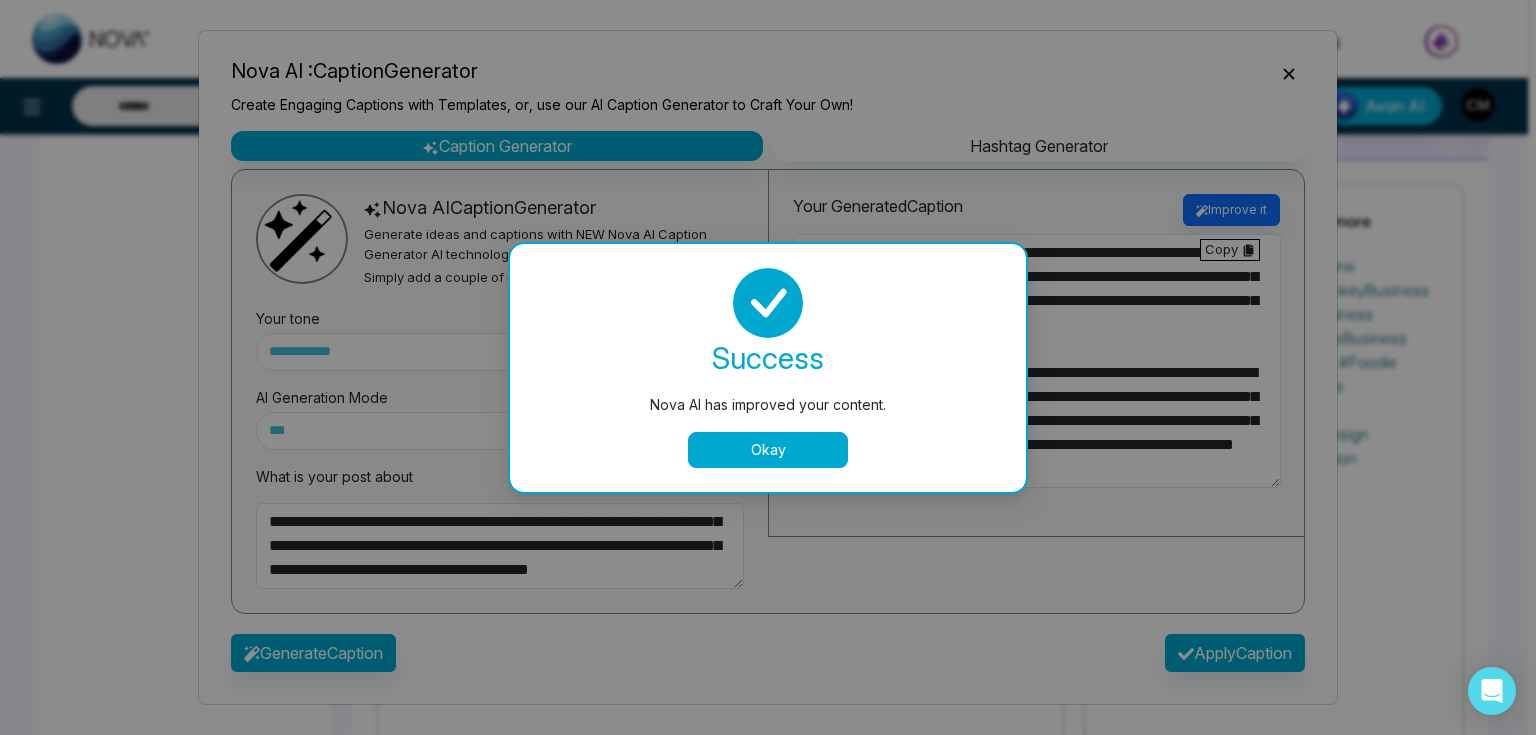 click on "Okay" at bounding box center (768, 450) 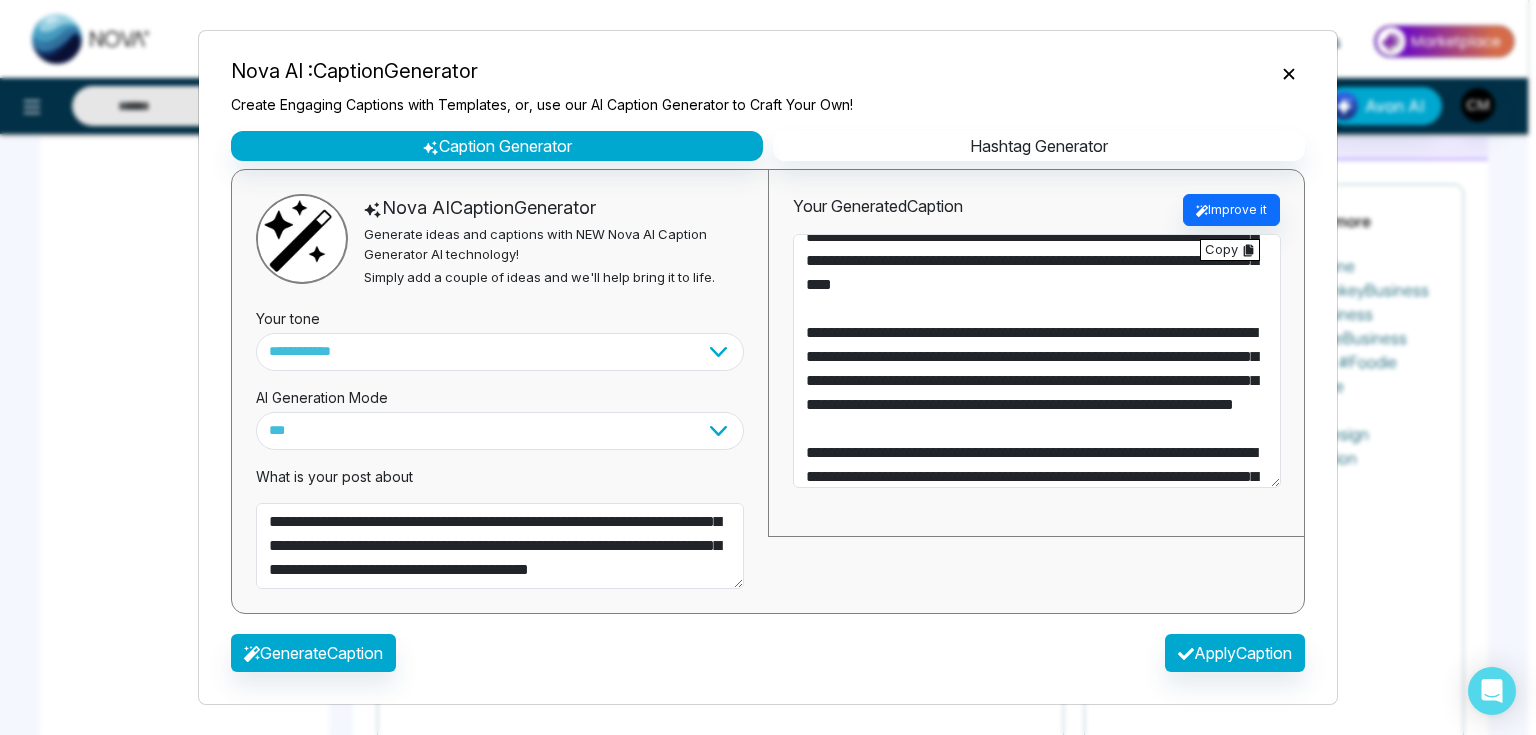 scroll, scrollTop: 144, scrollLeft: 0, axis: vertical 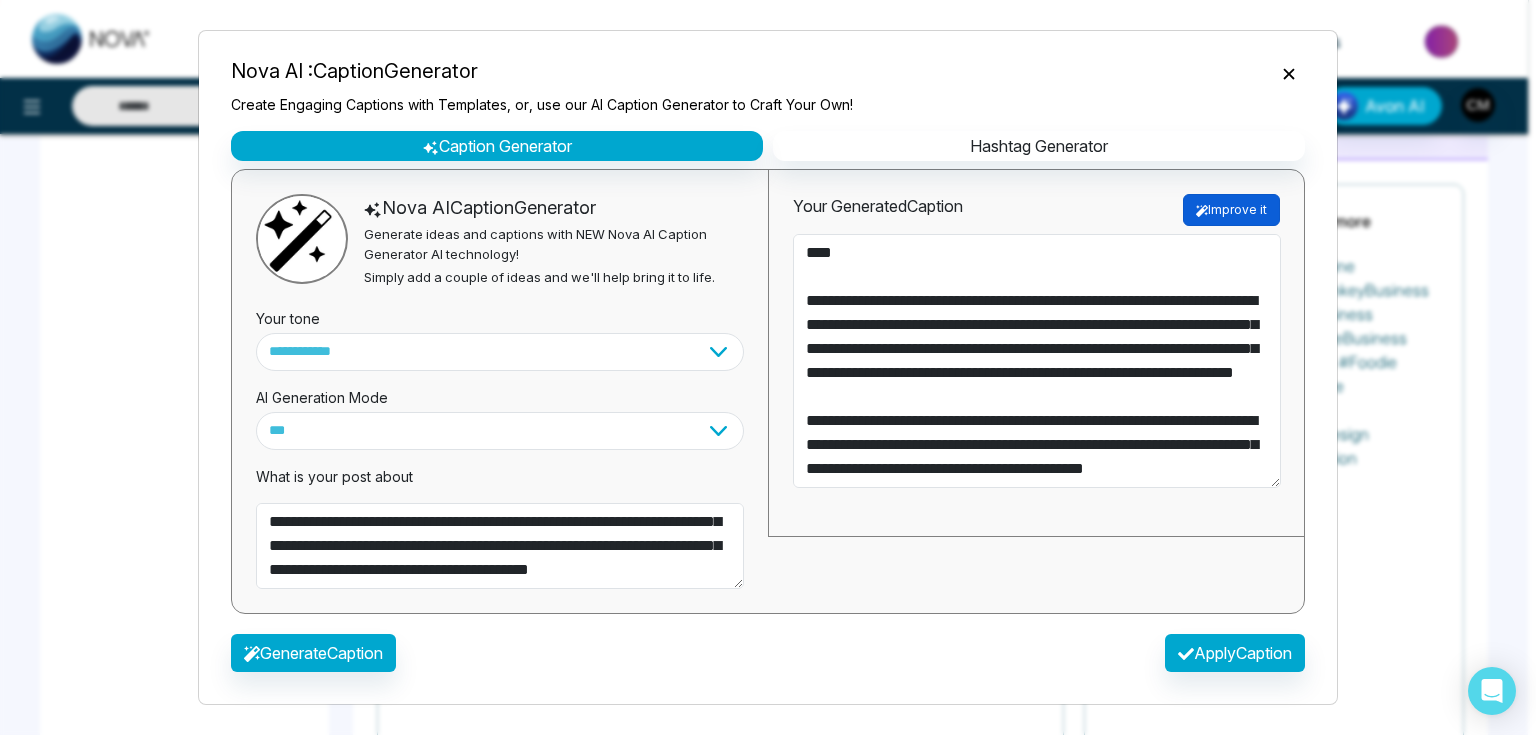 click on "Improve it" at bounding box center (1231, 210) 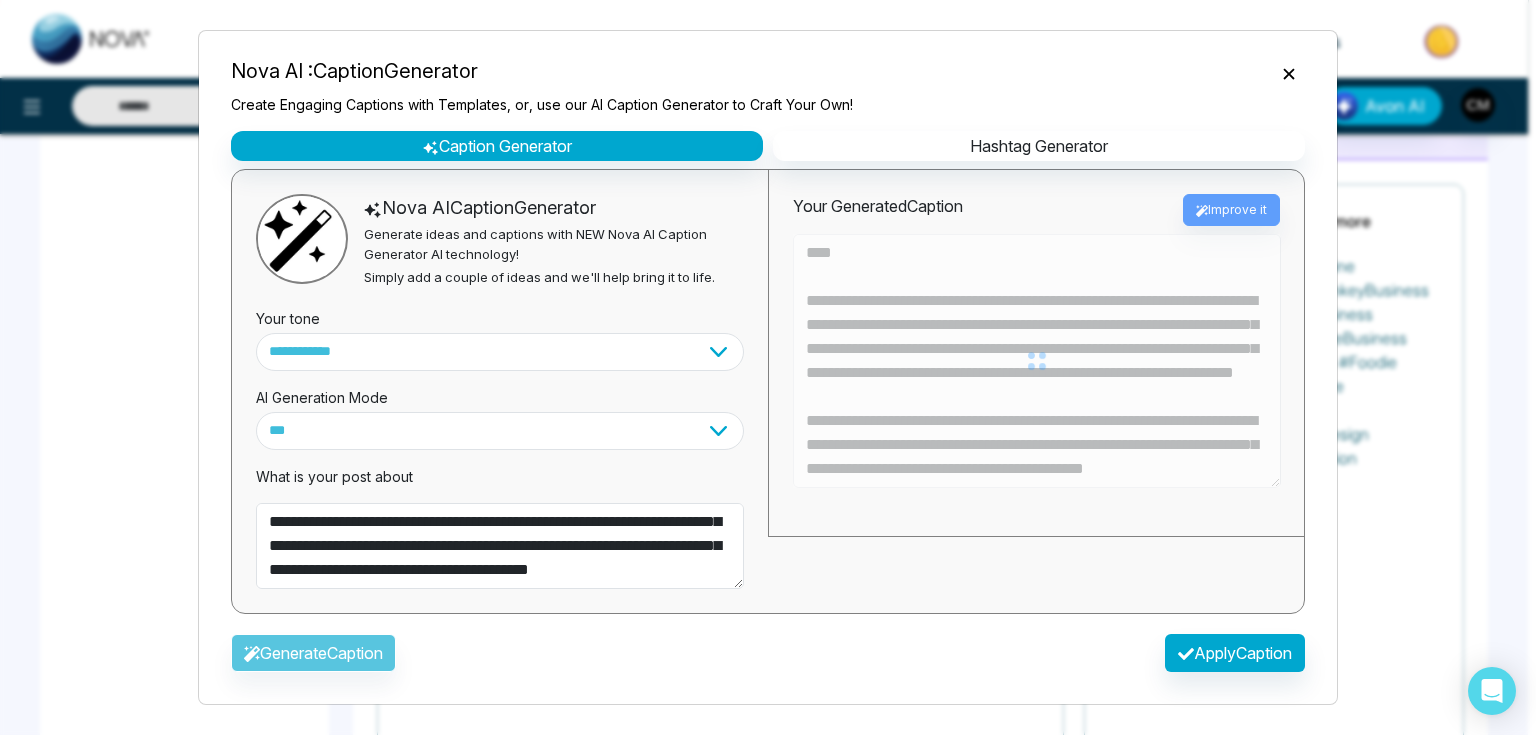 type on "**********" 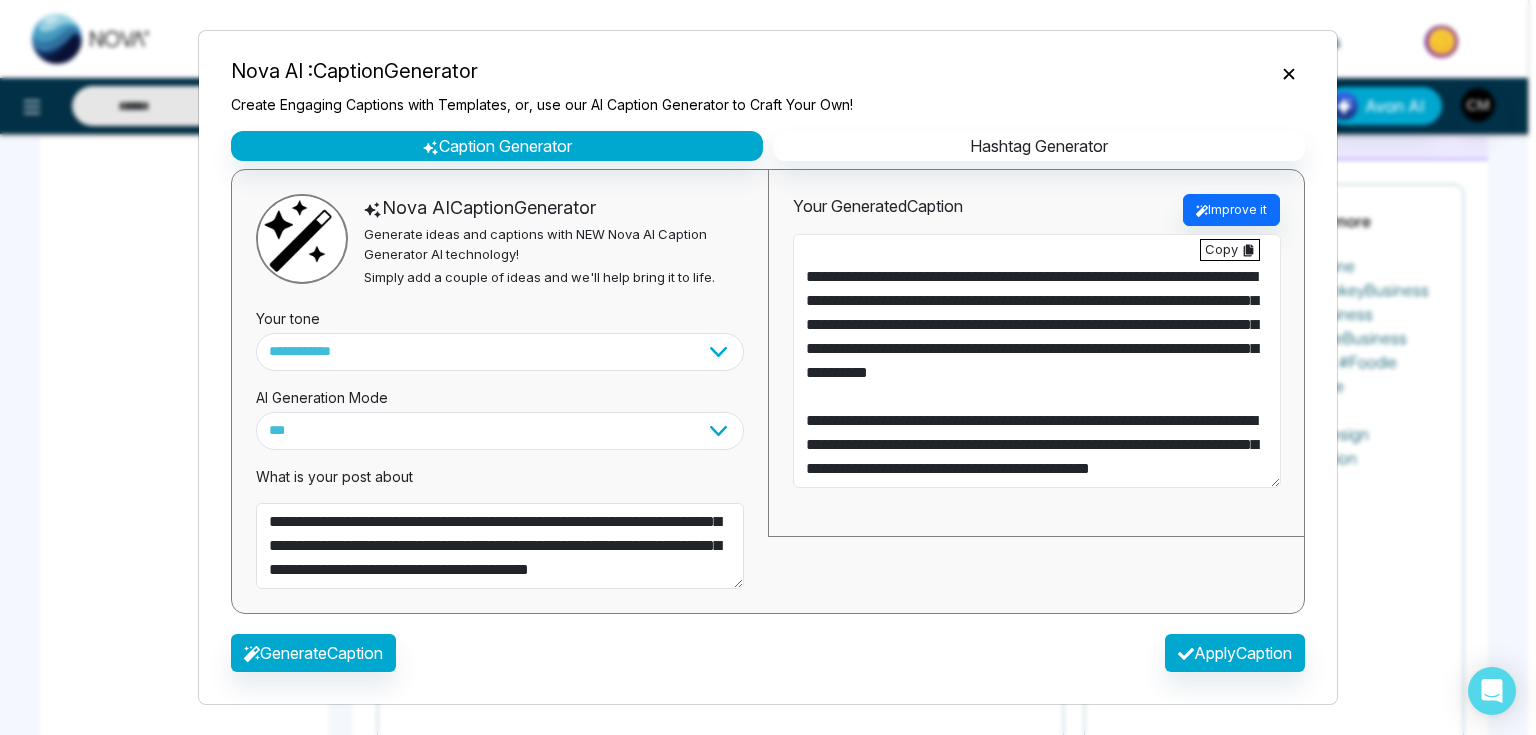 click on "**********" at bounding box center (1037, 361) 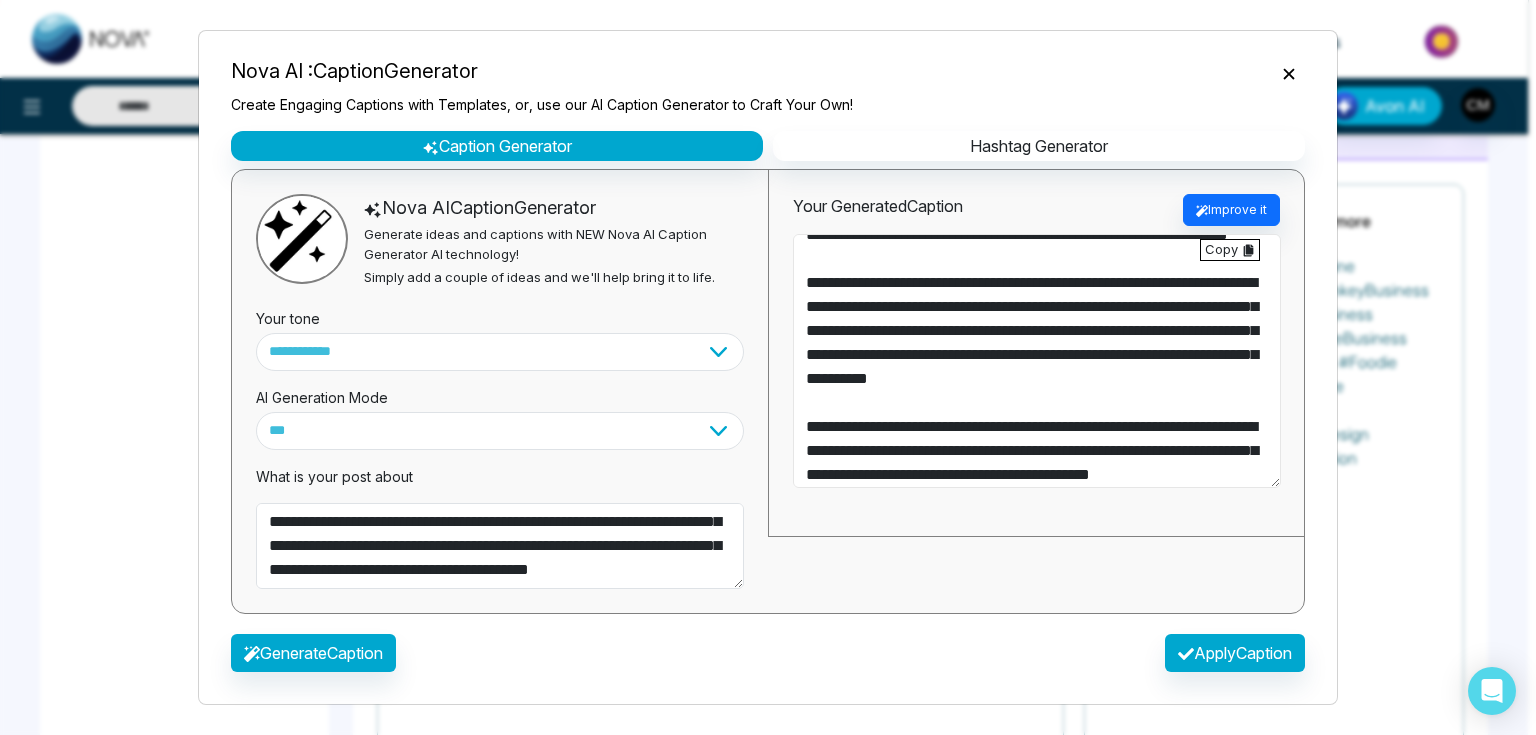 scroll, scrollTop: 0, scrollLeft: 0, axis: both 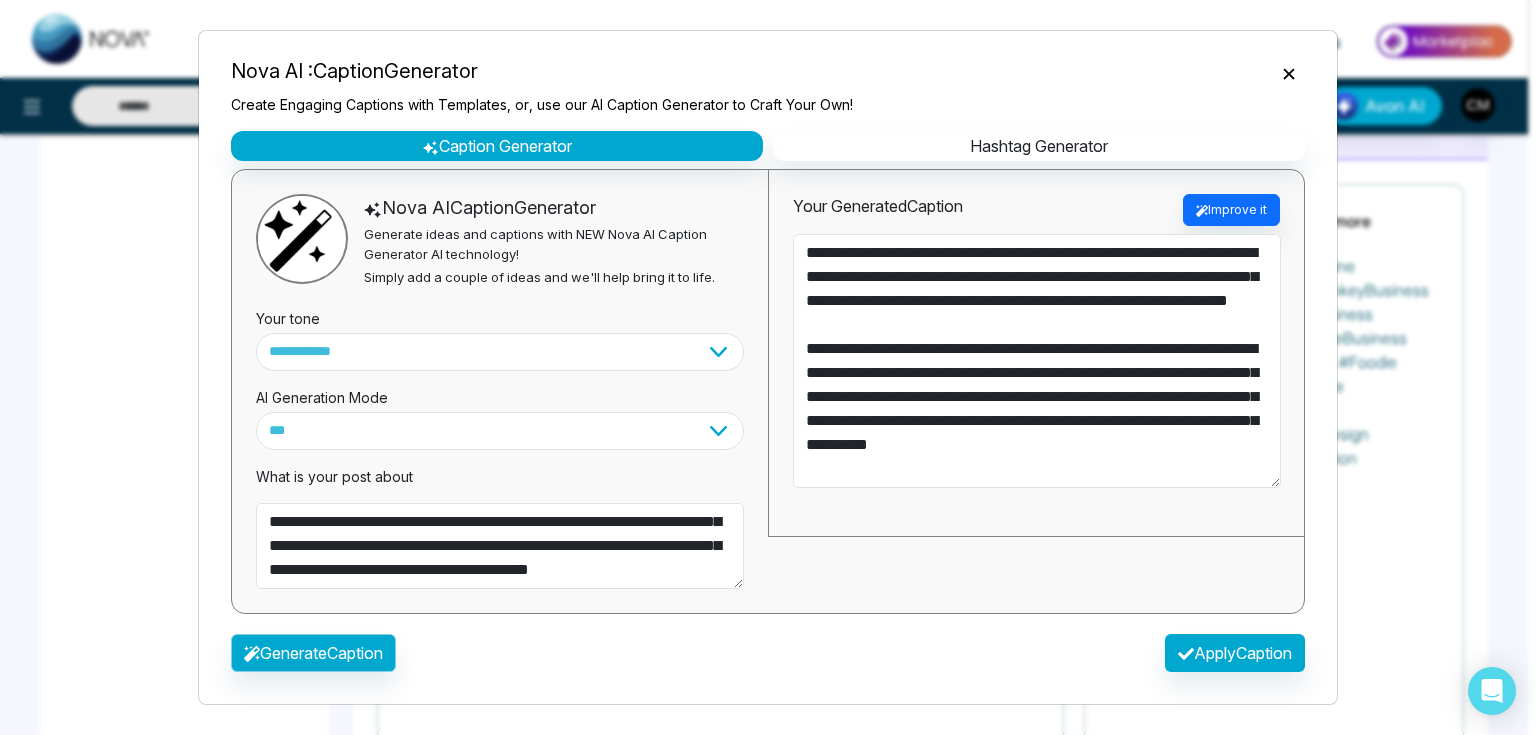 drag, startPoint x: 402, startPoint y: 630, endPoint x: 380, endPoint y: 648, distance: 28.42534 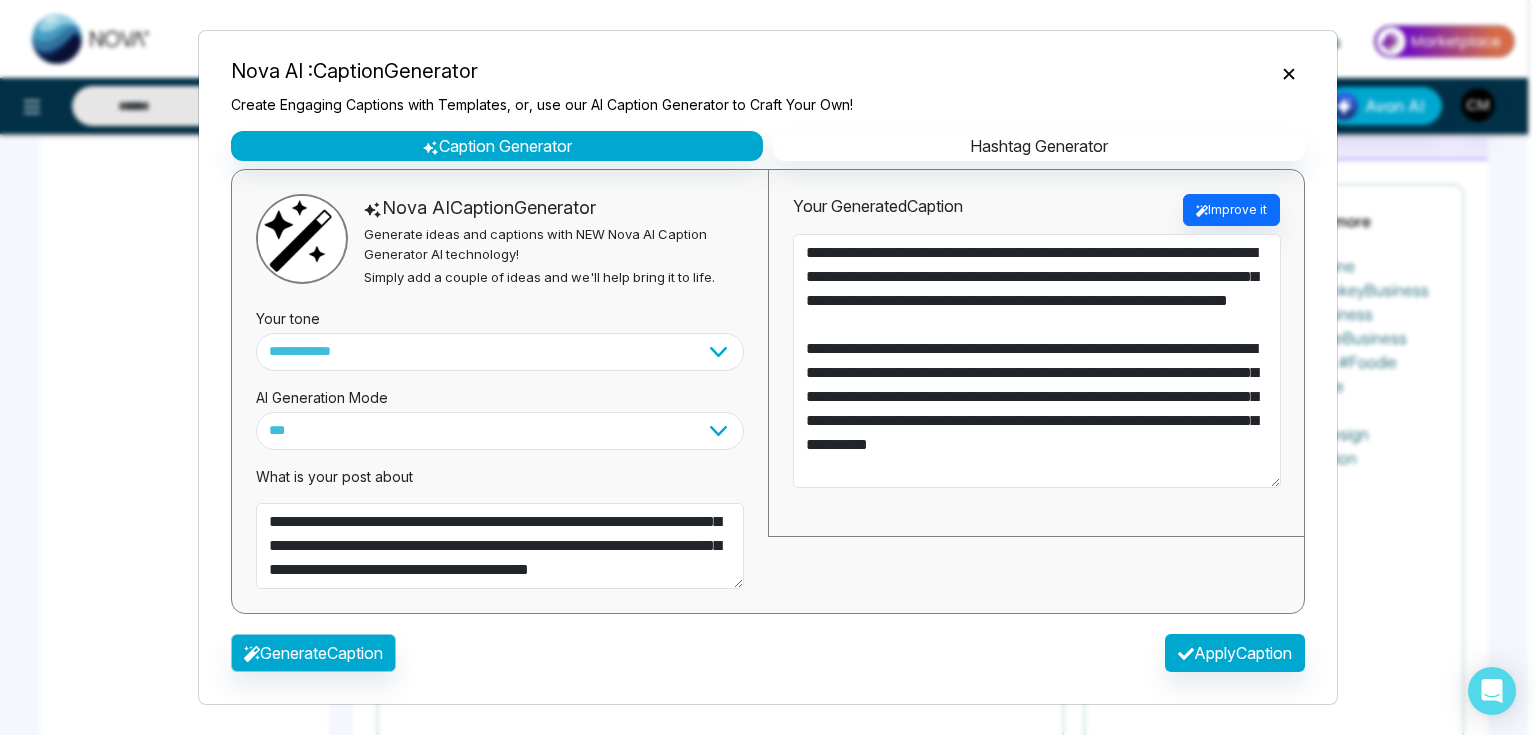 click on "Generate  Caption  Apply  Caption" at bounding box center [768, 659] 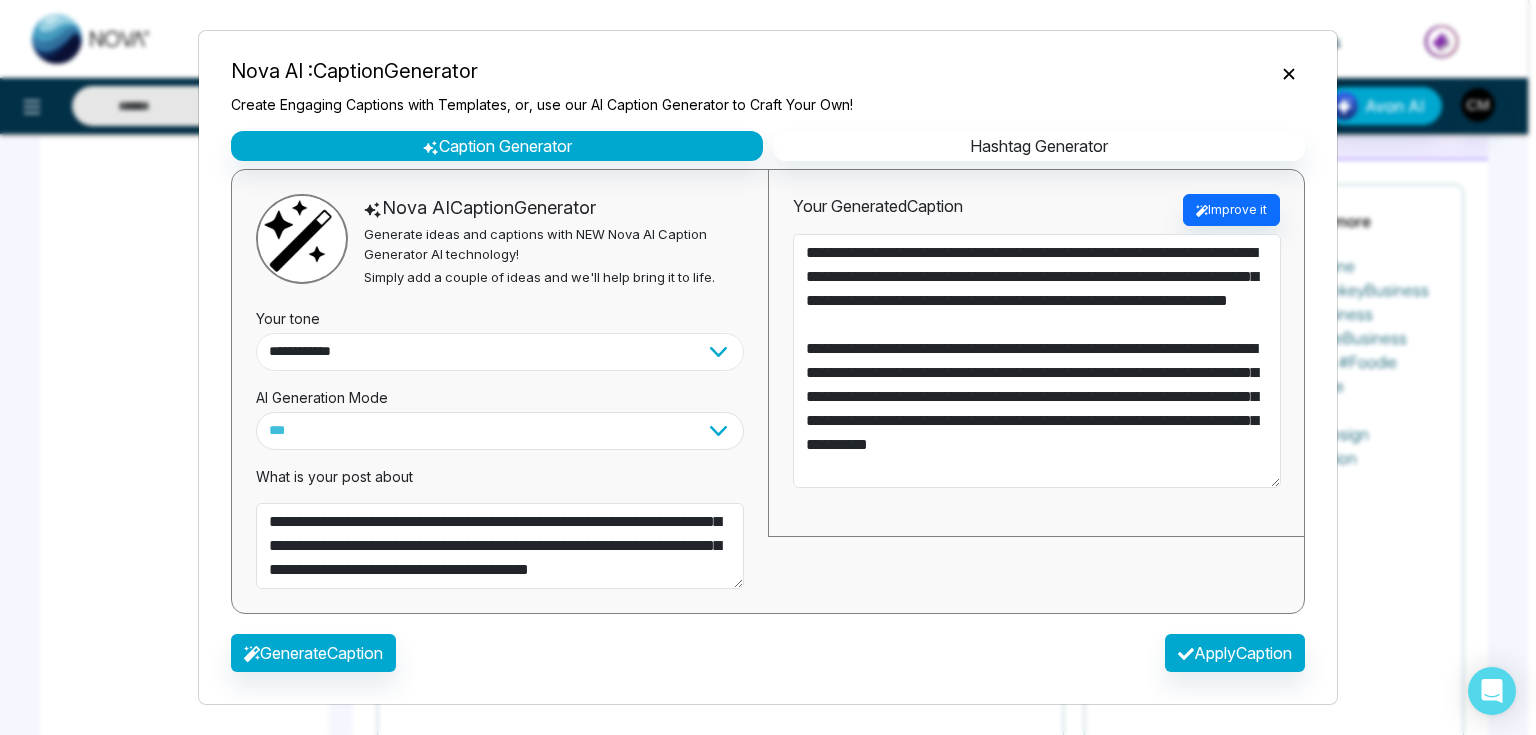 click on "**********" at bounding box center [500, 352] 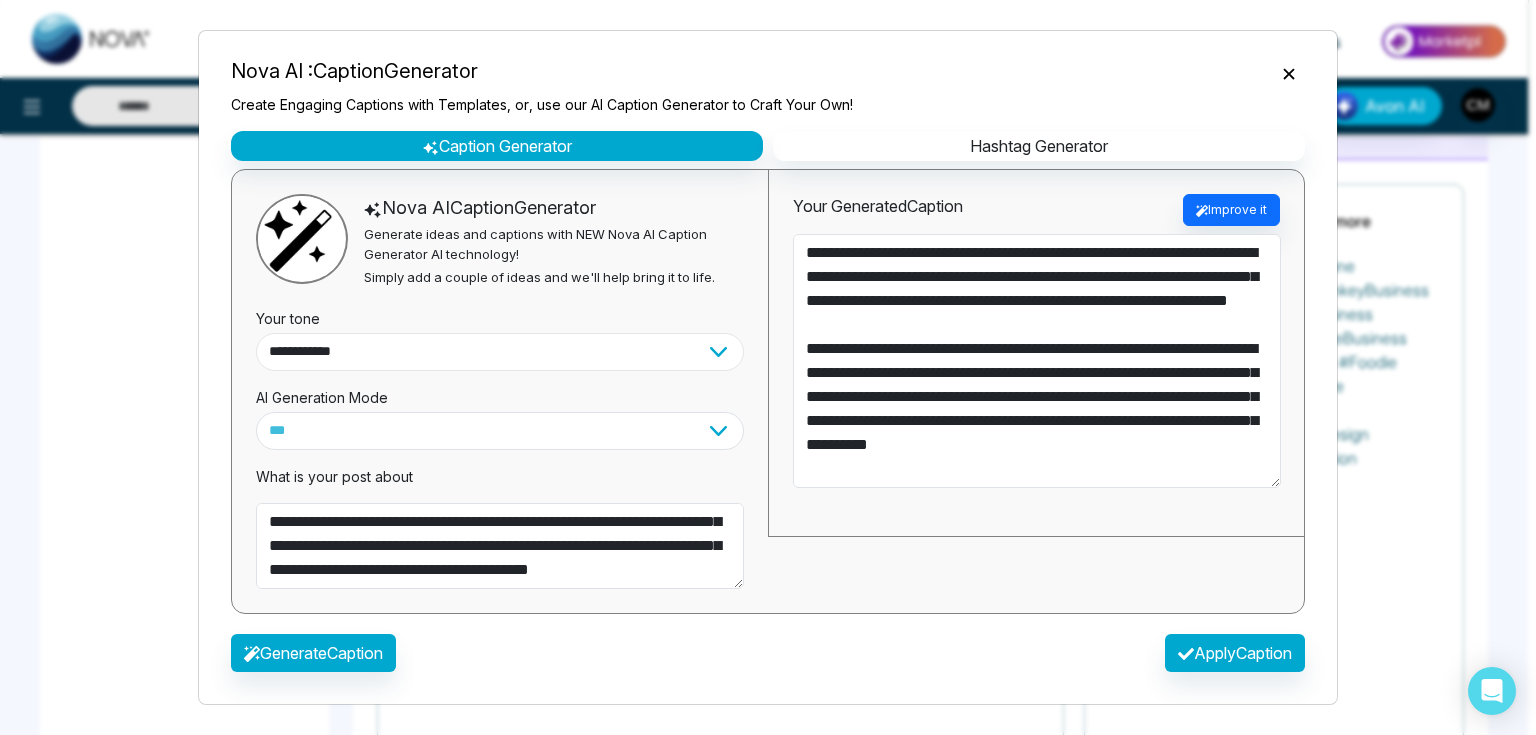 select on "********" 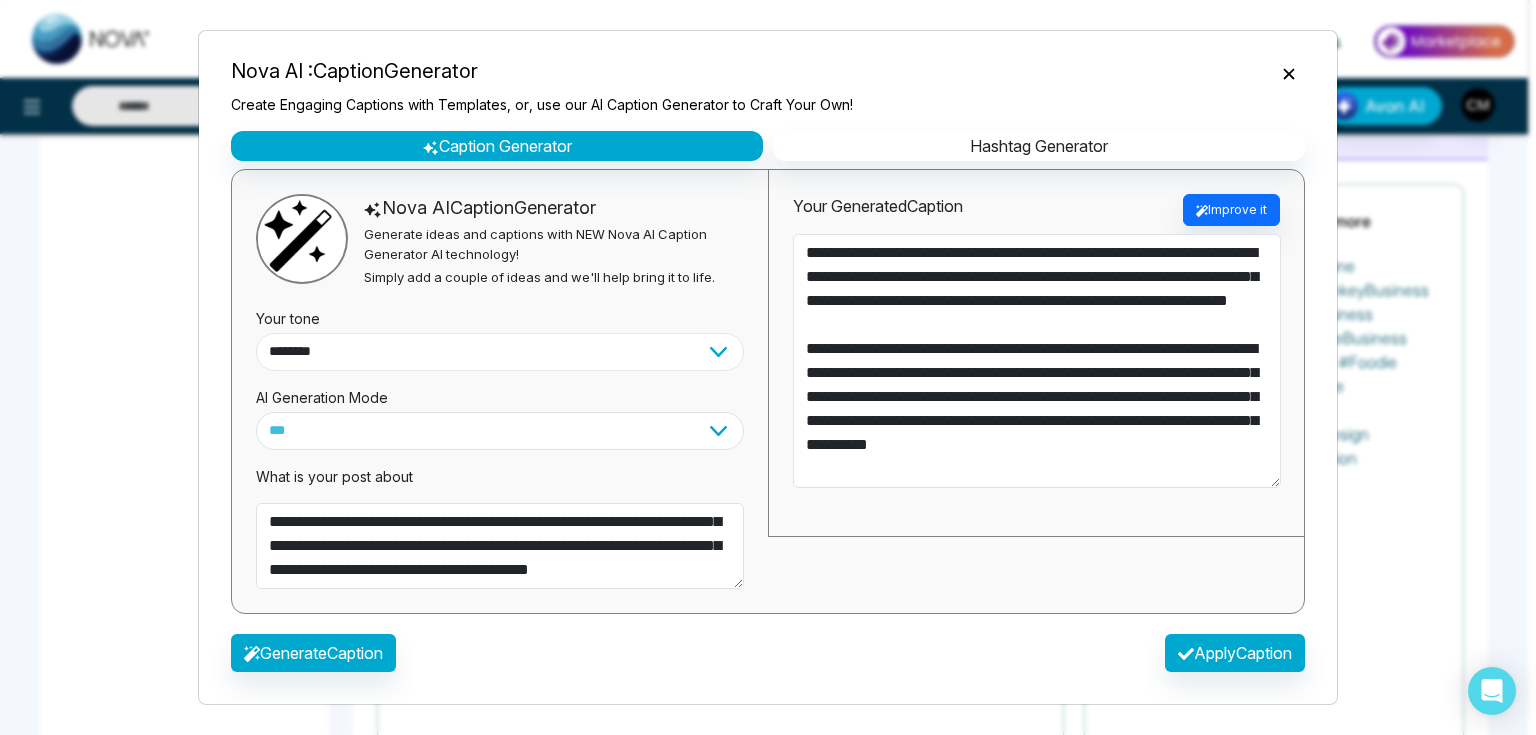 click on "**********" at bounding box center [500, 352] 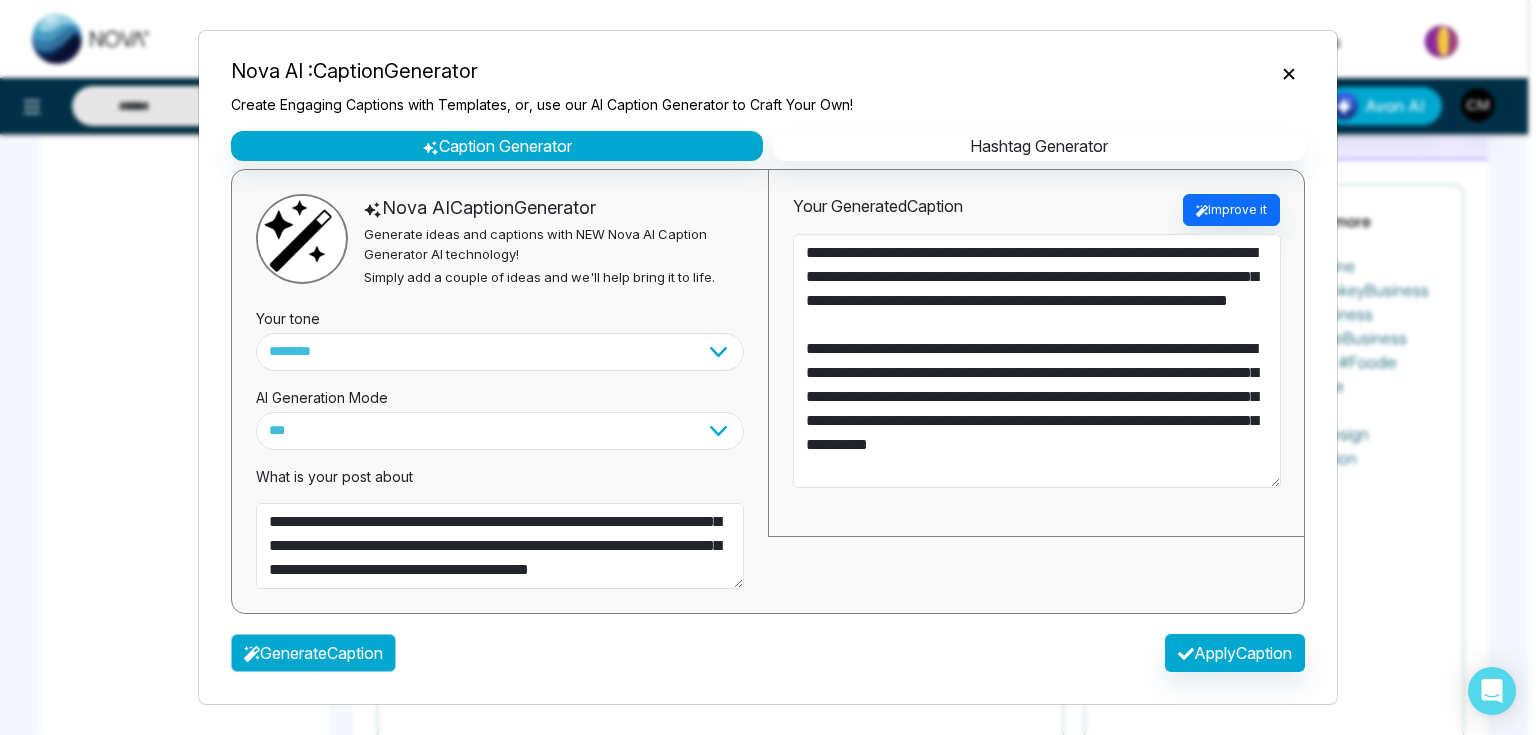 click on "Generate  Caption" at bounding box center (313, 653) 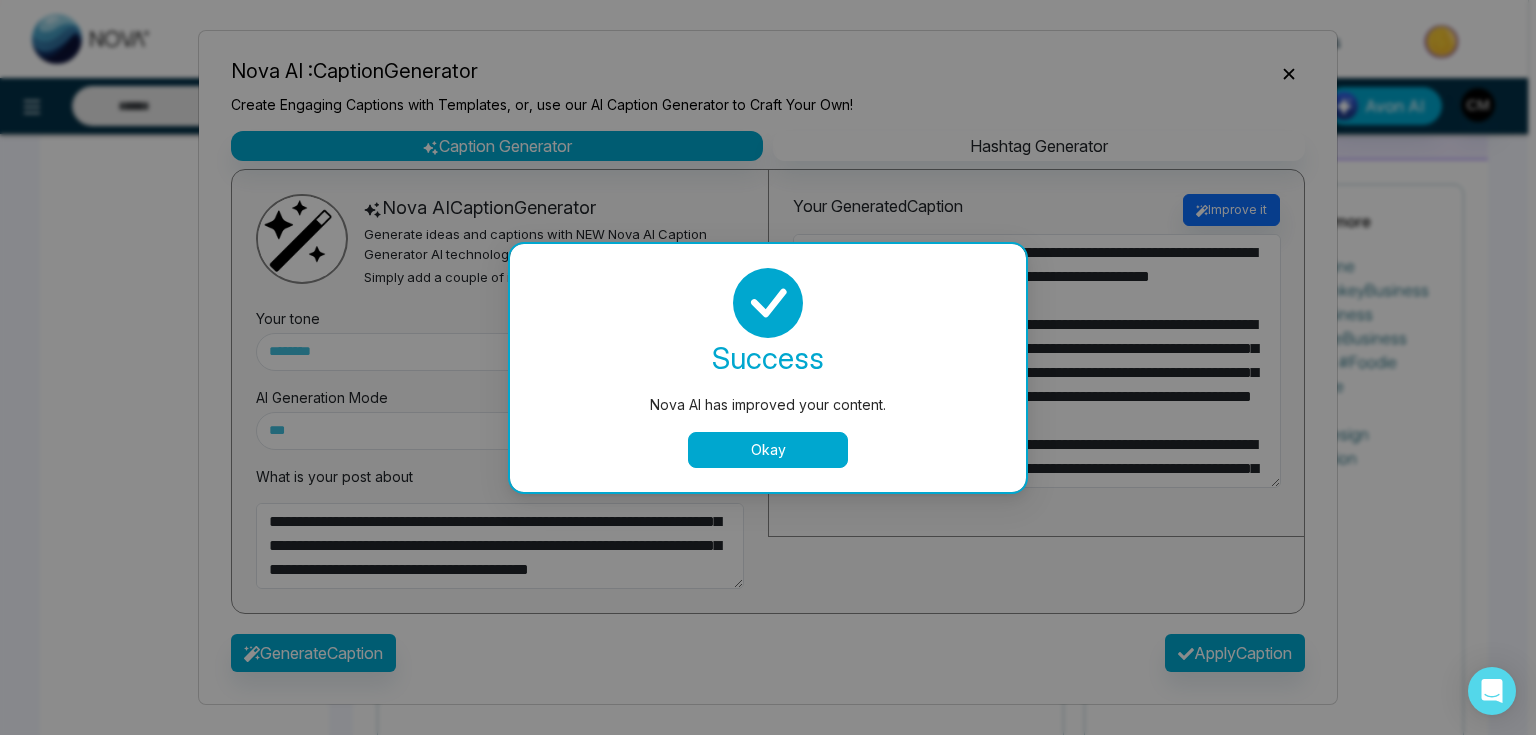 click on "Okay" at bounding box center [768, 450] 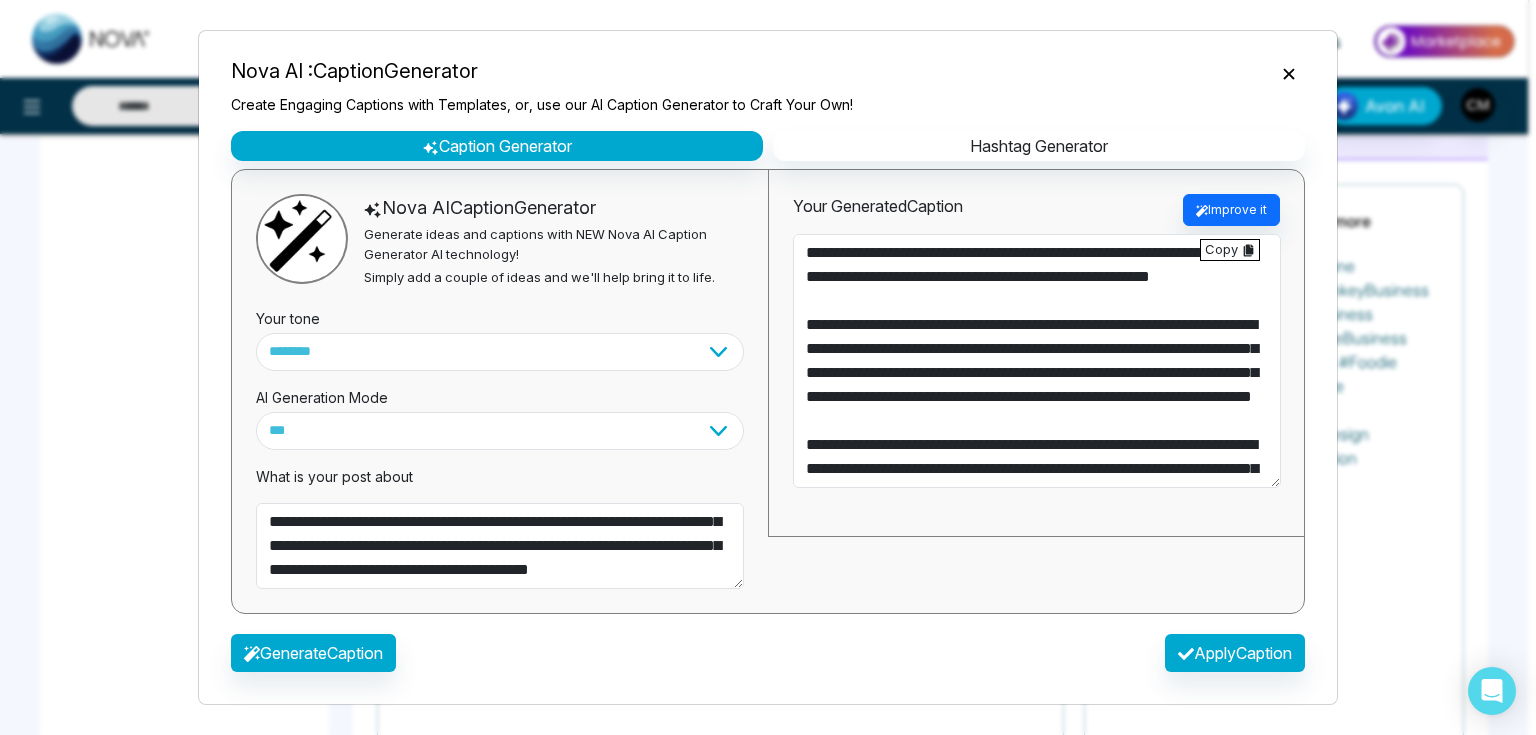drag, startPoint x: 1150, startPoint y: 93, endPoint x: 1160, endPoint y: 108, distance: 18.027756 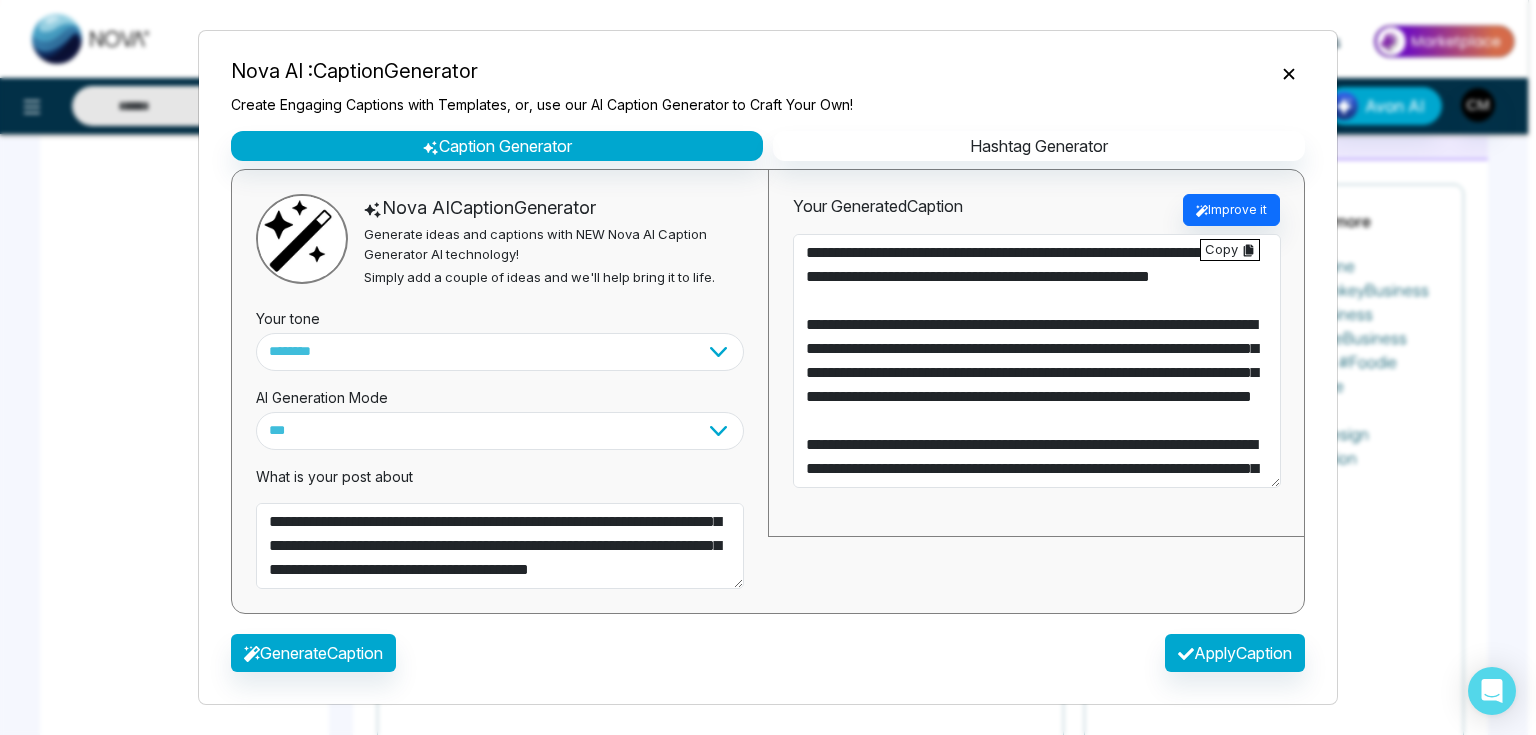 click on "Nova AI :  Caption  Generator Create Engaging Captions with Templates, or, use our AI Caption Generator to Craft Your Own!" at bounding box center (768, 81) 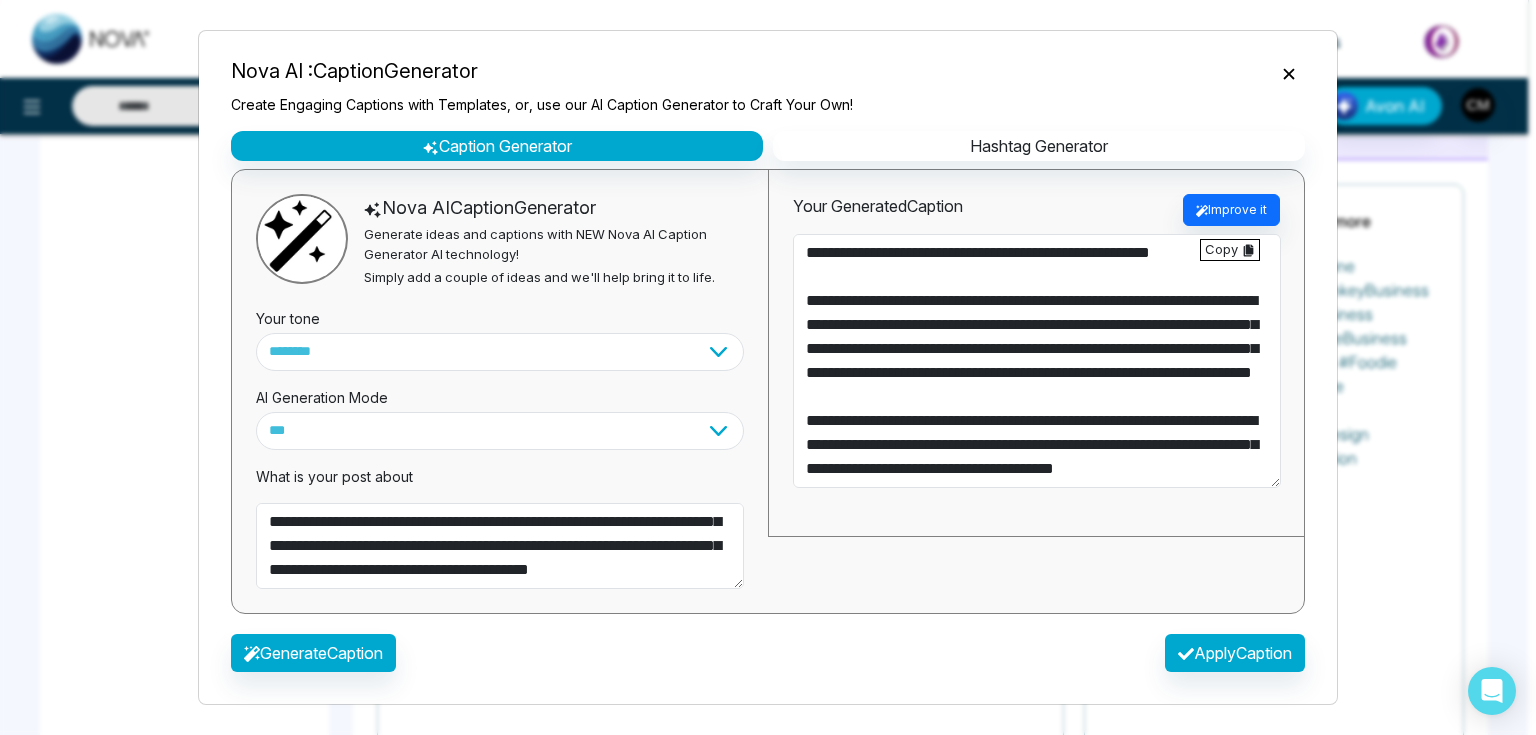 scroll, scrollTop: 120, scrollLeft: 0, axis: vertical 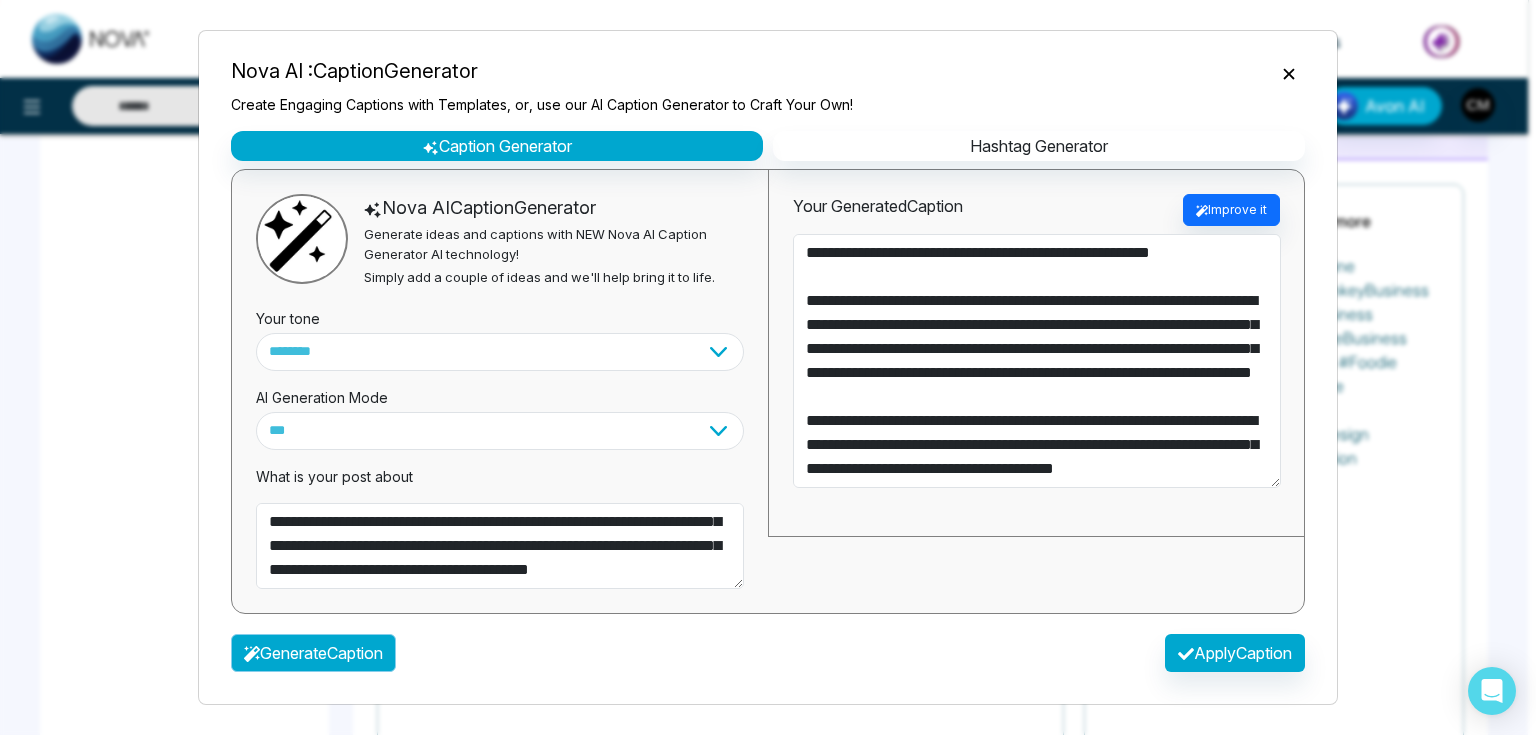click on "Generate  Caption" at bounding box center (313, 653) 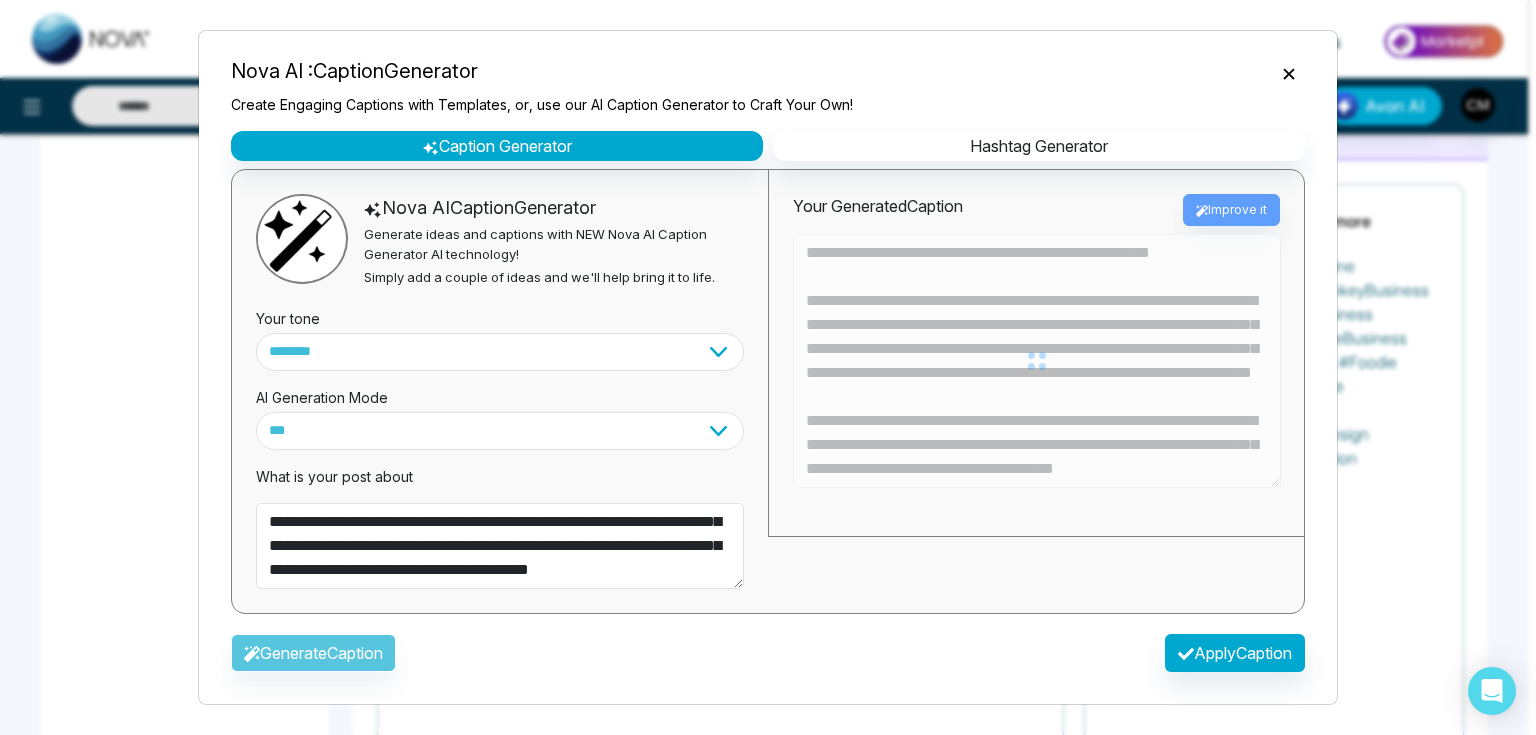 type on "**********" 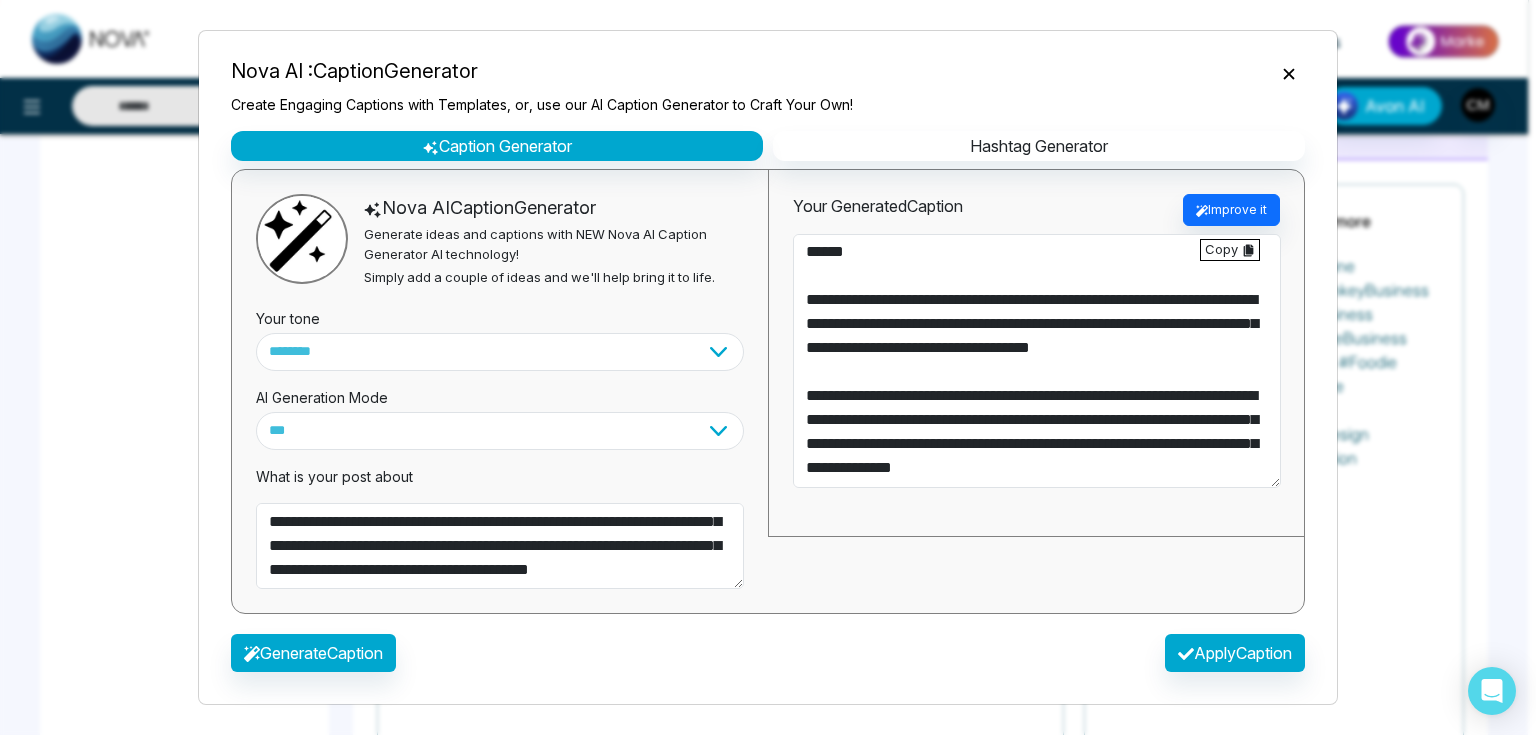 scroll, scrollTop: 216, scrollLeft: 0, axis: vertical 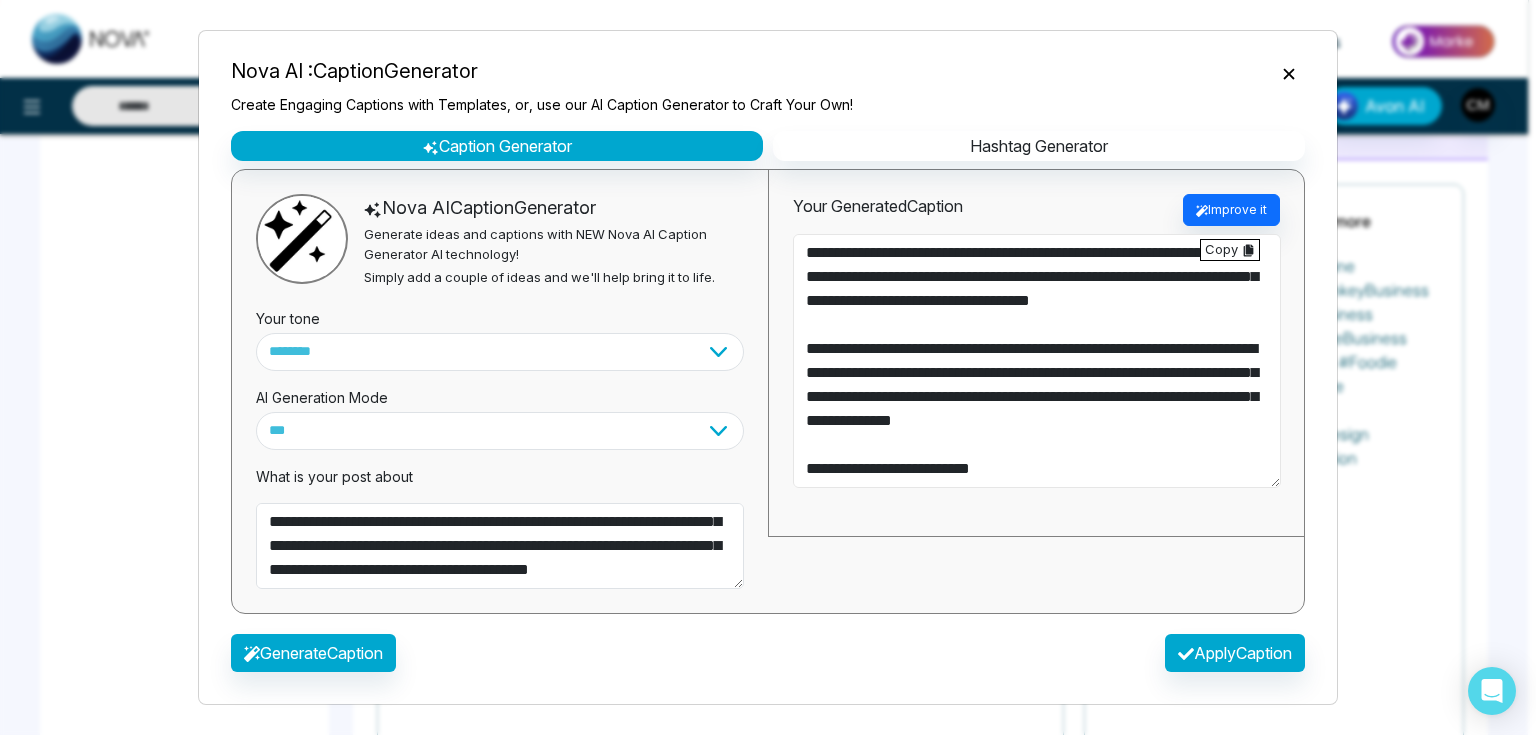 click on "**********" at bounding box center (1037, 361) 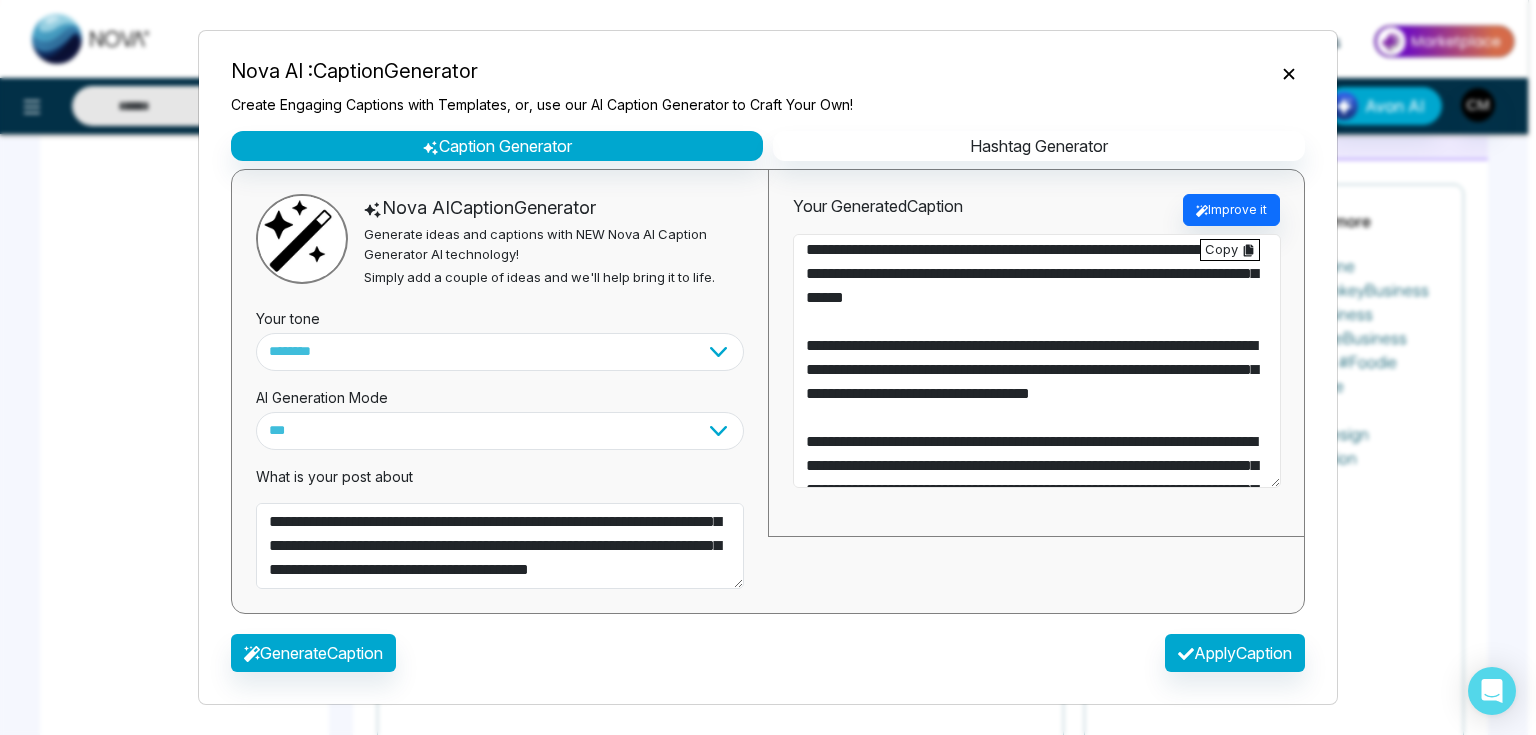 scroll, scrollTop: 0, scrollLeft: 0, axis: both 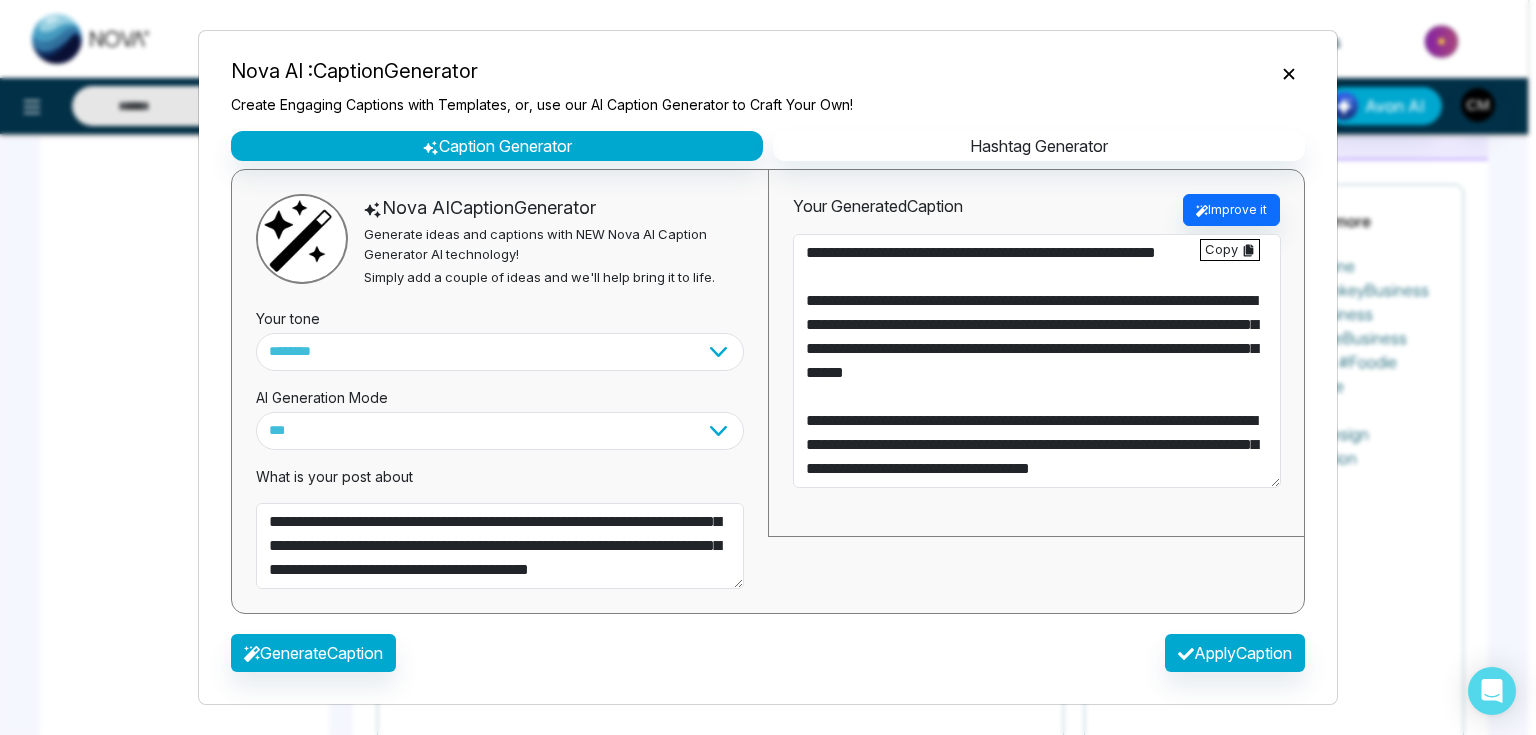click on "Copy" at bounding box center [1230, 250] 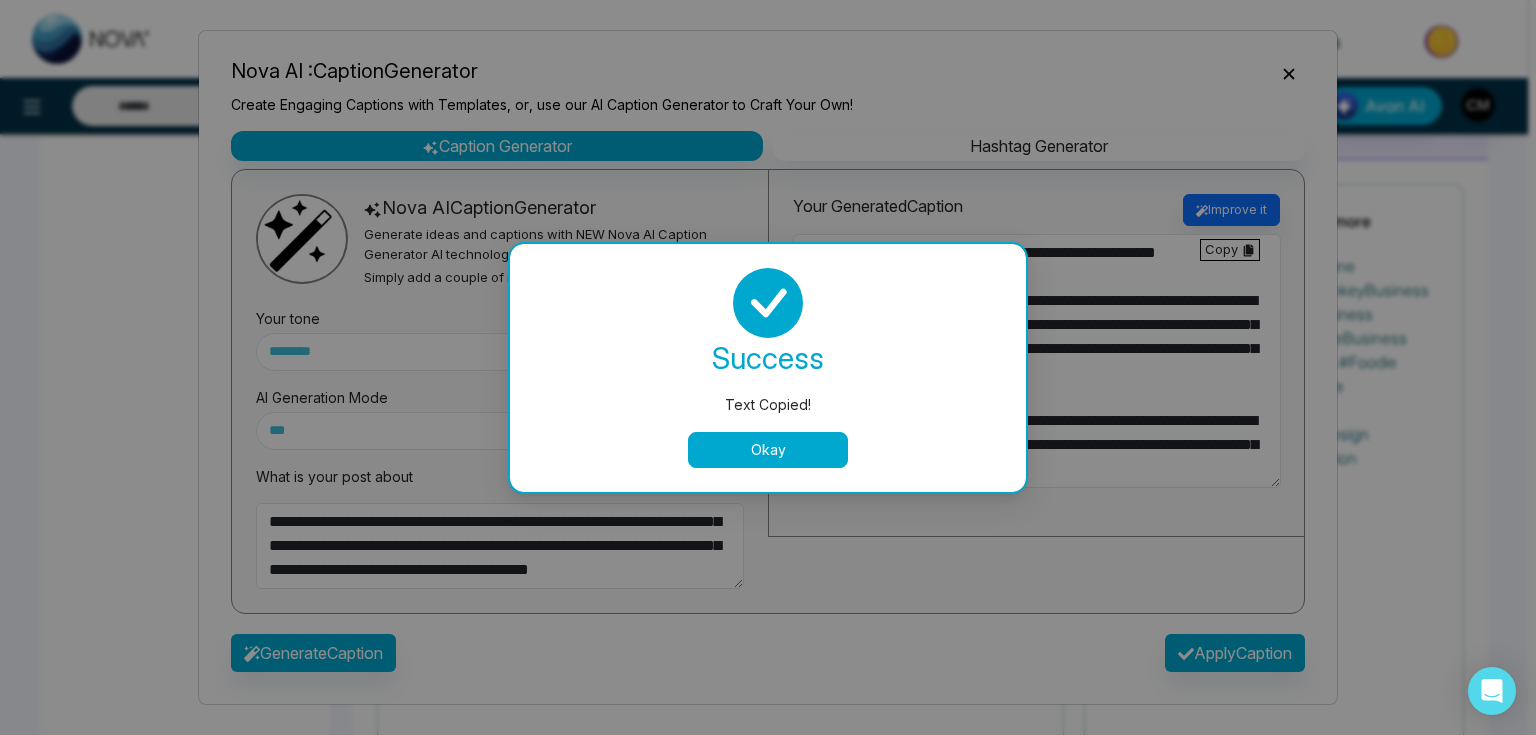click on "Okay" at bounding box center [768, 450] 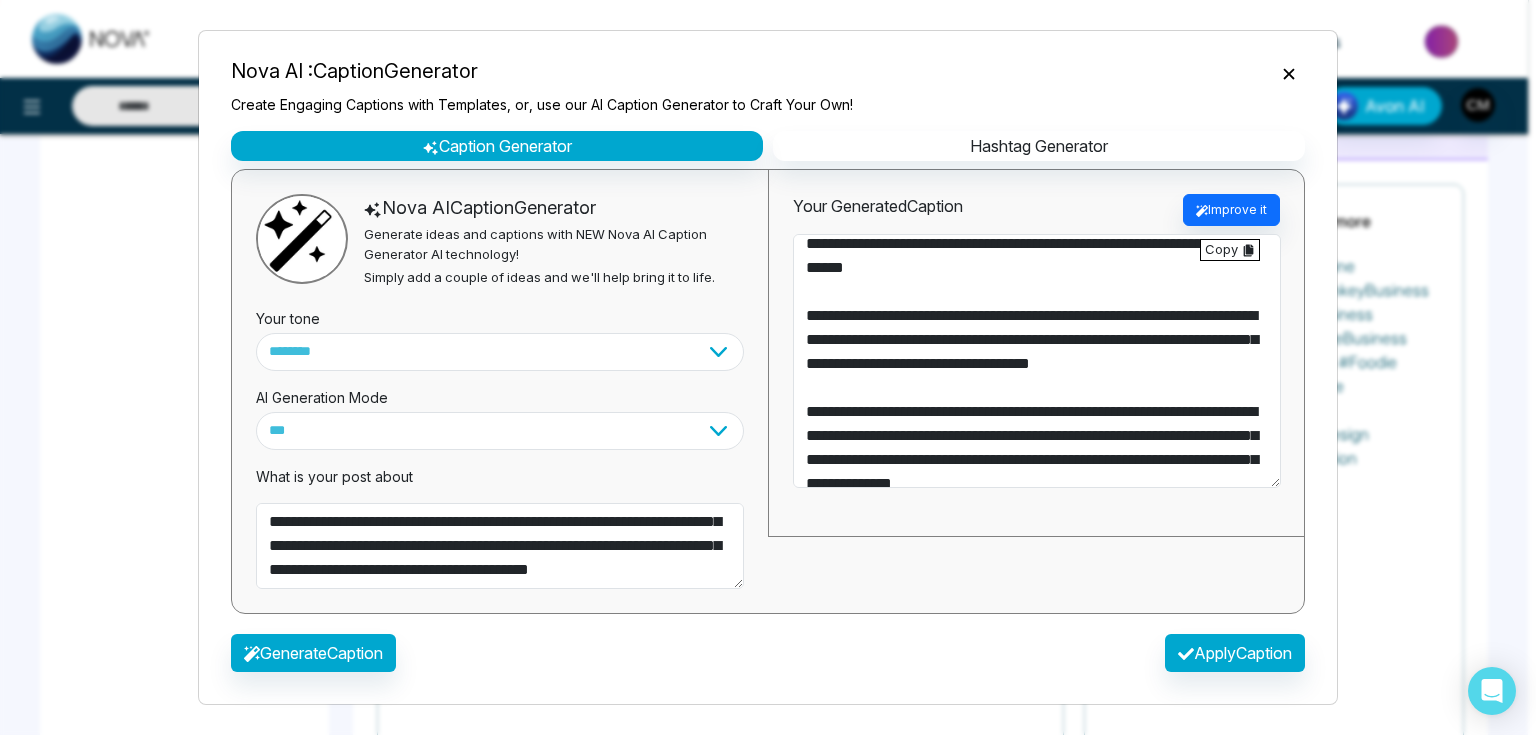 scroll, scrollTop: 216, scrollLeft: 0, axis: vertical 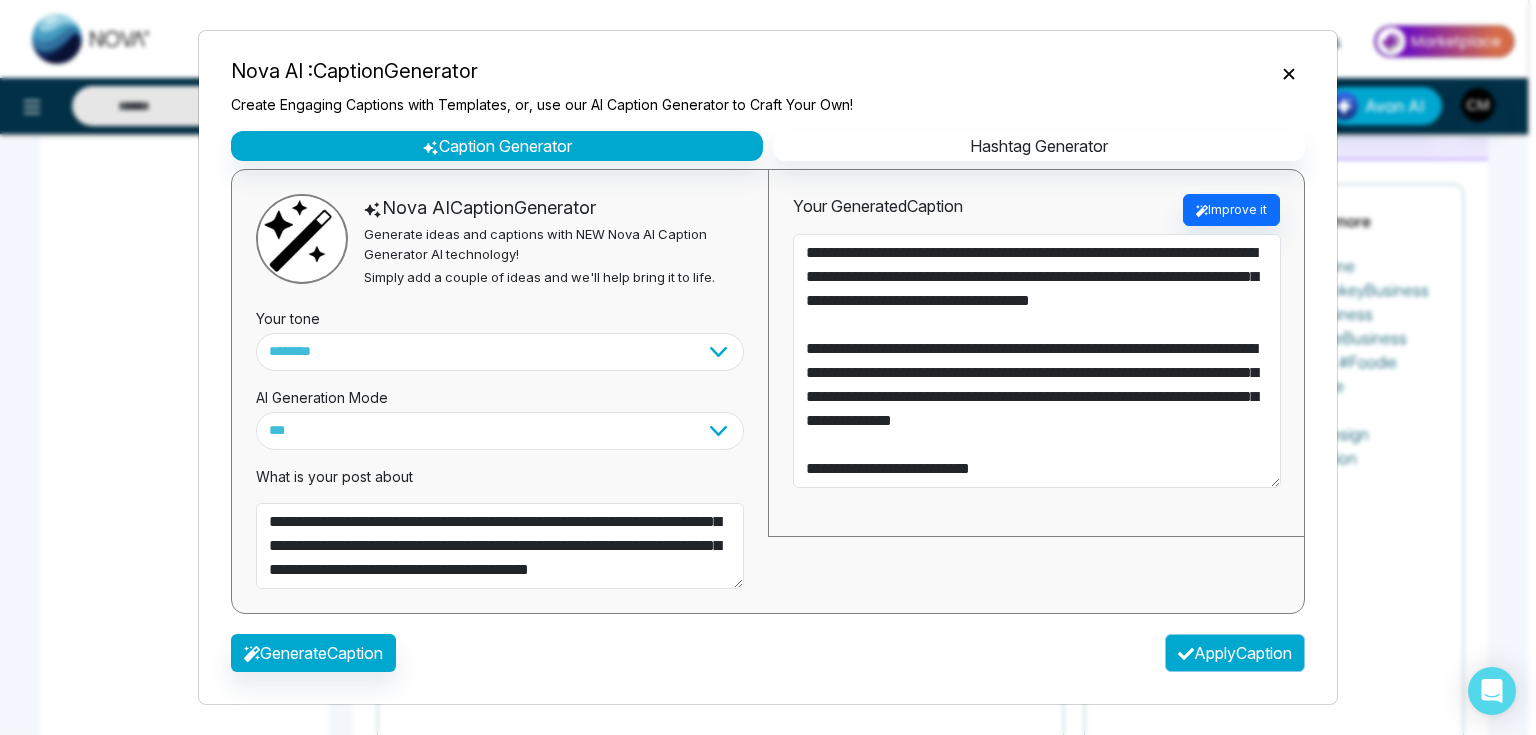 click on "Apply  Caption" at bounding box center [1235, 653] 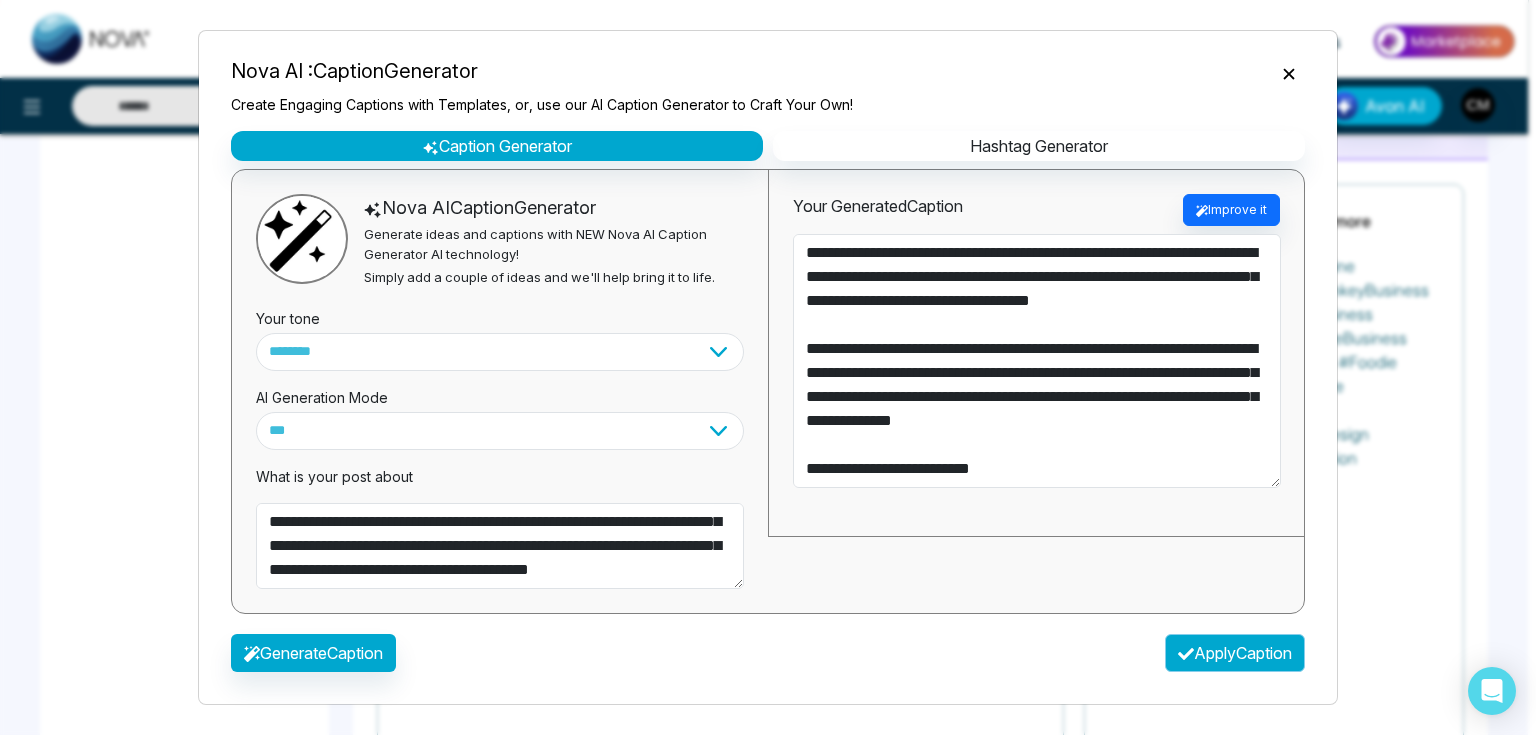 type on "**********" 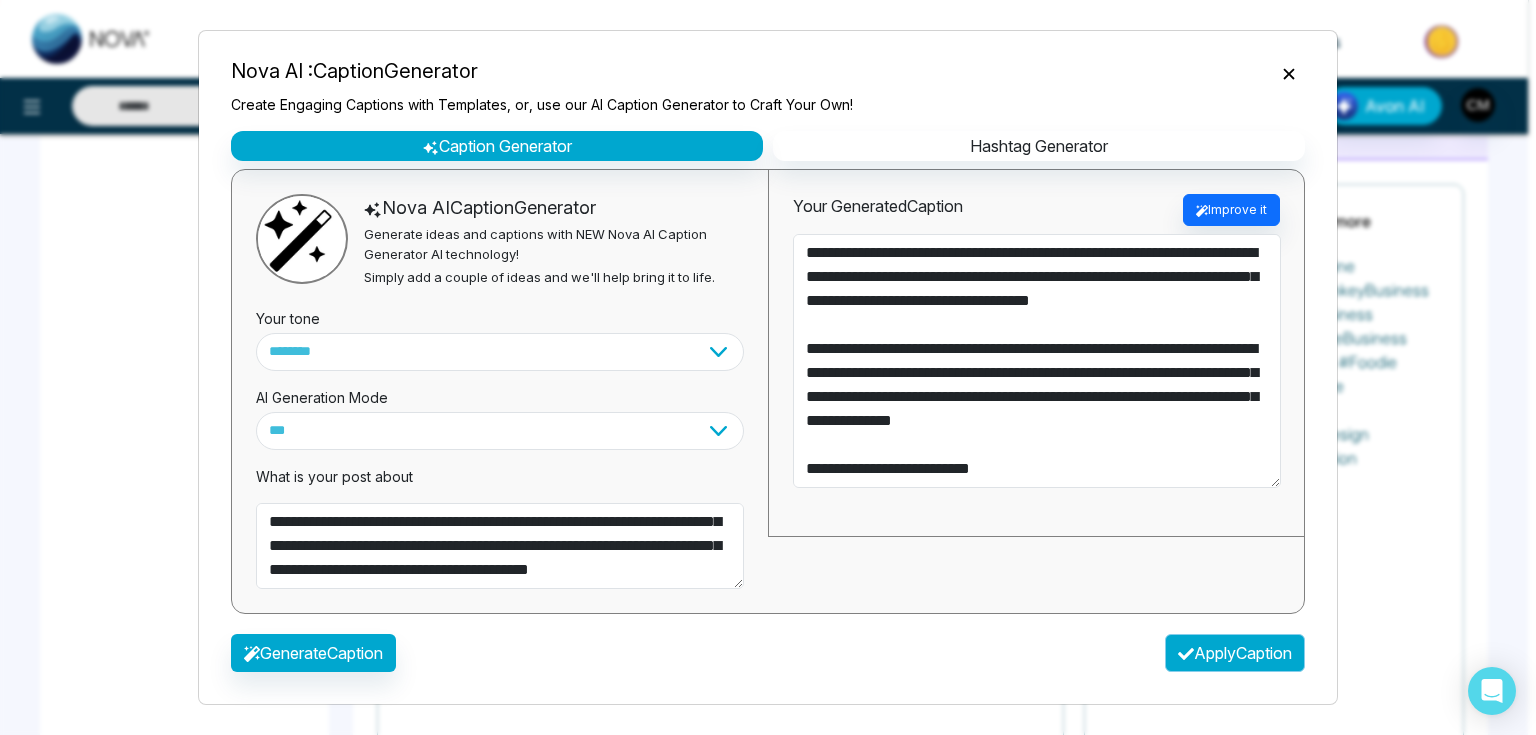 type on "**********" 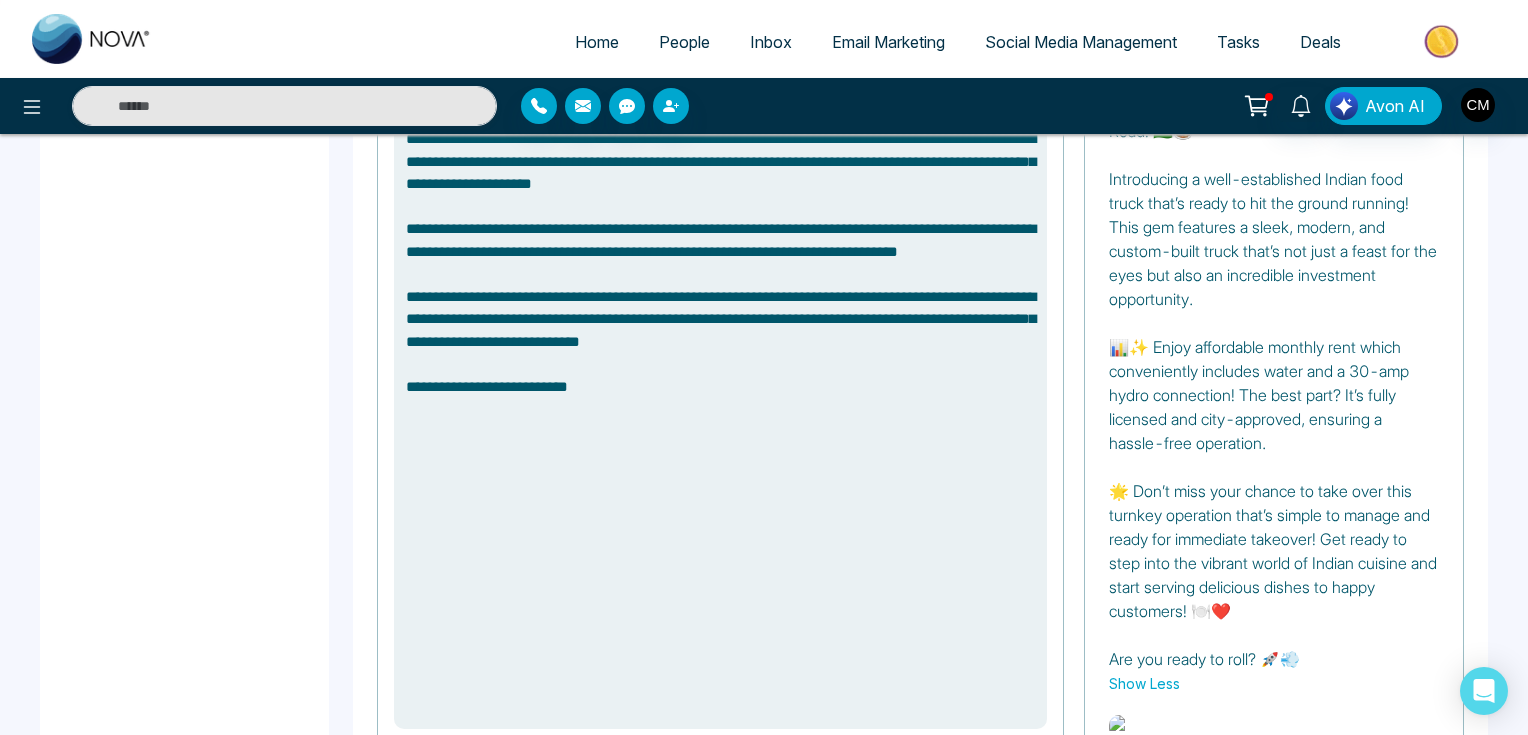 scroll, scrollTop: 1088, scrollLeft: 0, axis: vertical 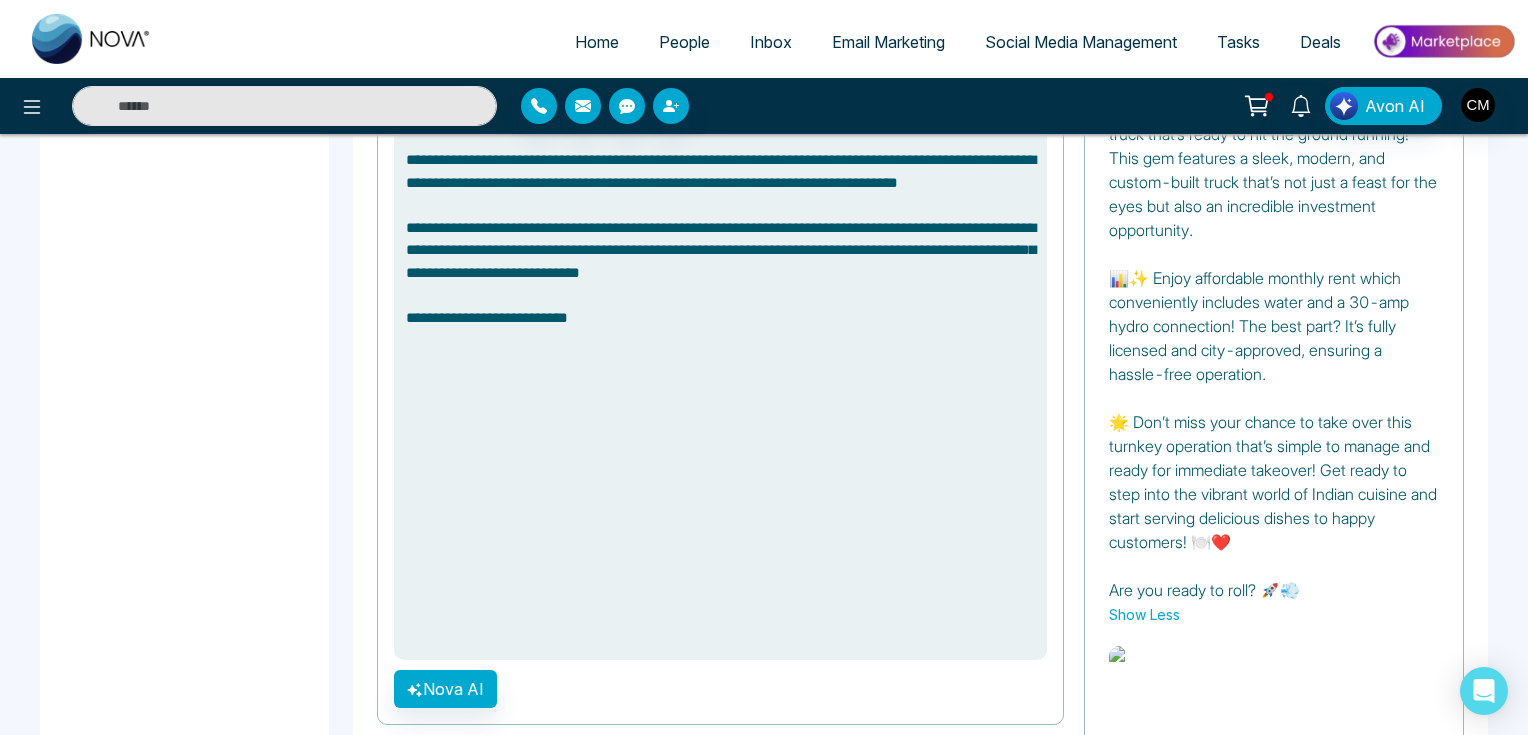 click on "**********" at bounding box center (720, 331) 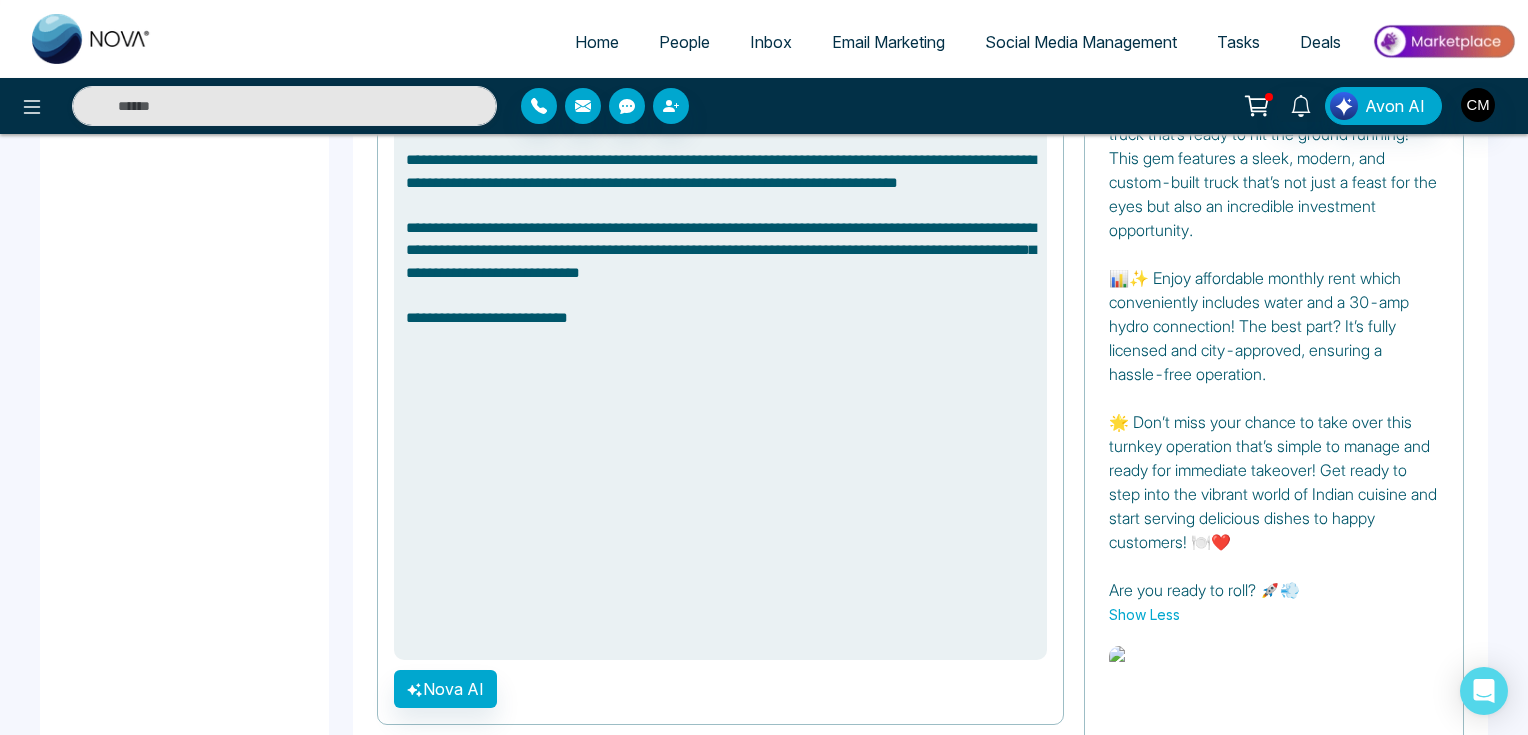 click on "**********" at bounding box center (720, 331) 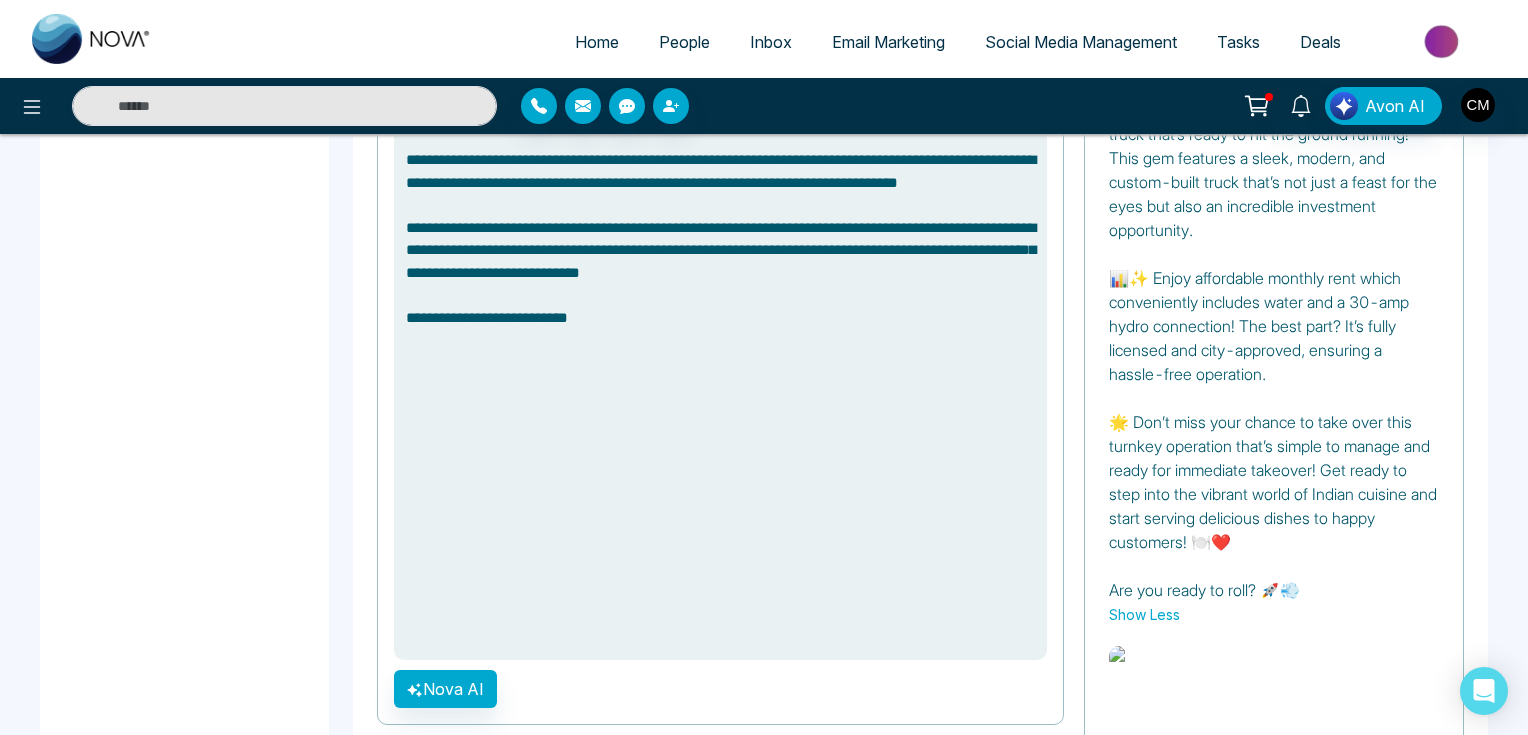 click on "**********" at bounding box center (720, 331) 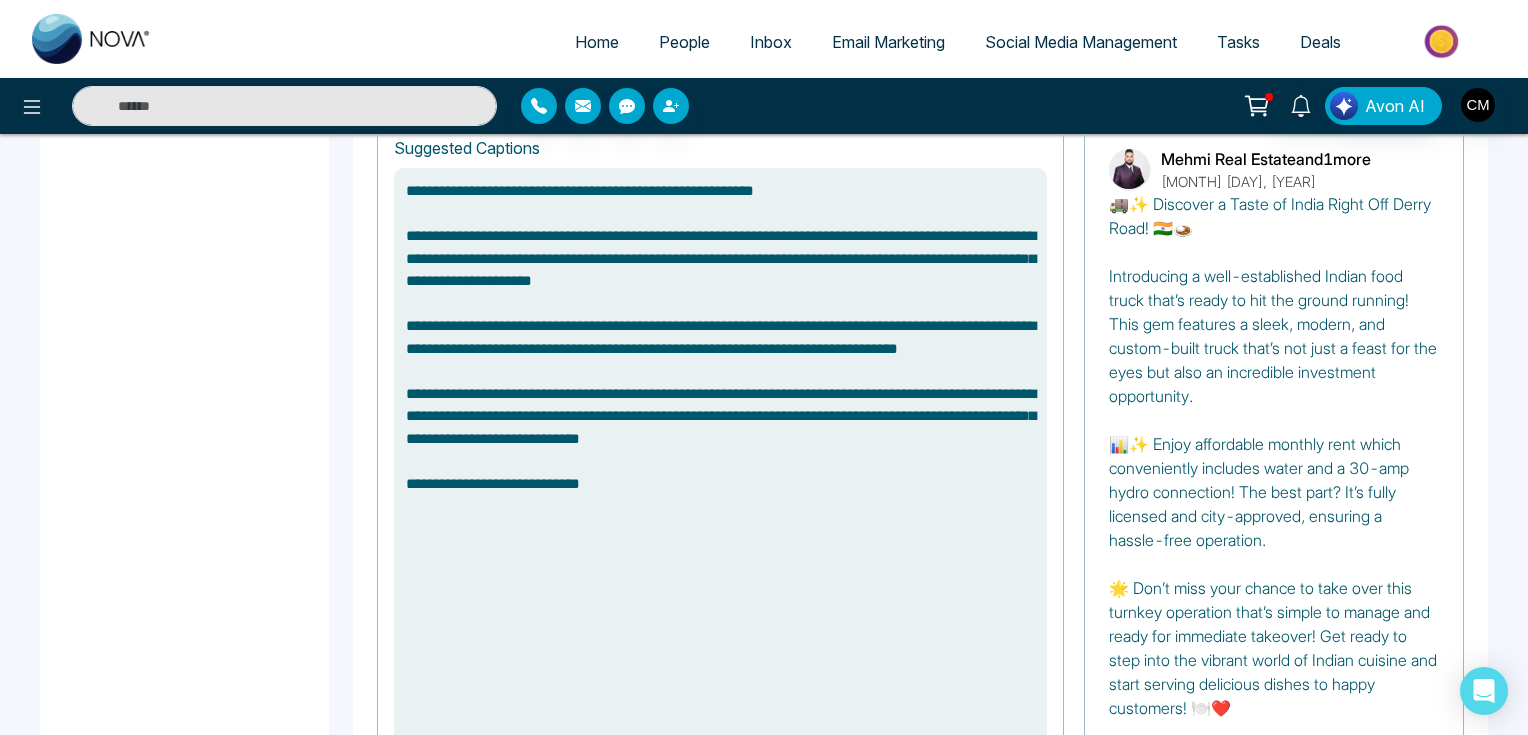 scroll, scrollTop: 928, scrollLeft: 0, axis: vertical 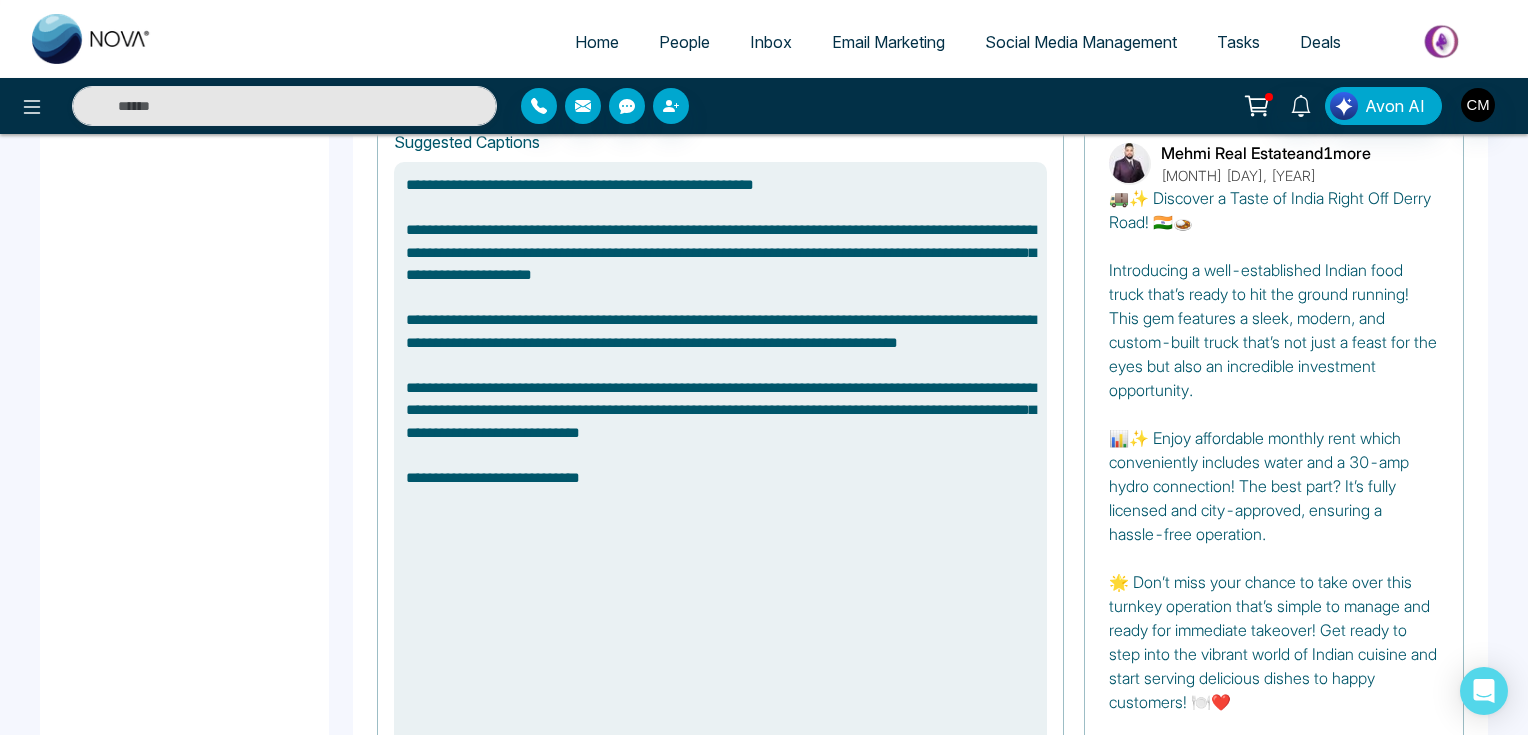 drag, startPoint x: 549, startPoint y: 428, endPoint x: 387, endPoint y: 176, distance: 299.5797 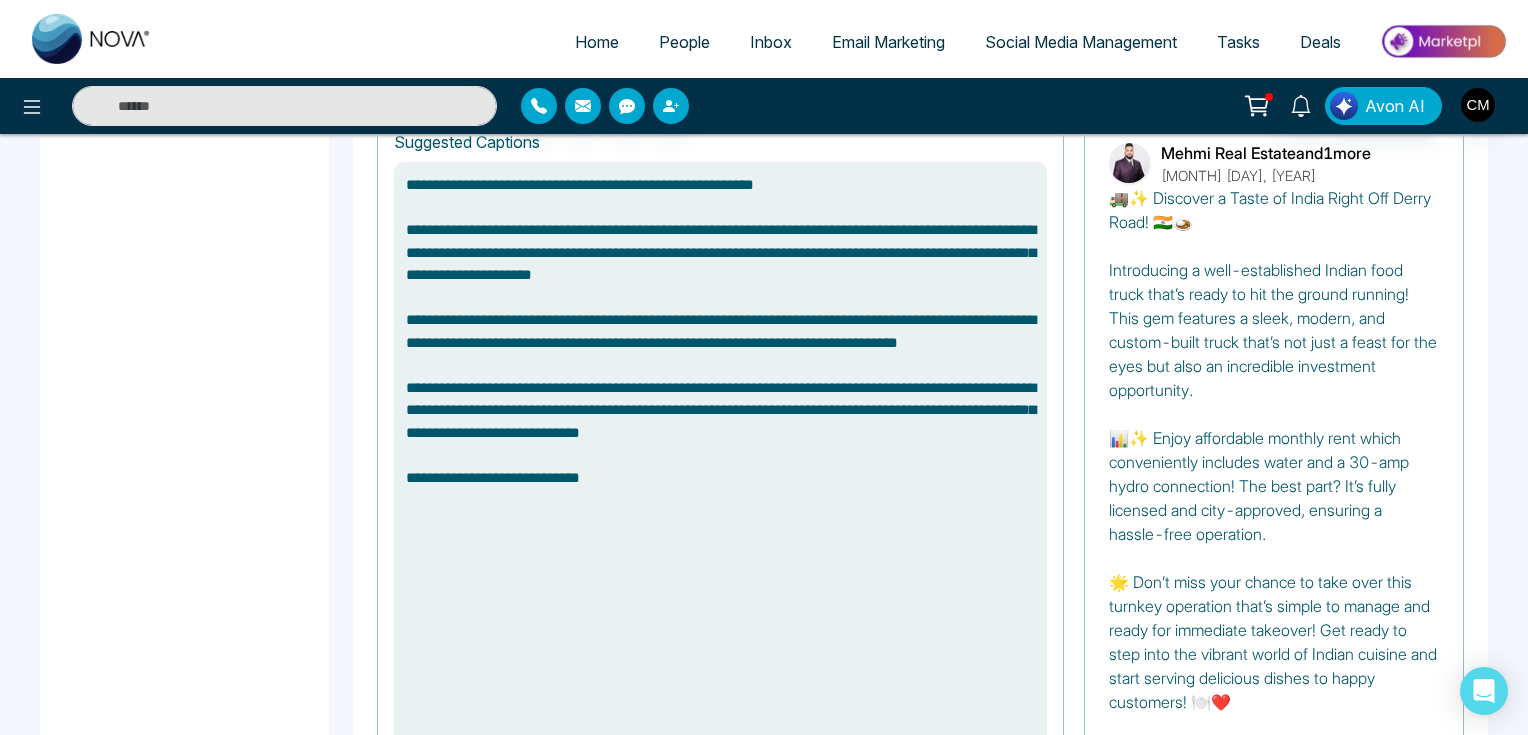 click on "**********" at bounding box center (720, 512) 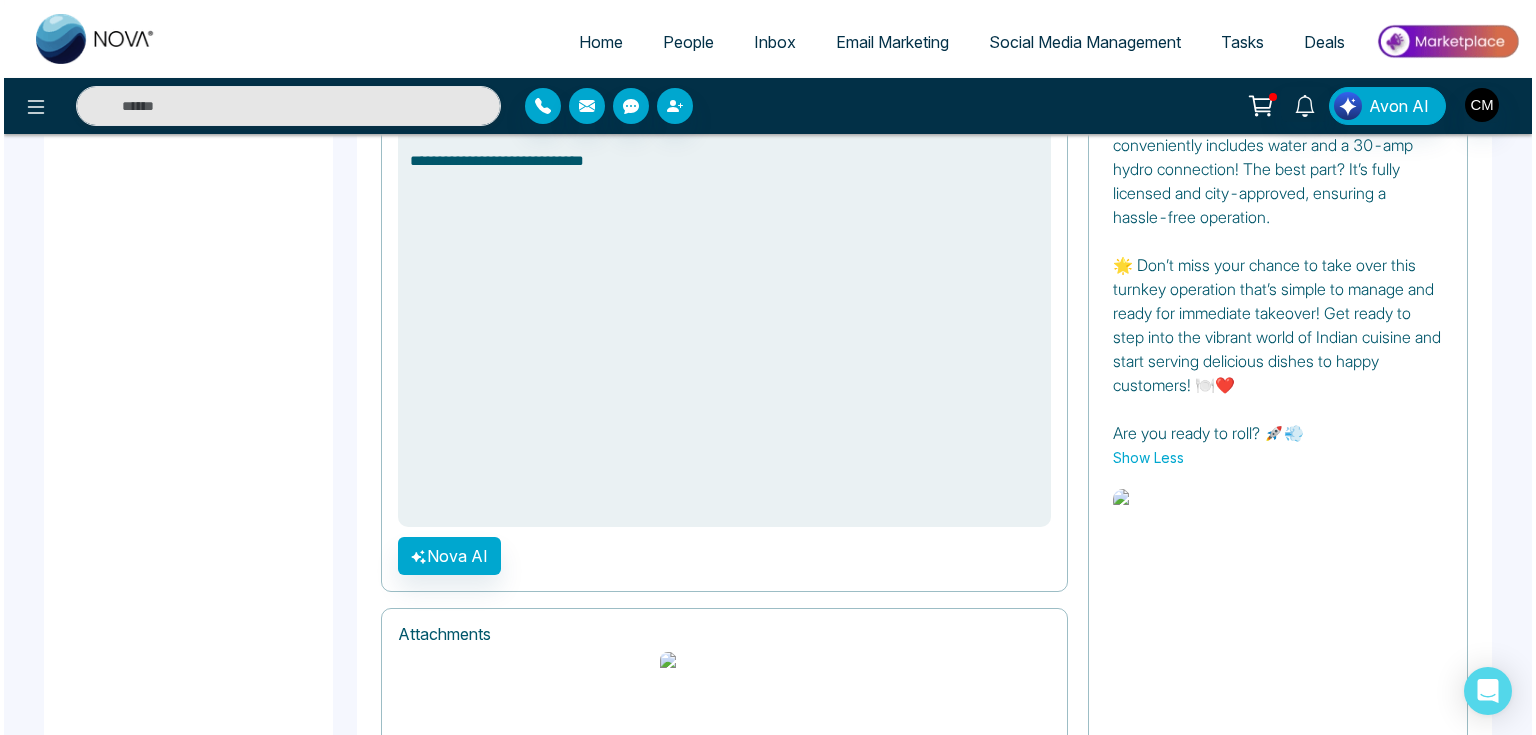 scroll, scrollTop: 1408, scrollLeft: 0, axis: vertical 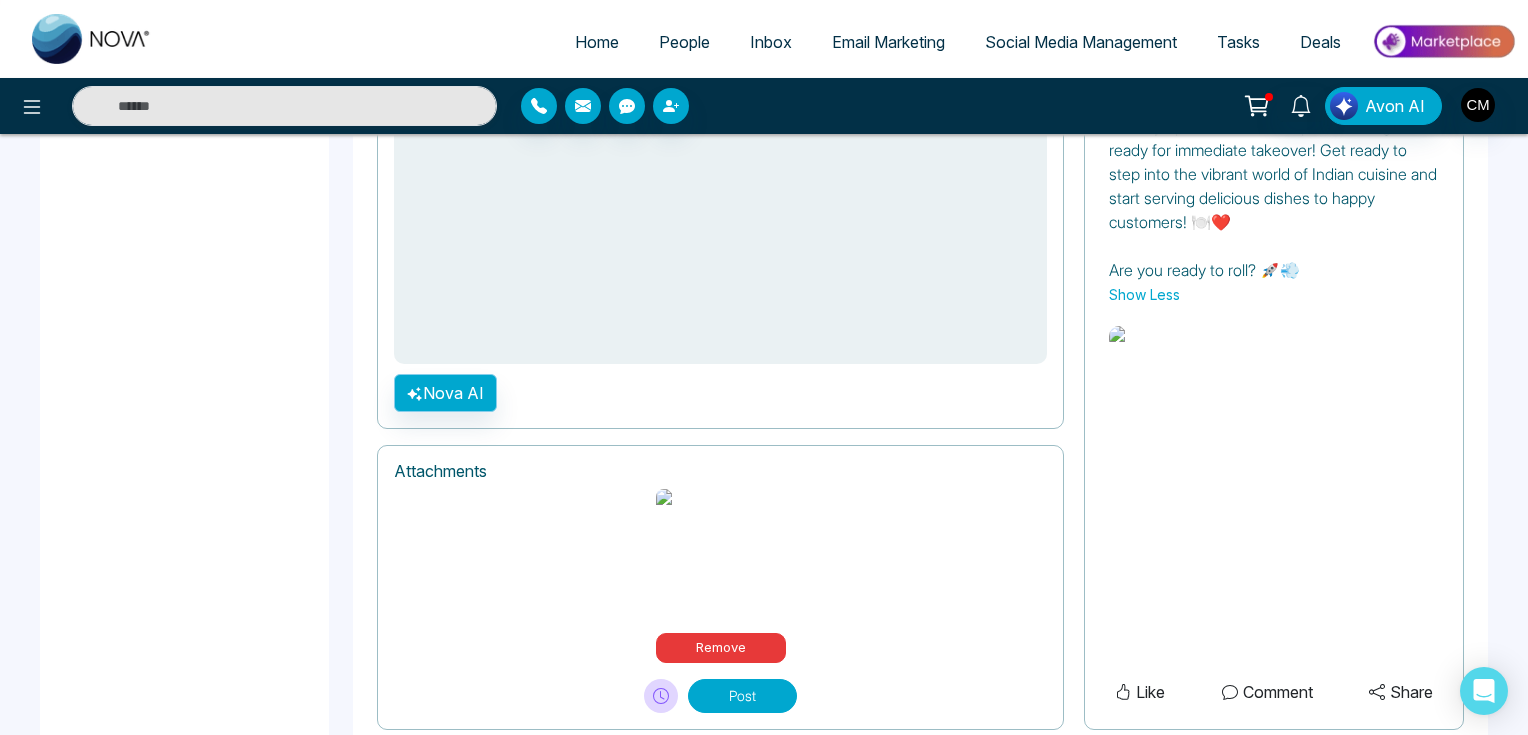 type on "**********" 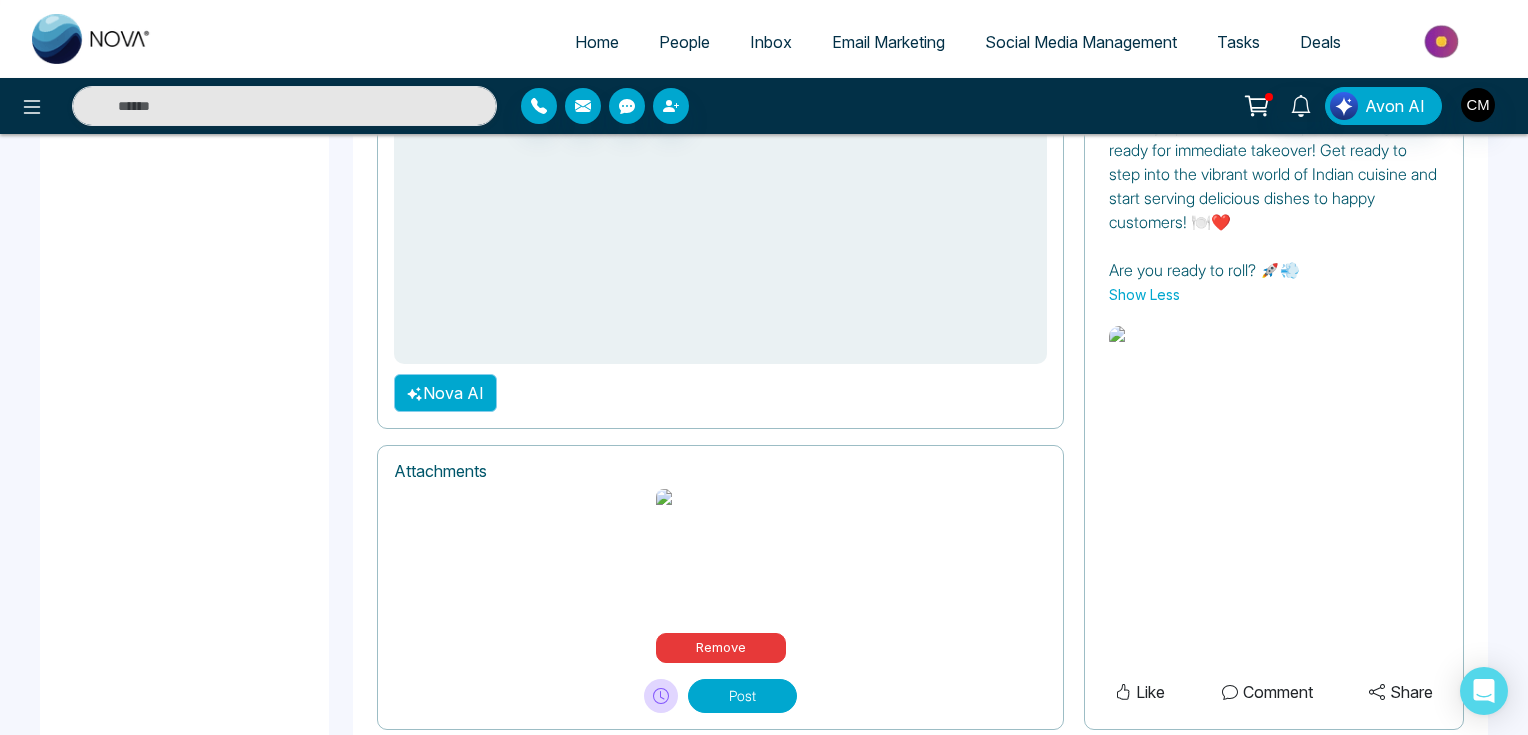 click 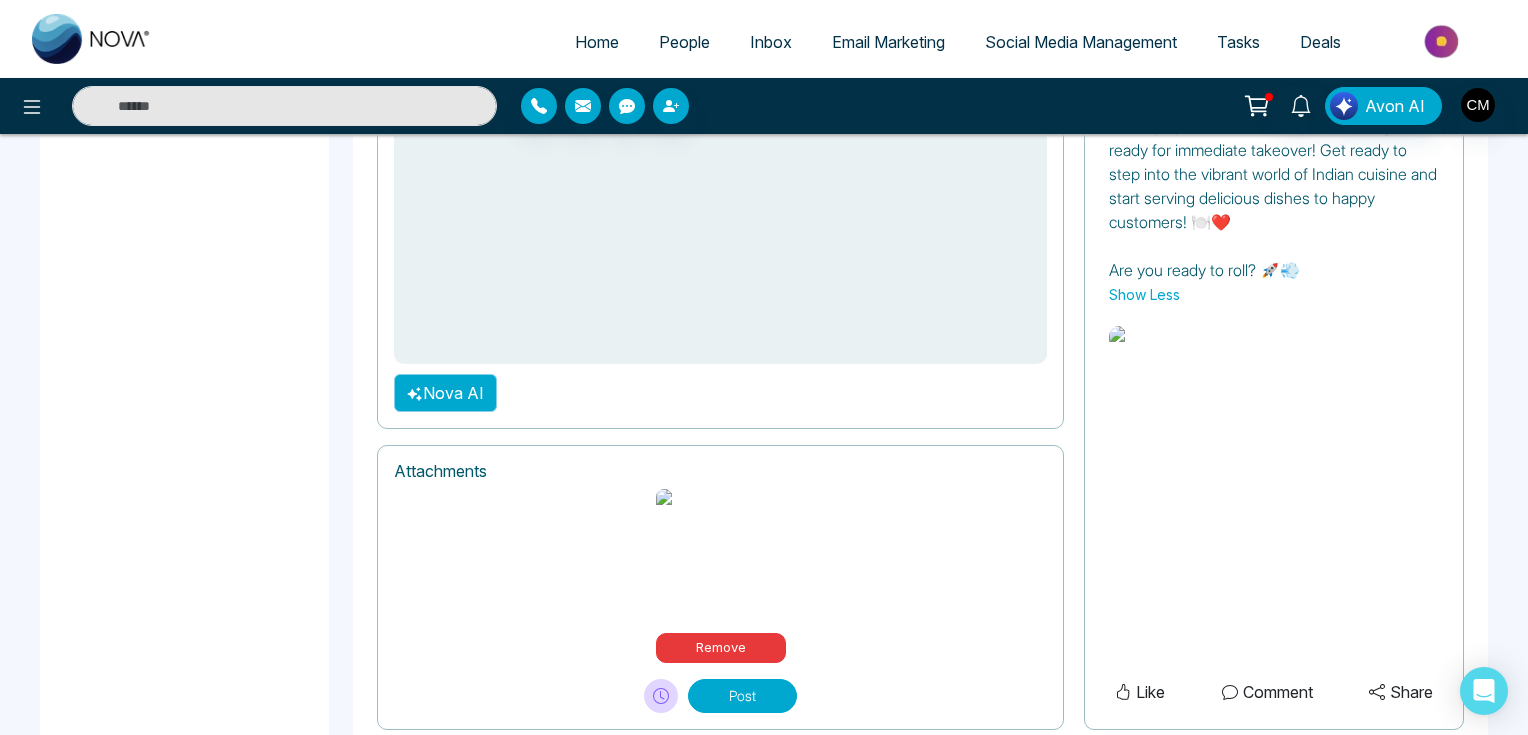 select on "**********" 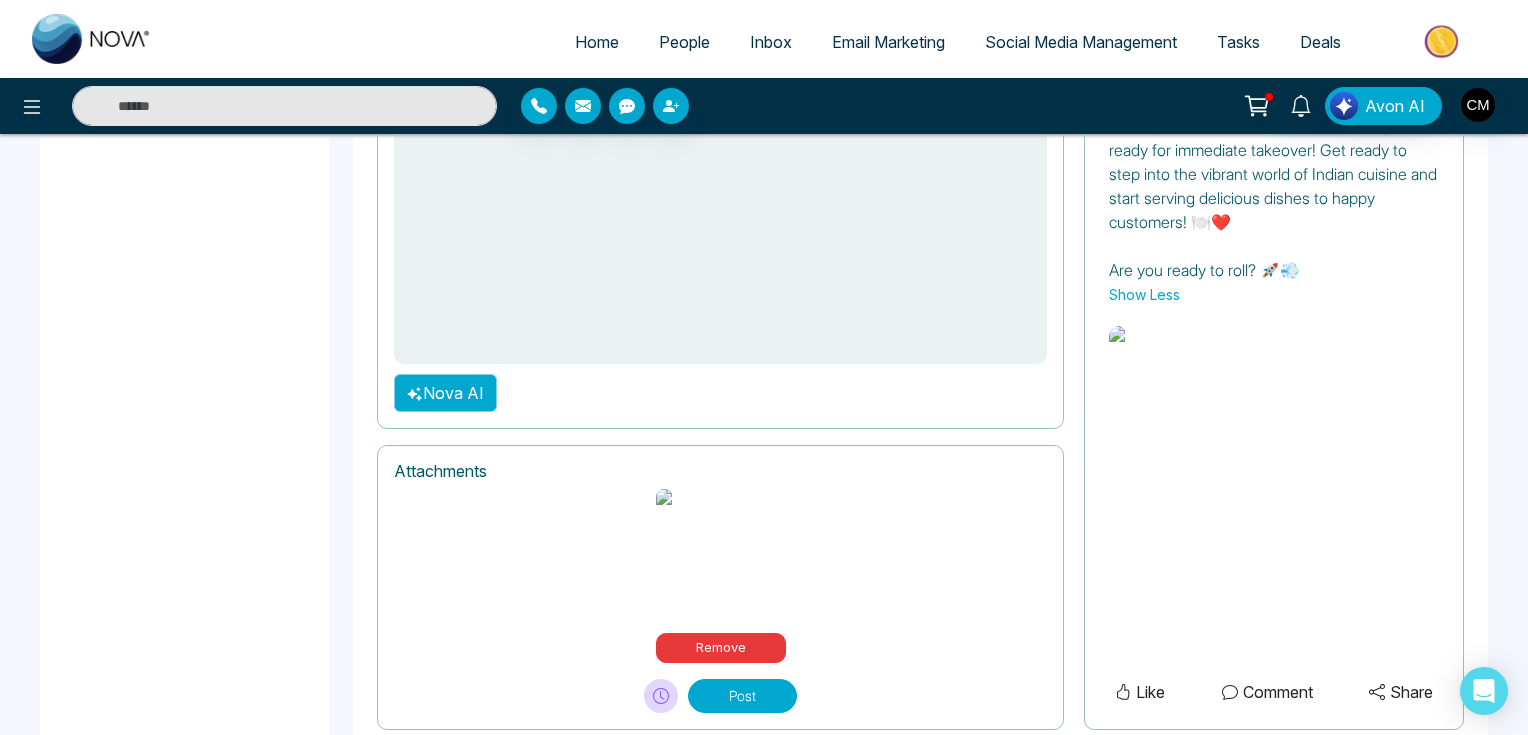 type 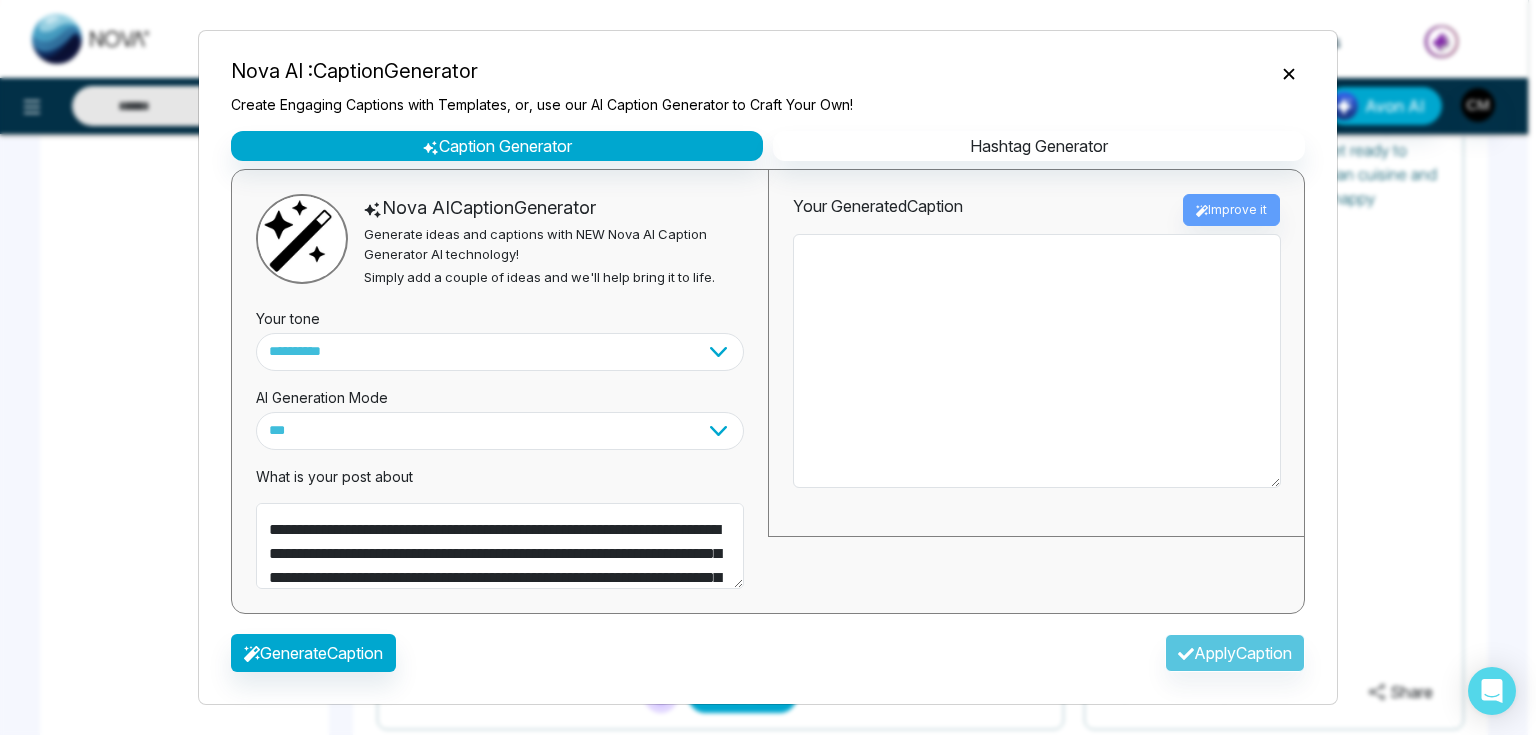 scroll, scrollTop: 0, scrollLeft: 0, axis: both 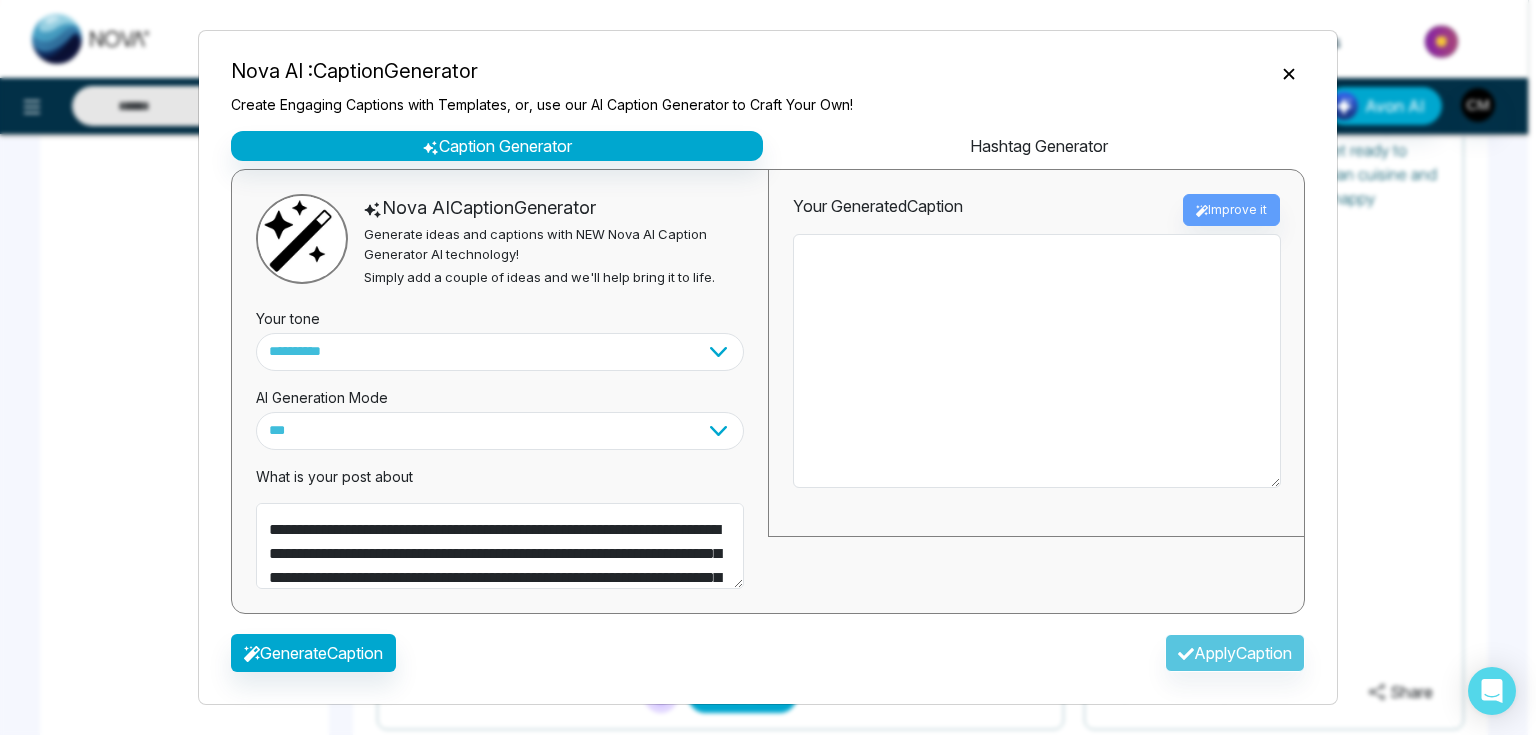 click on "Hashtag Generator" at bounding box center (1039, 146) 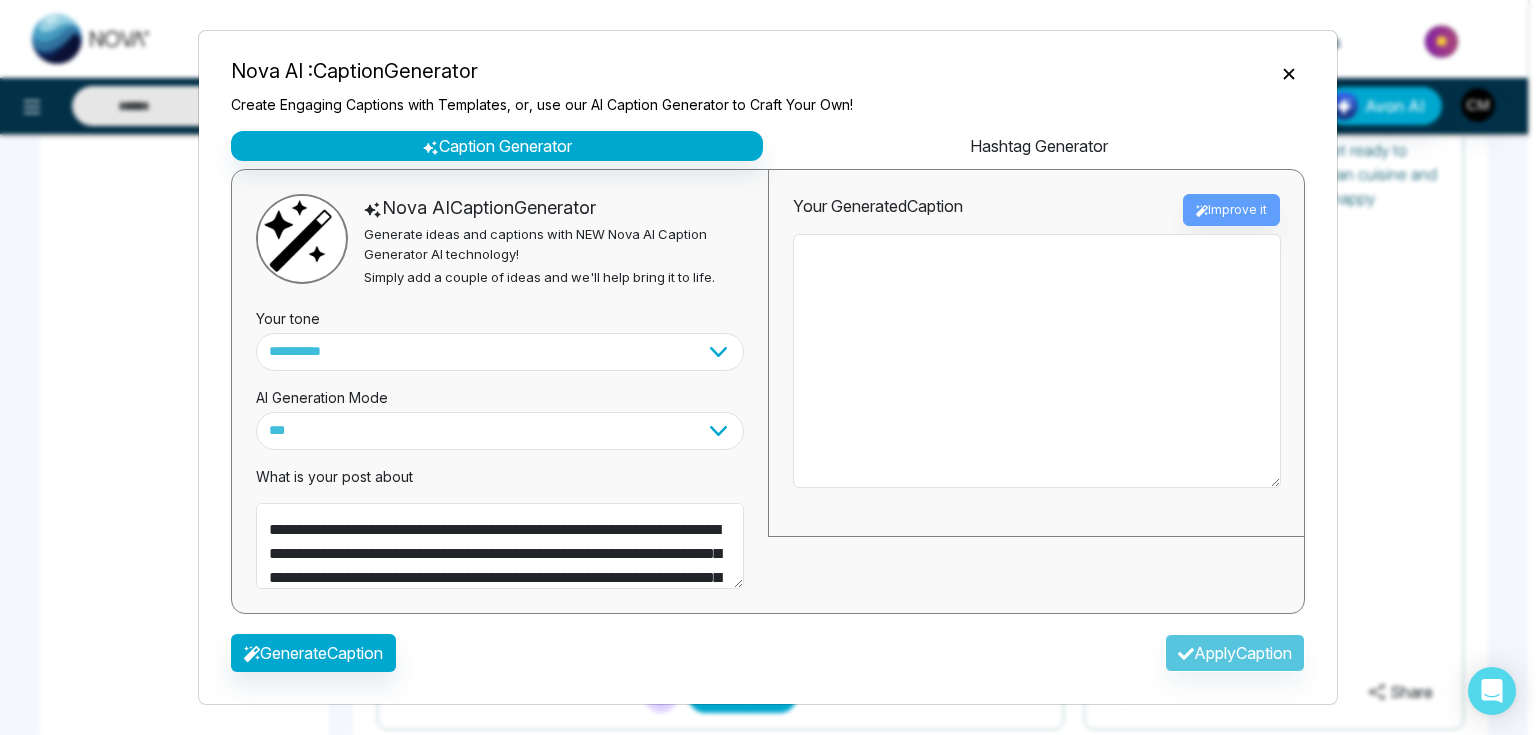 select on "********" 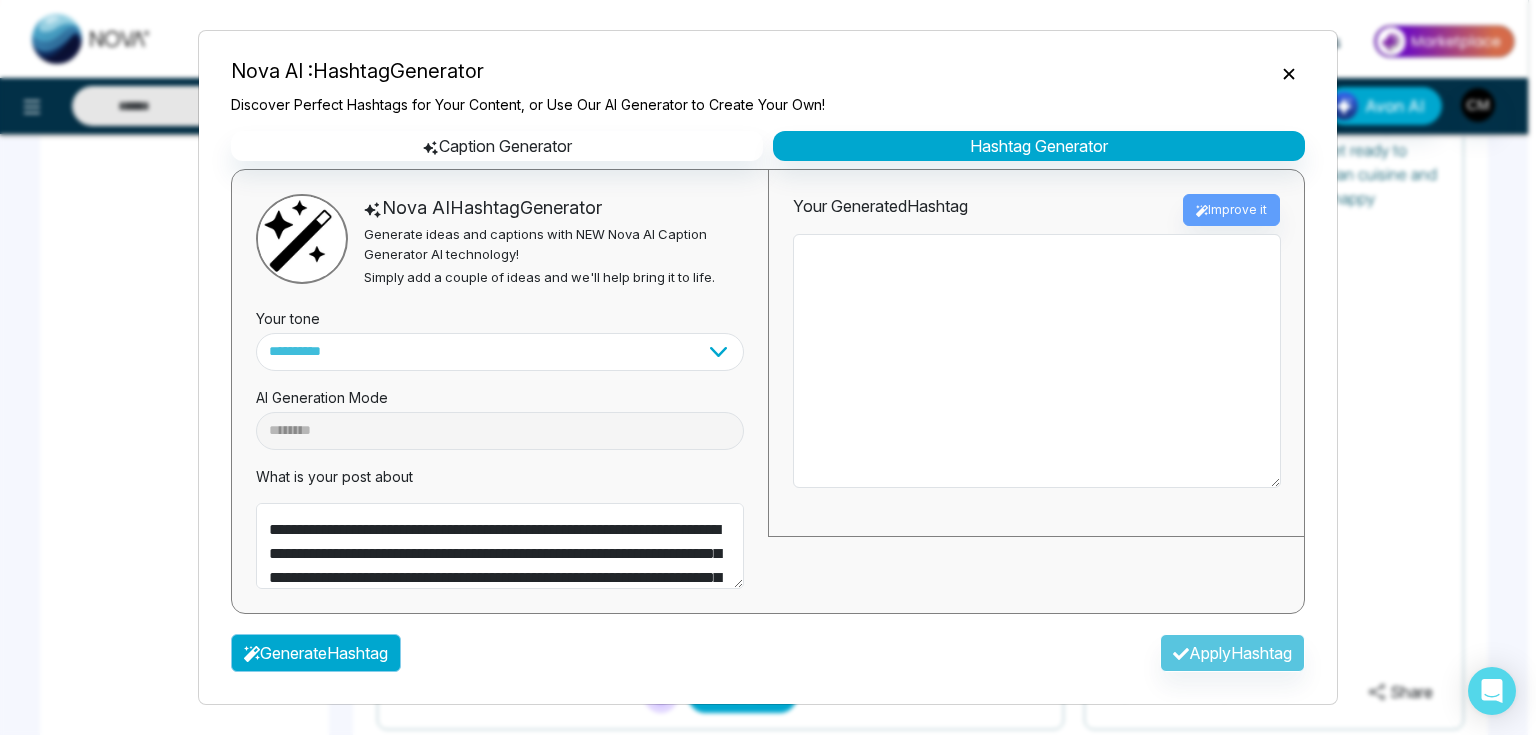 click on "Generate  Hashtag" at bounding box center [316, 653] 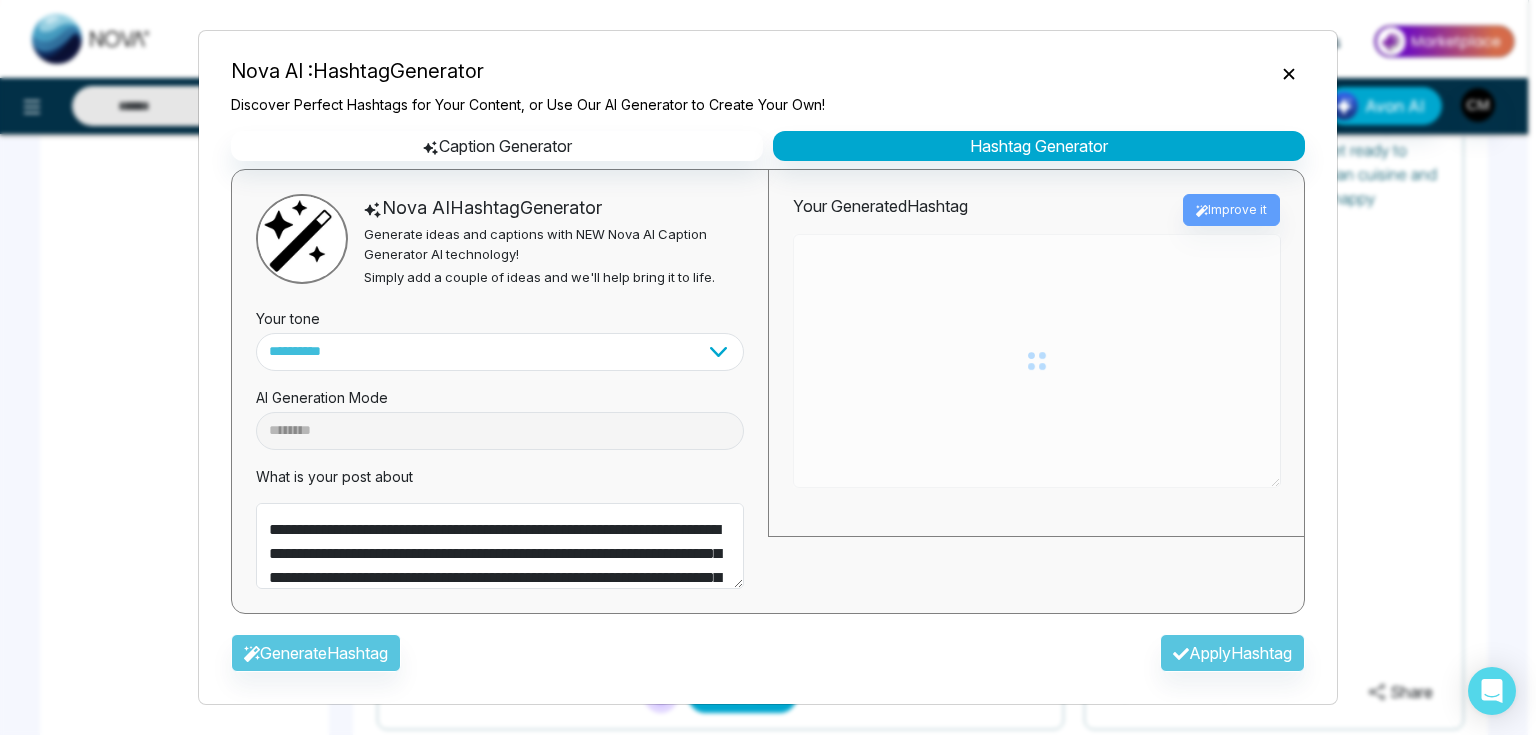 type on "**********" 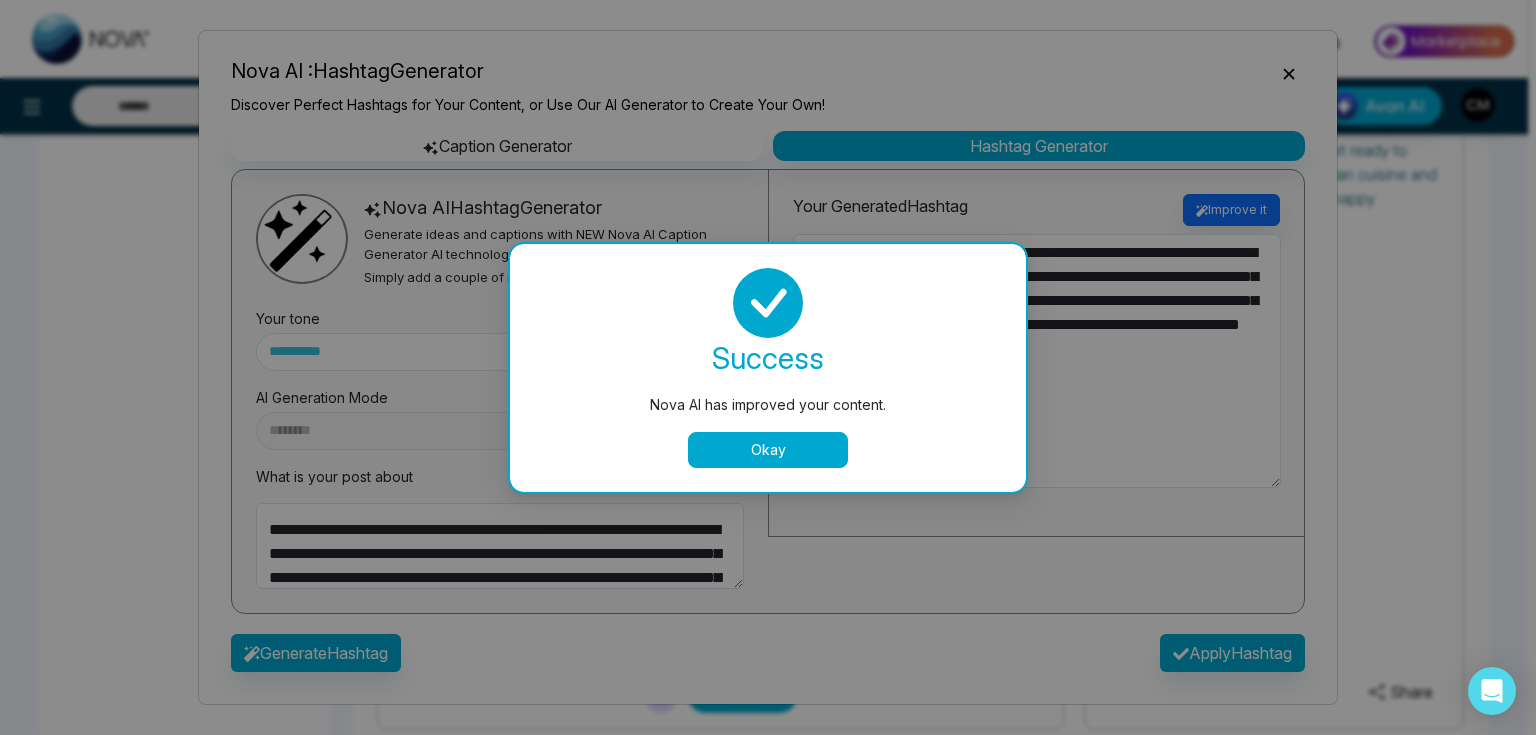 click on "Okay" at bounding box center [768, 450] 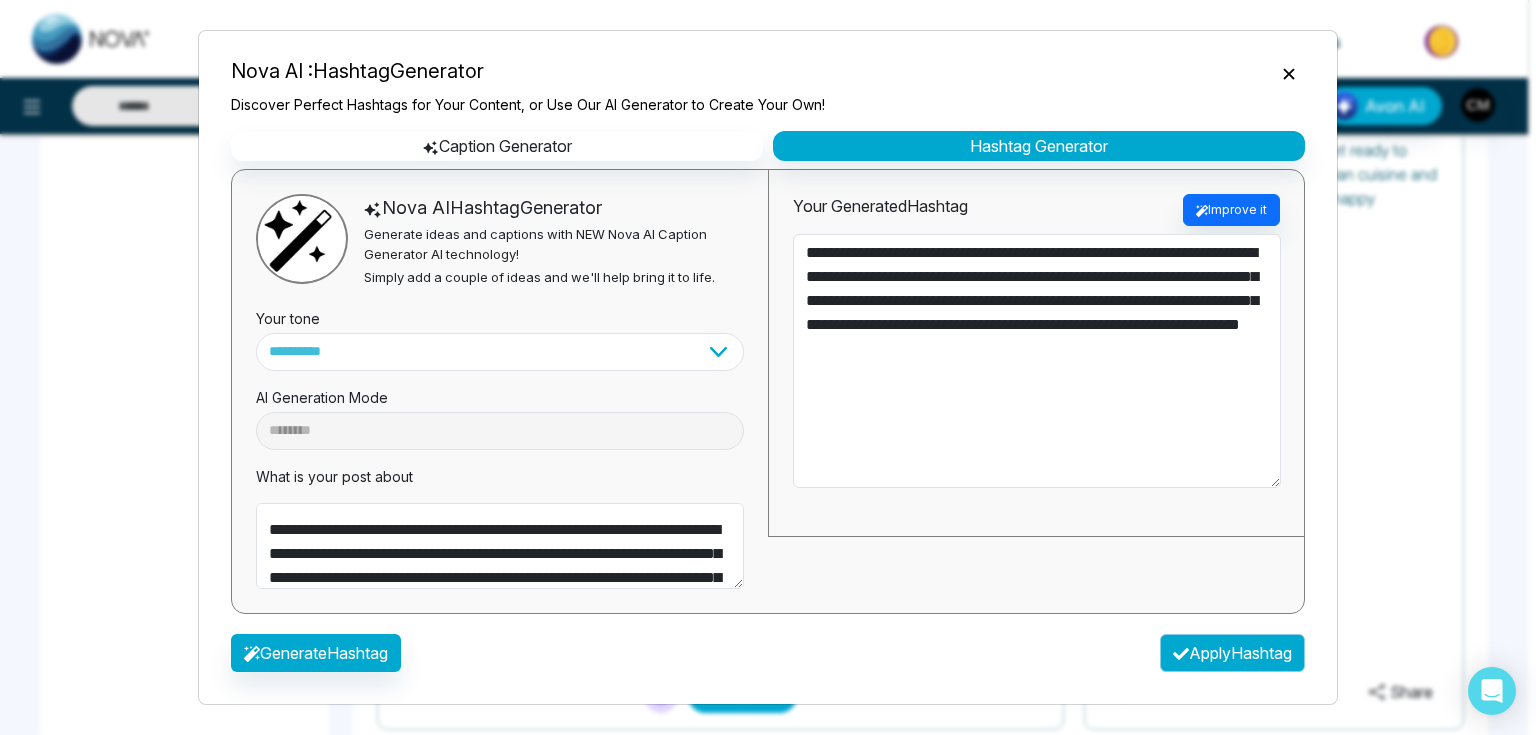 click on "Apply  Hashtag" at bounding box center (1232, 653) 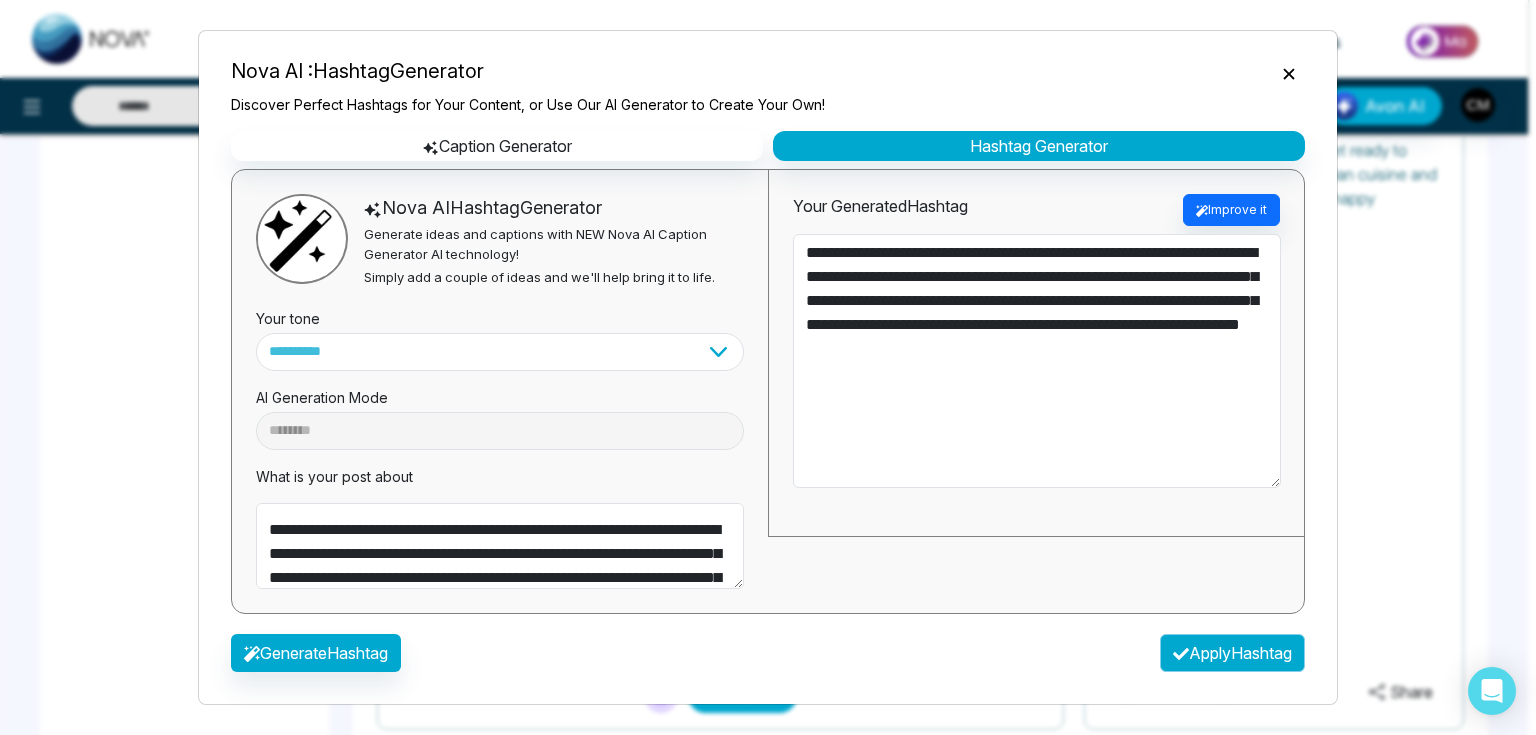 type on "**********" 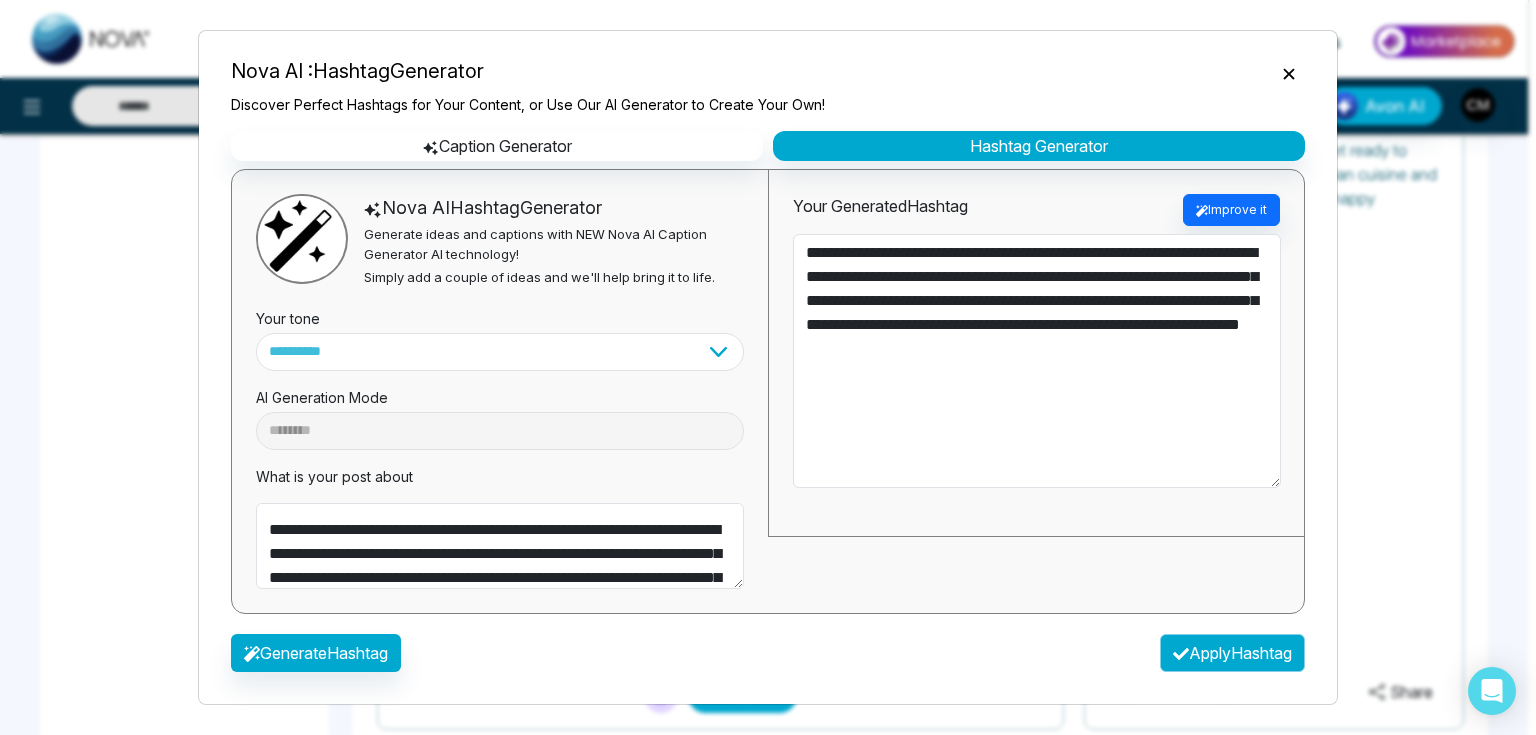 type on "**********" 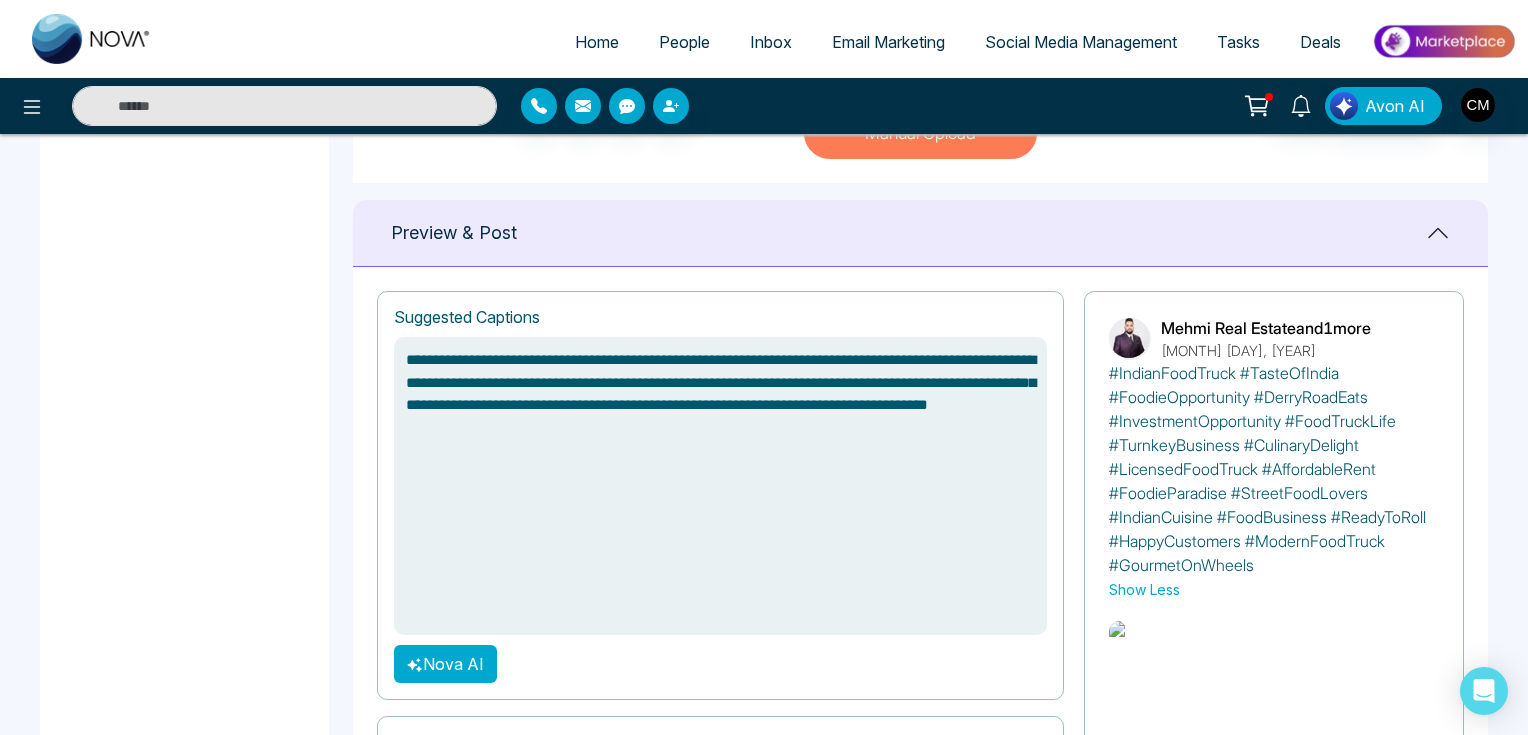 scroll, scrollTop: 676, scrollLeft: 0, axis: vertical 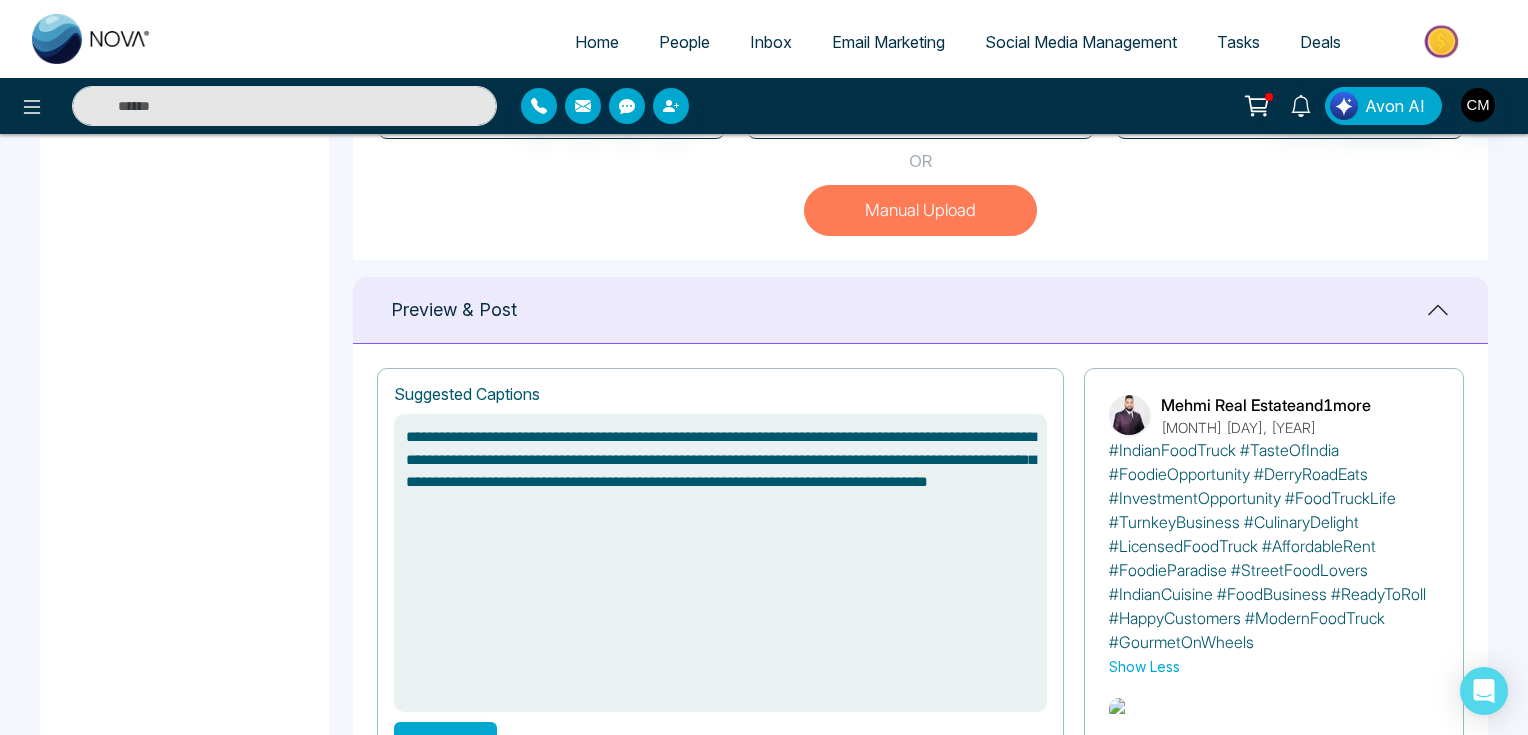 click on "**********" at bounding box center (720, 563) 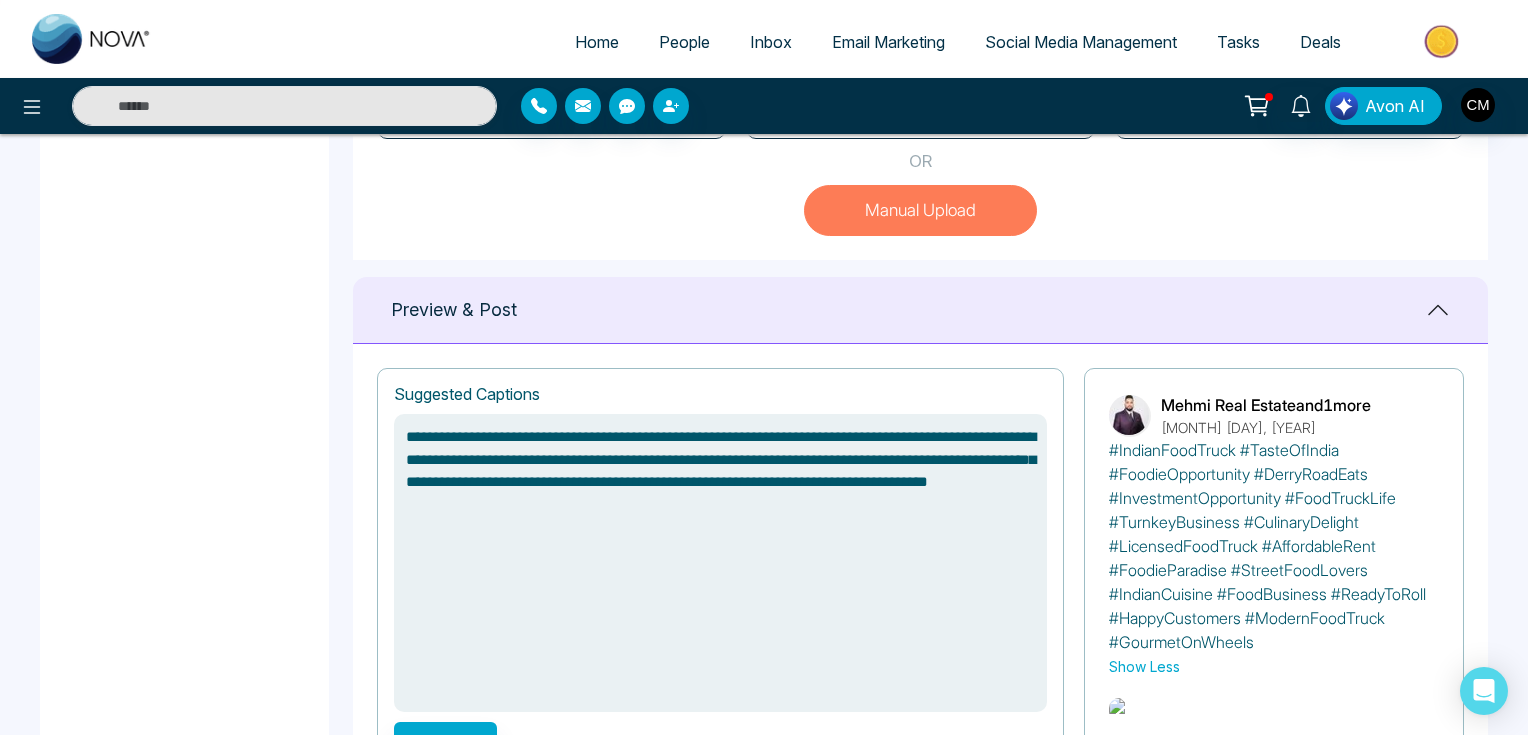 paste on "**********" 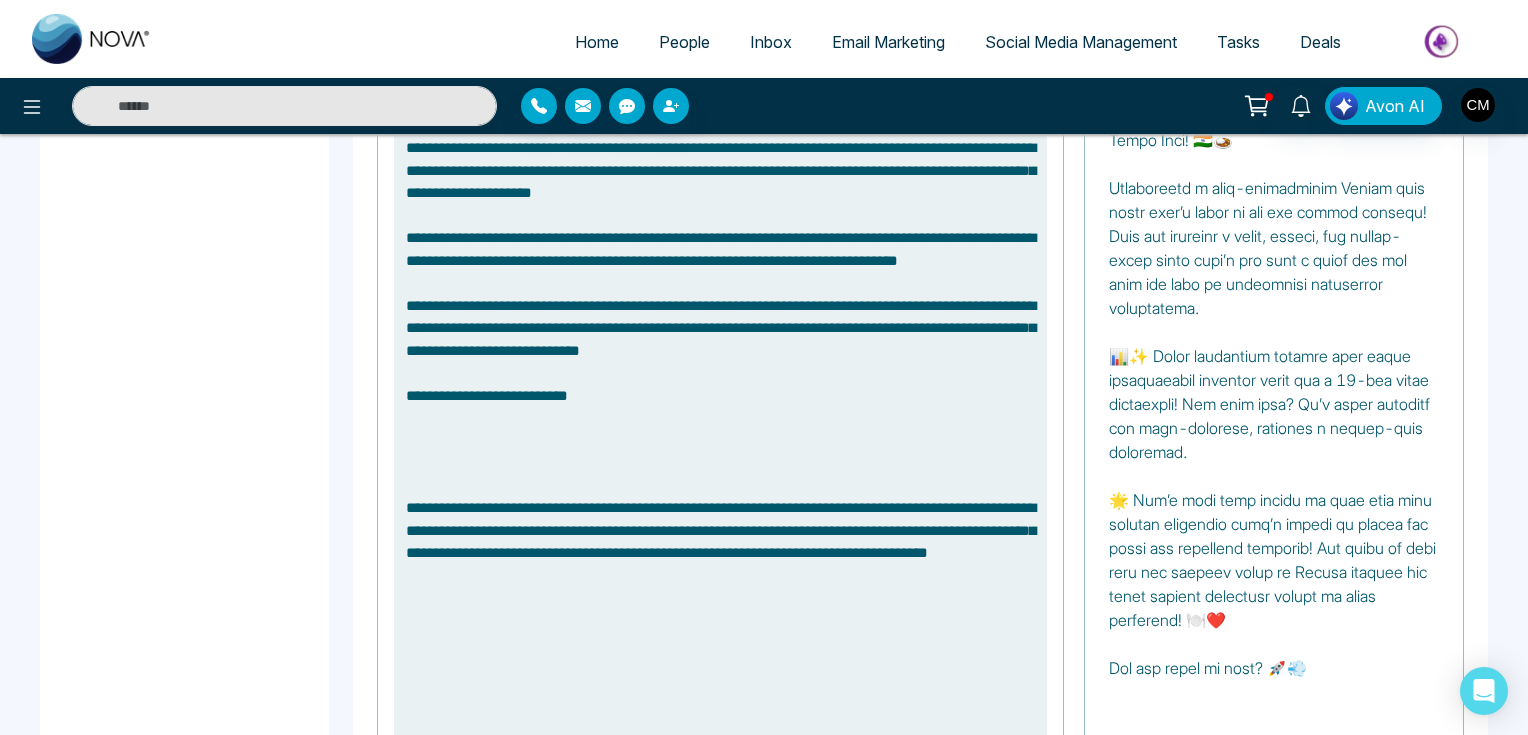 scroll, scrollTop: 1021, scrollLeft: 0, axis: vertical 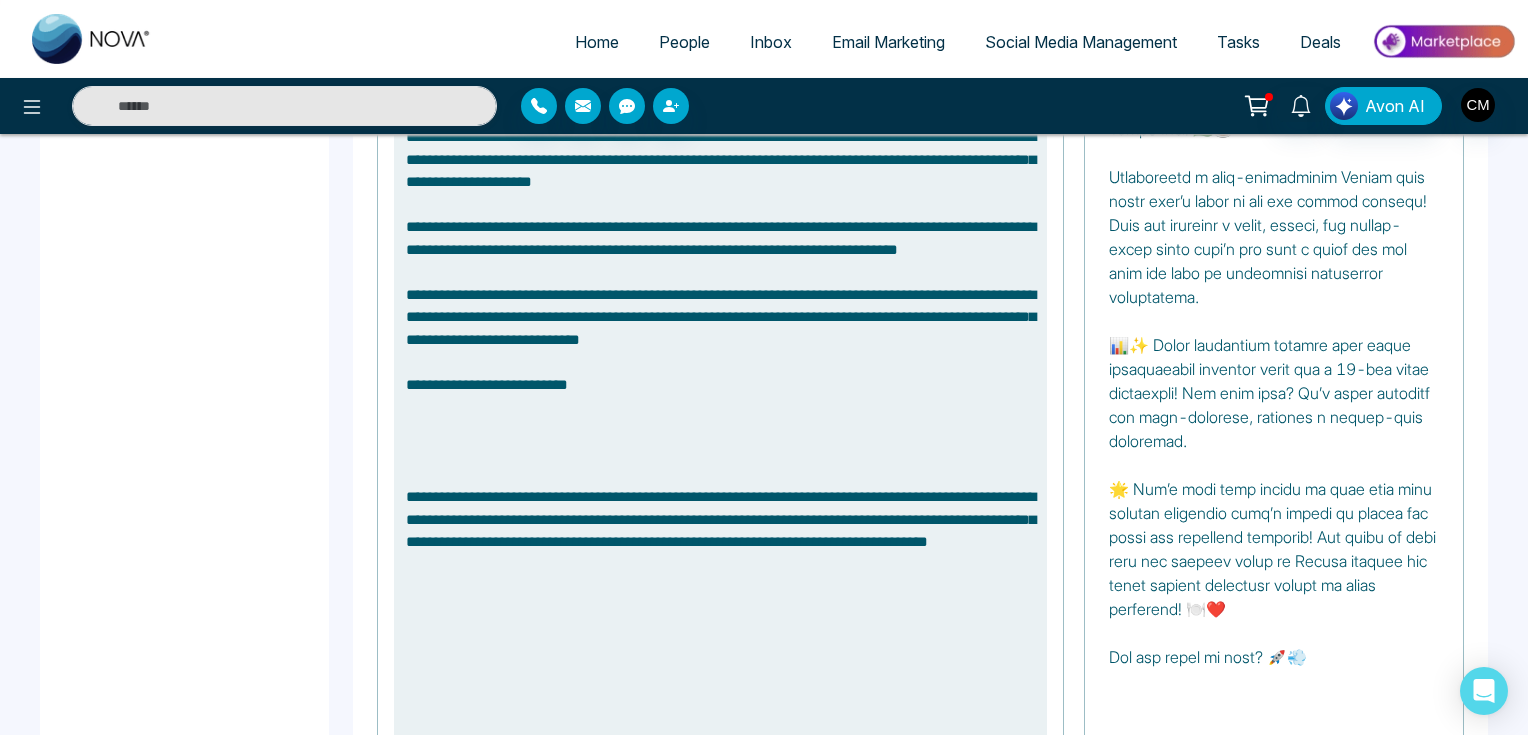 click at bounding box center (720, 554) 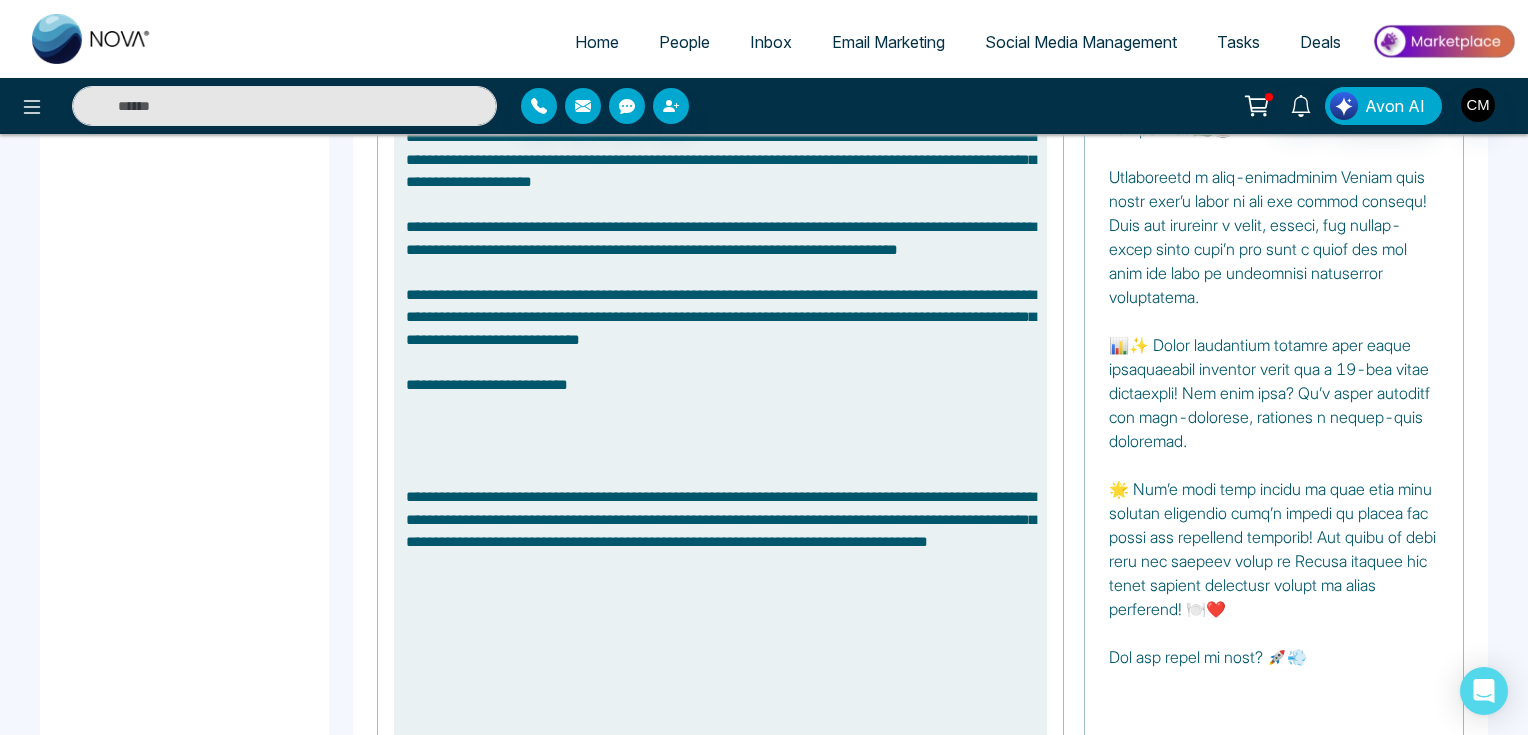 paste on "**********" 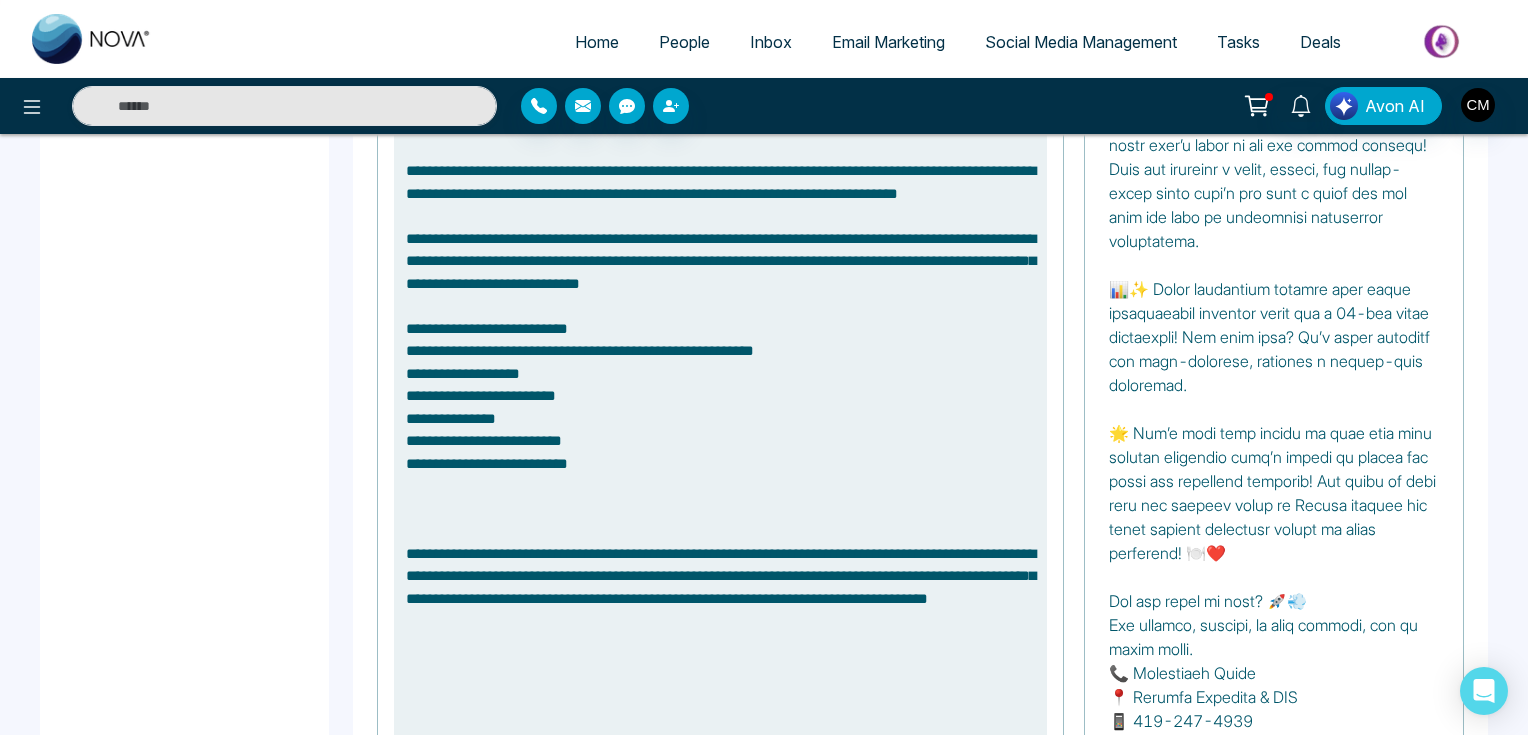 scroll, scrollTop: 852, scrollLeft: 0, axis: vertical 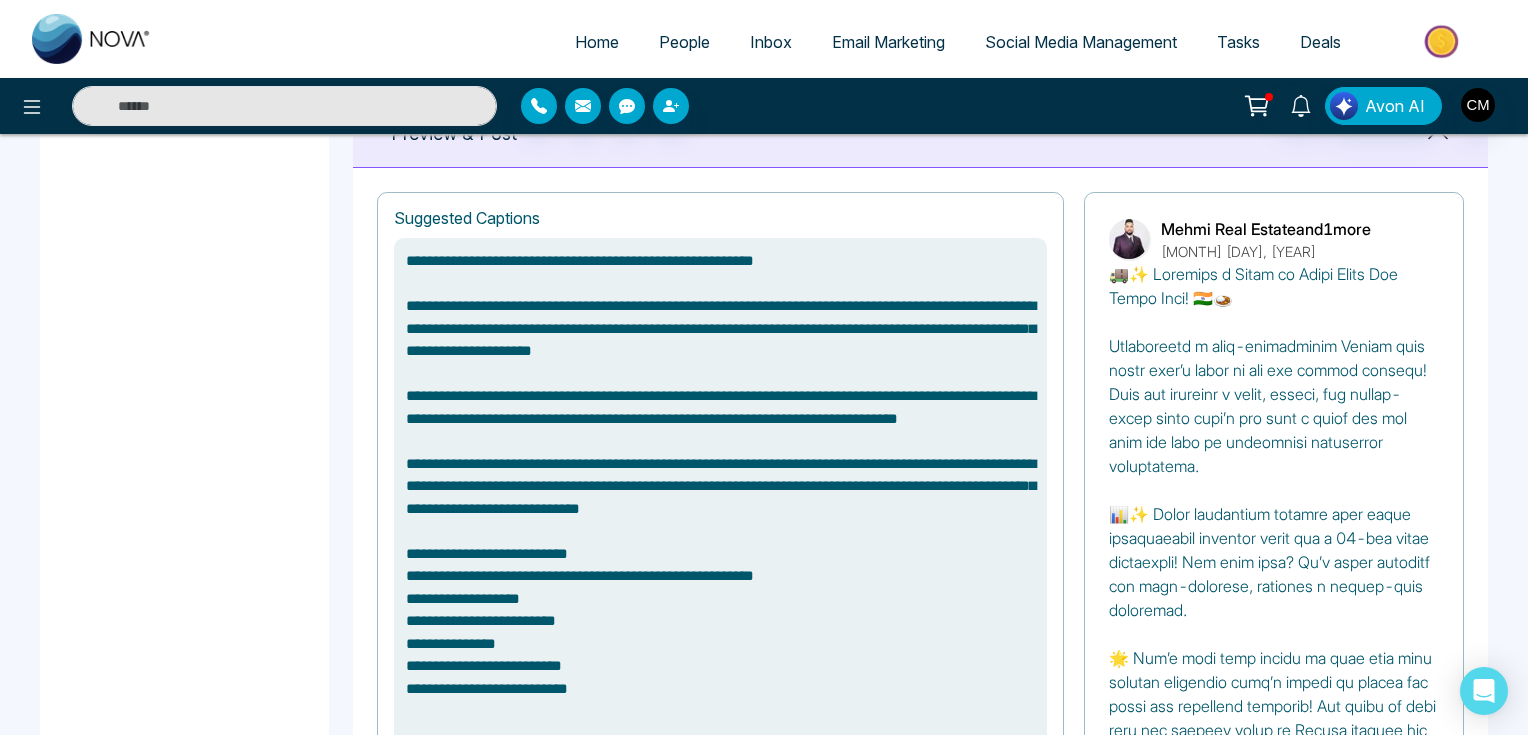 click at bounding box center (720, 795) 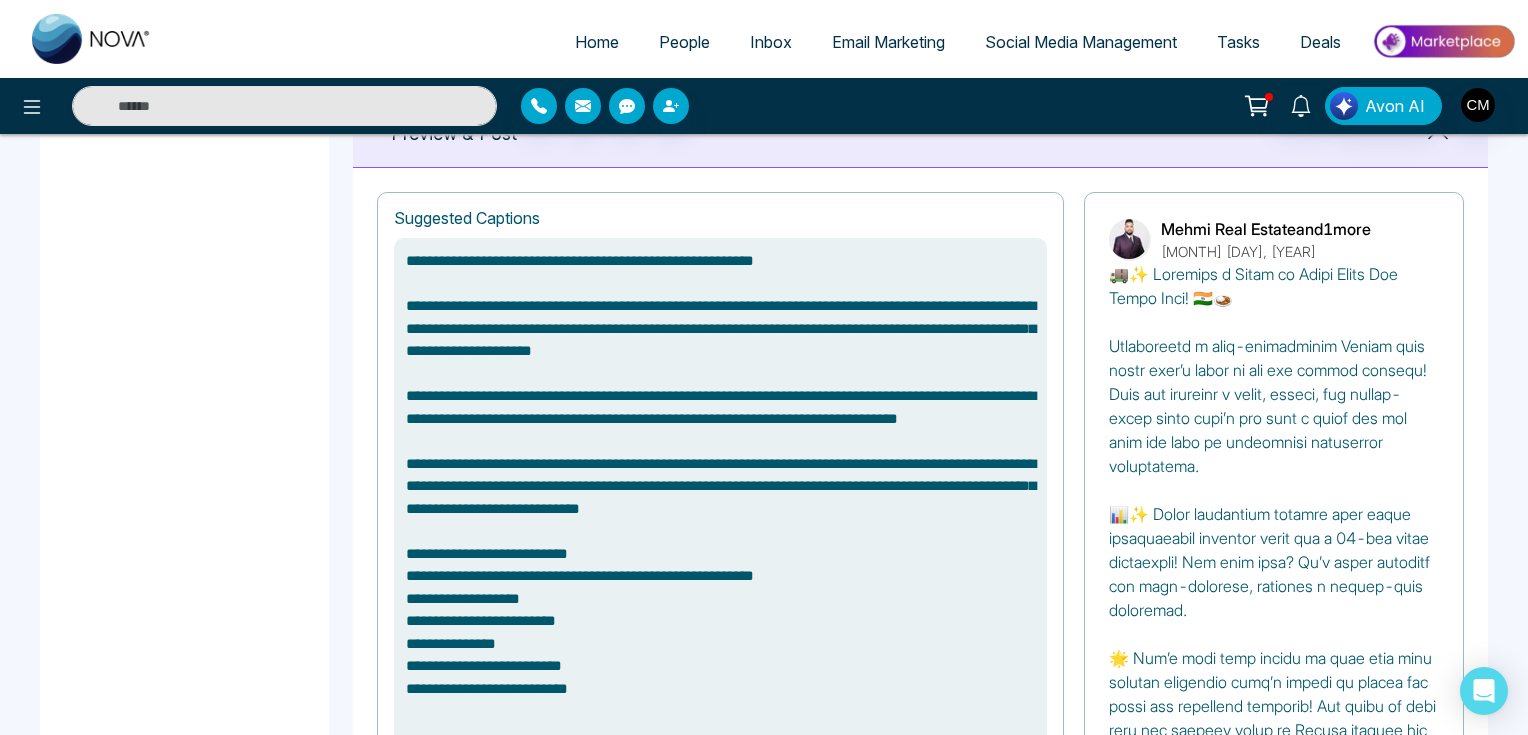 click at bounding box center [720, 795] 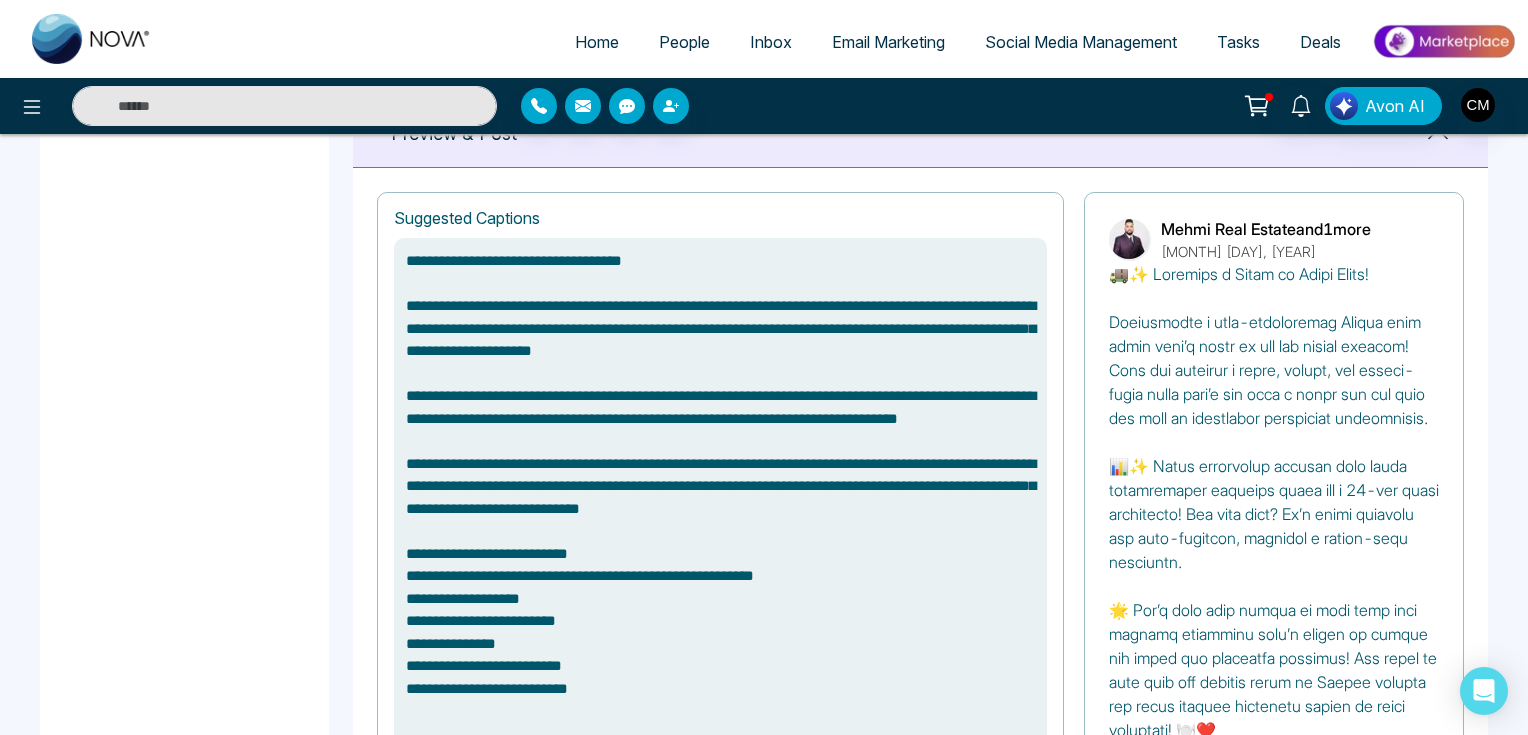 click at bounding box center [720, 783] 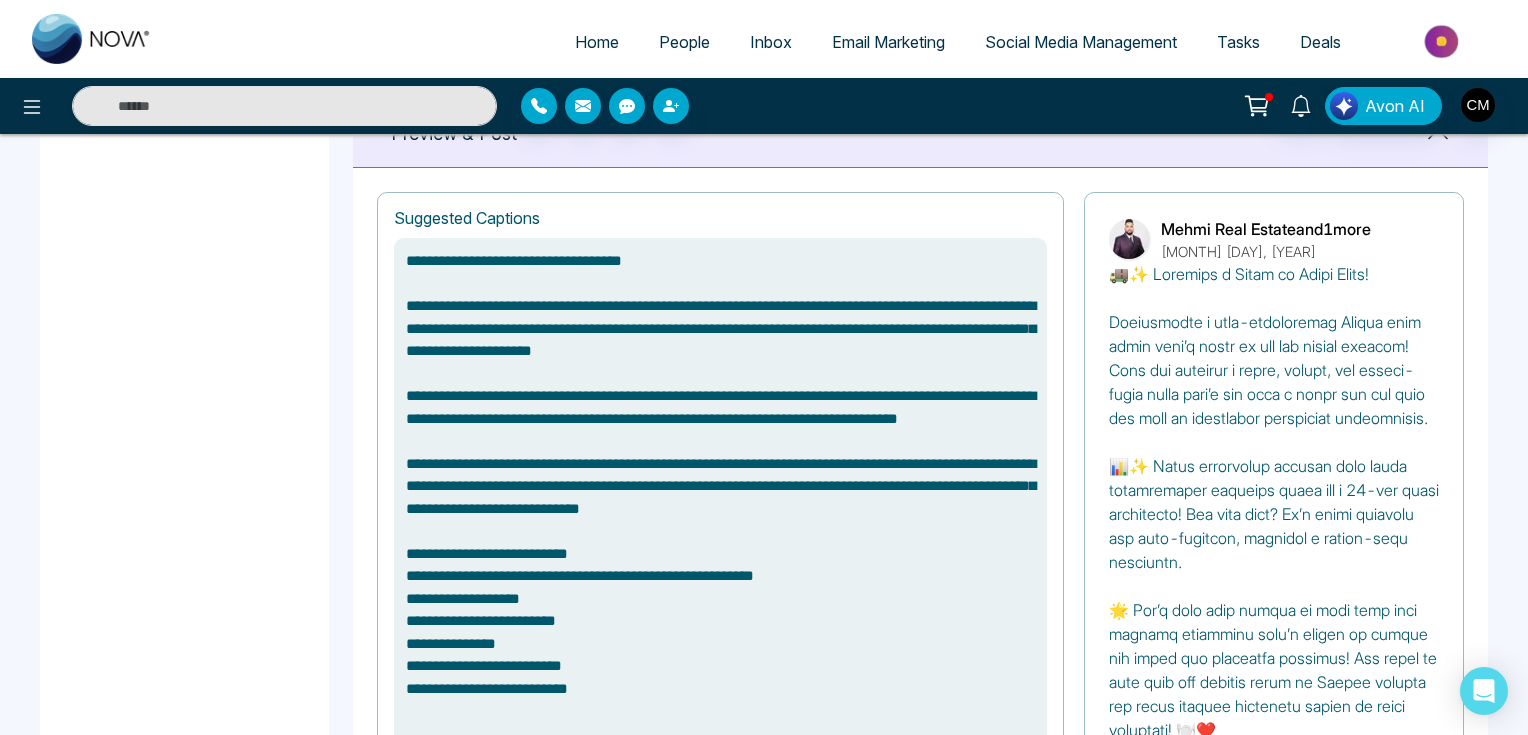 drag, startPoint x: 456, startPoint y: 260, endPoint x: 645, endPoint y: 257, distance: 189.0238 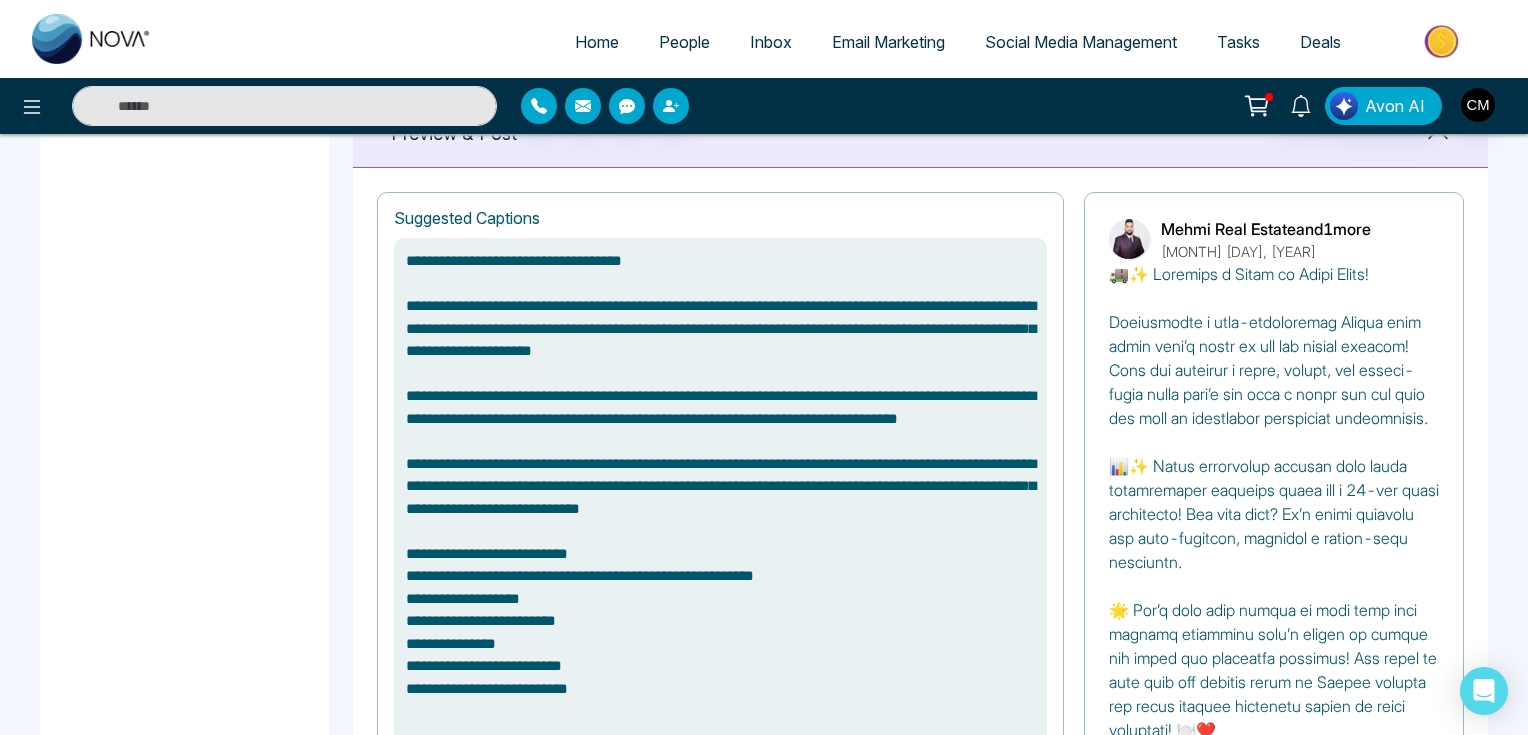 click at bounding box center (720, 783) 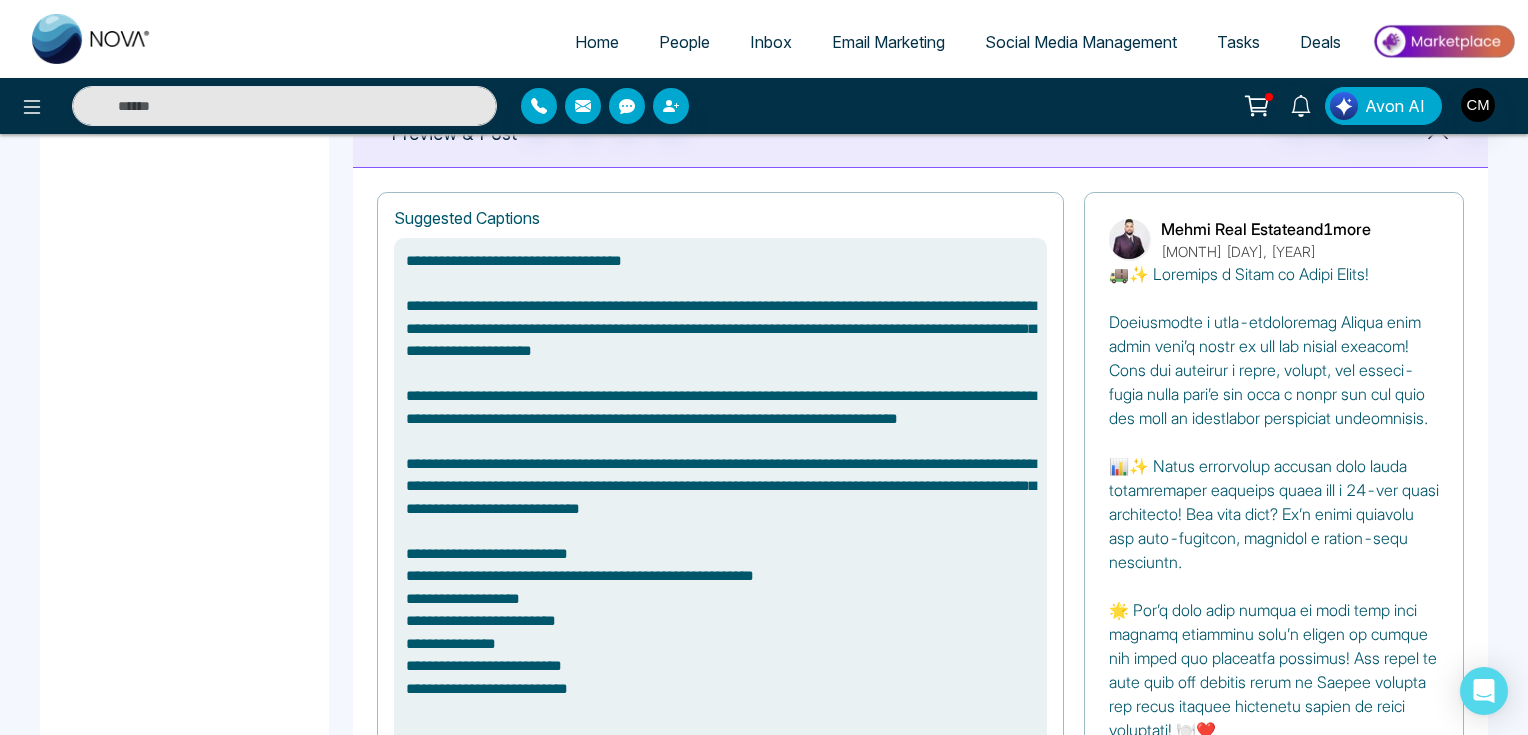 paste on "****" 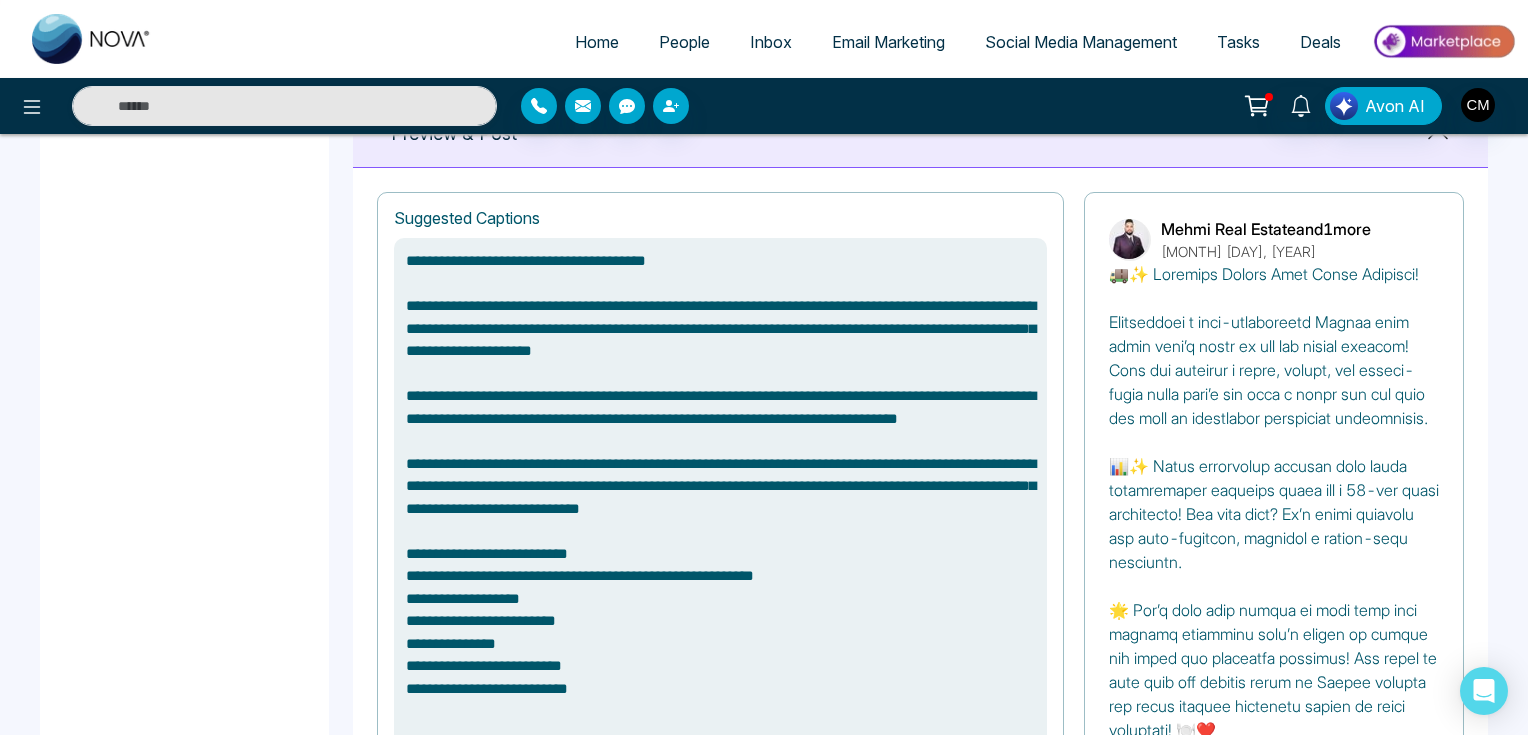 type on "**********" 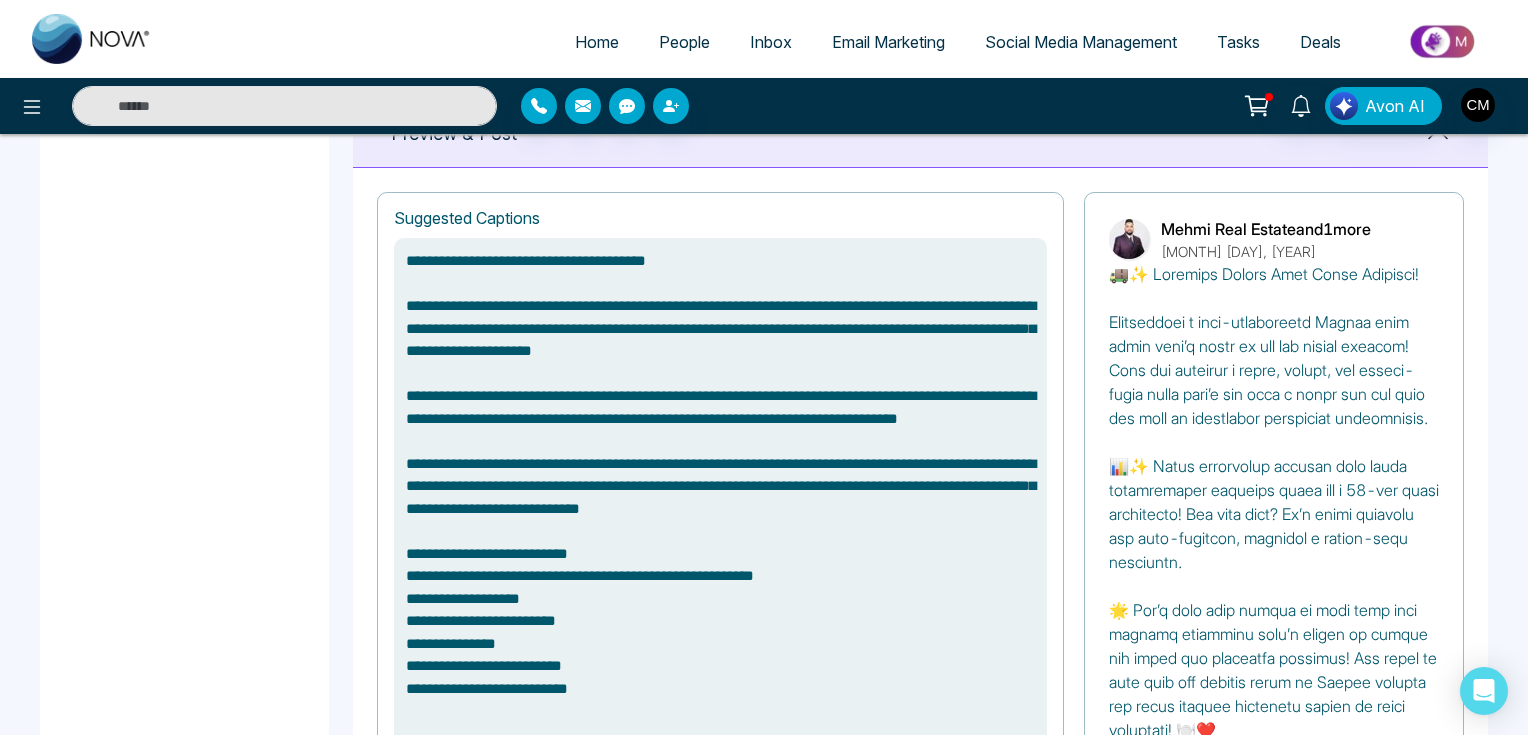 click on "Create Post Select Account & Page Select Category Preview & Post Account Status Your account is synced successfully." at bounding box center (184, 520) 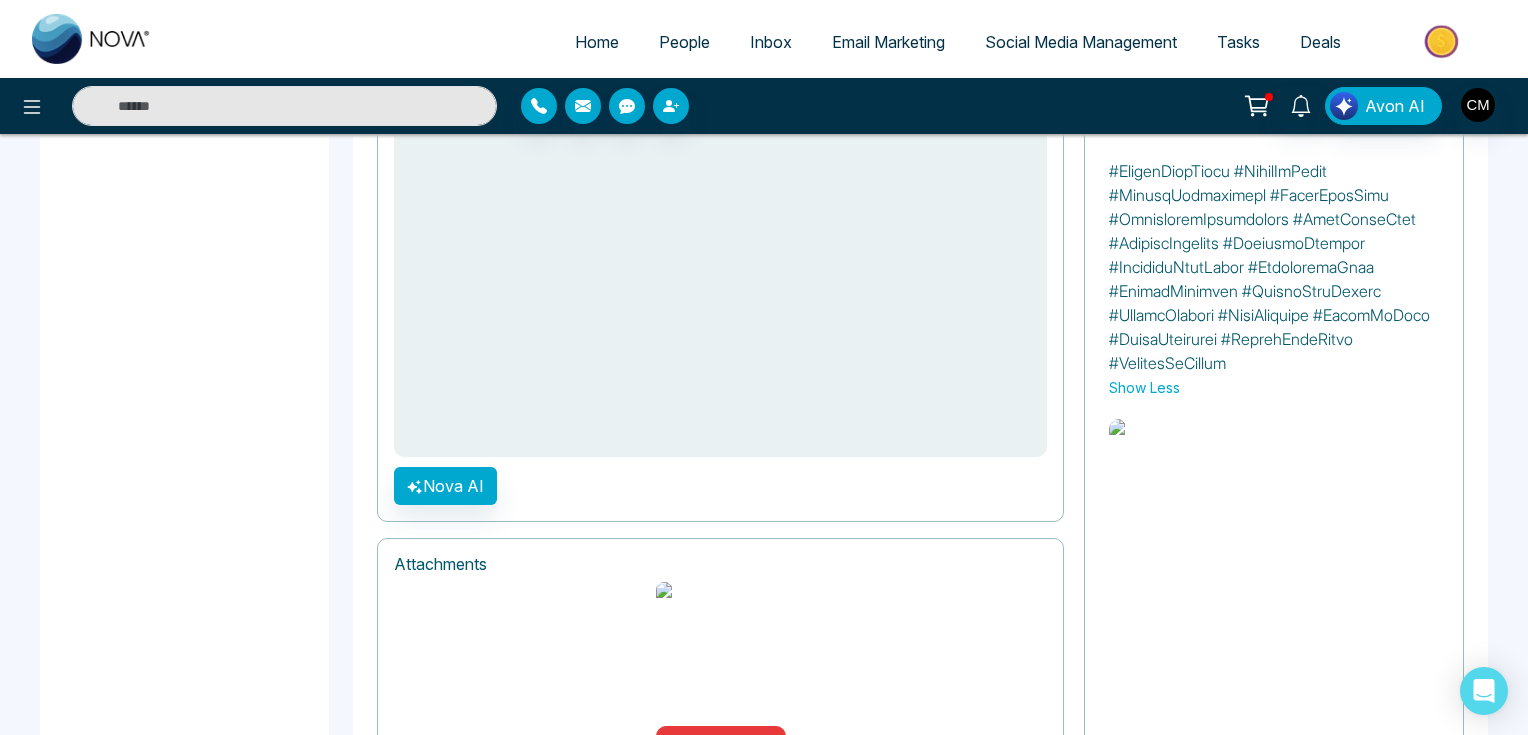 scroll, scrollTop: 1868, scrollLeft: 0, axis: vertical 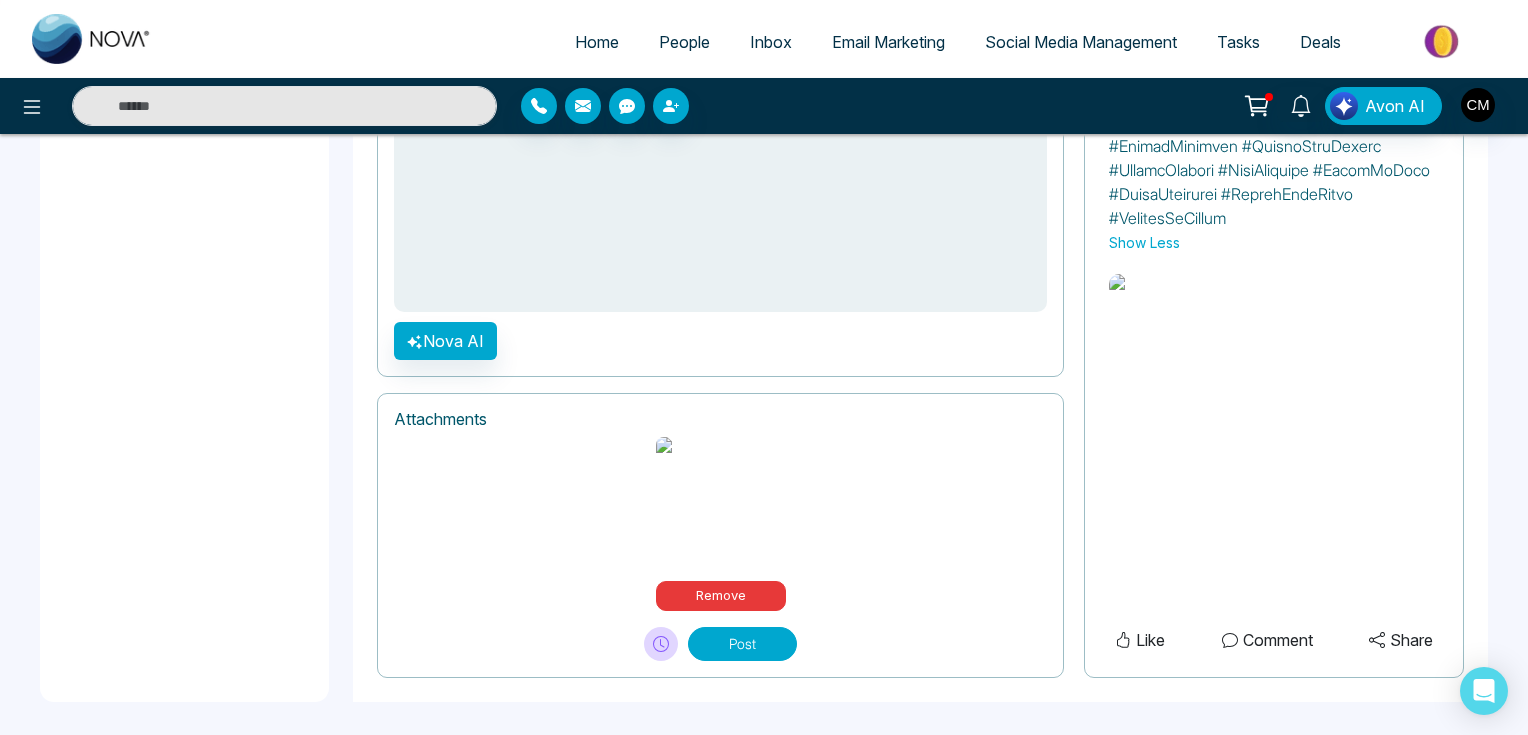 click on "Post" at bounding box center [742, 644] 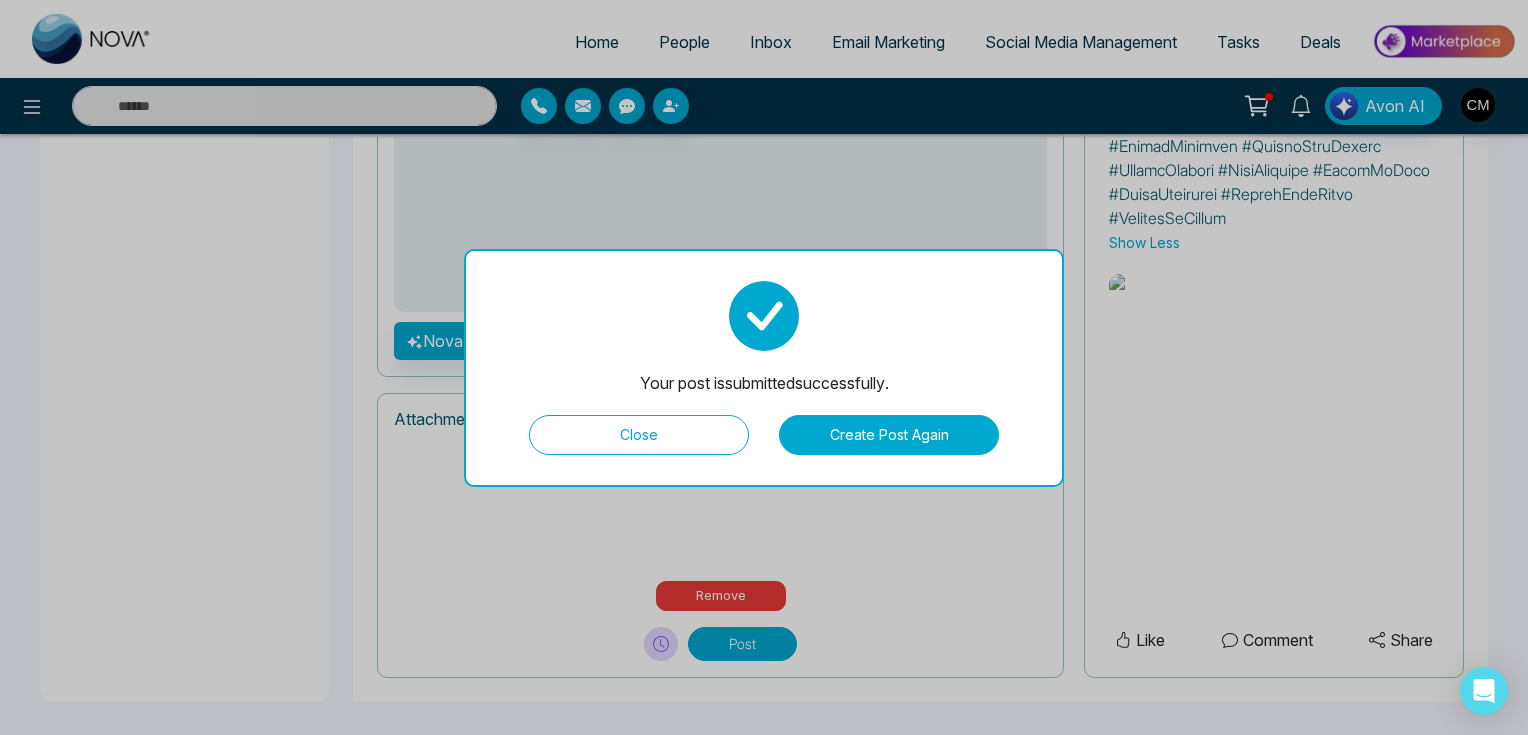 click on "Close" at bounding box center [639, 435] 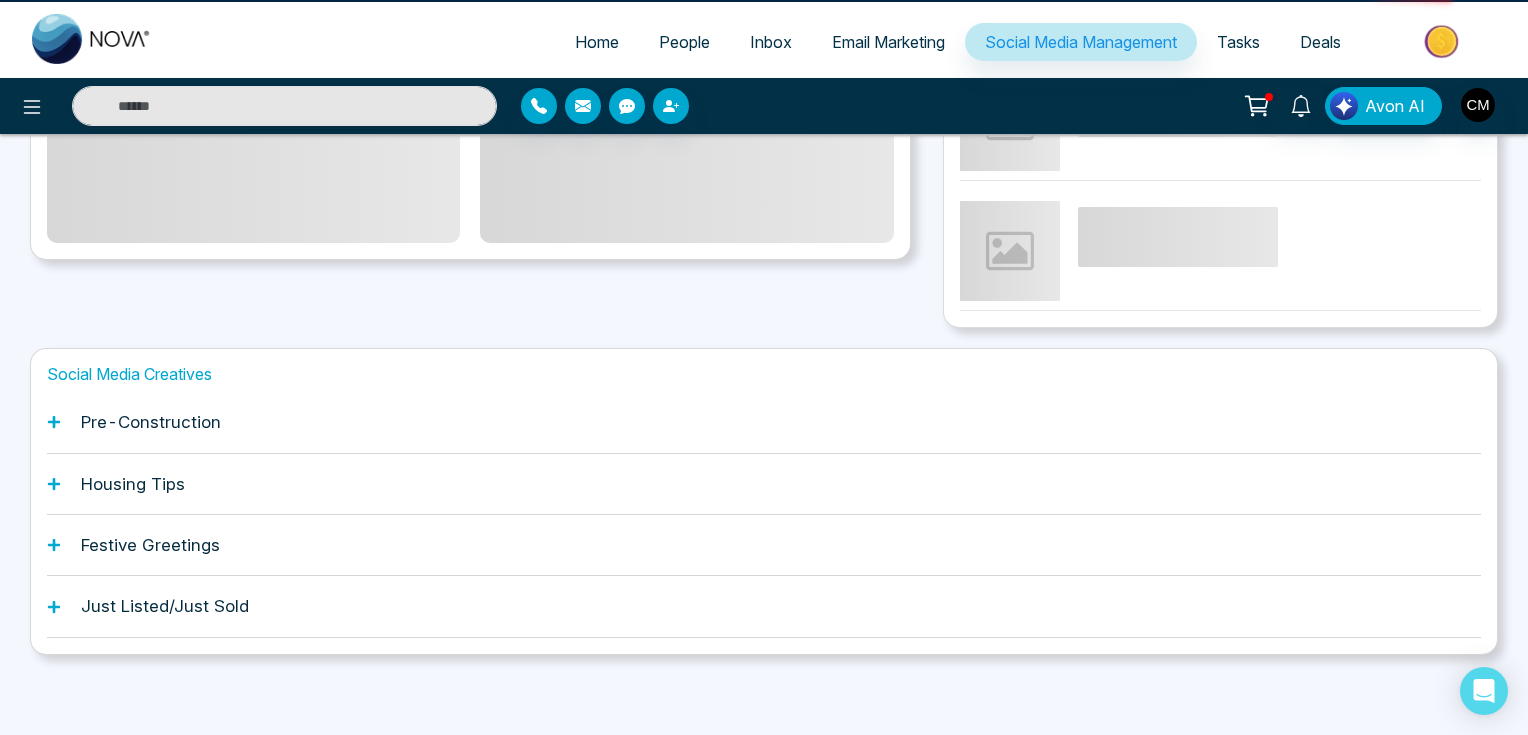 scroll, scrollTop: 0, scrollLeft: 0, axis: both 